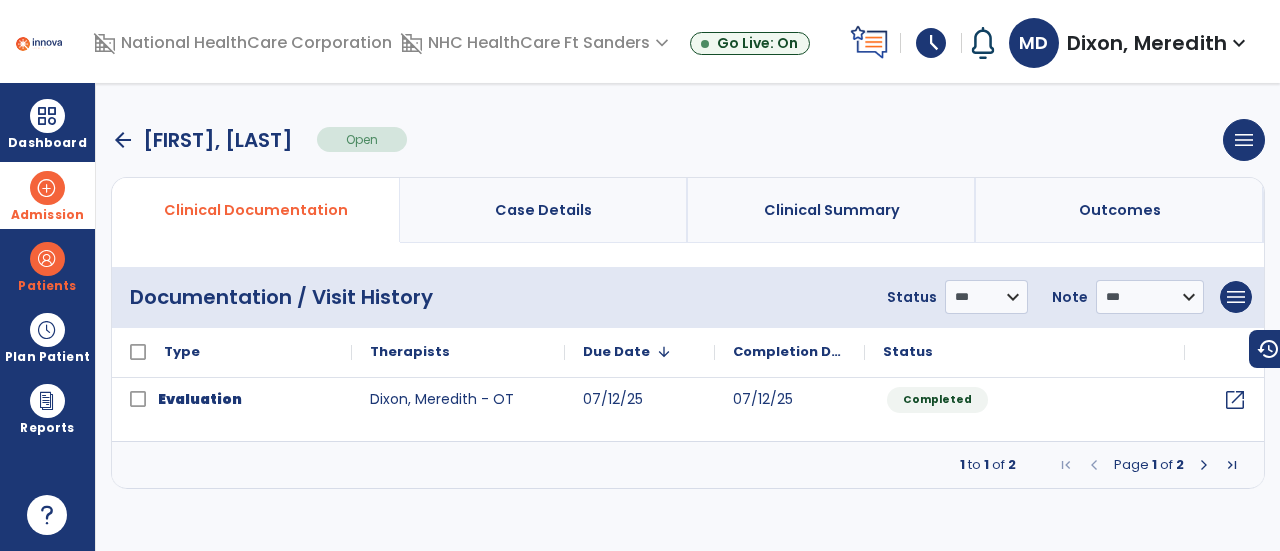 scroll, scrollTop: 0, scrollLeft: 0, axis: both 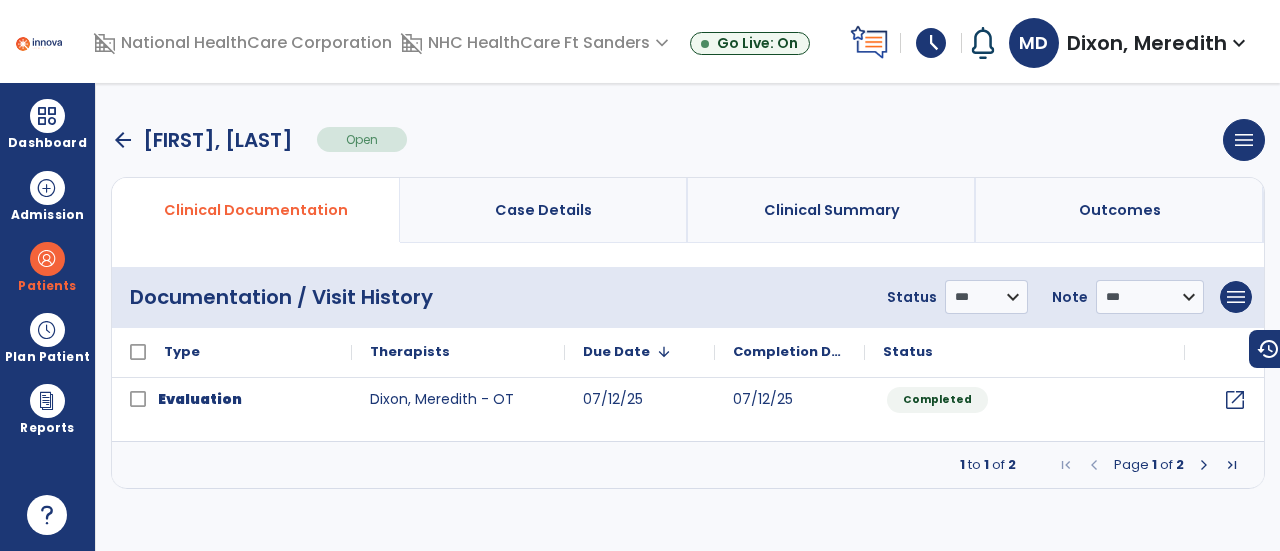 click on "arrow_back" at bounding box center (123, 140) 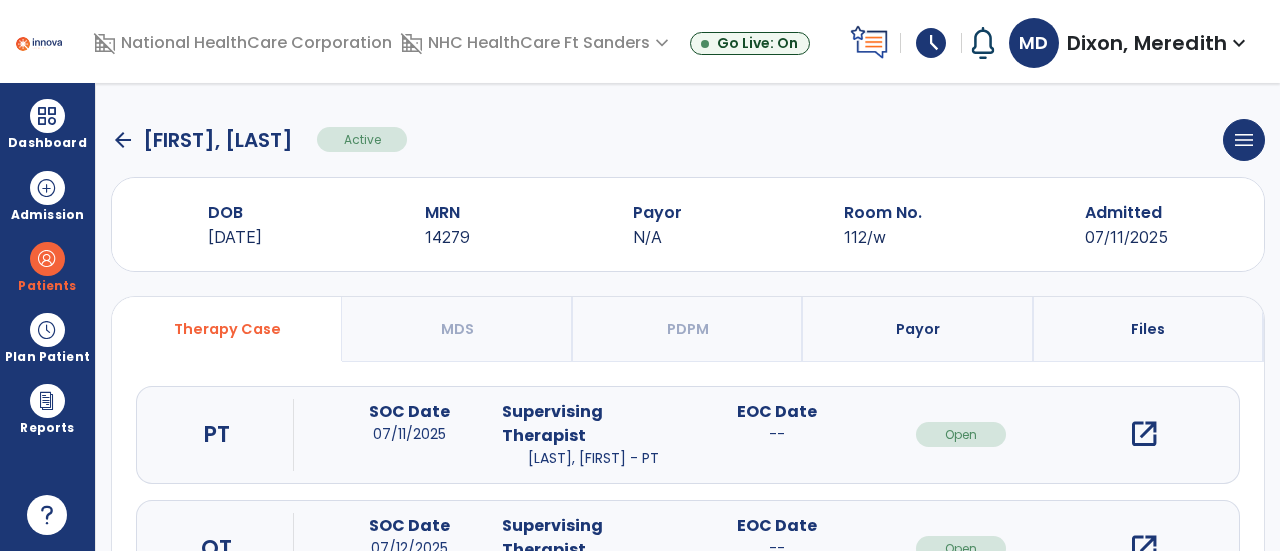 click on "arrow_back" 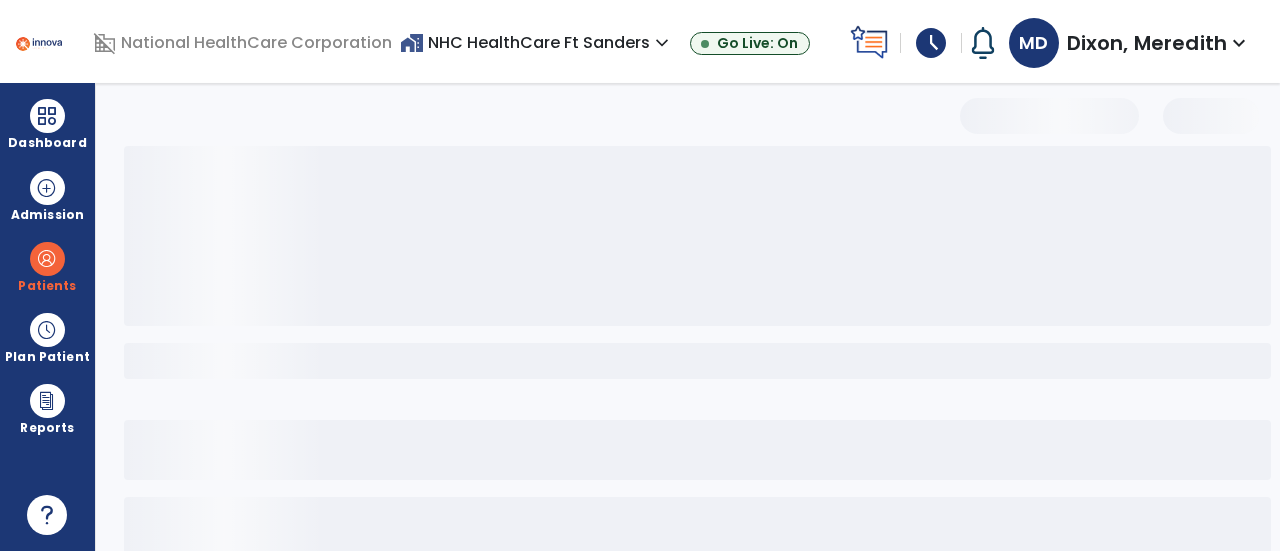 select on "***" 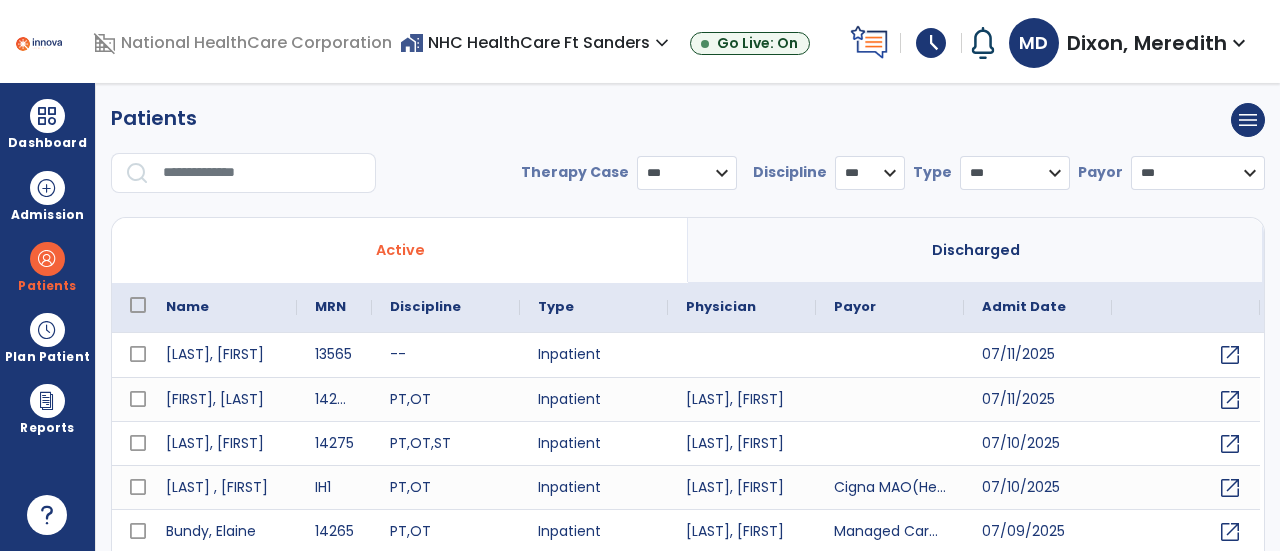 scroll, scrollTop: 68, scrollLeft: 0, axis: vertical 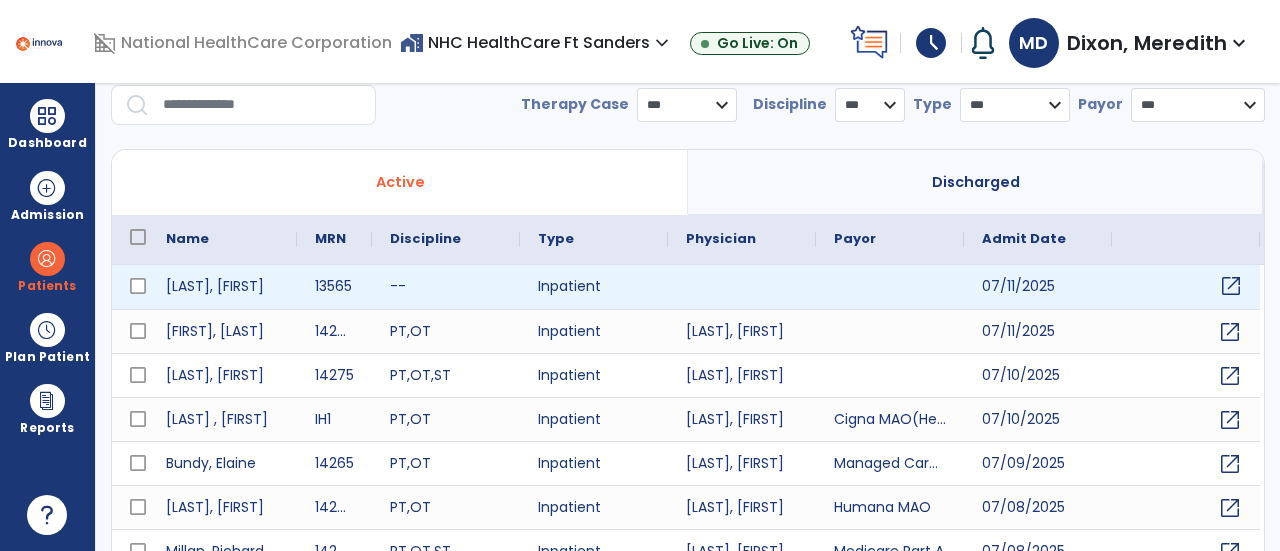 click on "open_in_new" at bounding box center [1231, 286] 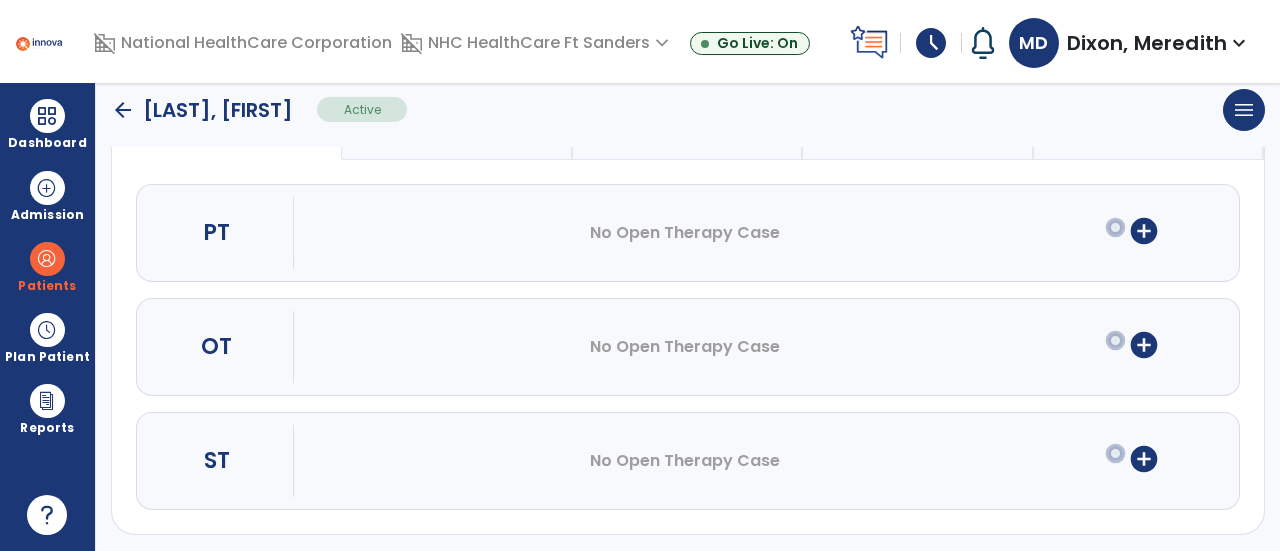 scroll, scrollTop: 205, scrollLeft: 0, axis: vertical 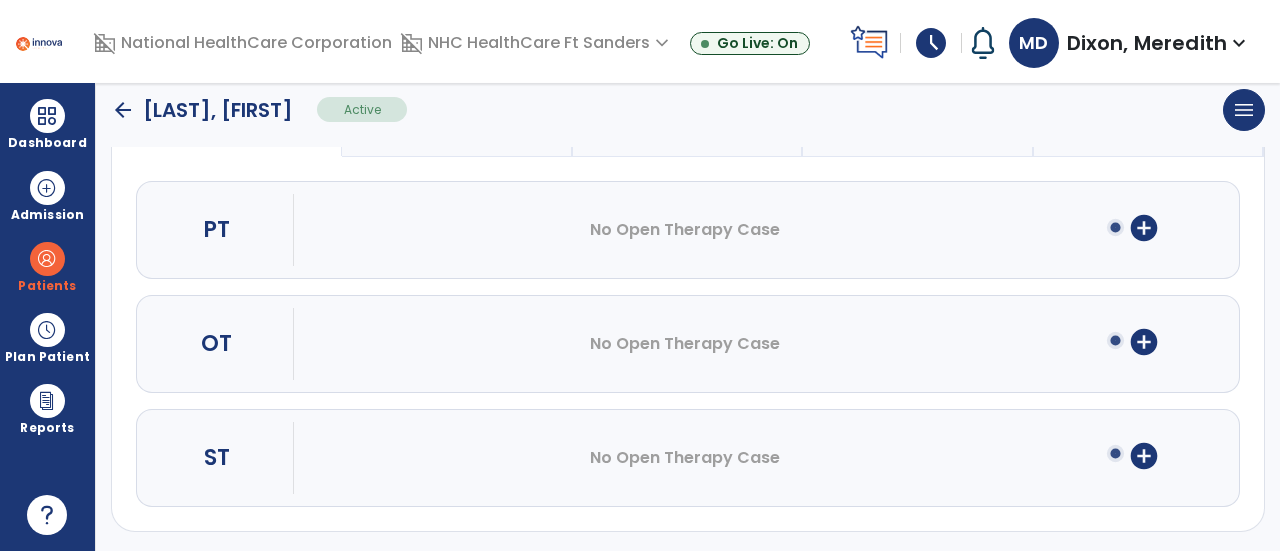 click on "add_circle" at bounding box center (1144, 342) 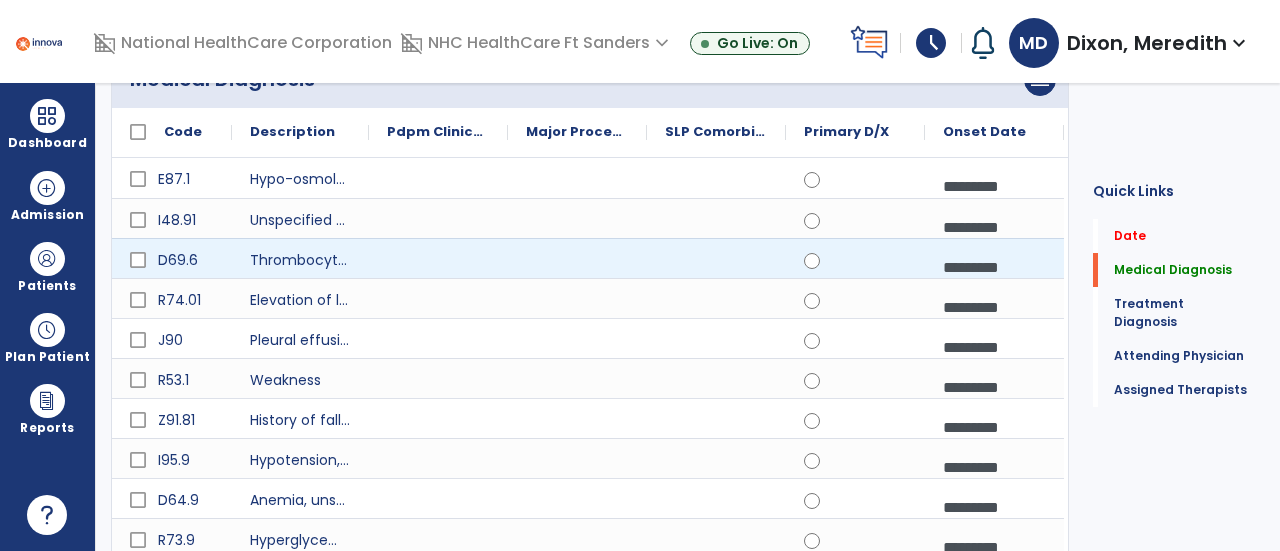scroll, scrollTop: 228, scrollLeft: 0, axis: vertical 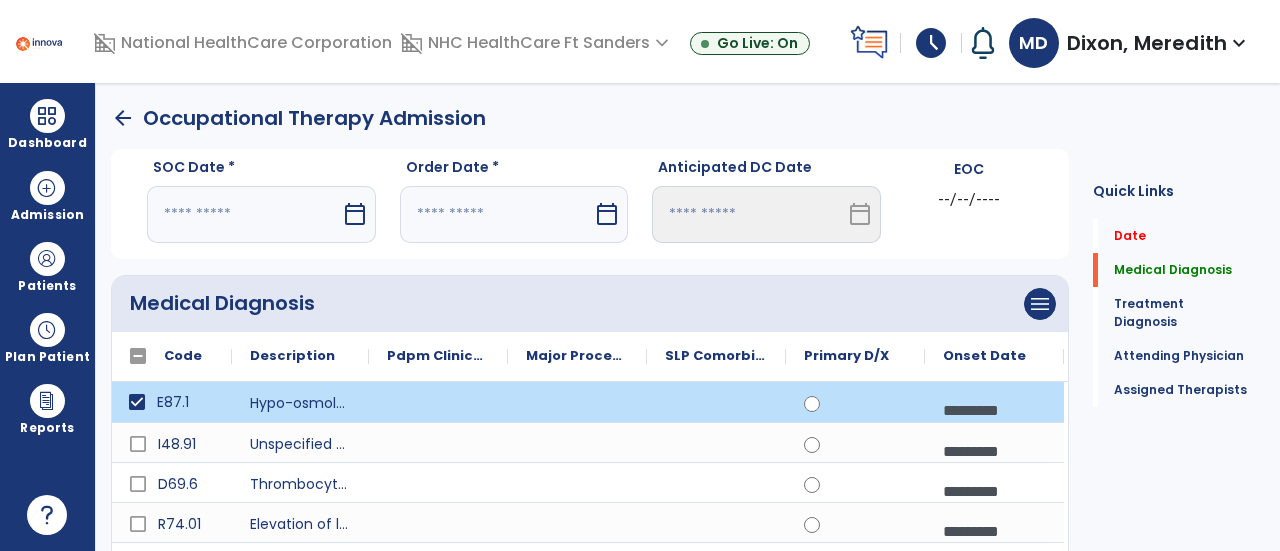 click on "calendar_today" at bounding box center (355, 214) 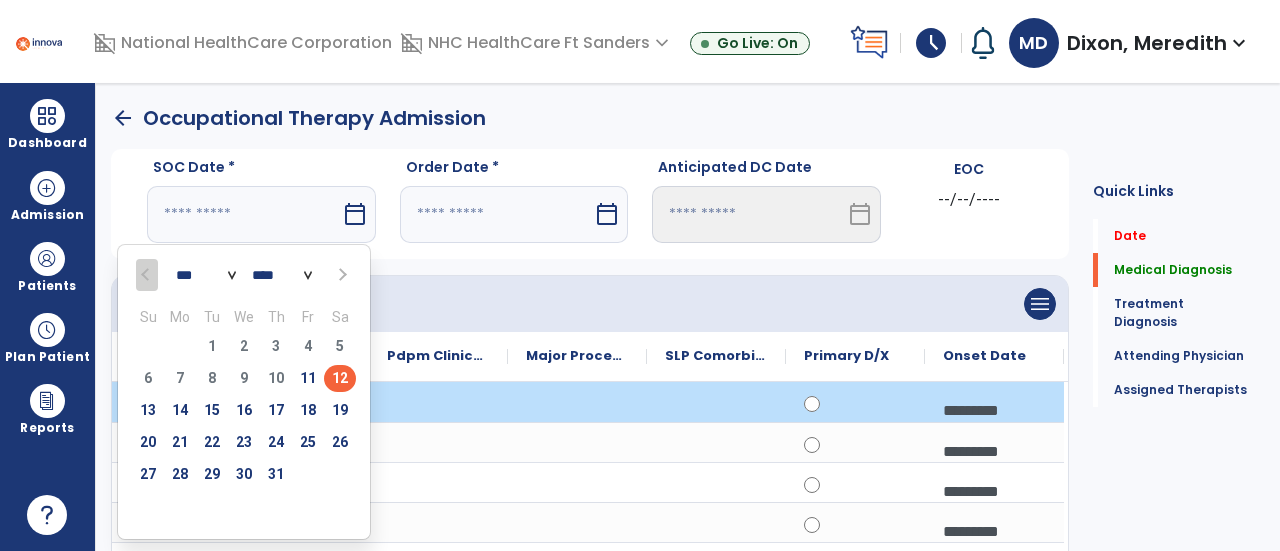 click on "12" at bounding box center (340, 378) 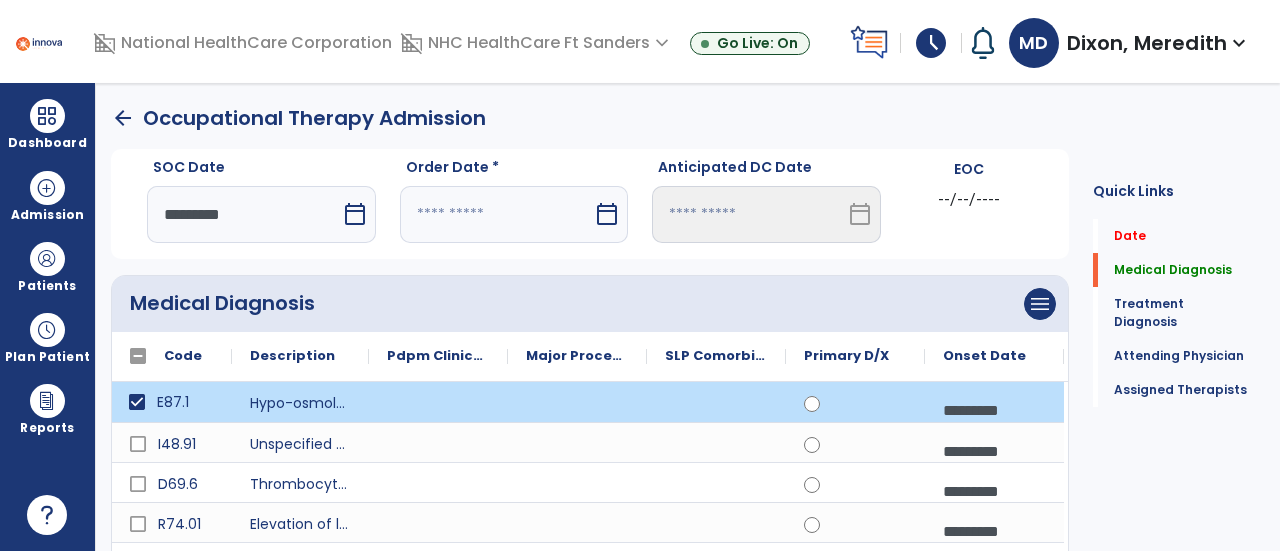 click at bounding box center [497, 214] 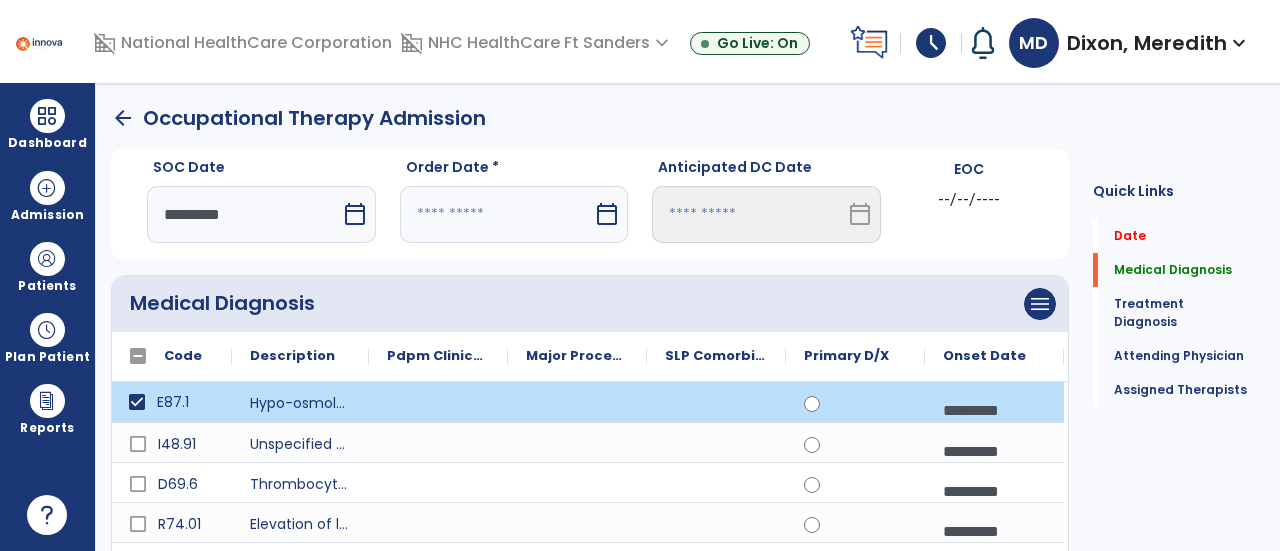 select on "*" 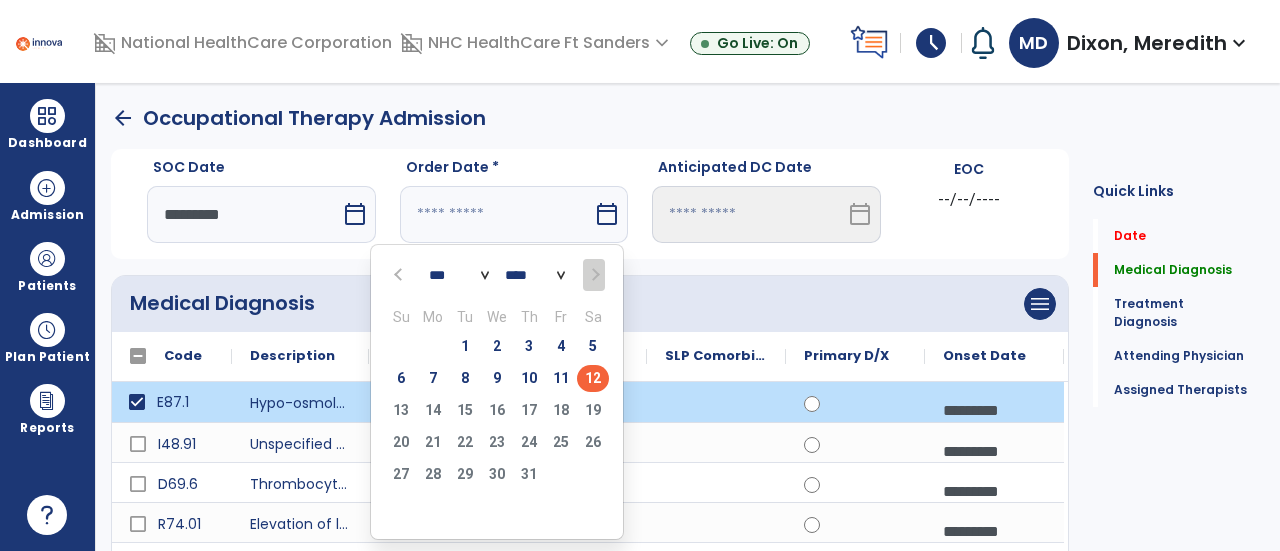 click on "12" at bounding box center (593, 378) 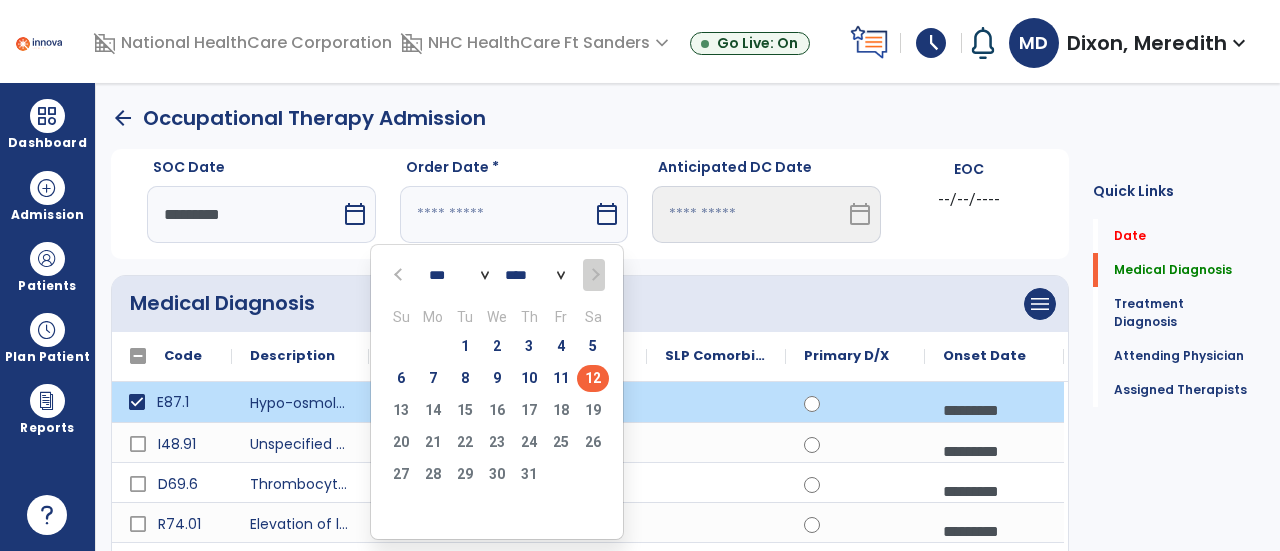 type on "*********" 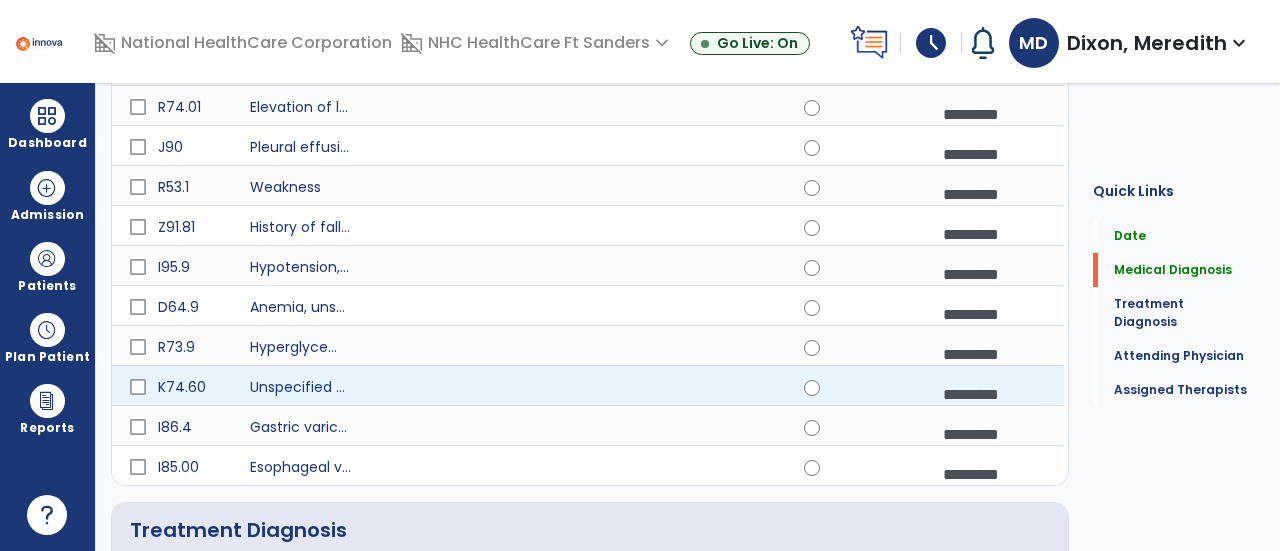 scroll, scrollTop: 418, scrollLeft: 0, axis: vertical 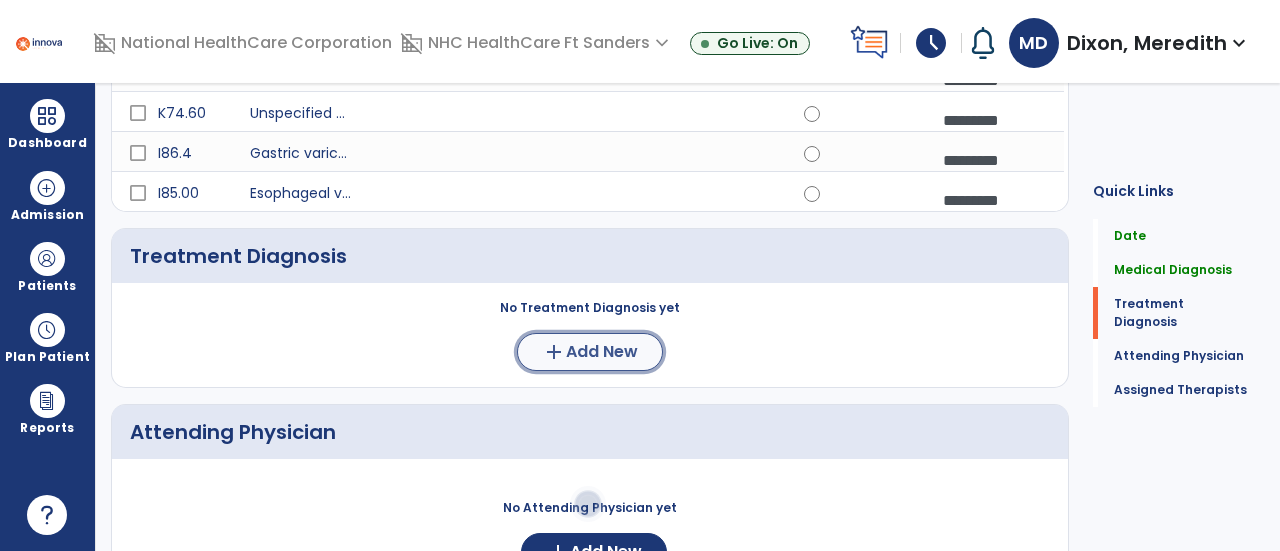 click on "Add New" 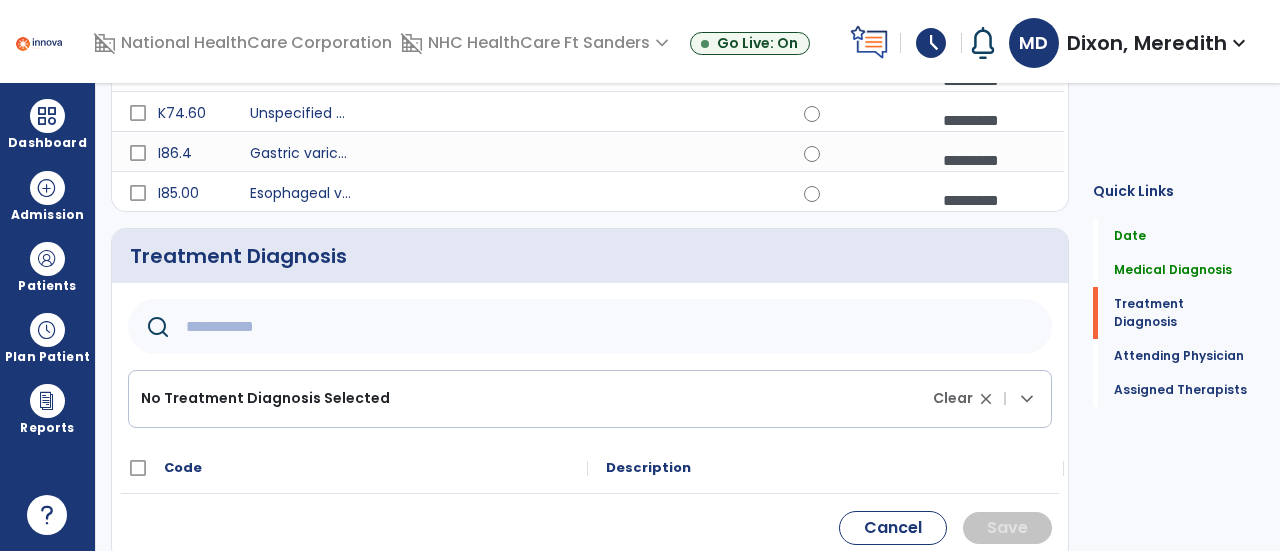 click 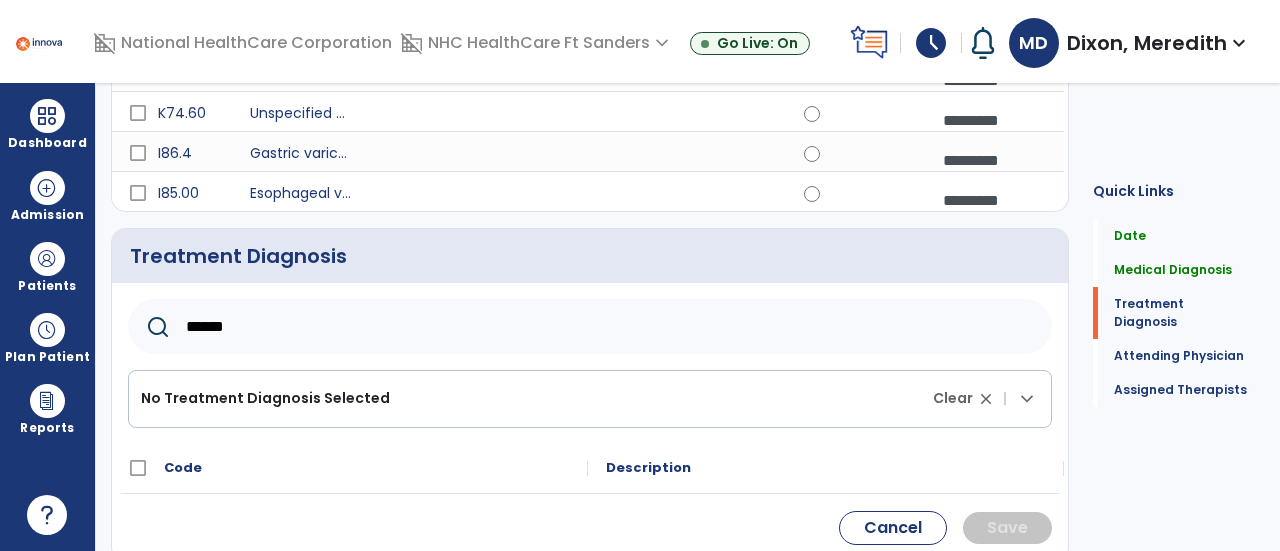 type on "******" 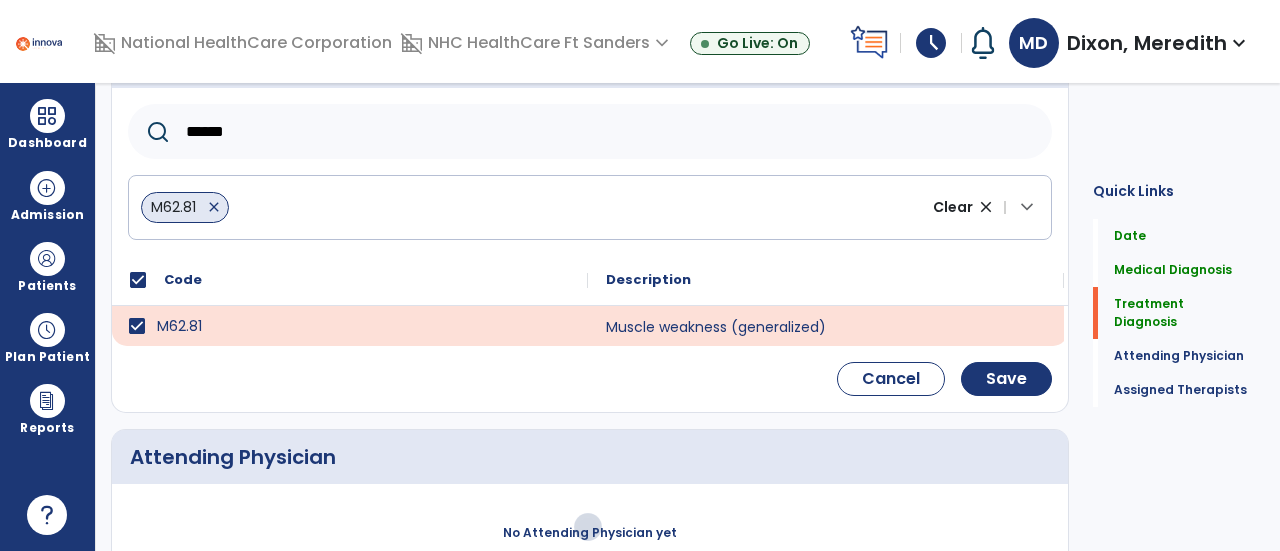 scroll, scrollTop: 887, scrollLeft: 0, axis: vertical 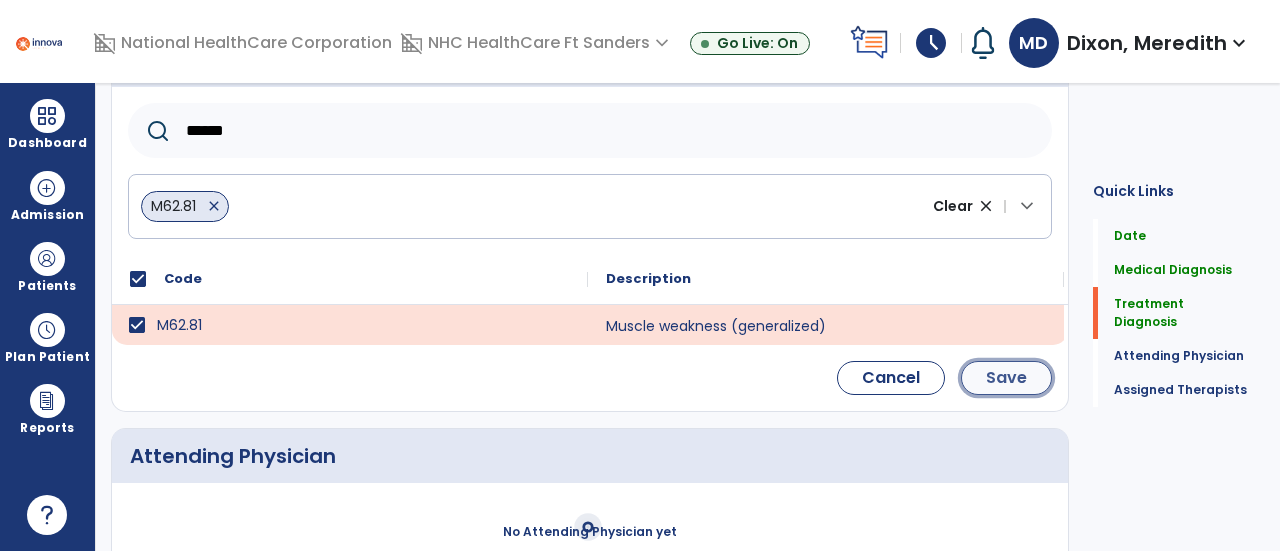 click on "Save" 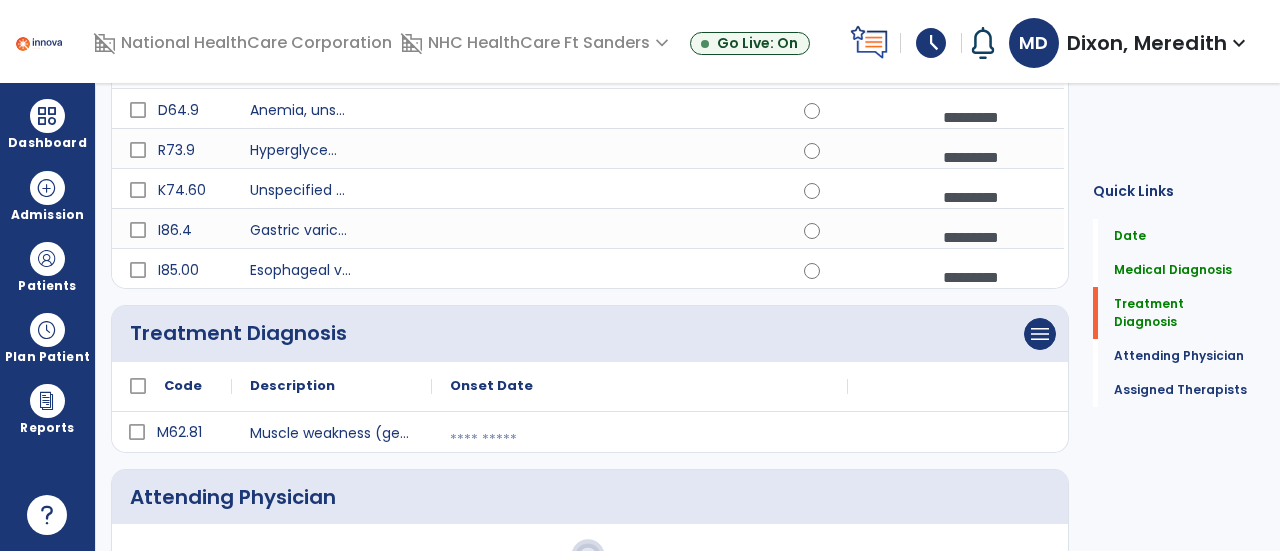 scroll, scrollTop: 607, scrollLeft: 0, axis: vertical 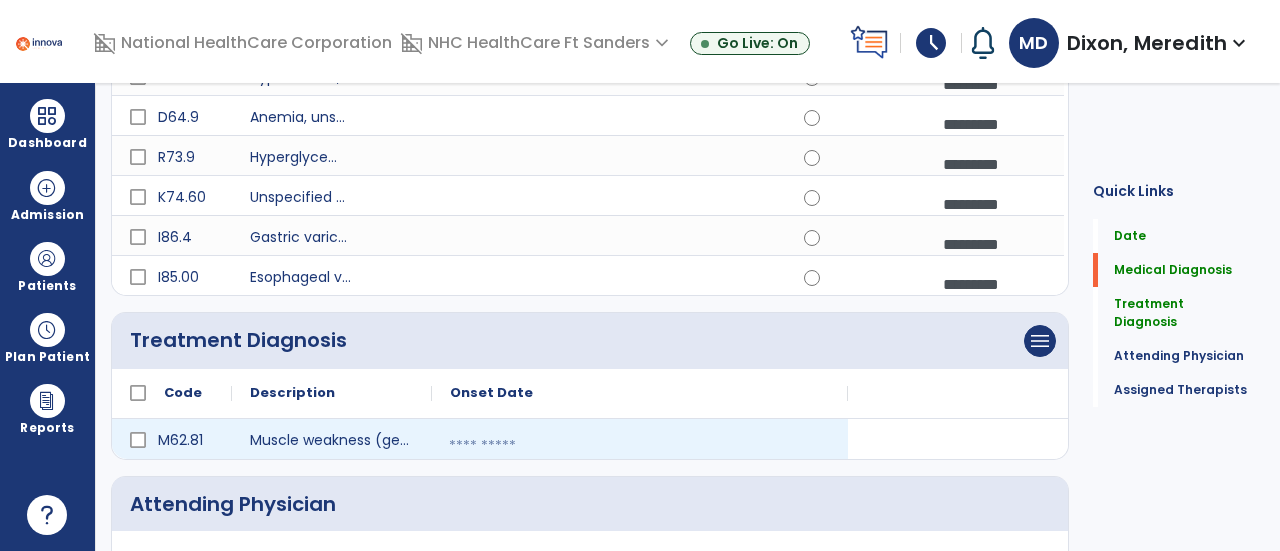 click at bounding box center (640, 446) 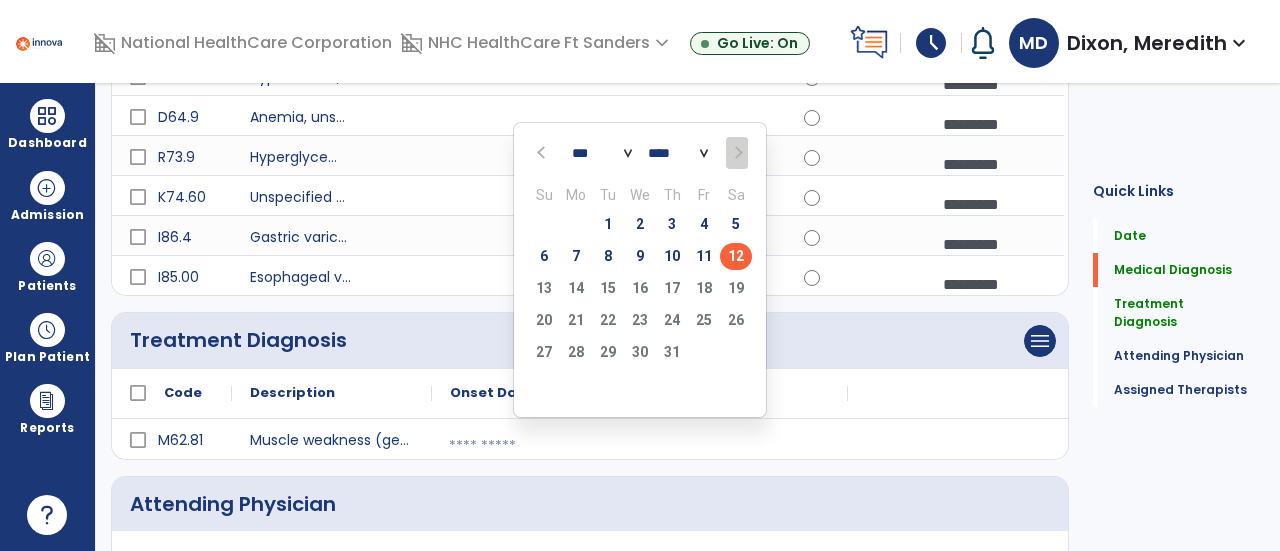 click on "12" 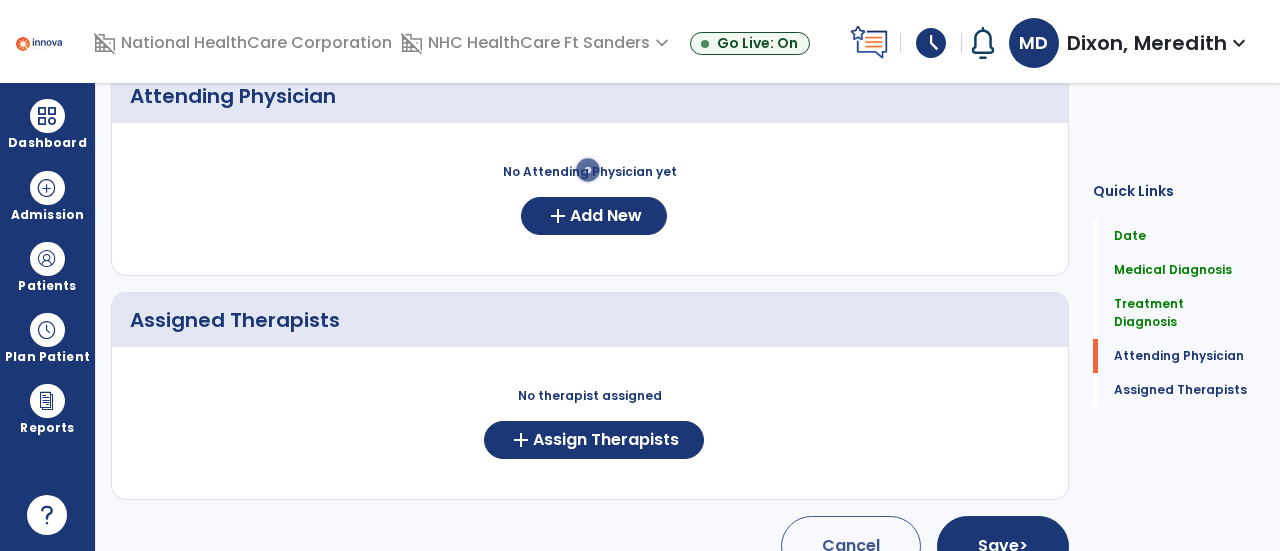 scroll, scrollTop: 1017, scrollLeft: 0, axis: vertical 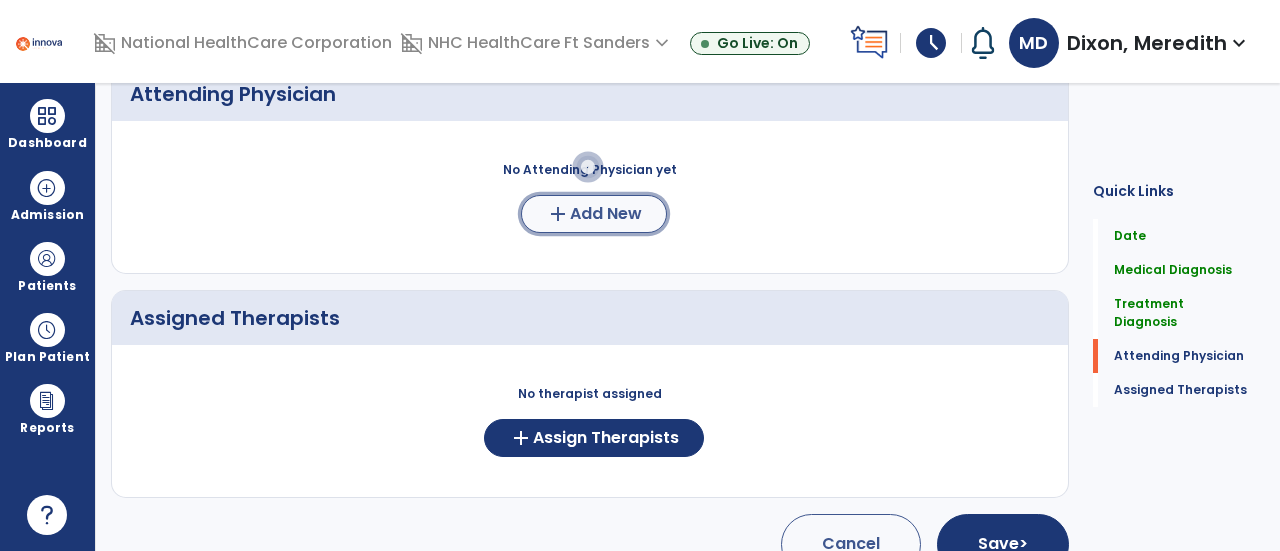 click on "Add New" 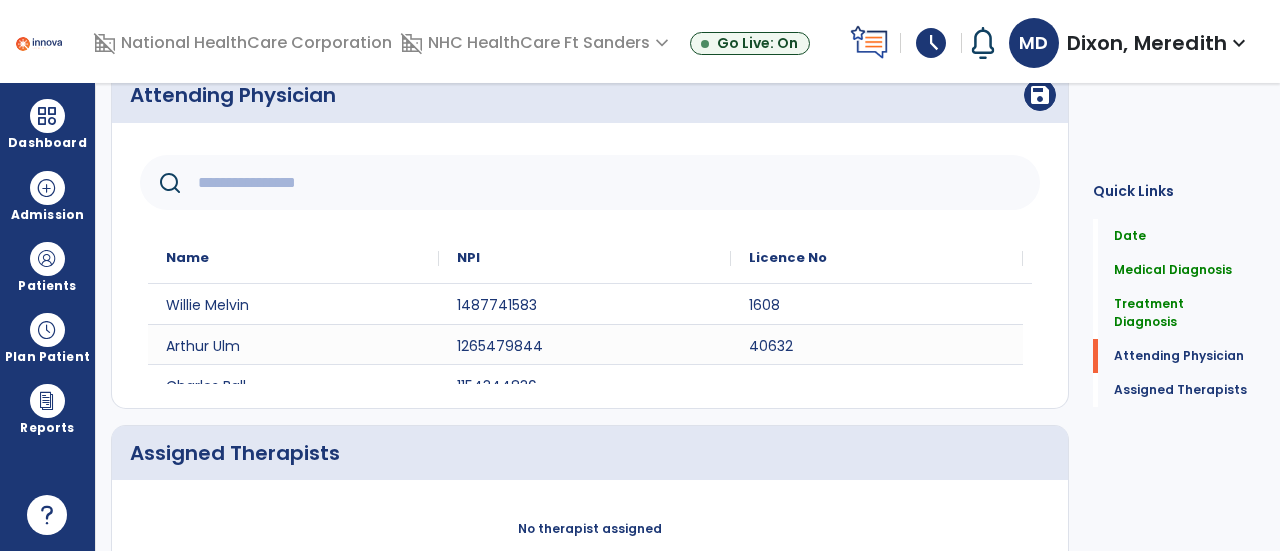 scroll, scrollTop: 987, scrollLeft: 0, axis: vertical 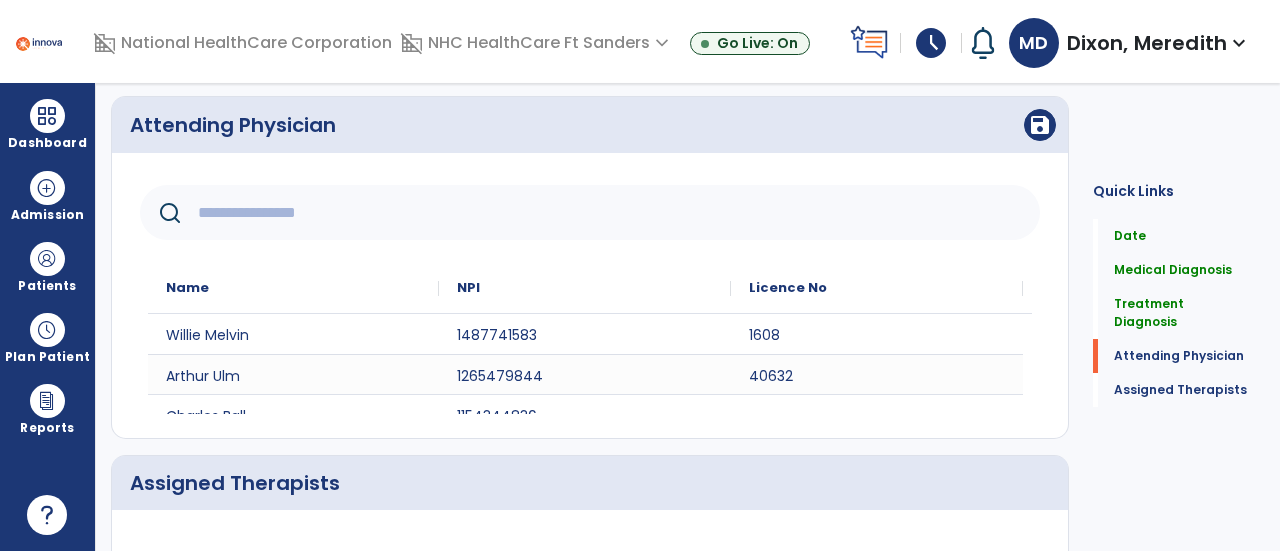 click 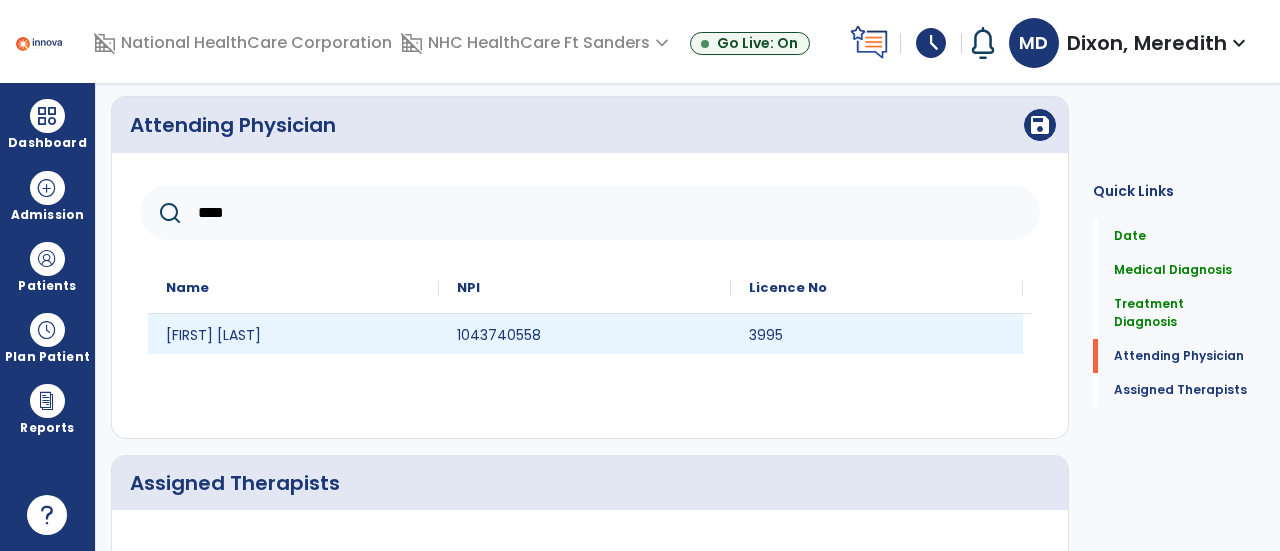 type on "****" 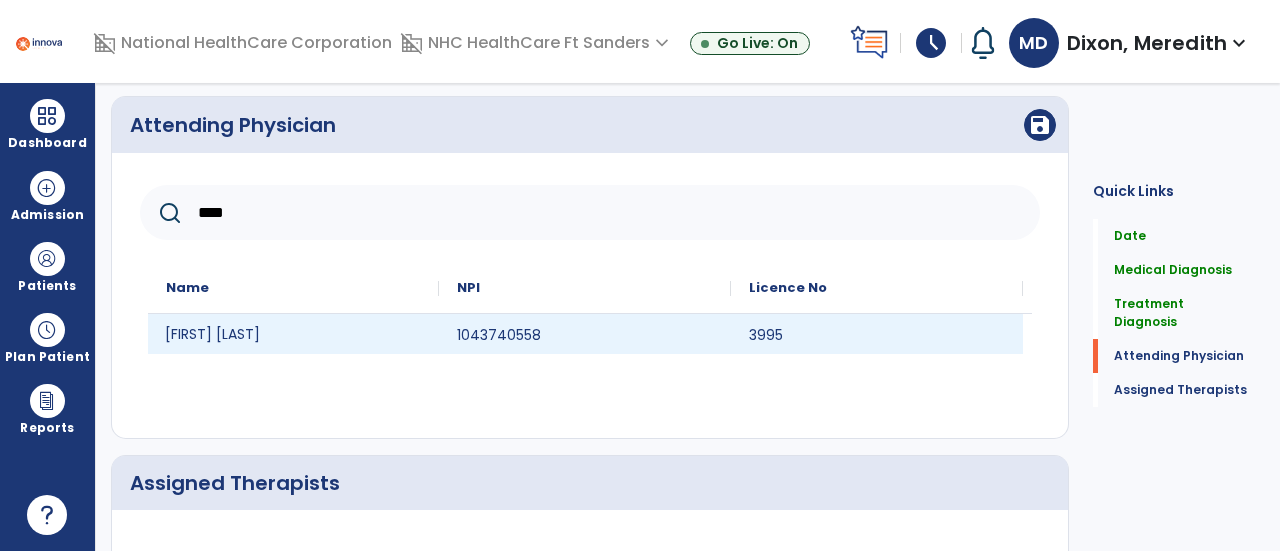 click on "[FIRST] [LAST]" 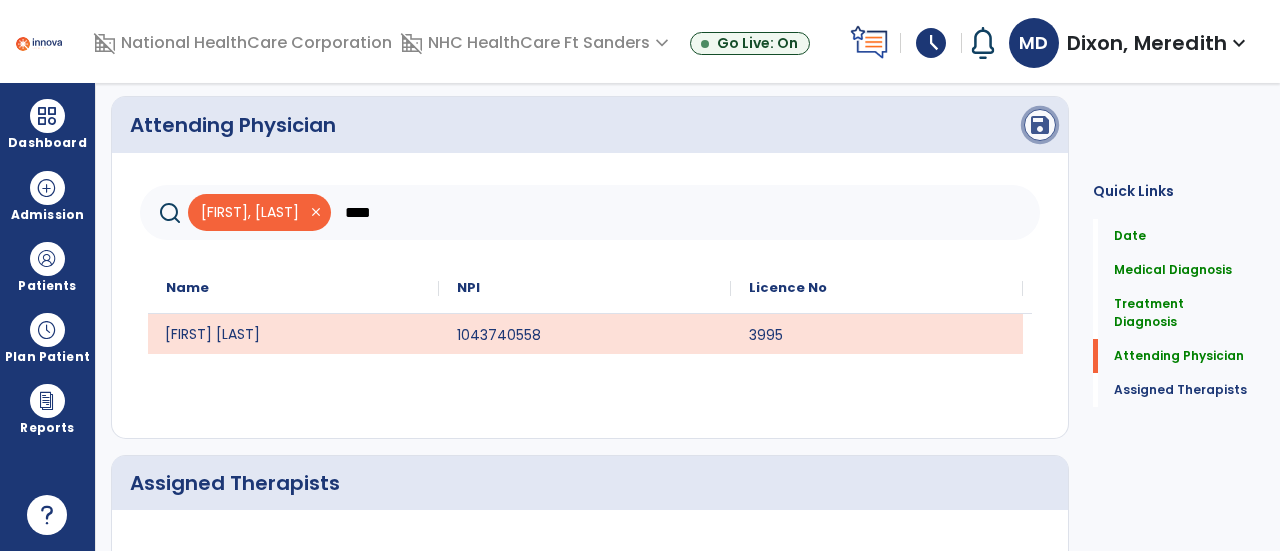 click on "save" 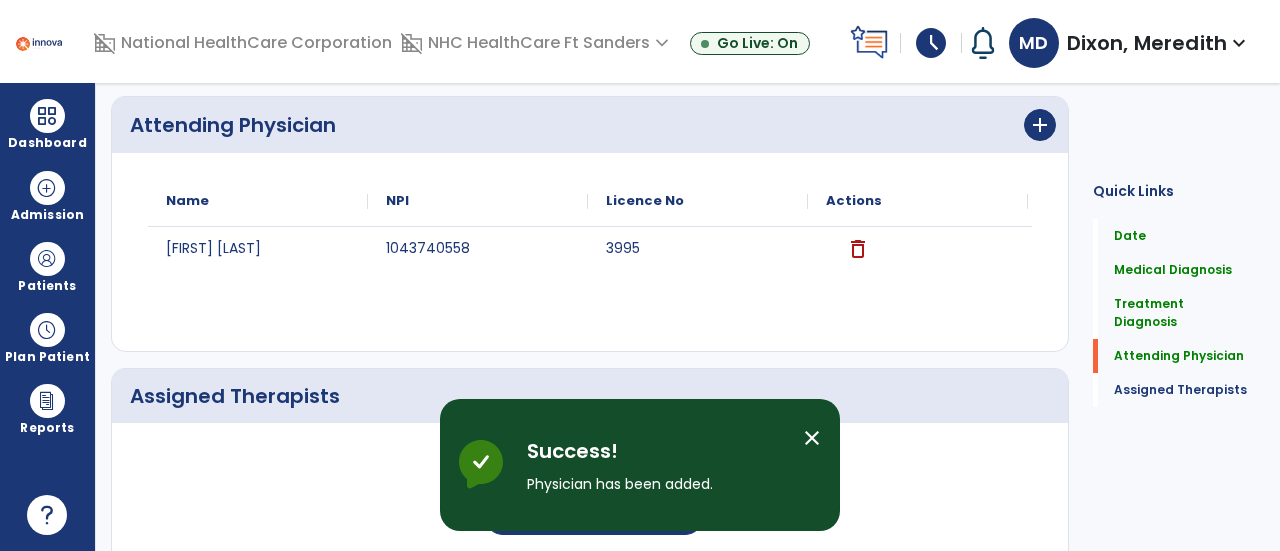 click on "close" at bounding box center [812, 438] 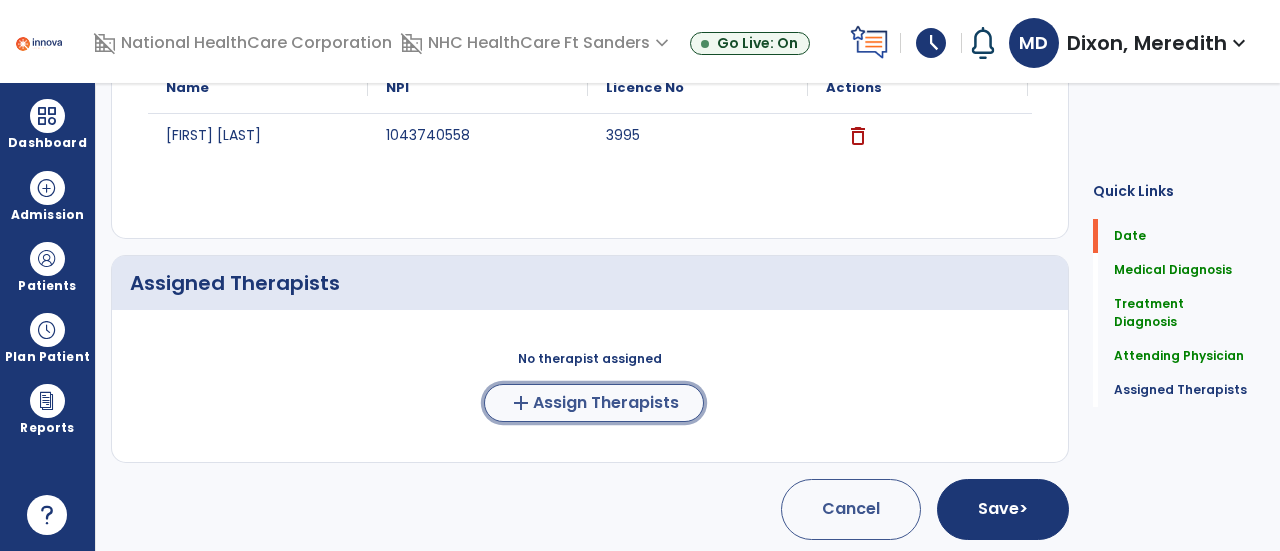click on "Assign Therapists" 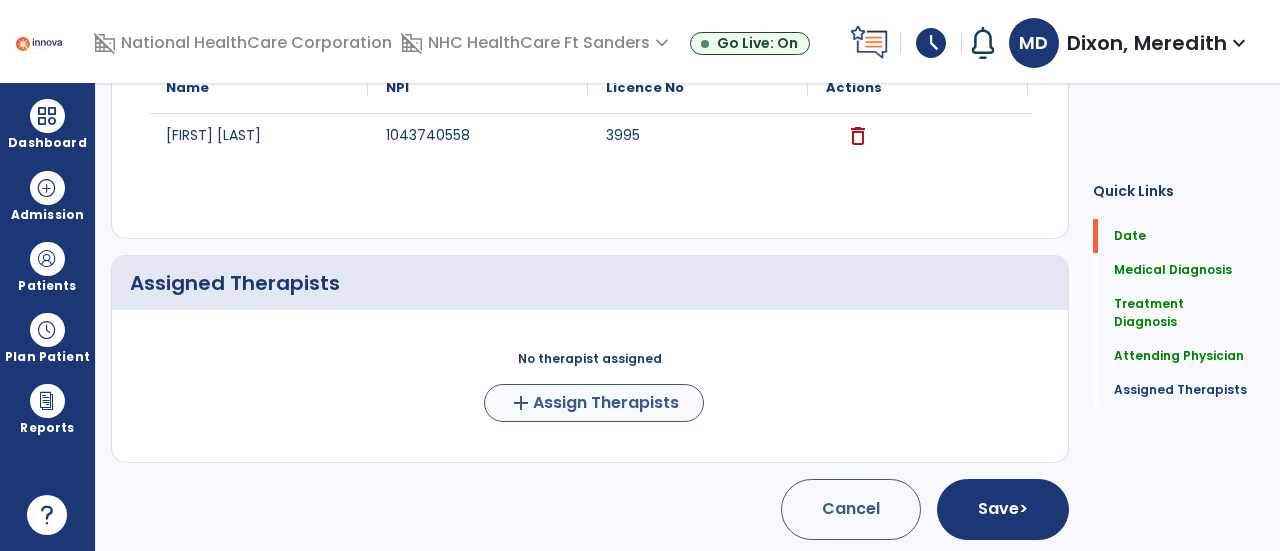 scroll, scrollTop: 1097, scrollLeft: 0, axis: vertical 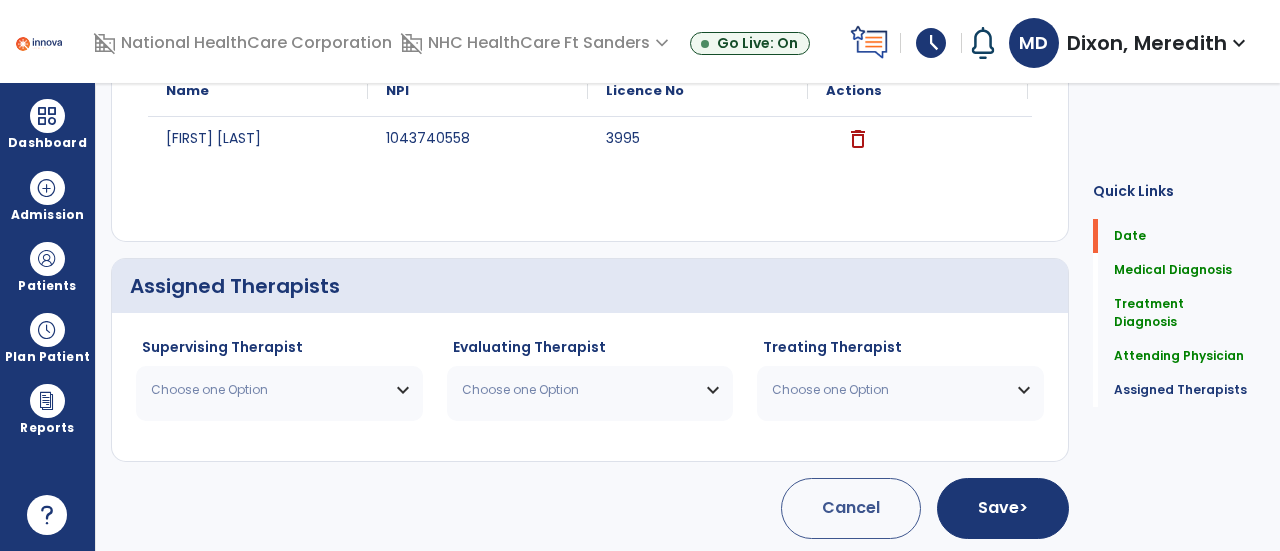click on "Choose one Option" at bounding box center [279, 390] 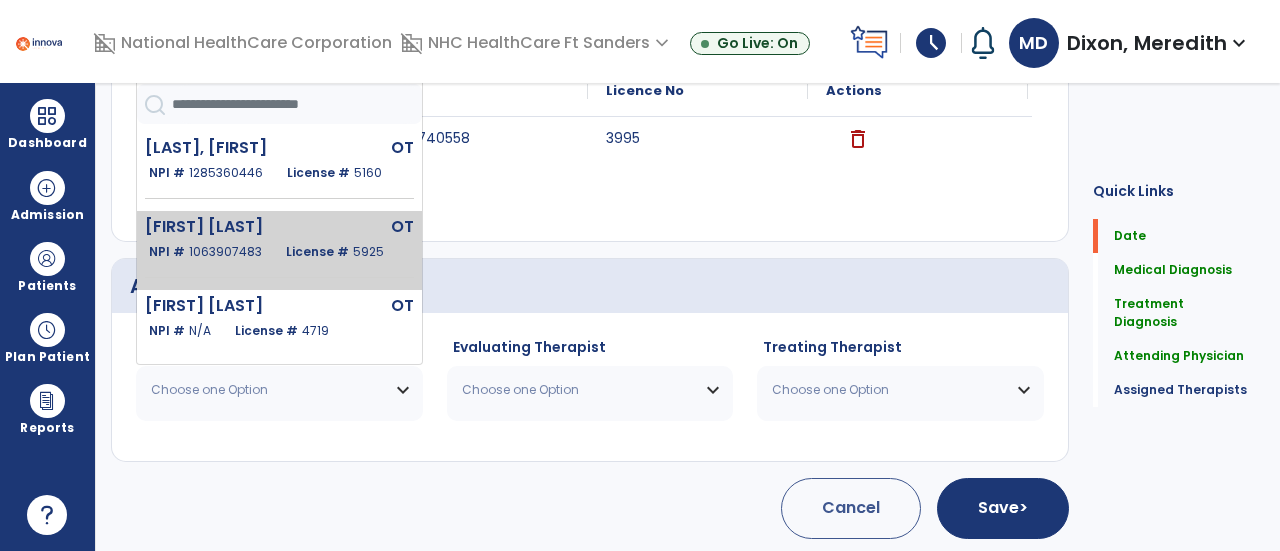 scroll, scrollTop: 248, scrollLeft: 0, axis: vertical 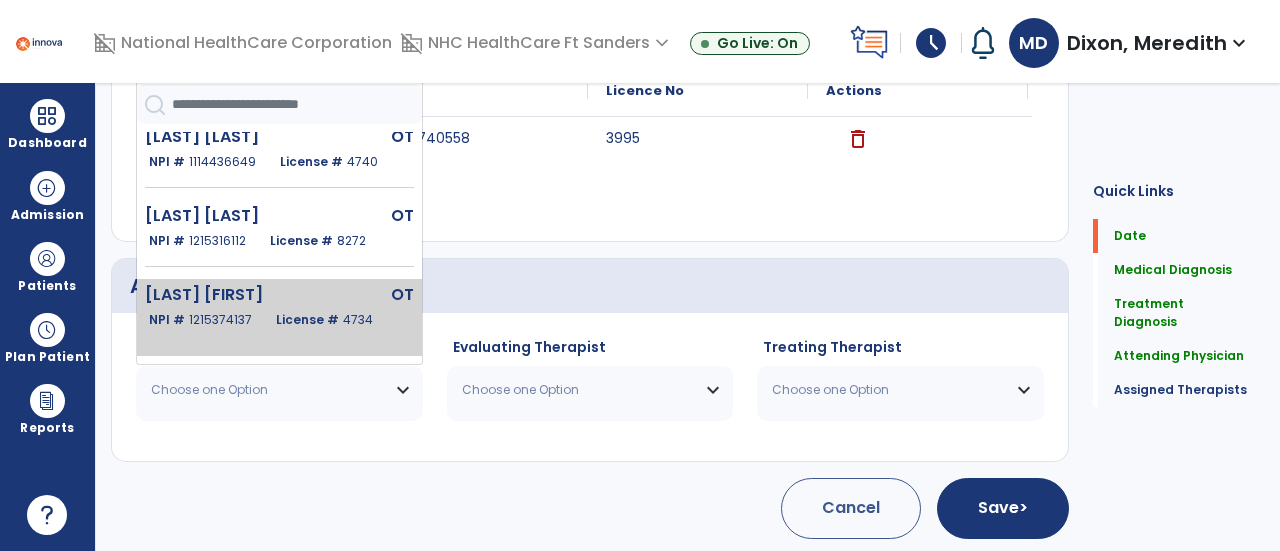 click on "License # 4734" 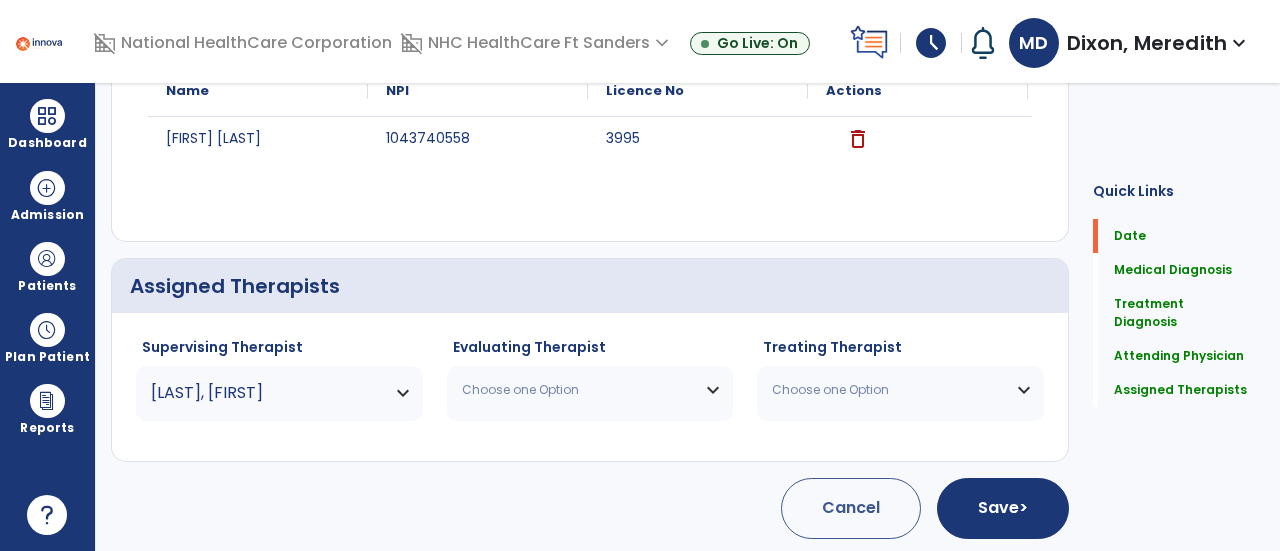 click on "Choose one Option" at bounding box center (578, 390) 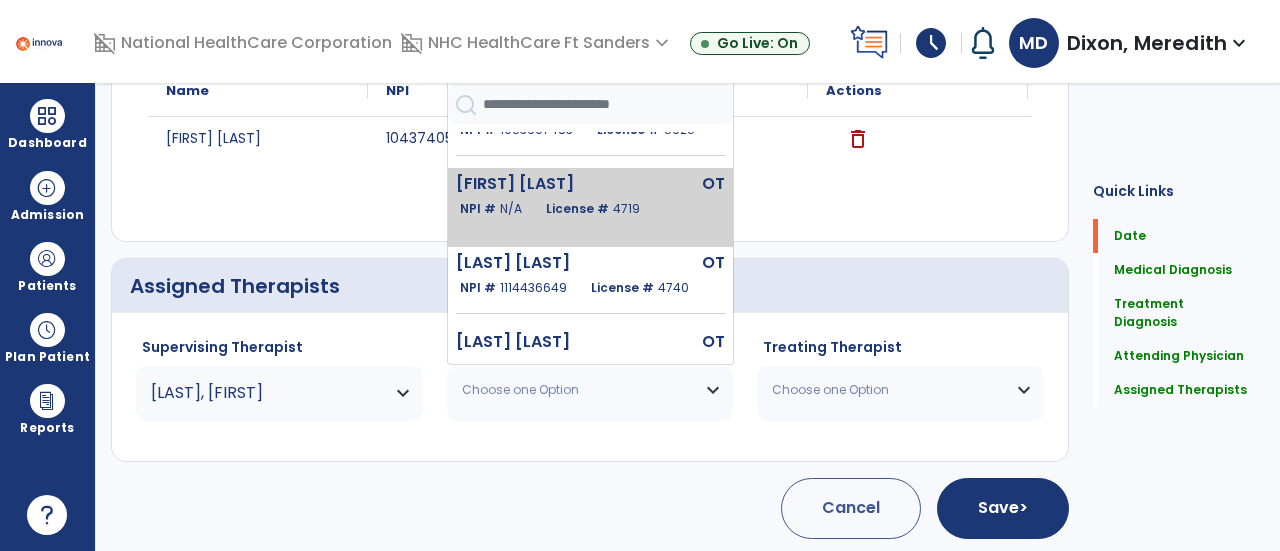 scroll, scrollTop: 127, scrollLeft: 0, axis: vertical 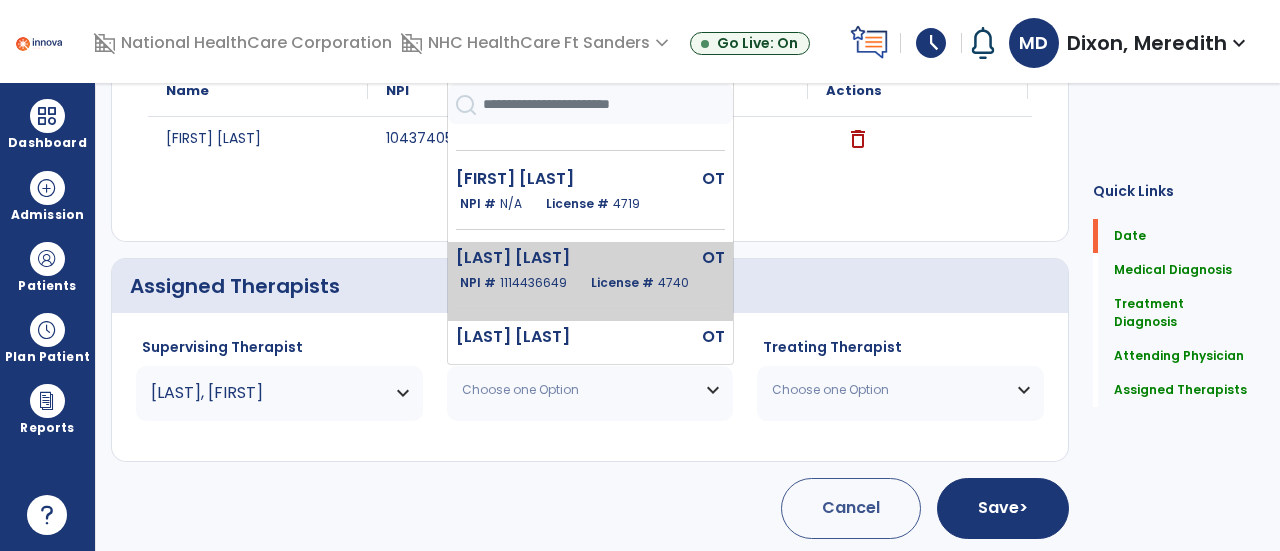 click on "[LAST], [FIRST]   [PROFESSION]   [LICENSE_TYPE] #  [LICENSE_NUMBER]" 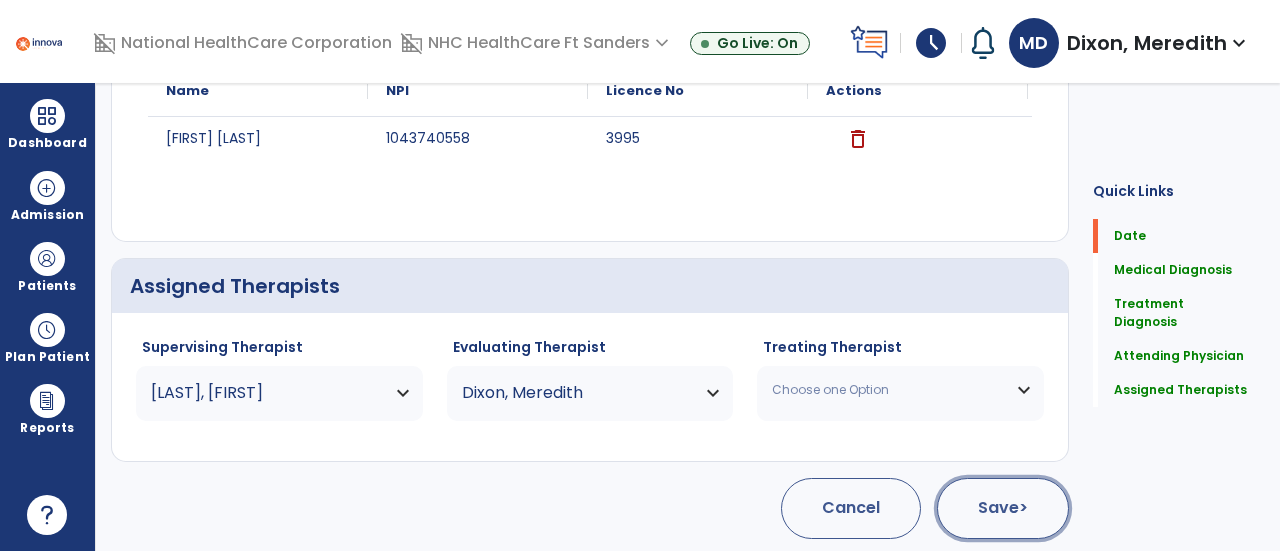 click on ">" 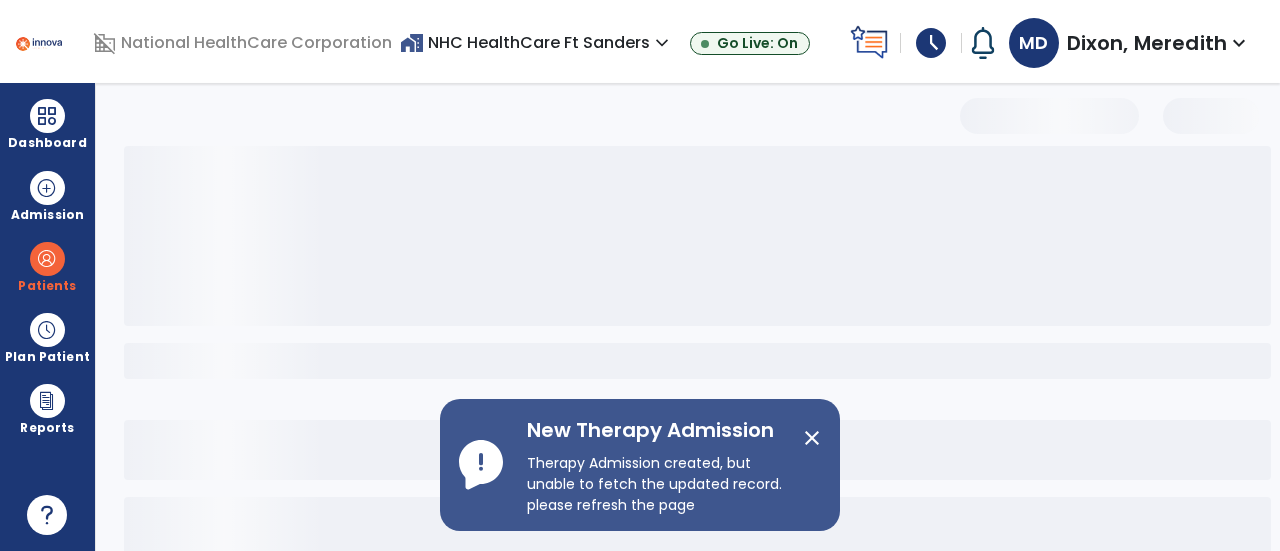 scroll, scrollTop: 190, scrollLeft: 0, axis: vertical 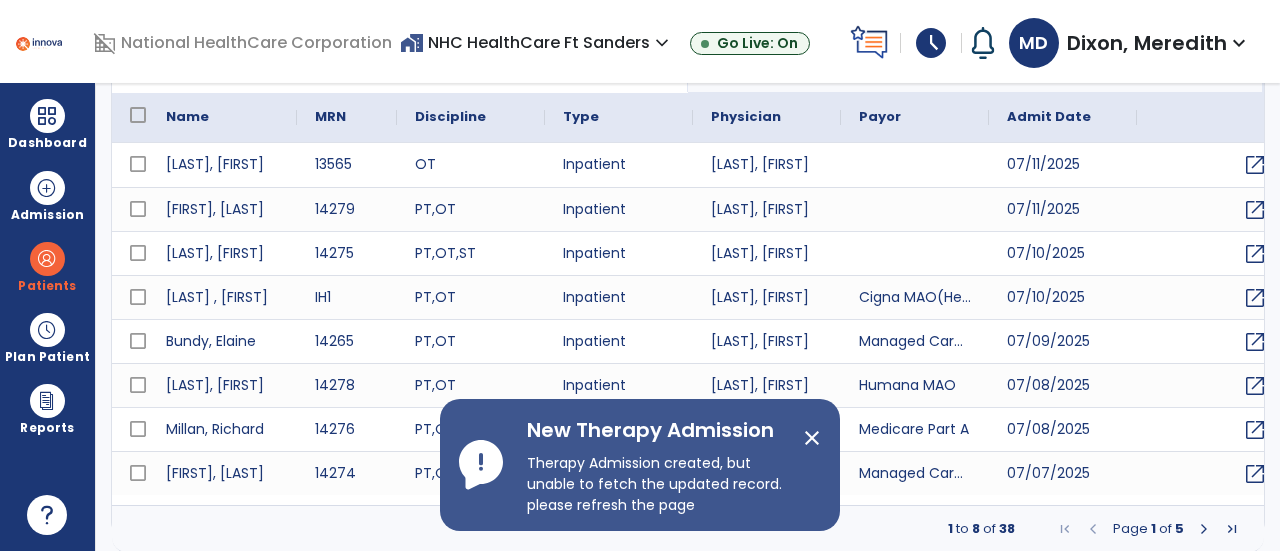 select on "***" 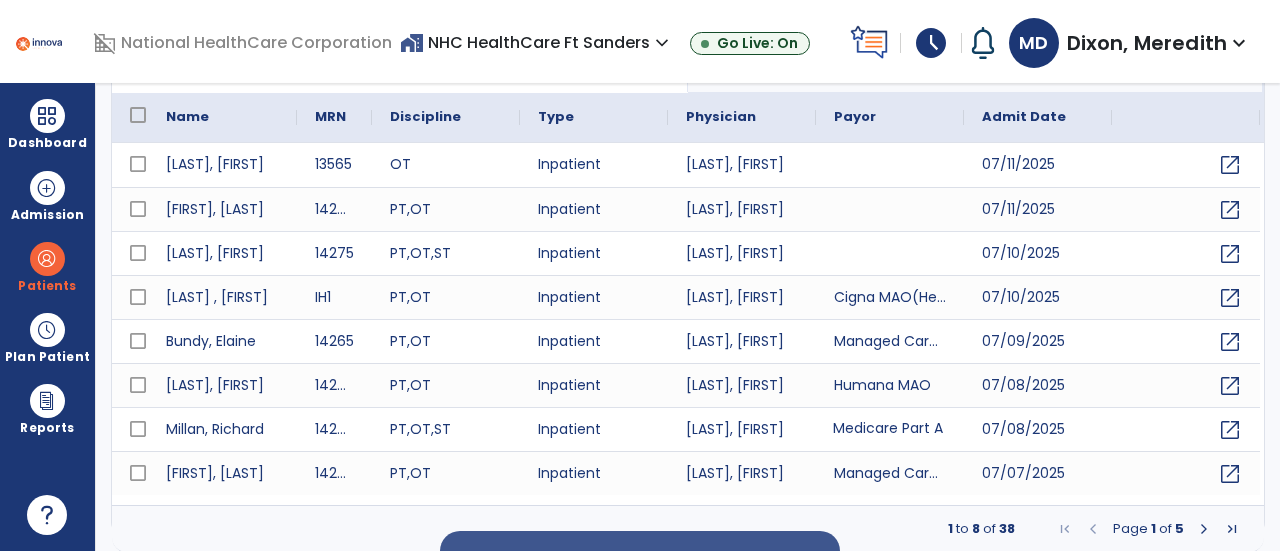 click on "Medicare Part A" at bounding box center [890, 429] 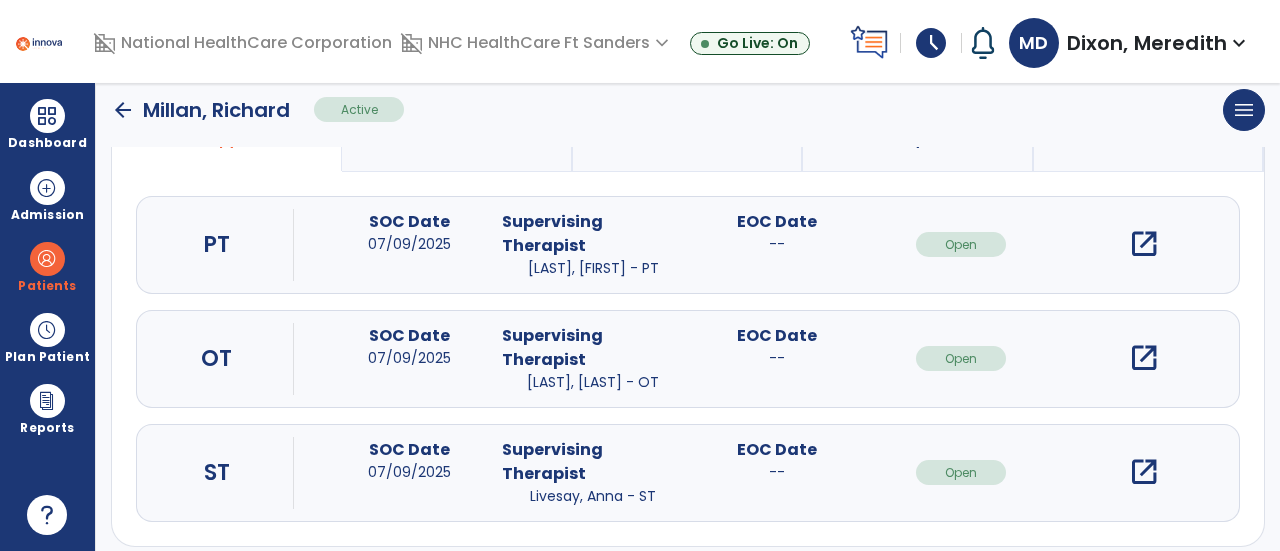 click on "arrow_back" 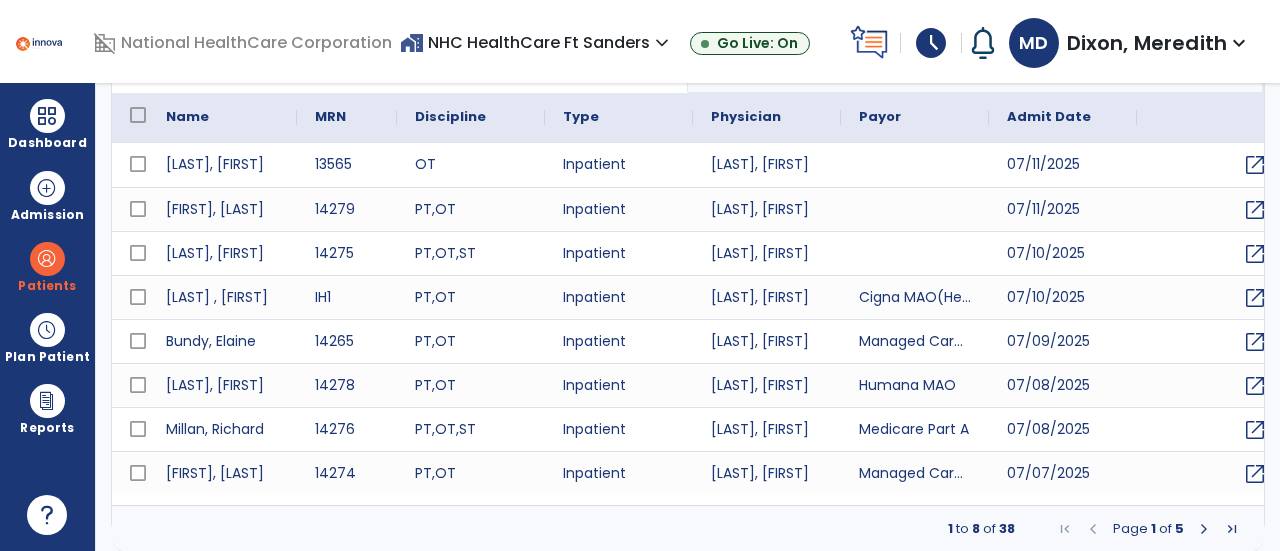 select on "***" 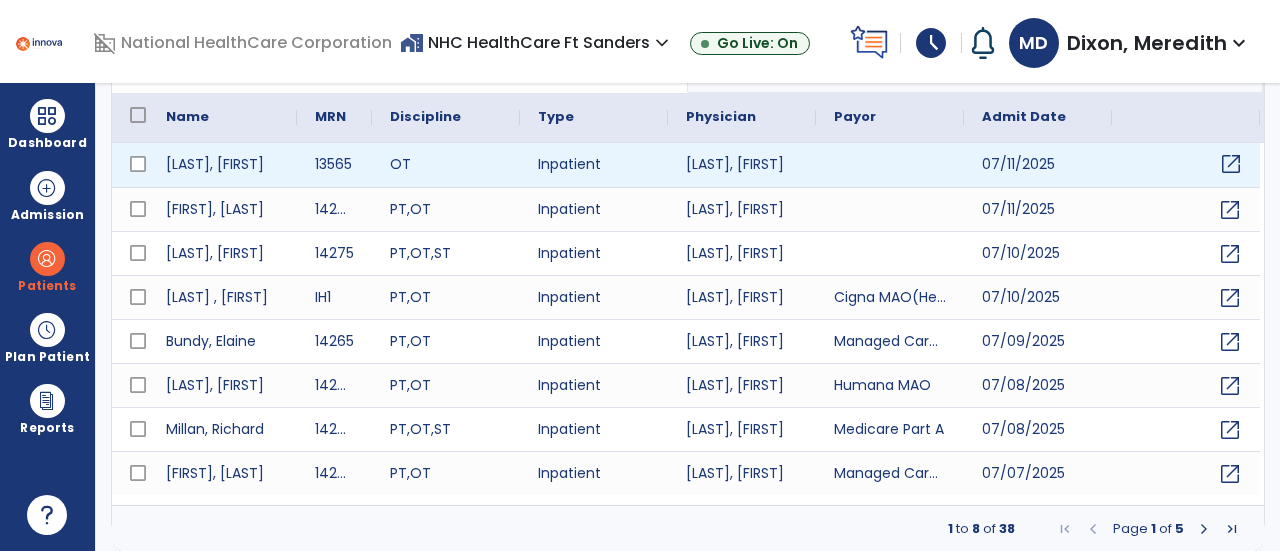 click on "open_in_new" at bounding box center [1231, 164] 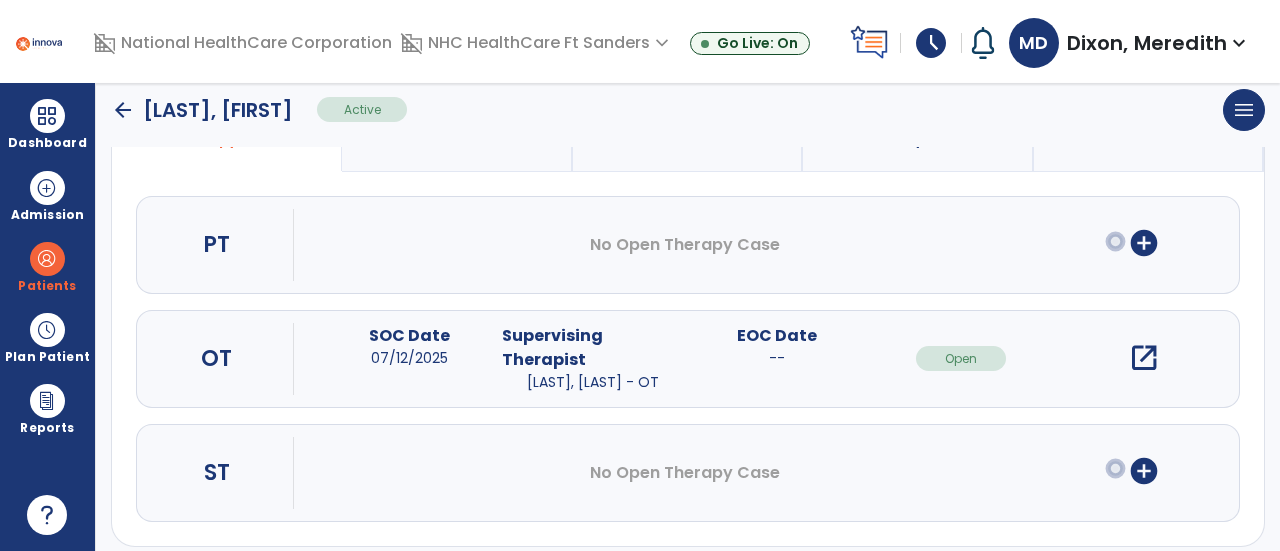 click on "open_in_new" at bounding box center [1144, 358] 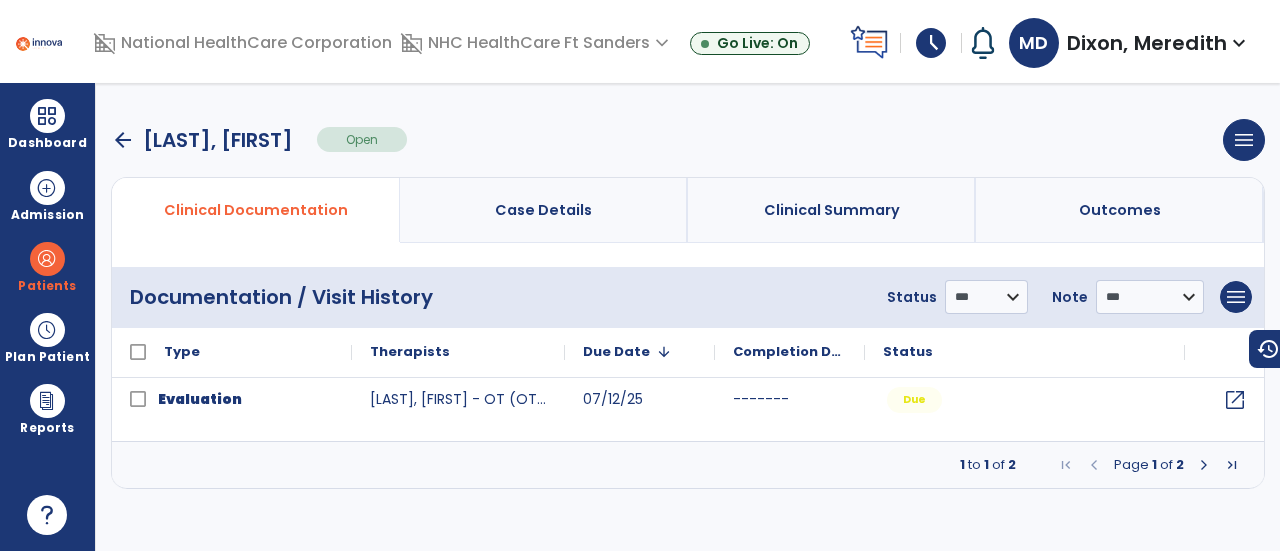 scroll, scrollTop: 0, scrollLeft: 0, axis: both 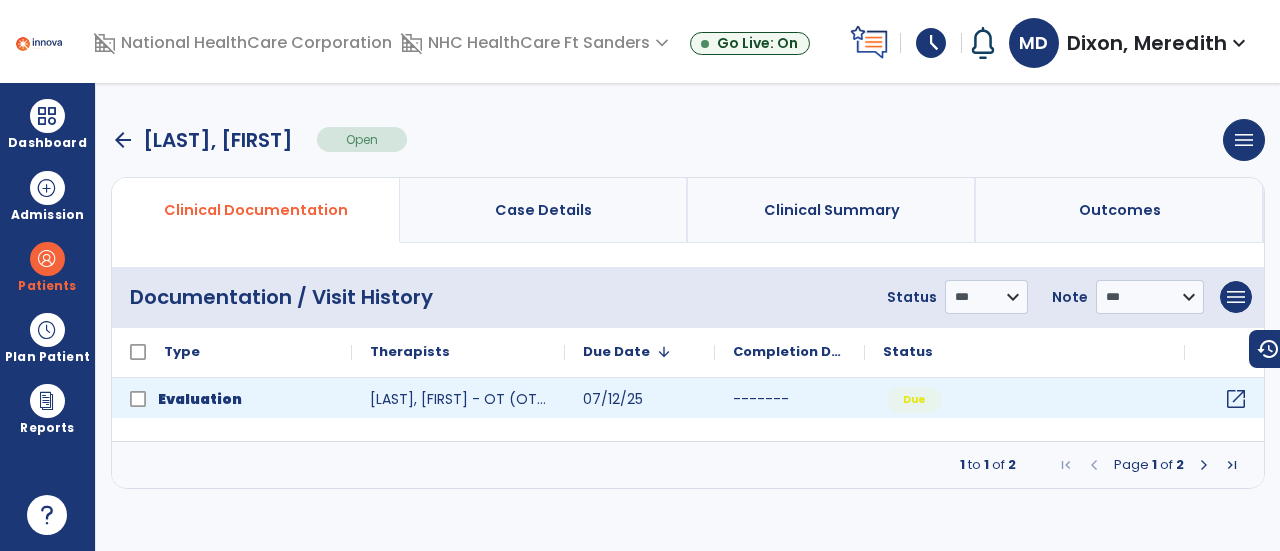 click on "open_in_new" 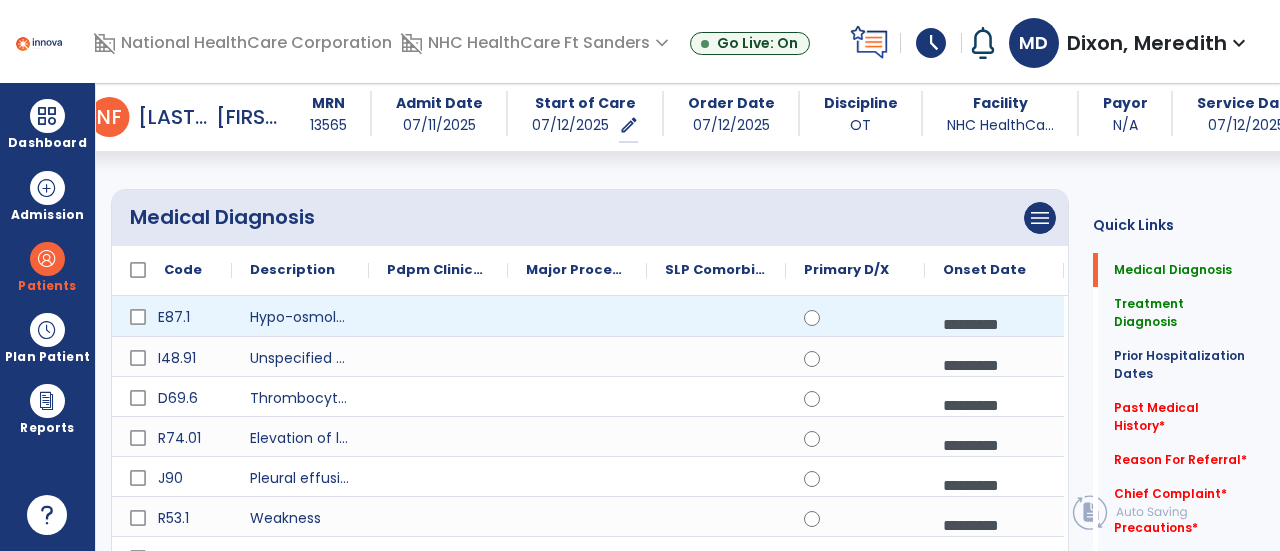 scroll, scrollTop: 158, scrollLeft: 0, axis: vertical 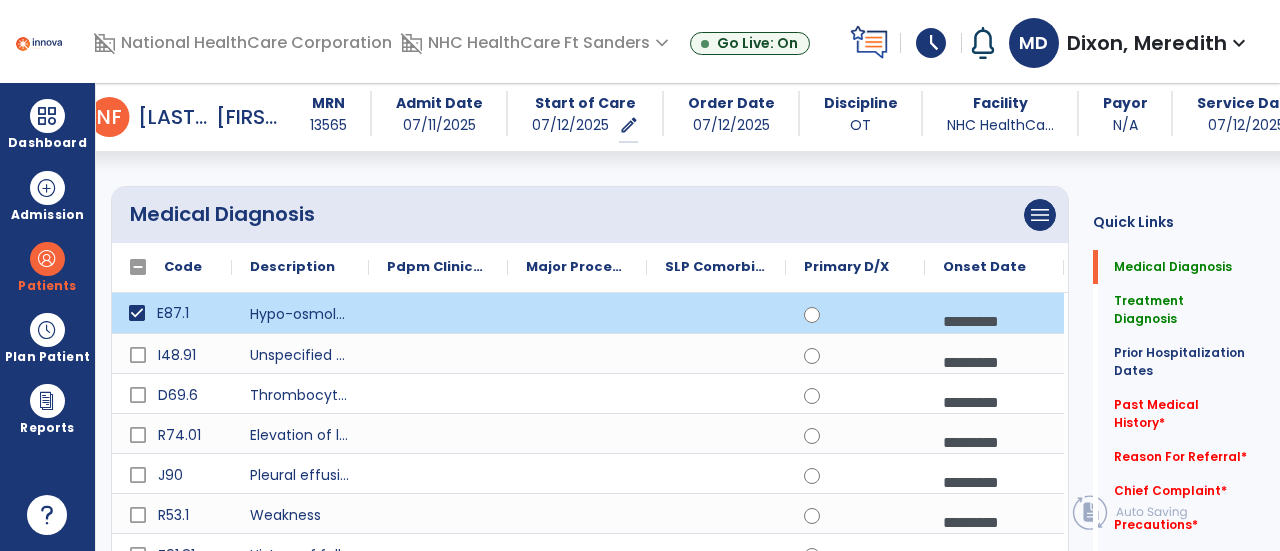 click on "*********" at bounding box center [994, 321] 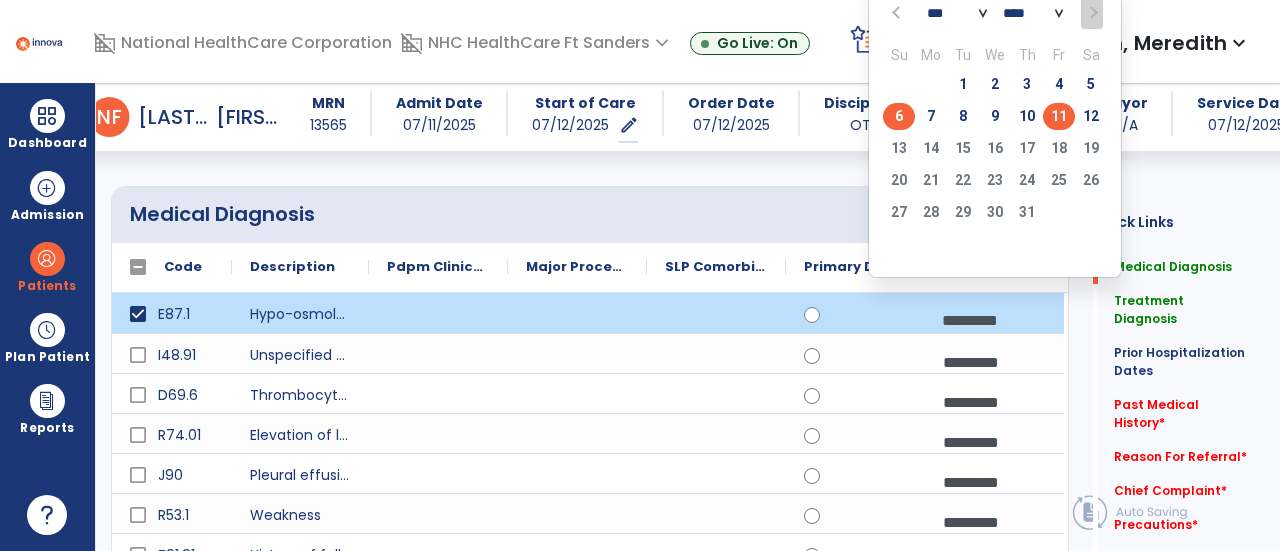 click on "6" 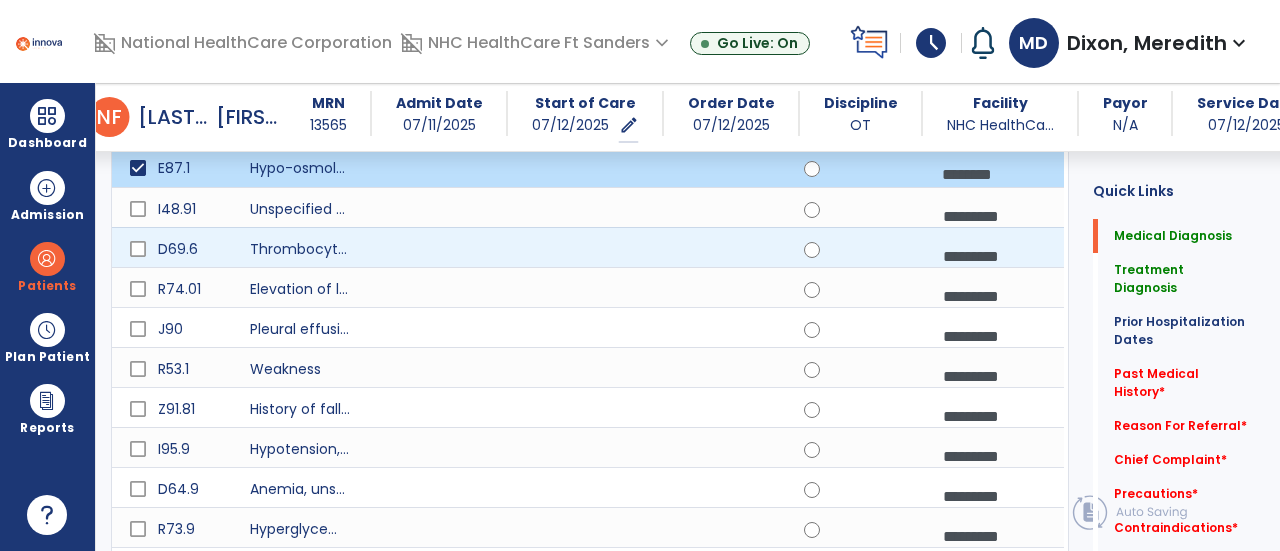 scroll, scrollTop: 306, scrollLeft: 0, axis: vertical 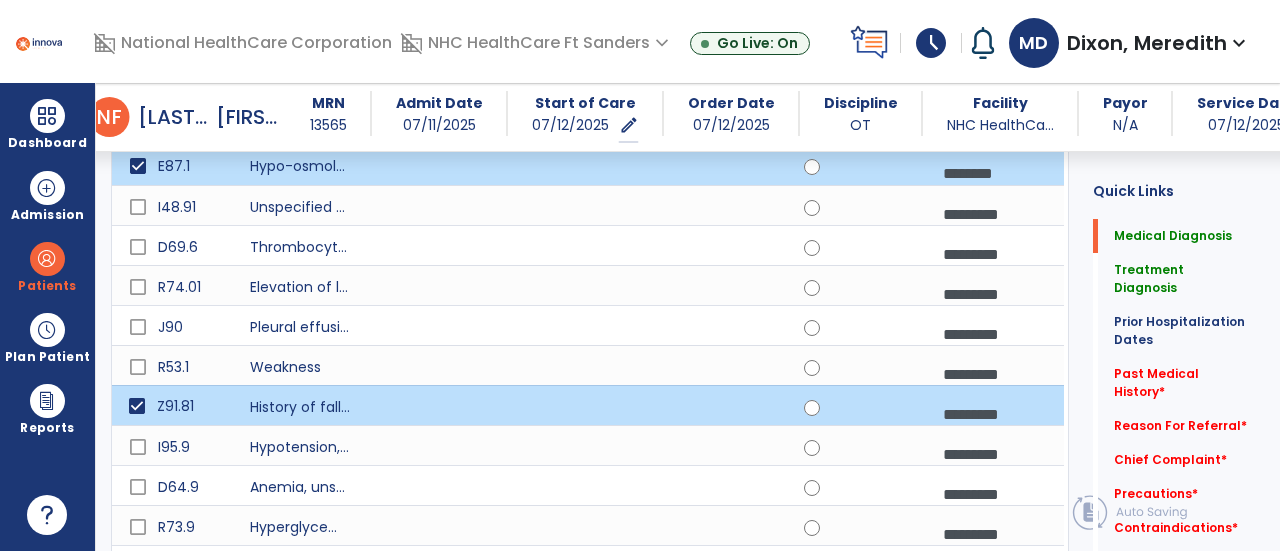 click on "*********" at bounding box center (994, 414) 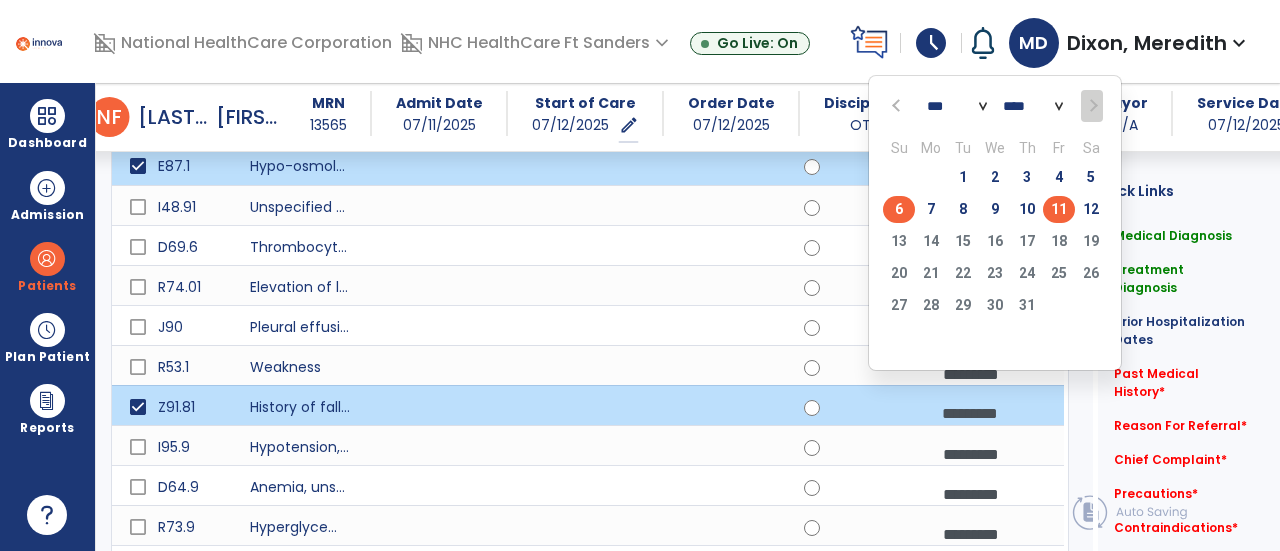 click on "6" 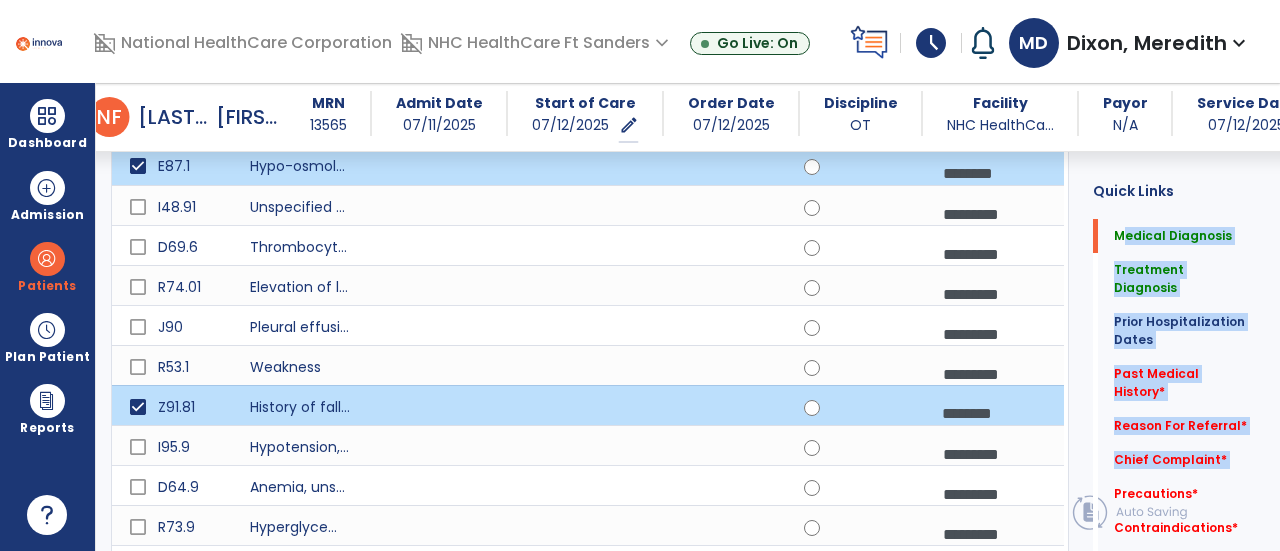 drag, startPoint x: 1088, startPoint y: 248, endPoint x: 1086, endPoint y: 326, distance: 78.025635 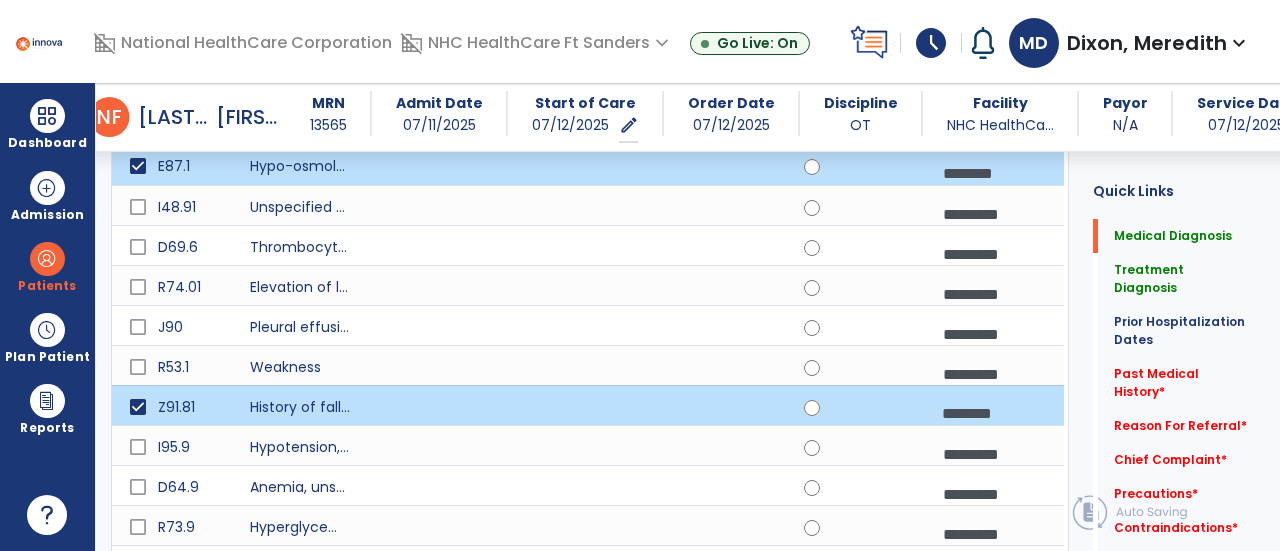 click on "Medical Diagnosis      menu   Add Medical Diagnosis   Delete Medical Diagnosis
Code
Description
Pdpm Clinical Category" 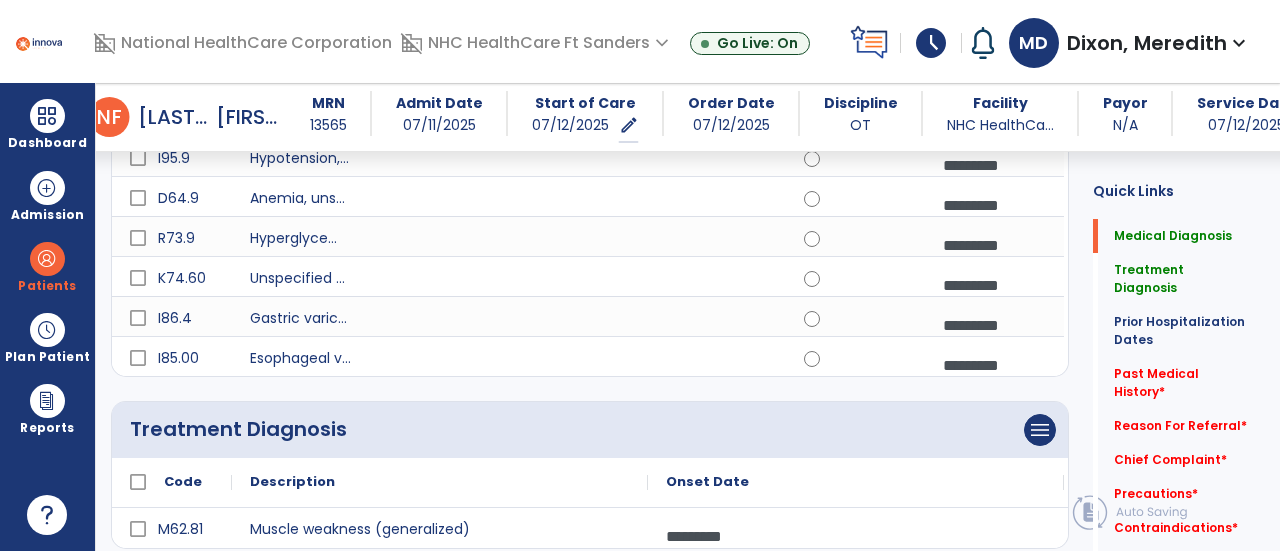 scroll, scrollTop: 596, scrollLeft: 0, axis: vertical 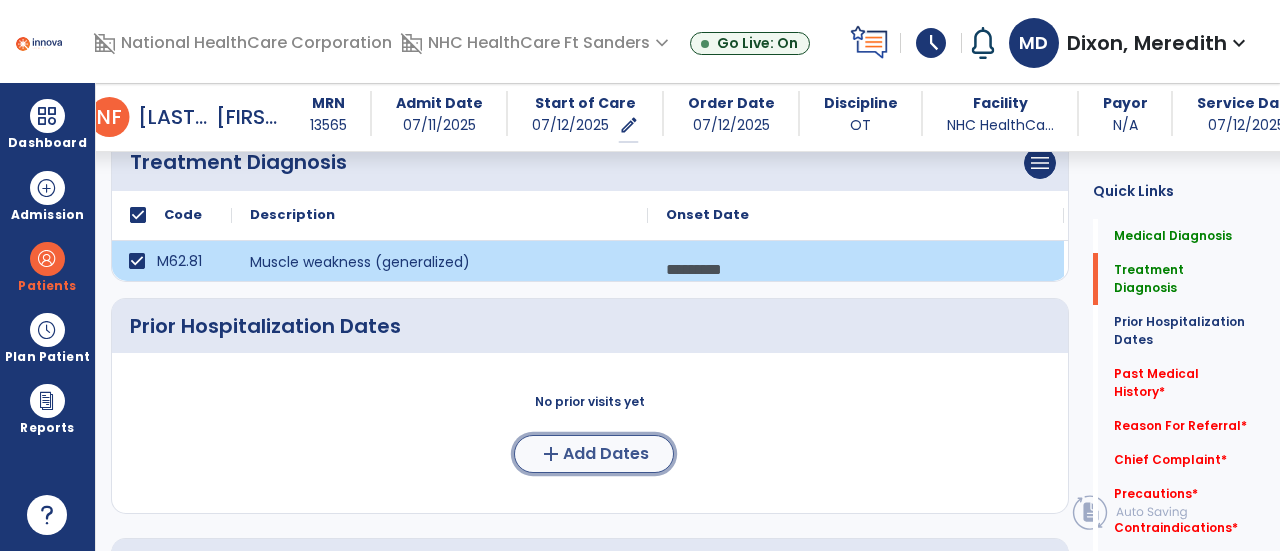 click on "Add Dates" 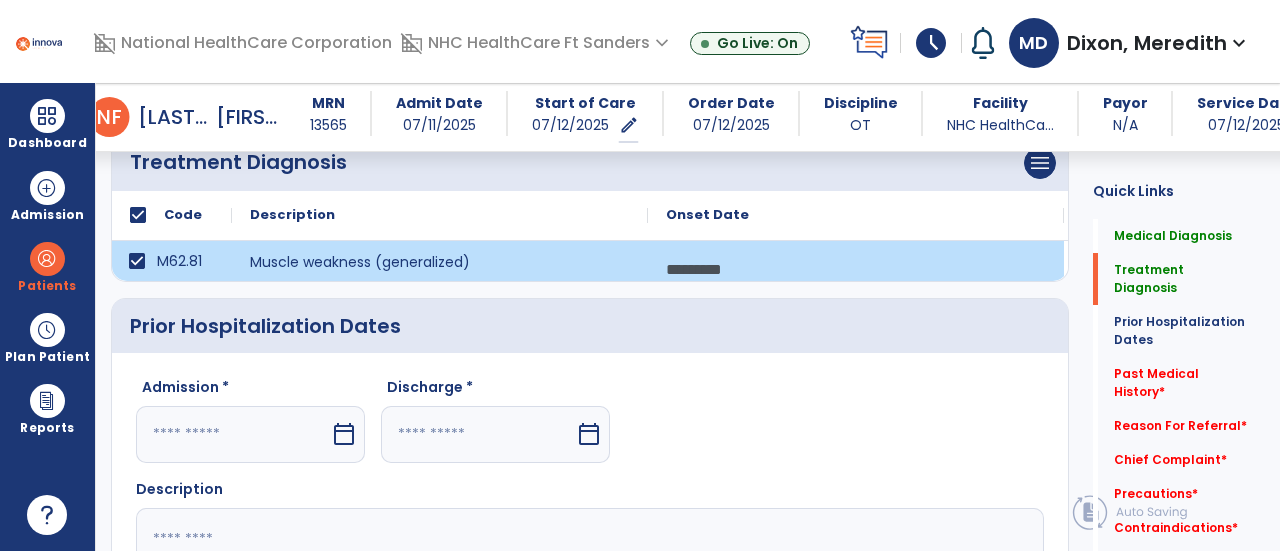 click at bounding box center (233, 434) 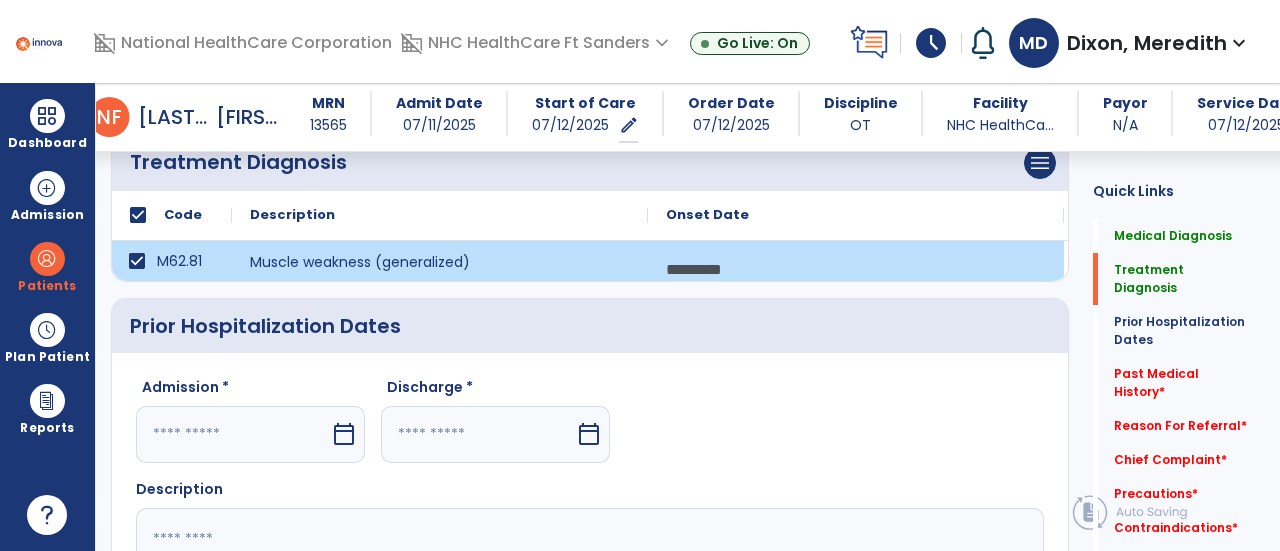 select on "*" 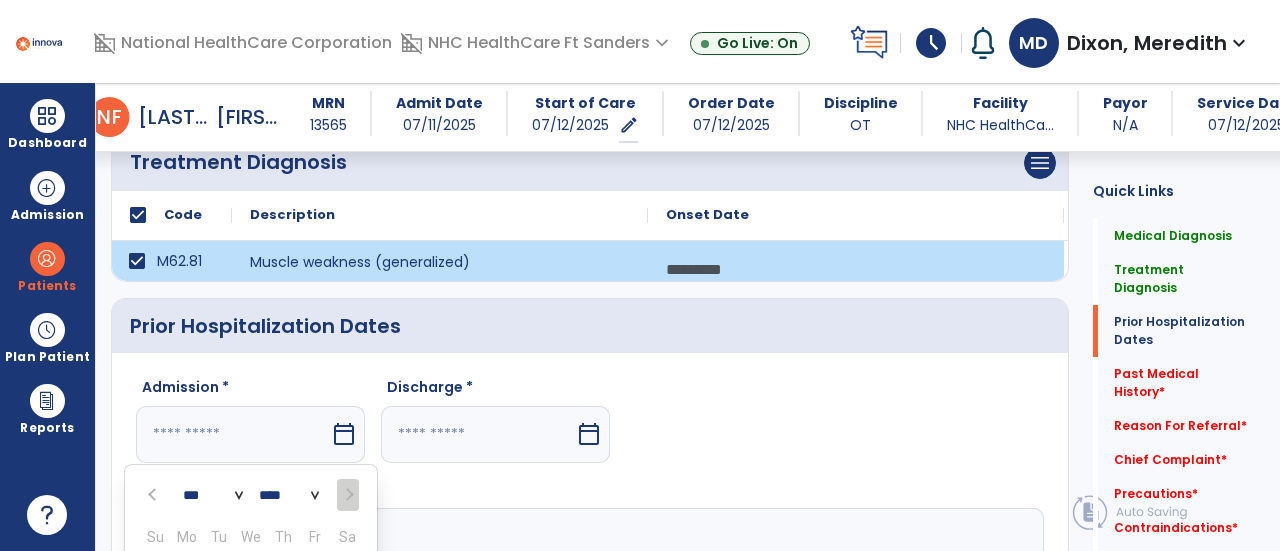scroll, scrollTop: 1128, scrollLeft: 0, axis: vertical 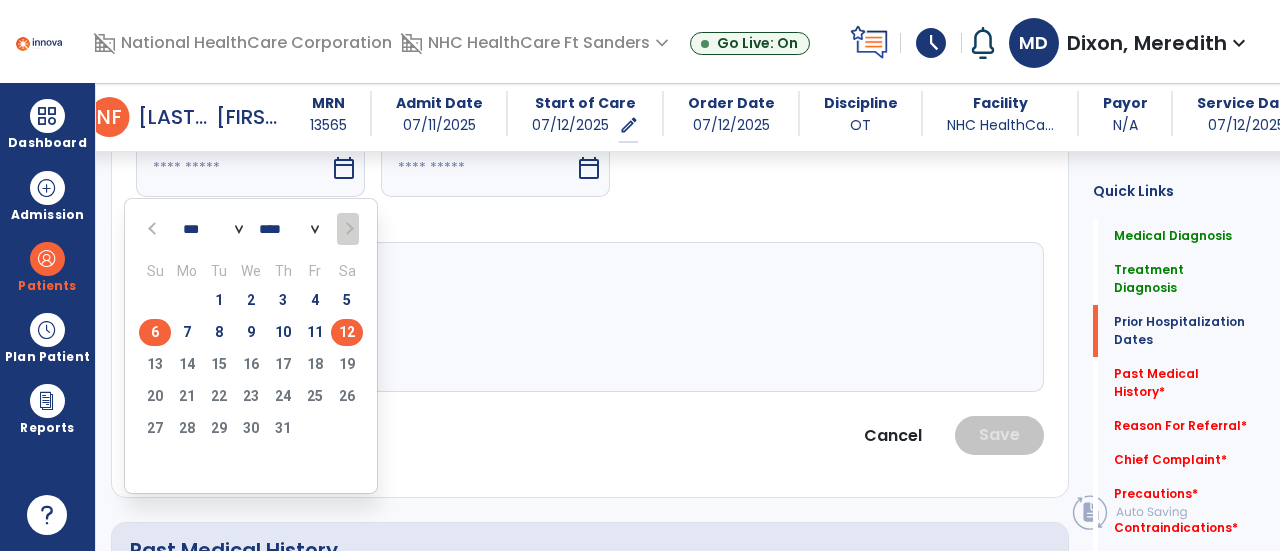 click on "6" at bounding box center [155, 332] 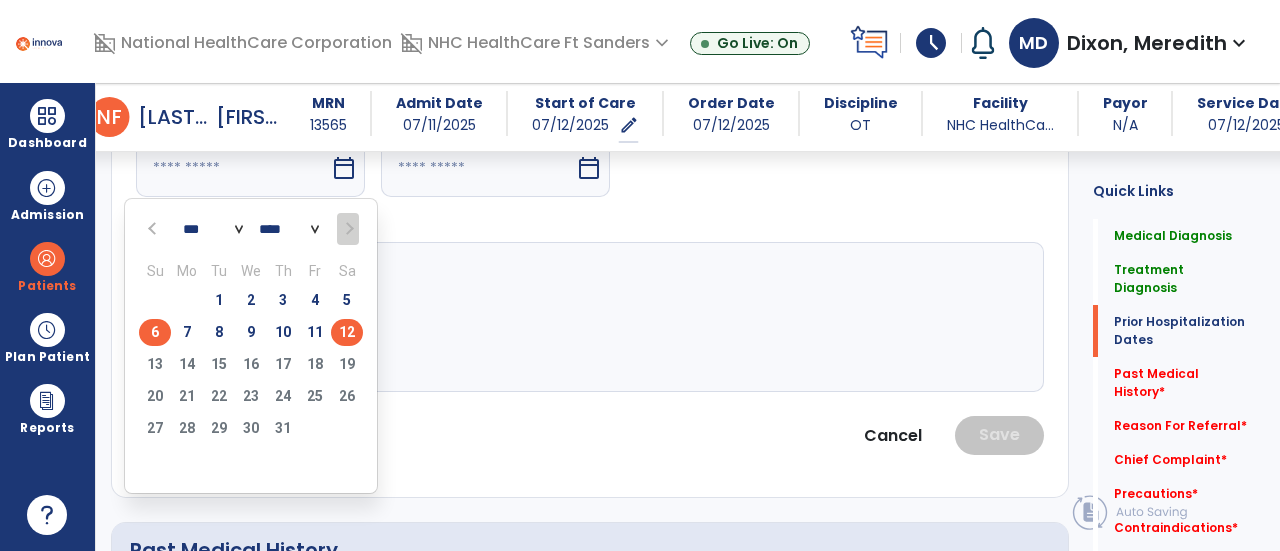 type on "********" 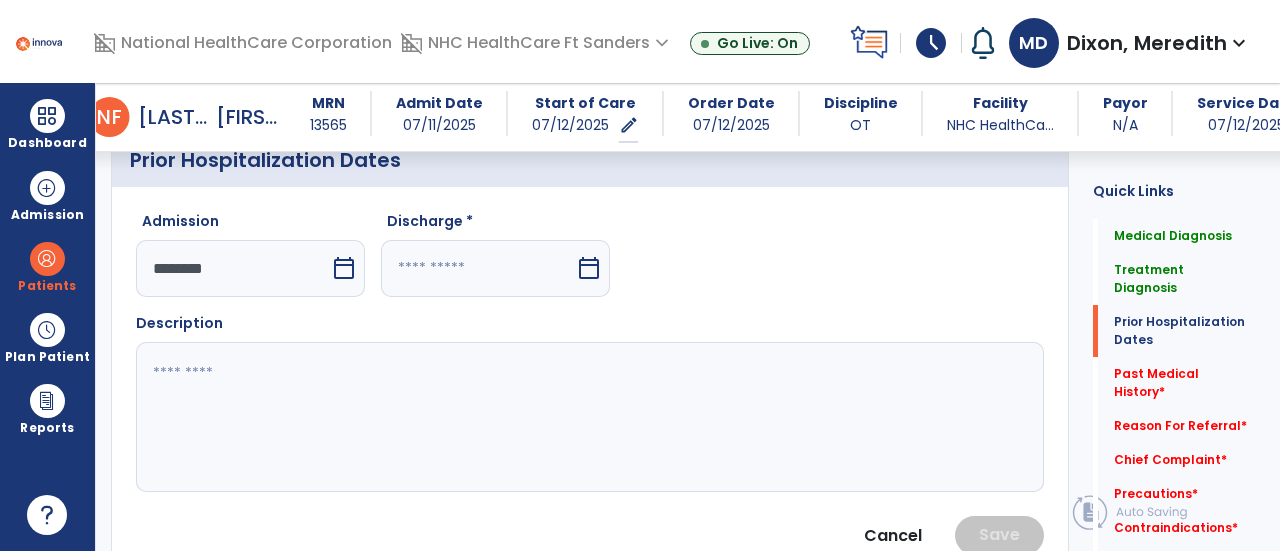 scroll, scrollTop: 1017, scrollLeft: 0, axis: vertical 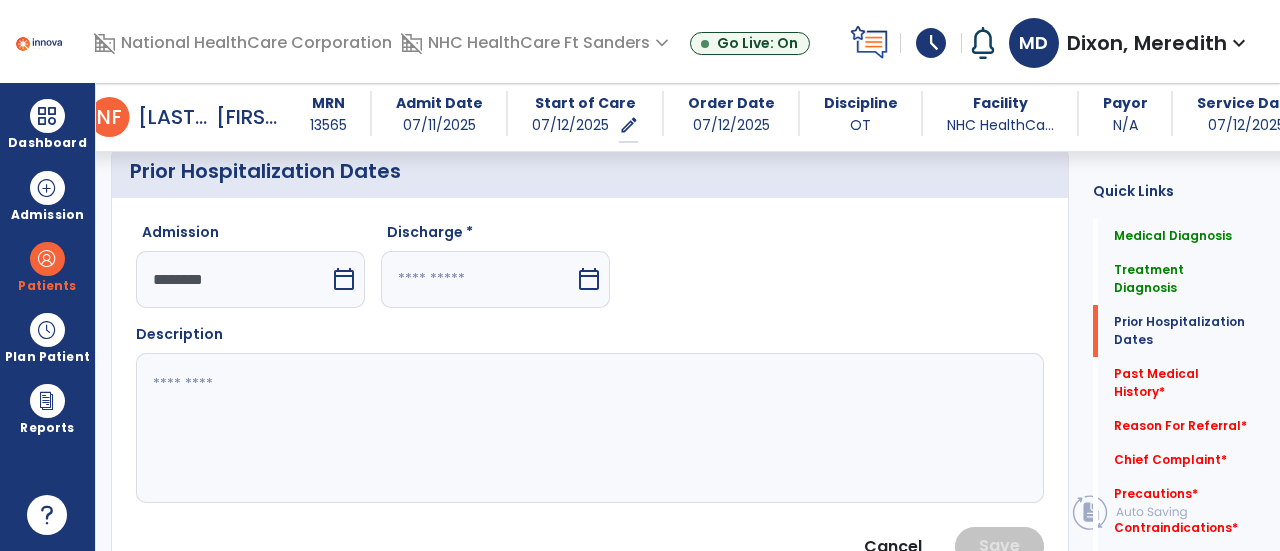 click at bounding box center (478, 279) 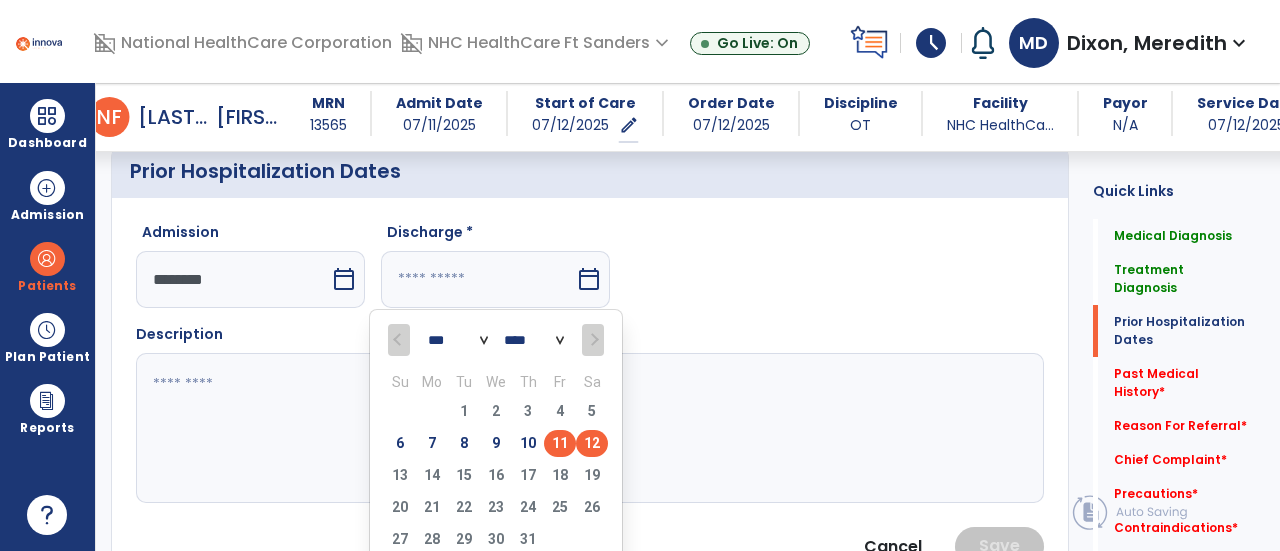 click on "11" at bounding box center [560, 443] 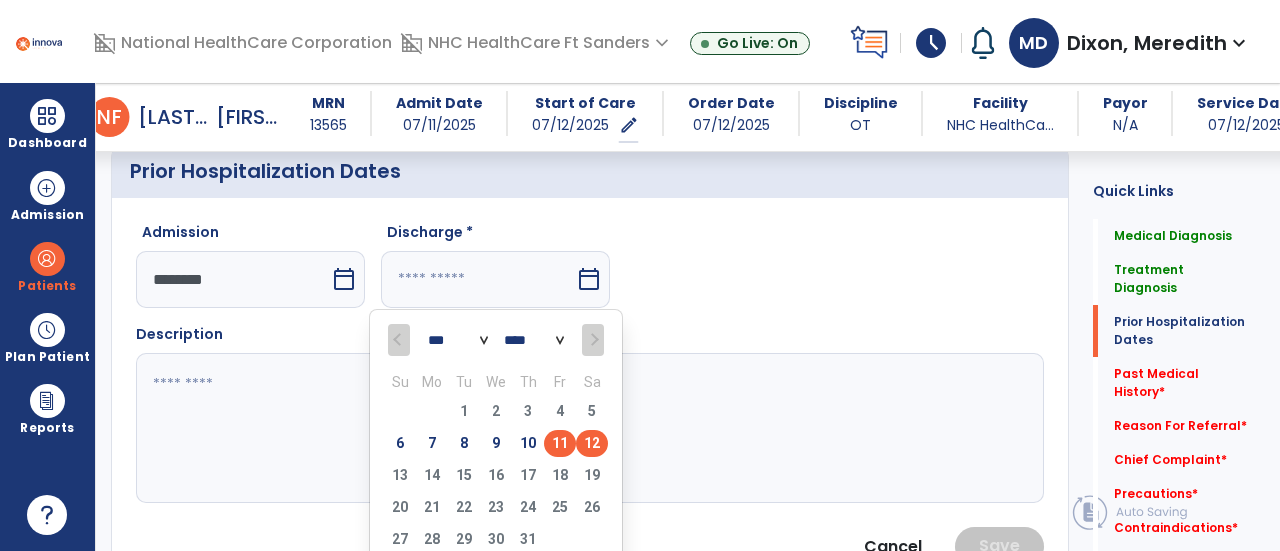 type on "*********" 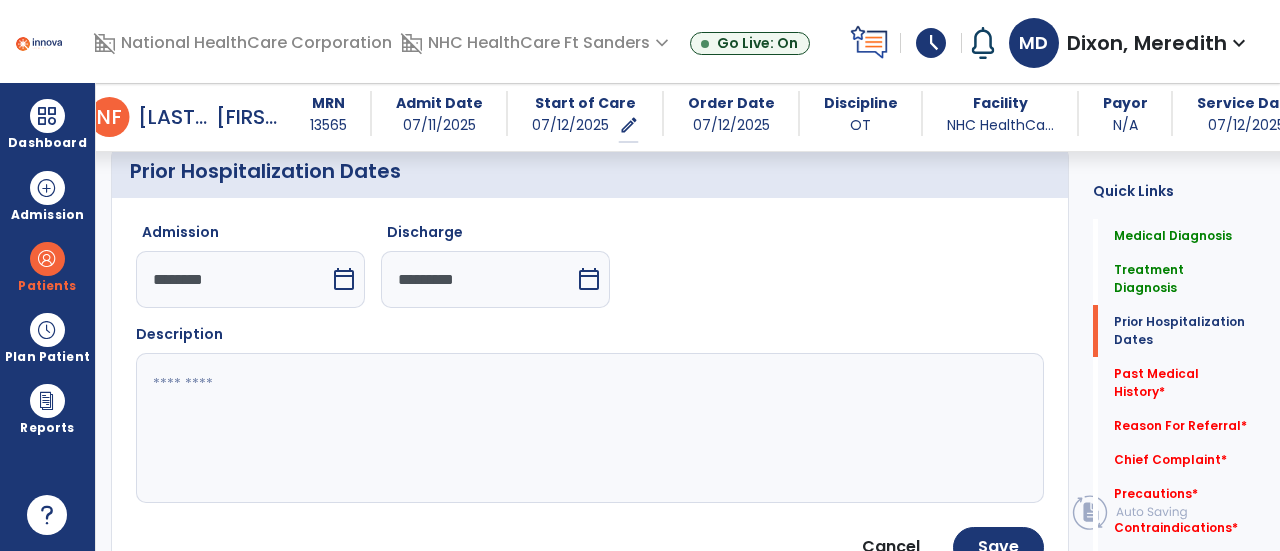 click 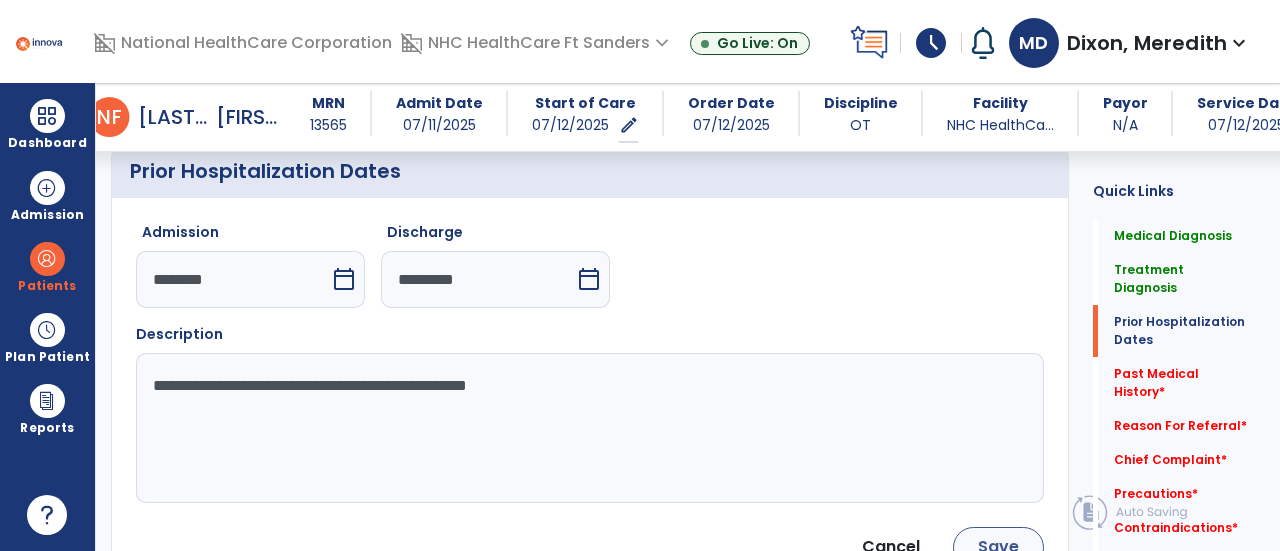 type on "**********" 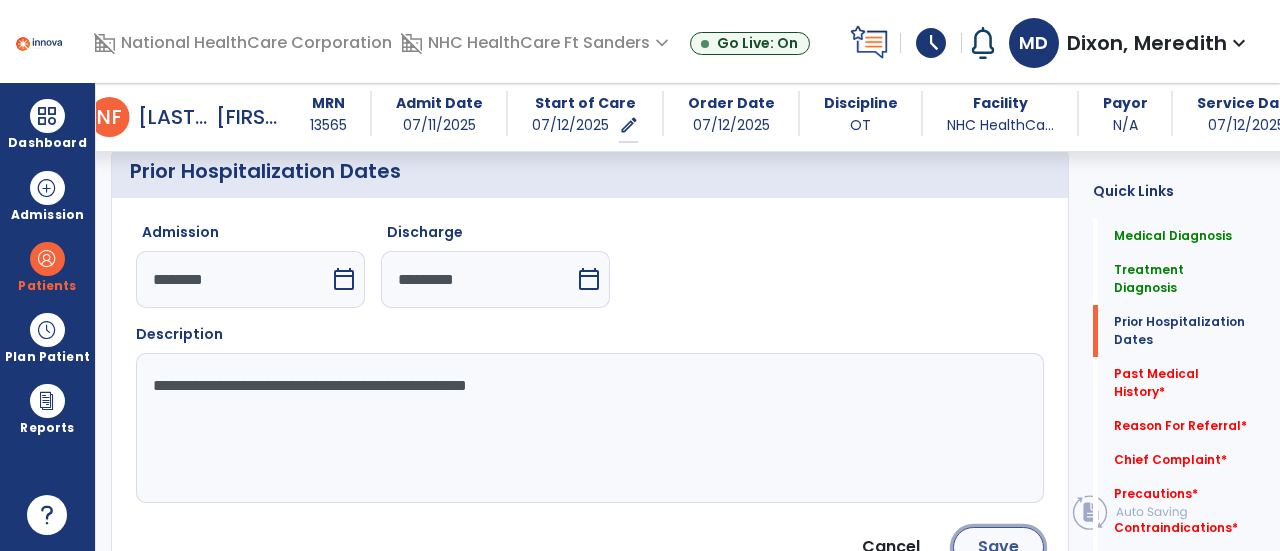 click on "Save" 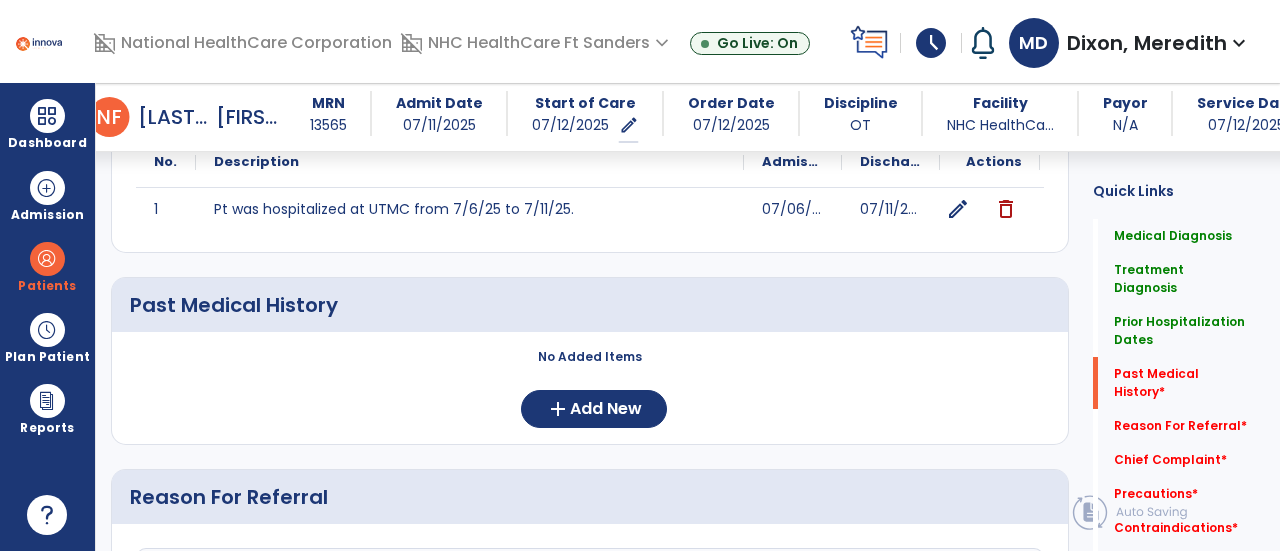 scroll, scrollTop: 1166, scrollLeft: 0, axis: vertical 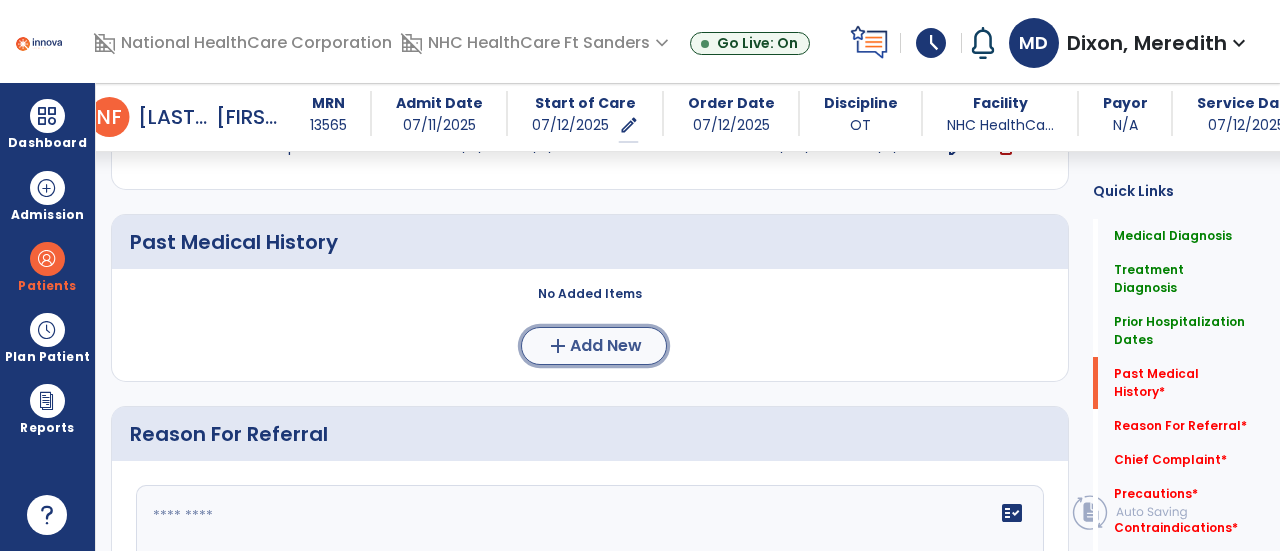 click on "Add New" 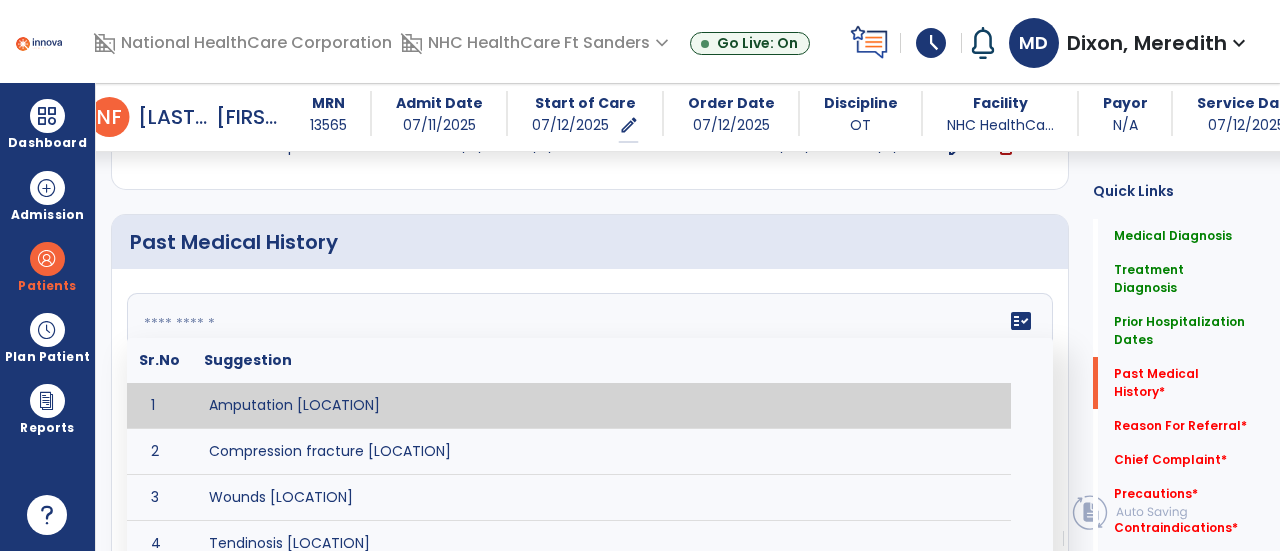 click on "fact_check  Sr.No Suggestion 1 Amputation [LOCATION] 2 Compression fracture [LOCATION] 3 Wounds [LOCATION] 4 Tendinosis [LOCATION] 5 Venous stasis ulcer [LOCATION] 6 Achilles tendon tear [LOCATION] 7 ACL tear surgically repaired [LOCATION] 8 Above knee amputation (AKA) [LOCATION] 9 Below knee amputation (BKE) [LOCATION] 10 Cancer (SITE/TYPE) 11 Surgery (TYPE) 12 AAA (Abdominal Aortic Aneurysm) 13 Achilles tendon tear [LOCATION] 14 Acute Renal Failure 15 AIDS (Acquired Immune Deficiency Syndrome) 16 Alzheimer's Disease 17 Anemia 18 Angina 19 Anxiety 20 ASHD (Arteriosclerotic Heart Disease) 21 Atrial Fibrillation 22 Bipolar Disorder 23 Bowel Obstruction 24 C-Diff 25 Coronary Artery Bypass Graft (CABG) 26 CAD (Coronary Artery Disease) 27 Carpal tunnel syndrome 28 Chronic bronchitis 29 Chronic renal failure 30 Colostomy 31 COPD (Chronic Obstructive Pulmonary Disease) 32 CRPS (Complex Regional Pain Syndrome) 33 CVA (Cerebrovascular Accident) 34 CVI (Chronic Venous Insufficiency) 35 DDD (Degenerative Disc Disease)" 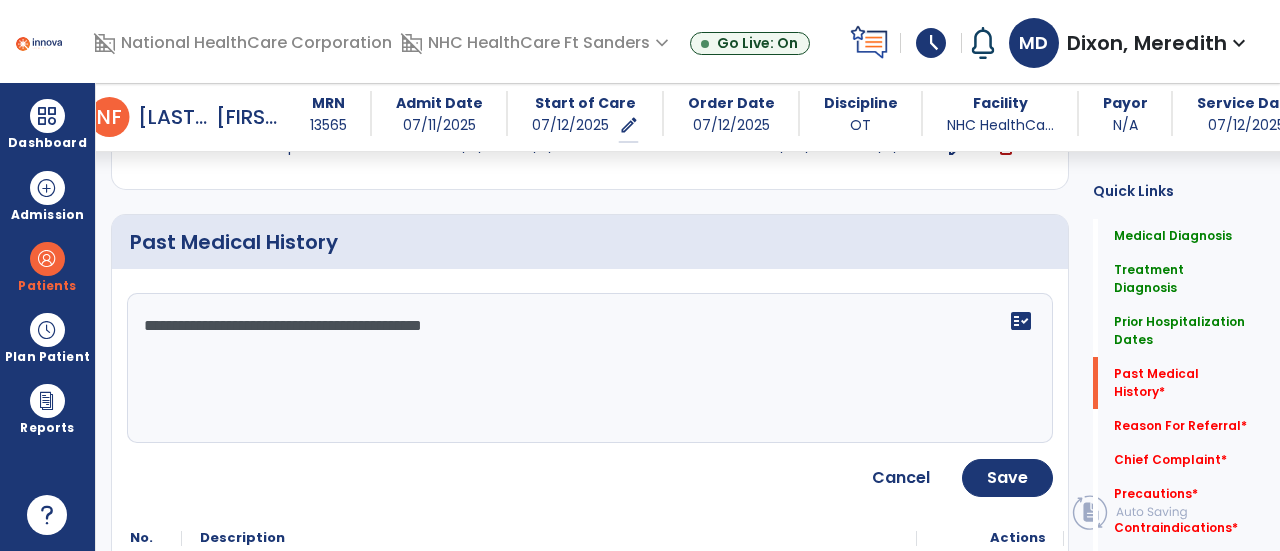 type on "**********" 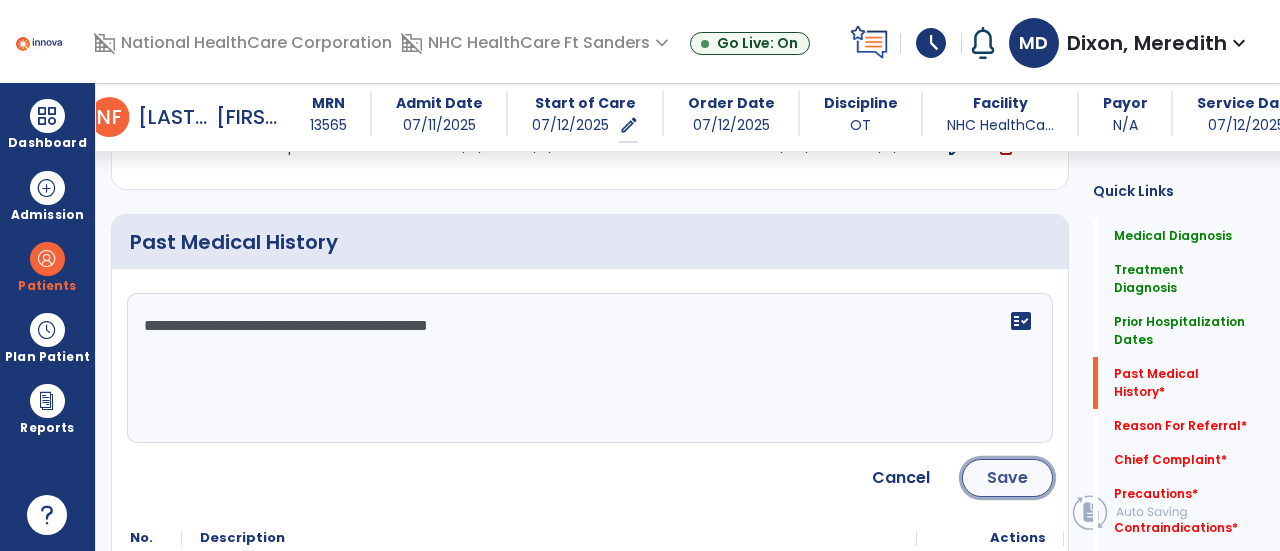 click on "Save" 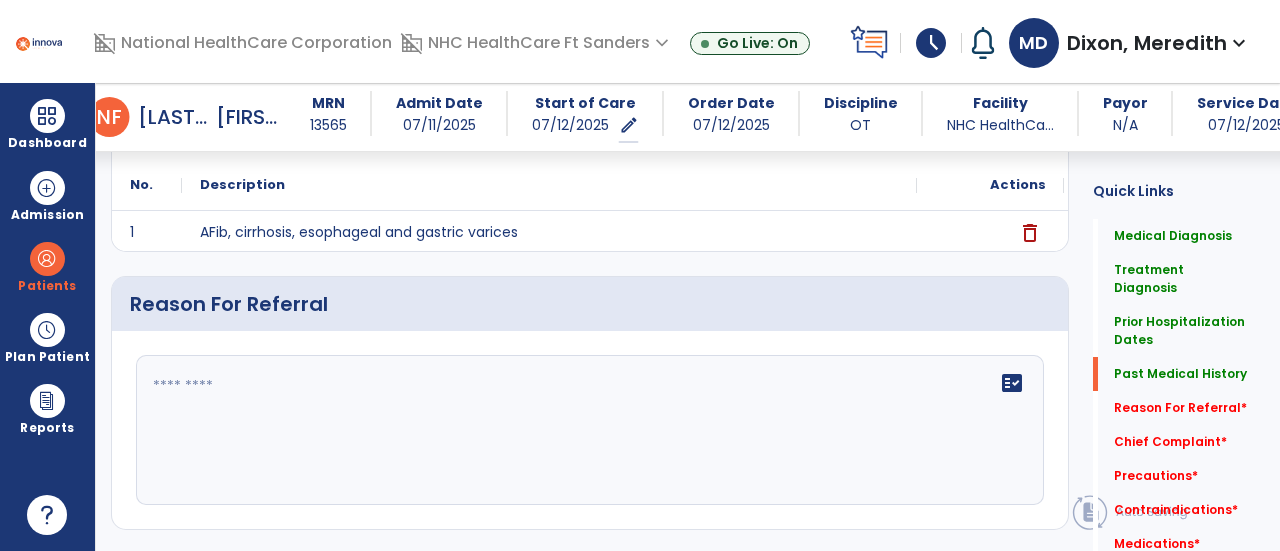 scroll, scrollTop: 1299, scrollLeft: 0, axis: vertical 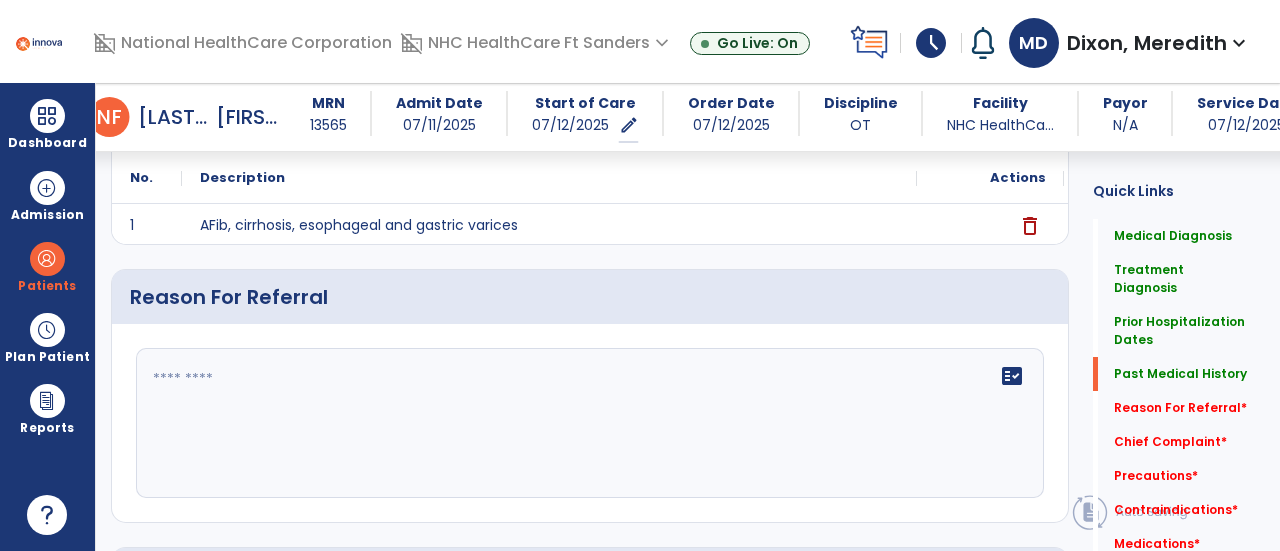 click on "fact_check" 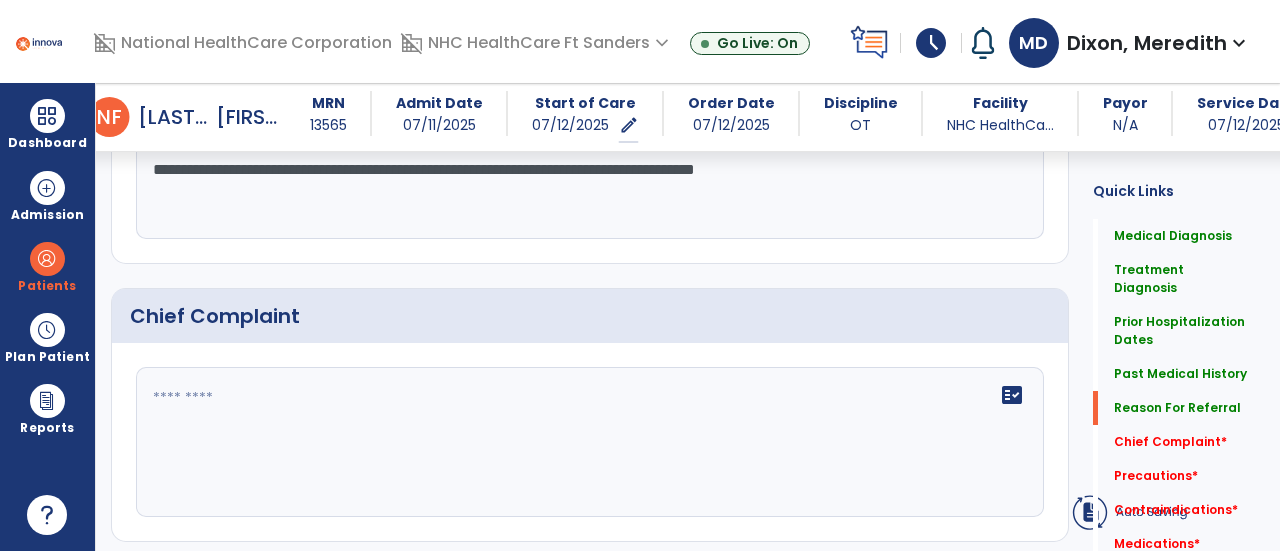 scroll, scrollTop: 1559, scrollLeft: 0, axis: vertical 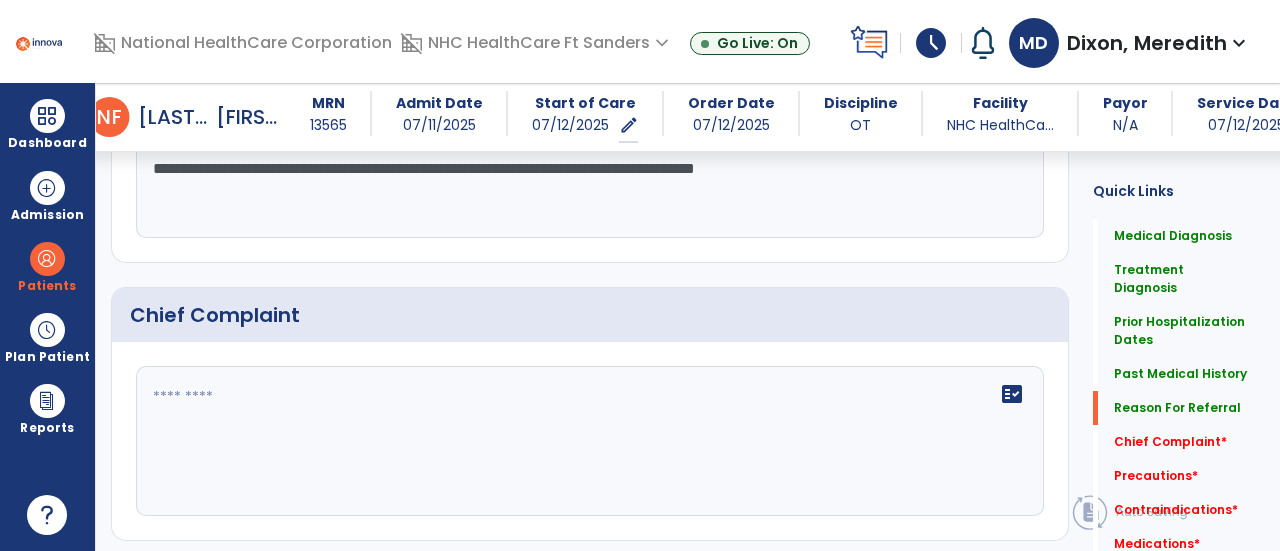 type on "**********" 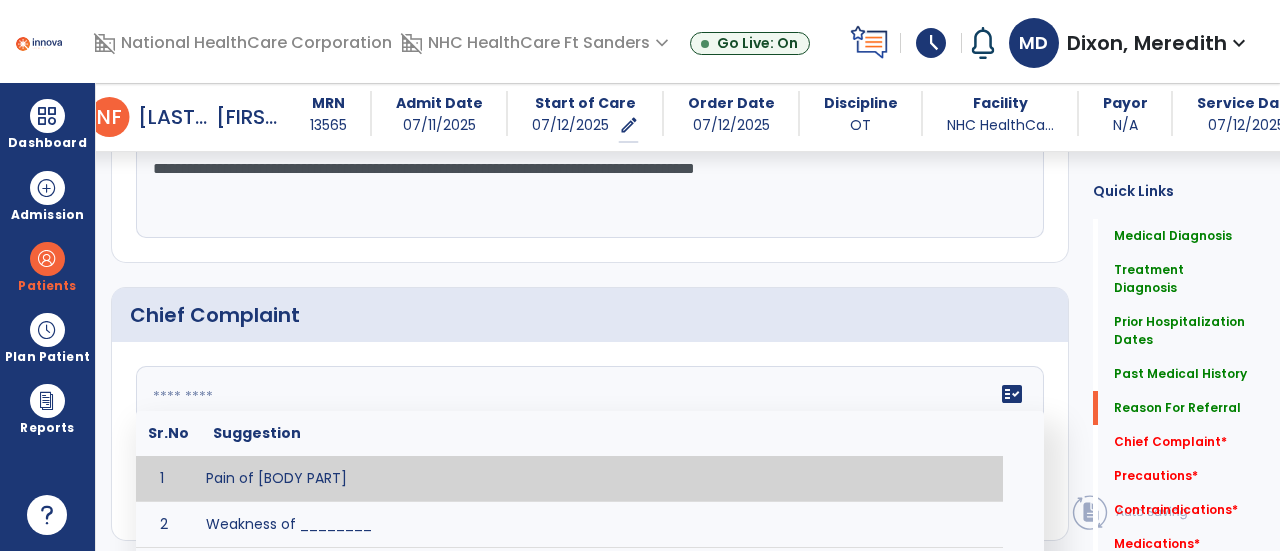 click on "fact_check  Sr.No Suggestion 1 Pain of [BODY PART] 2 Weakness of ________ 3 Instability of ________ 4 Functional limitations including ____________ 5 ADL's including ___________. 6 Inability to perform work related duties such as _________ 7 Inability to perform house hold duties such as __________. 8 Loss of balance. 9 Problems with gait including _________." 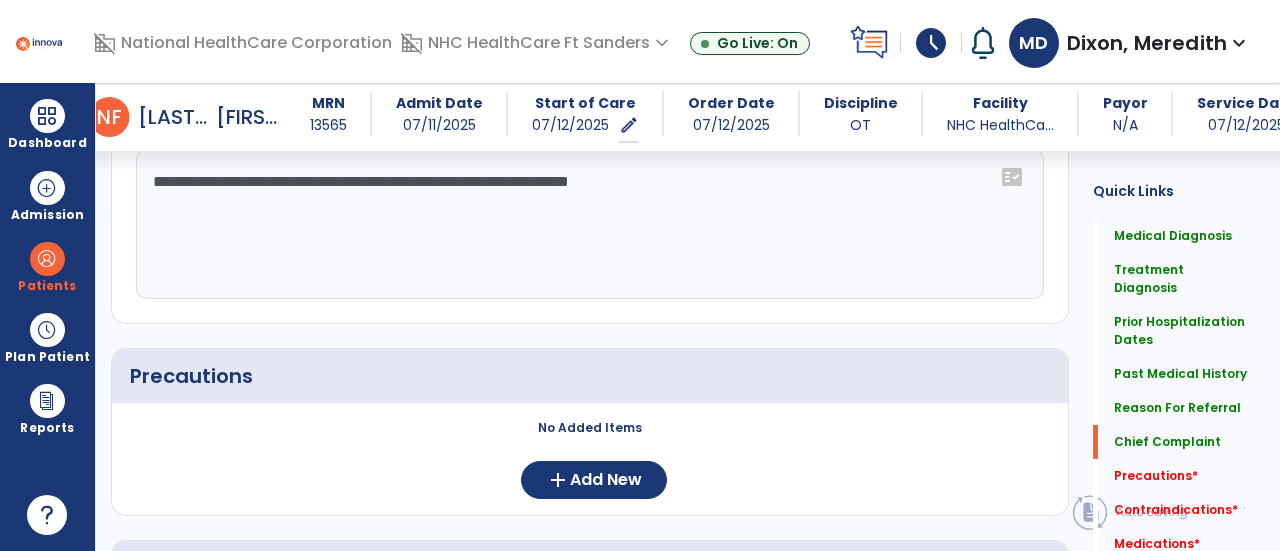 scroll, scrollTop: 1777, scrollLeft: 0, axis: vertical 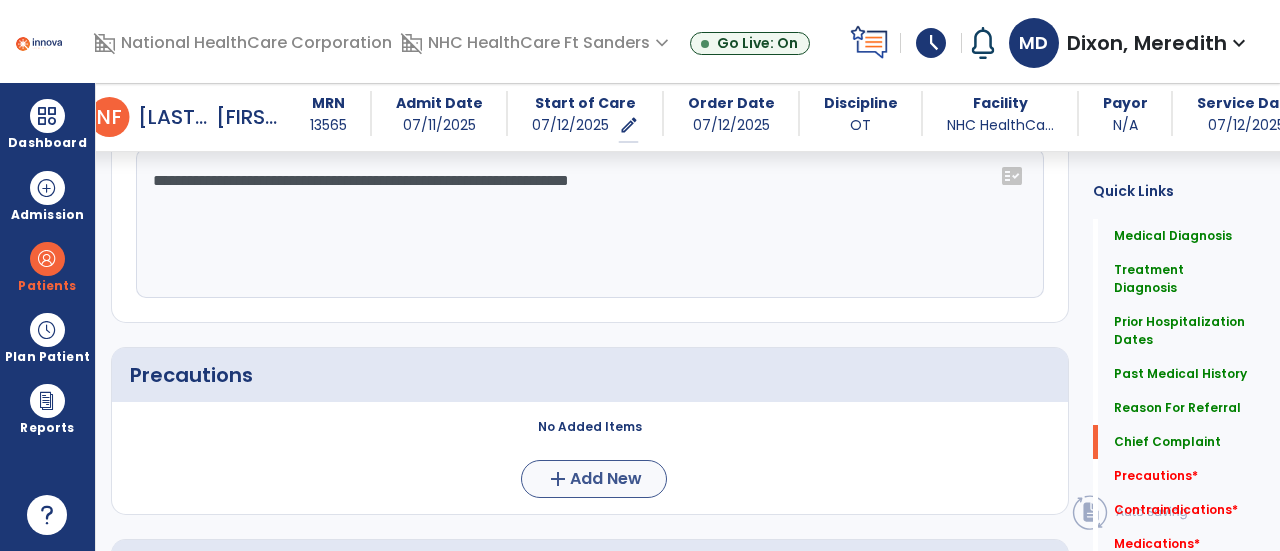 type on "**********" 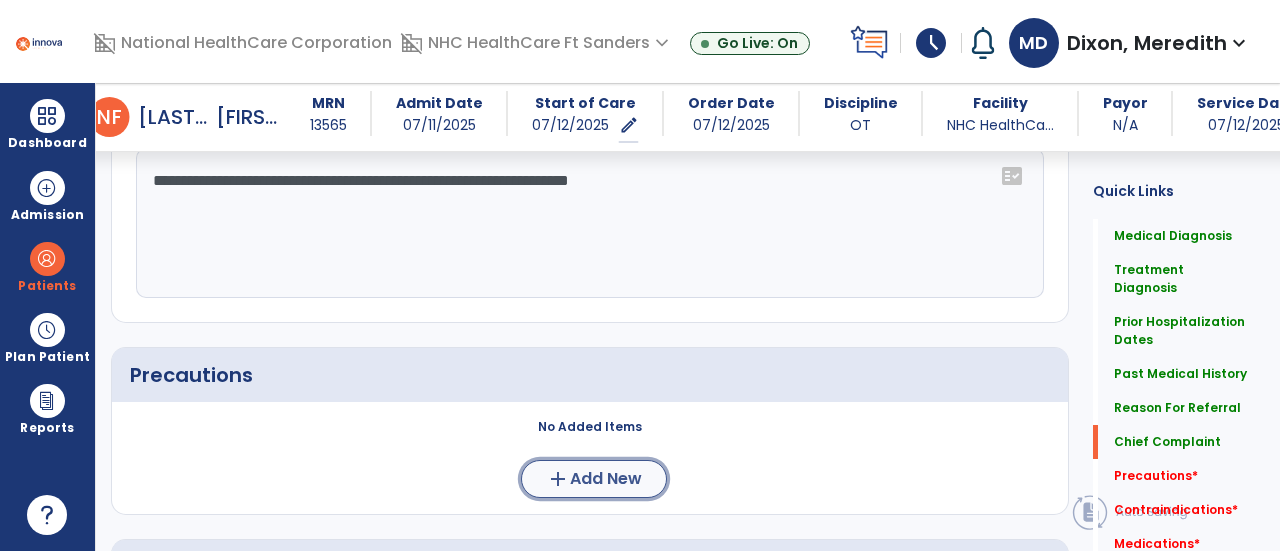 click on "add  Add New" 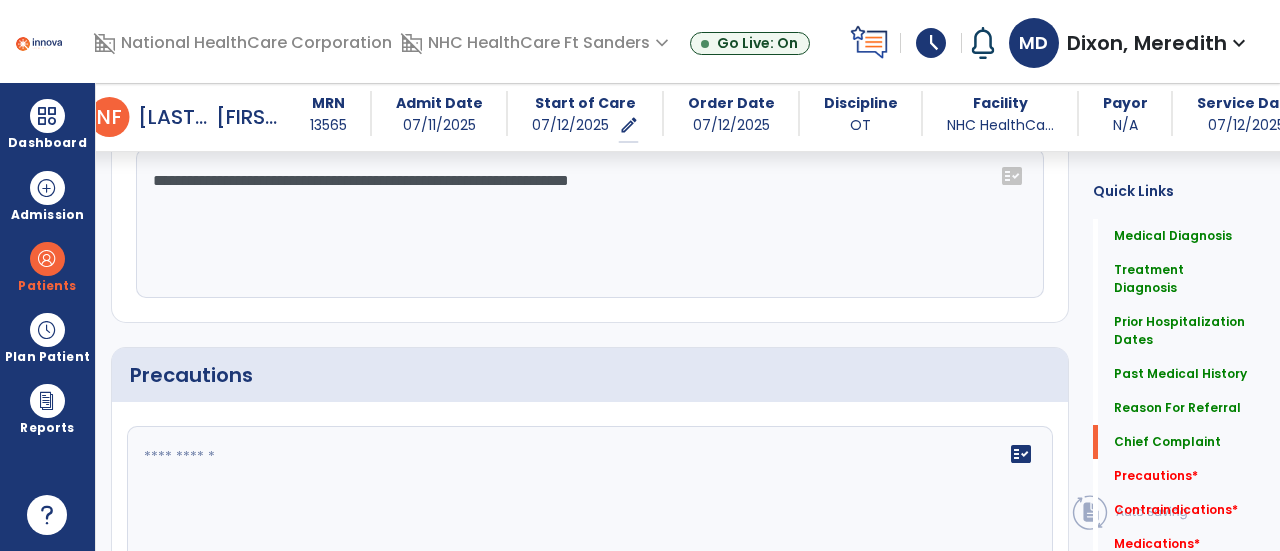 click on "fact_check" 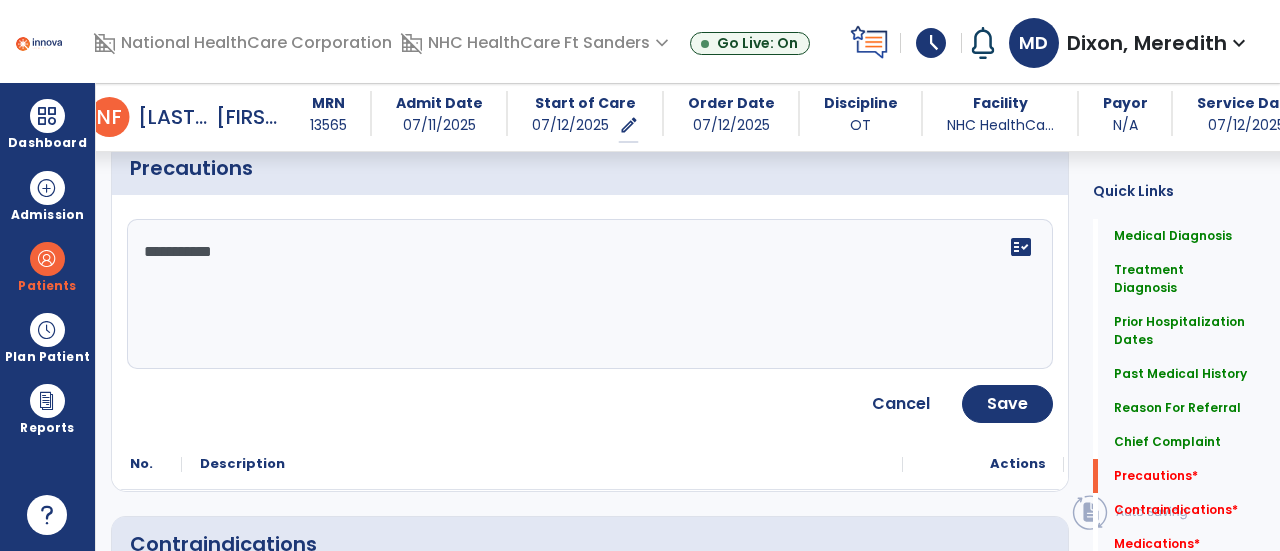scroll, scrollTop: 1985, scrollLeft: 0, axis: vertical 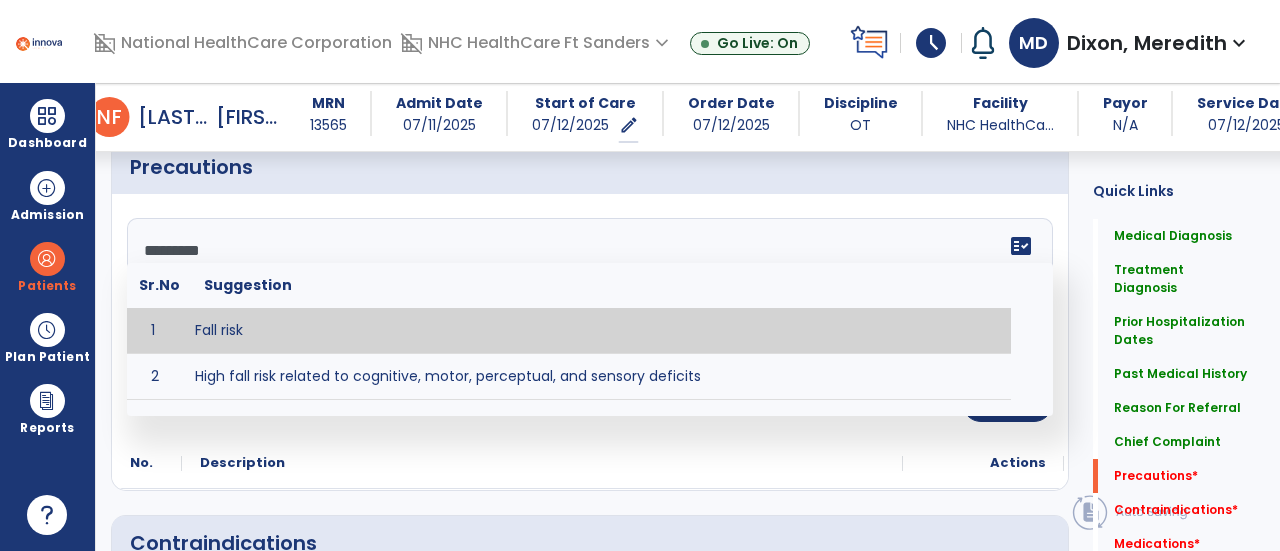 click on "*********" 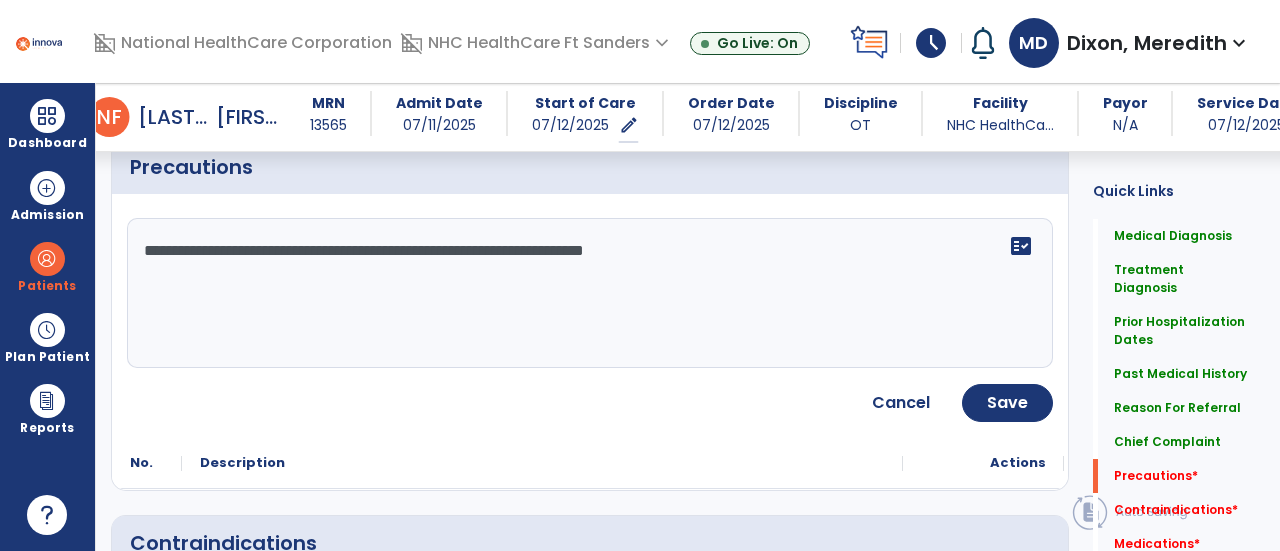 type on "**********" 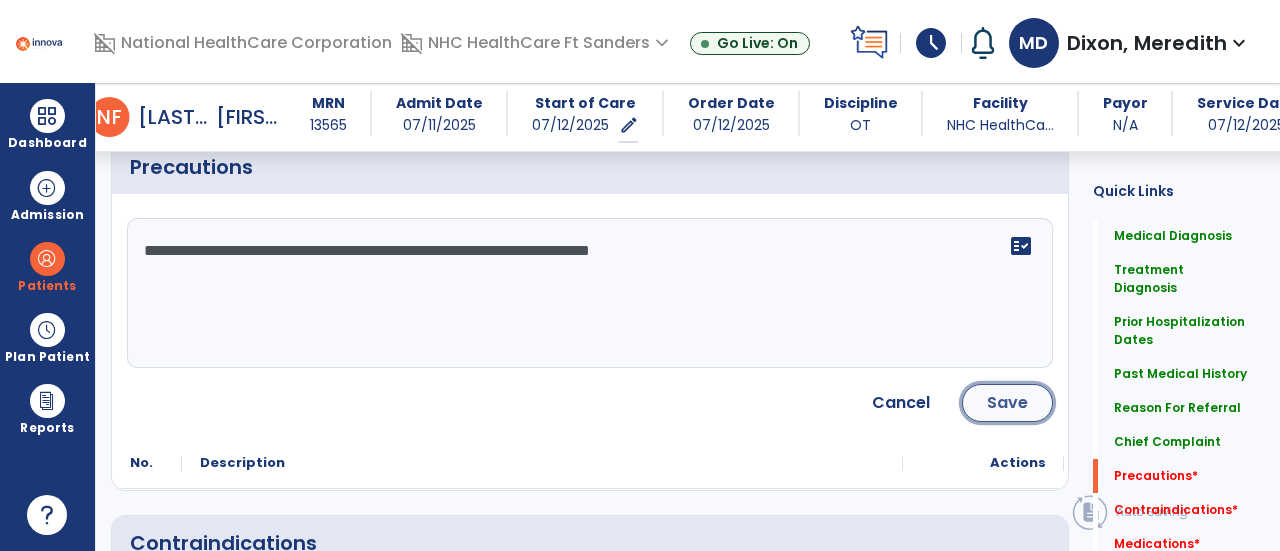 click on "Save" 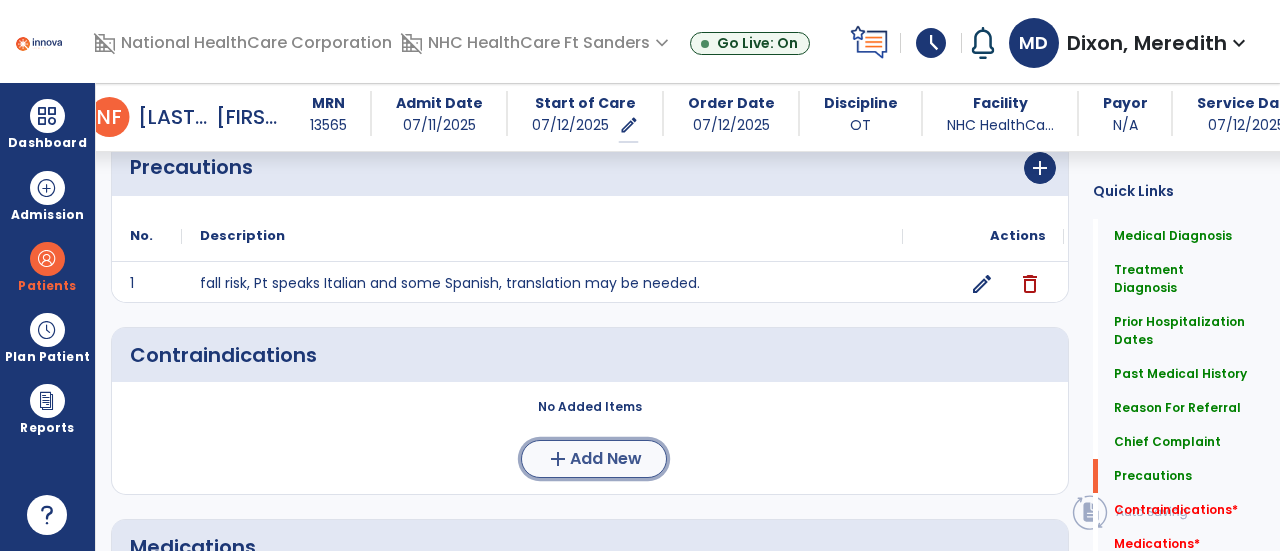 click on "Add New" 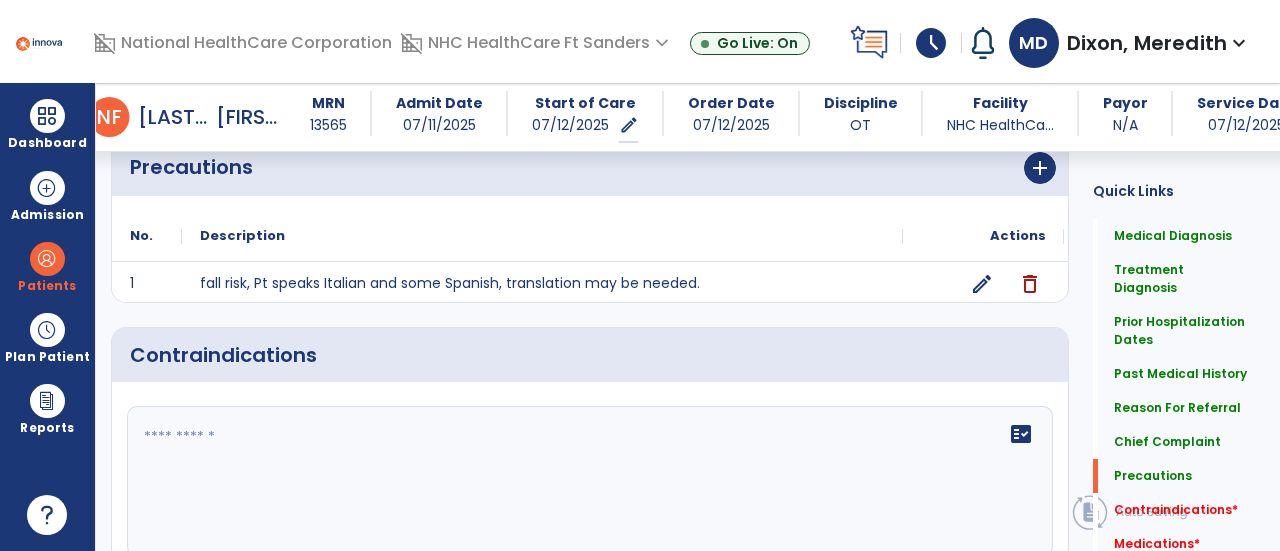 click on "fact_check" 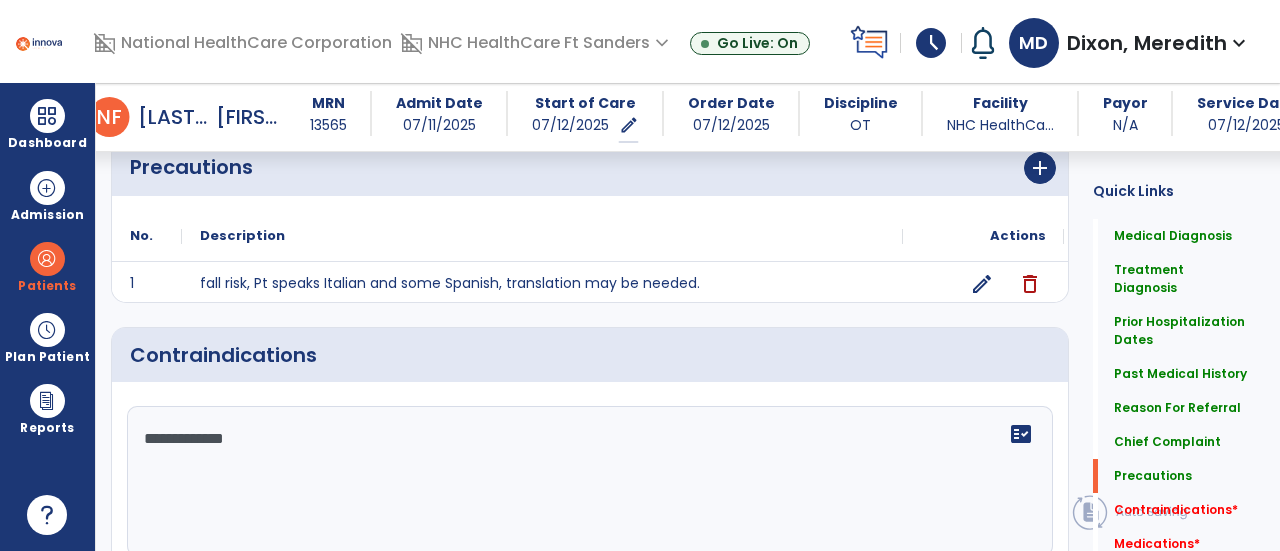 type on "**********" 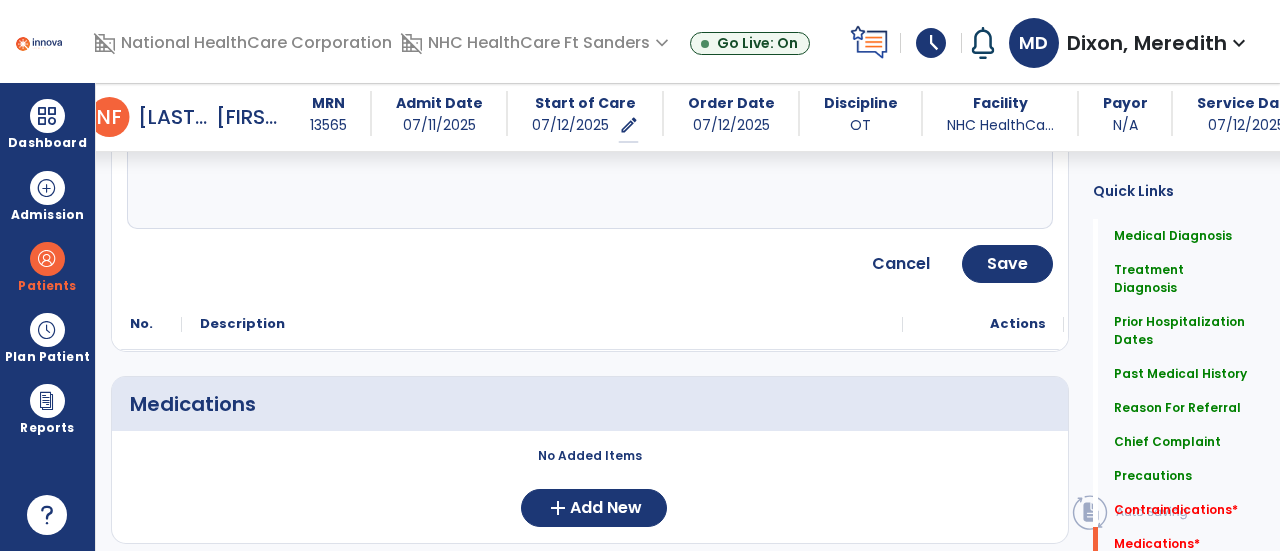 scroll, scrollTop: 2313, scrollLeft: 0, axis: vertical 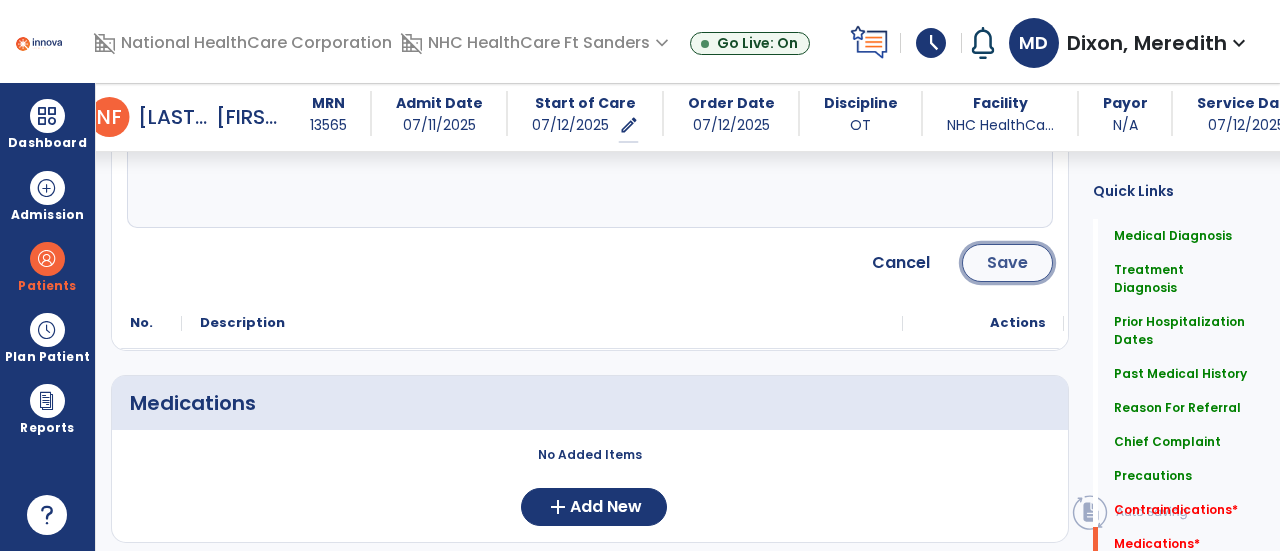 click on "Save" 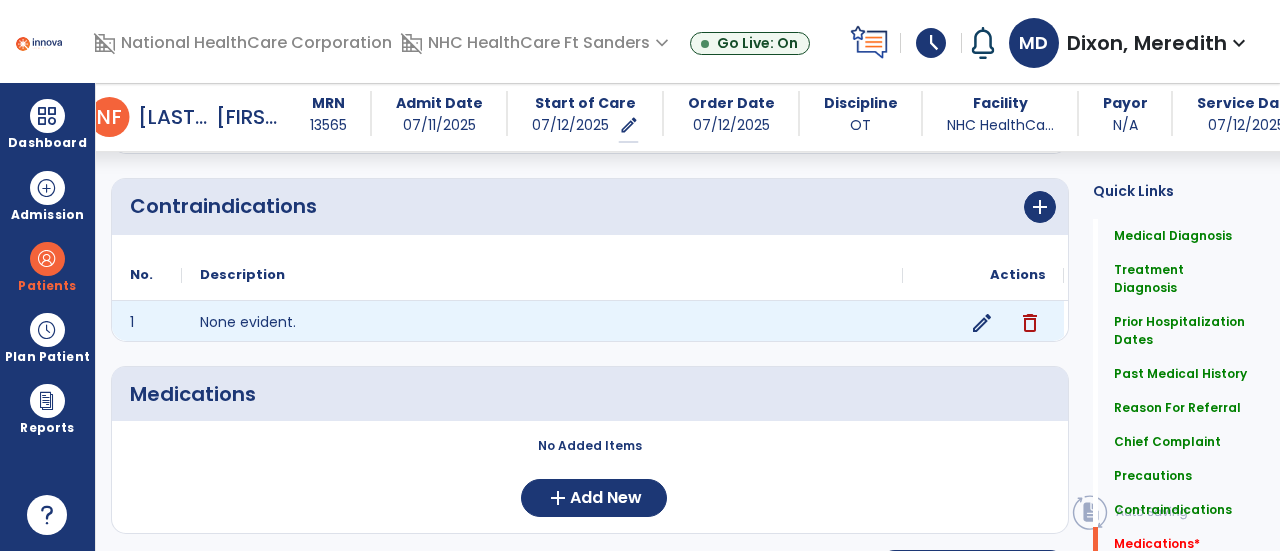 scroll, scrollTop: 2162, scrollLeft: 0, axis: vertical 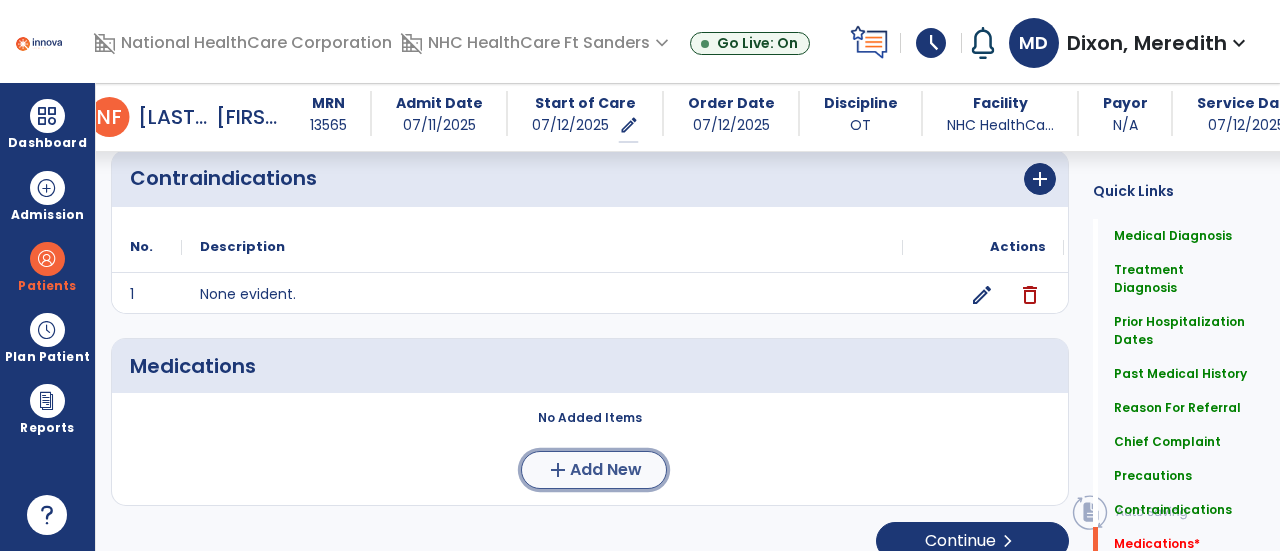click on "add" 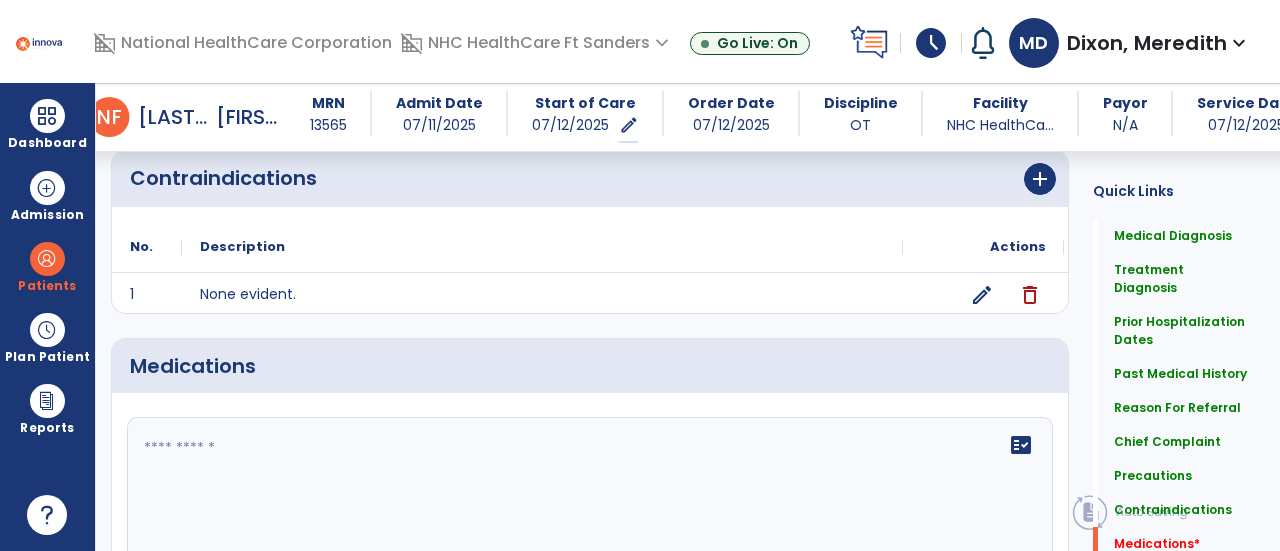 click on "fact_check" 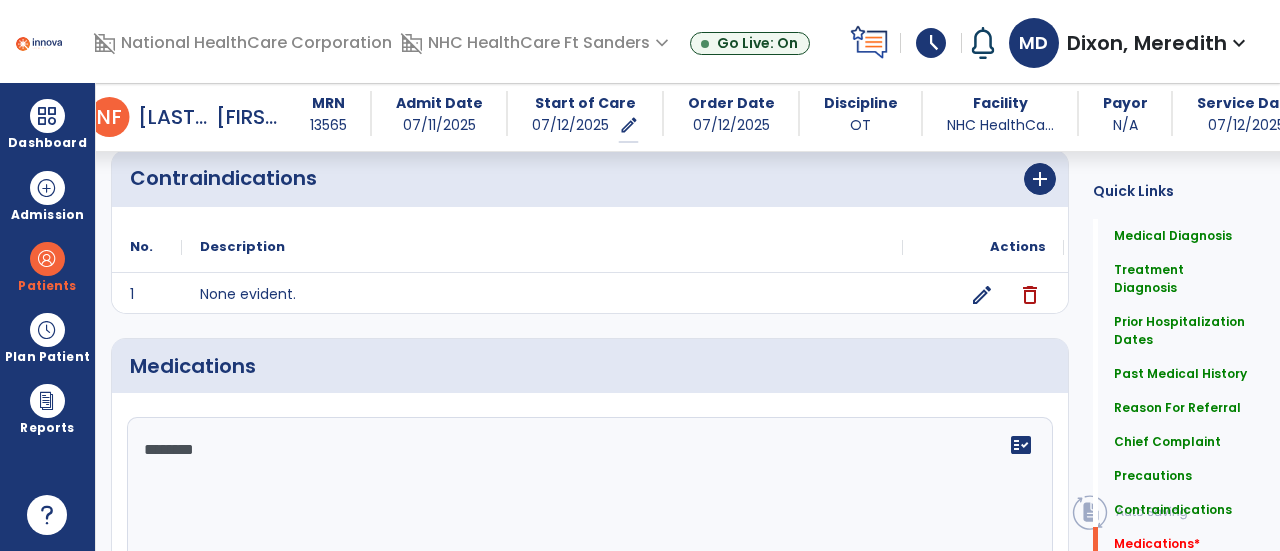 type on "********" 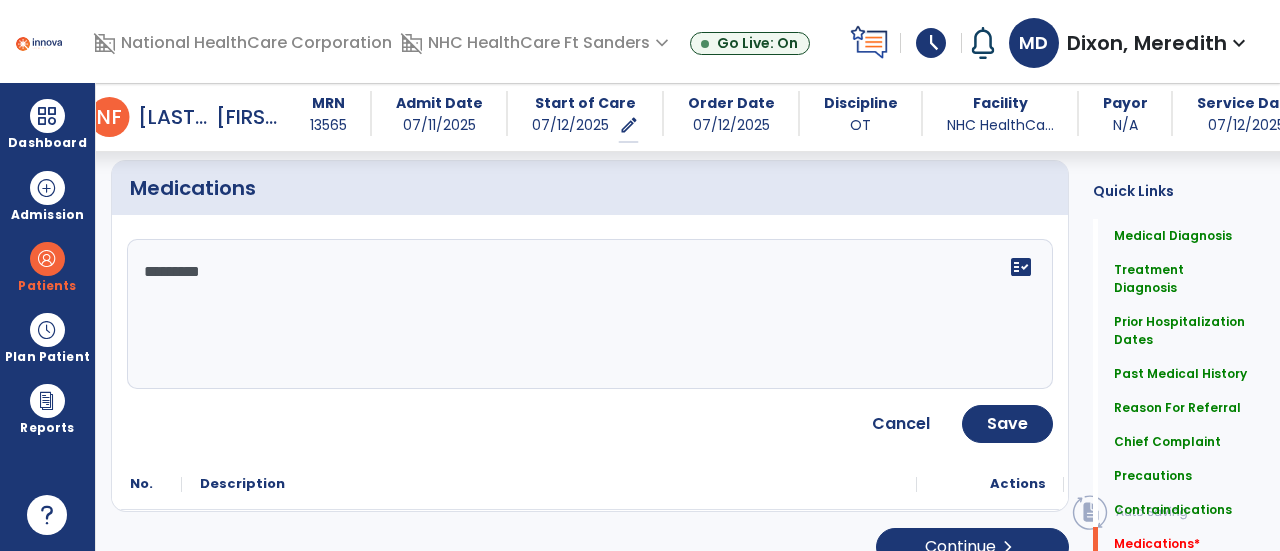 scroll, scrollTop: 2346, scrollLeft: 0, axis: vertical 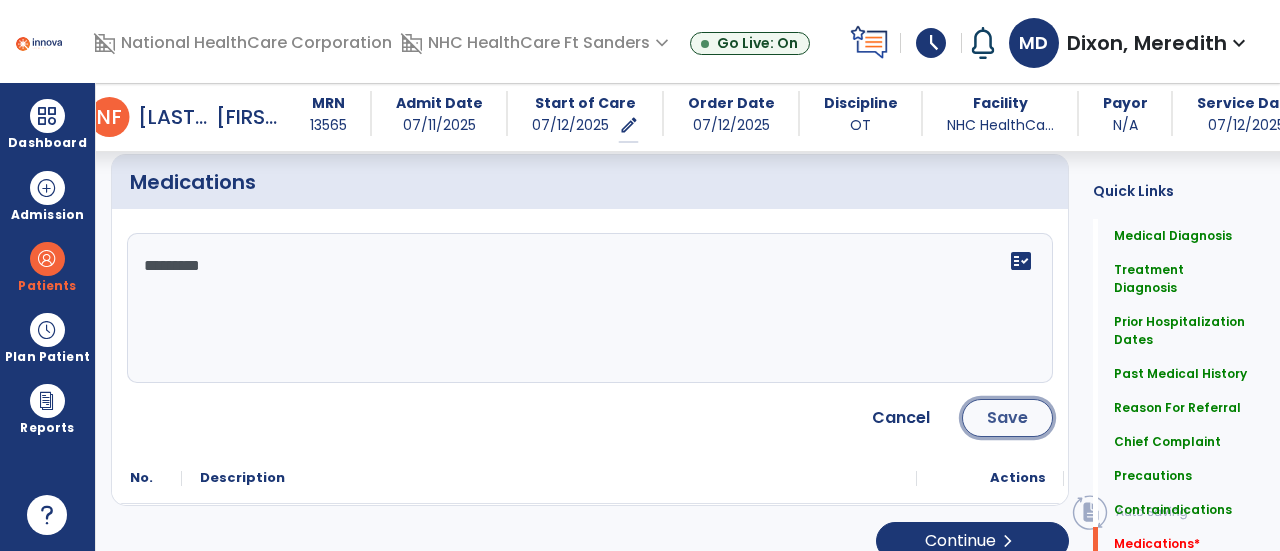 click on "Save" 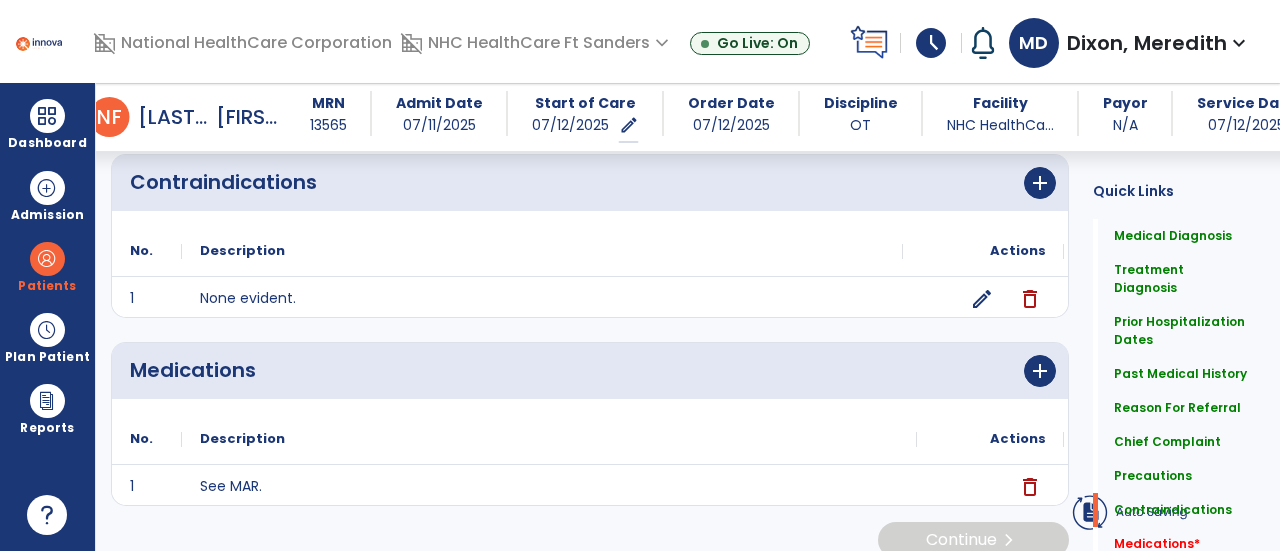 scroll, scrollTop: 2158, scrollLeft: 0, axis: vertical 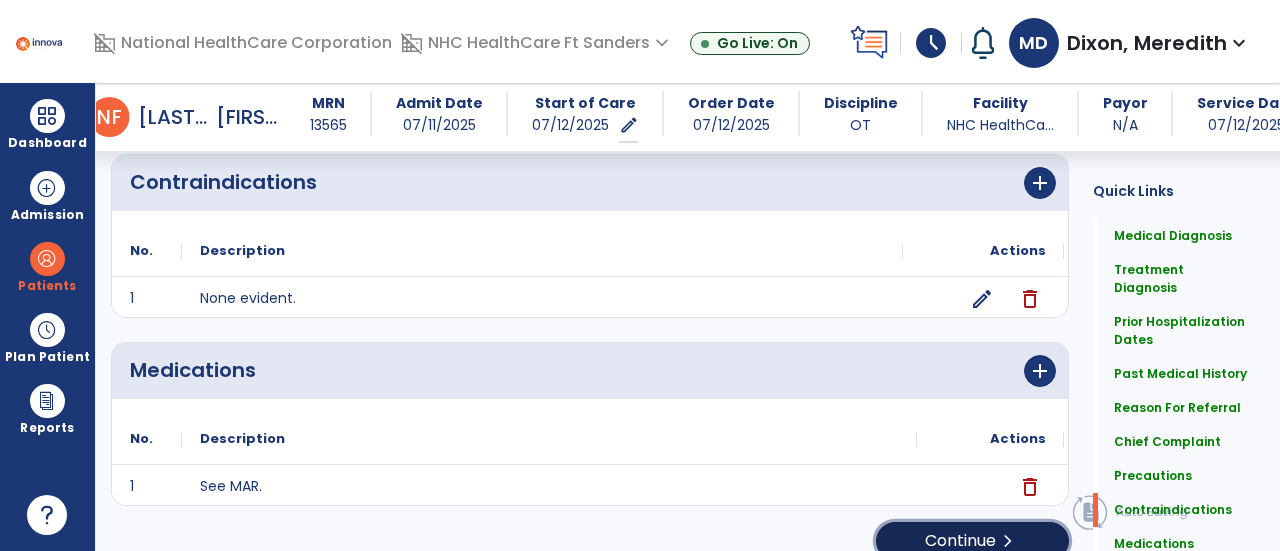 click on "Continue  chevron_right" 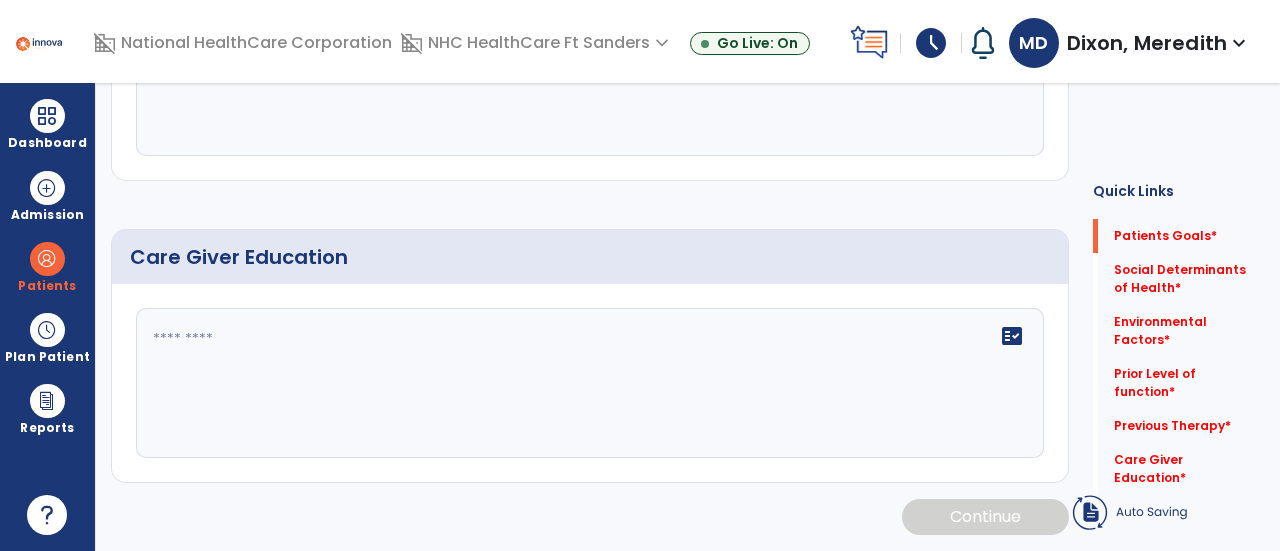 scroll, scrollTop: 22, scrollLeft: 0, axis: vertical 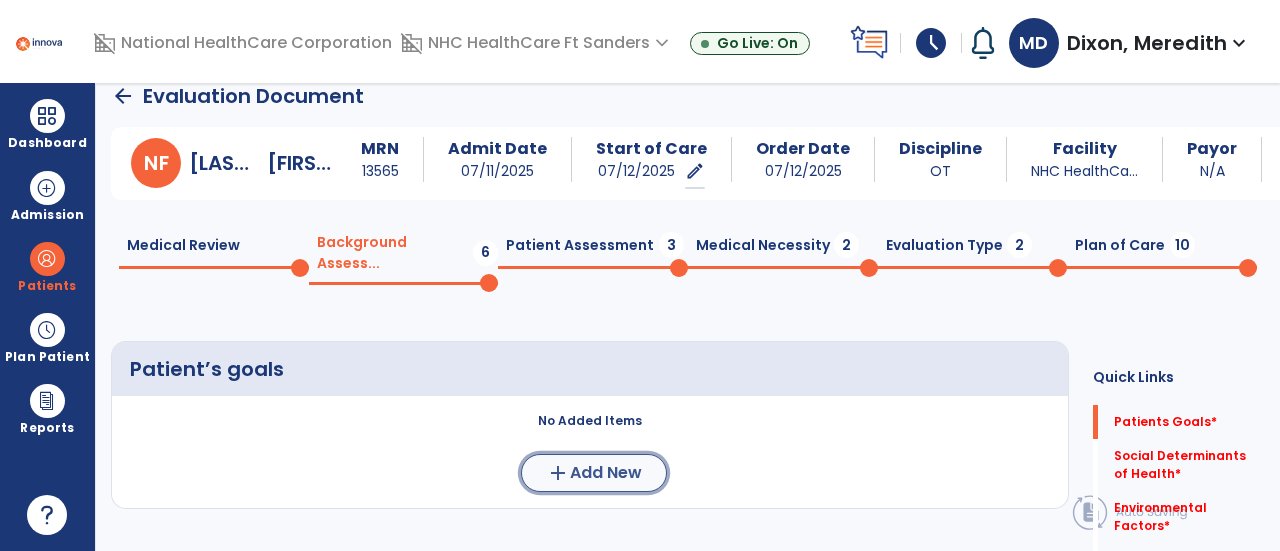 click on "Add New" 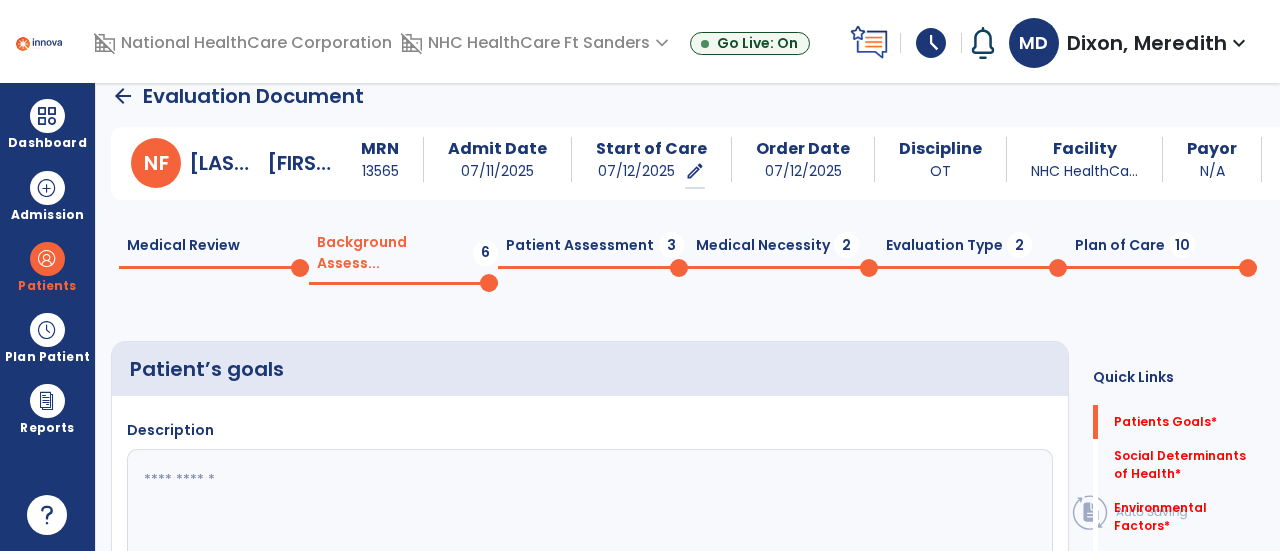click 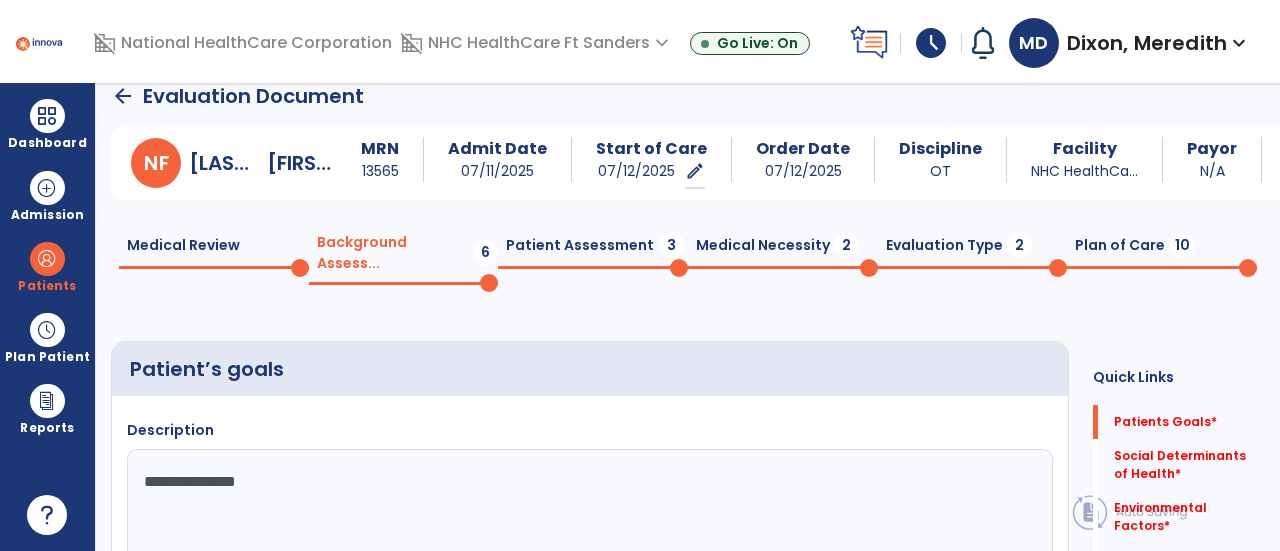 type on "**********" 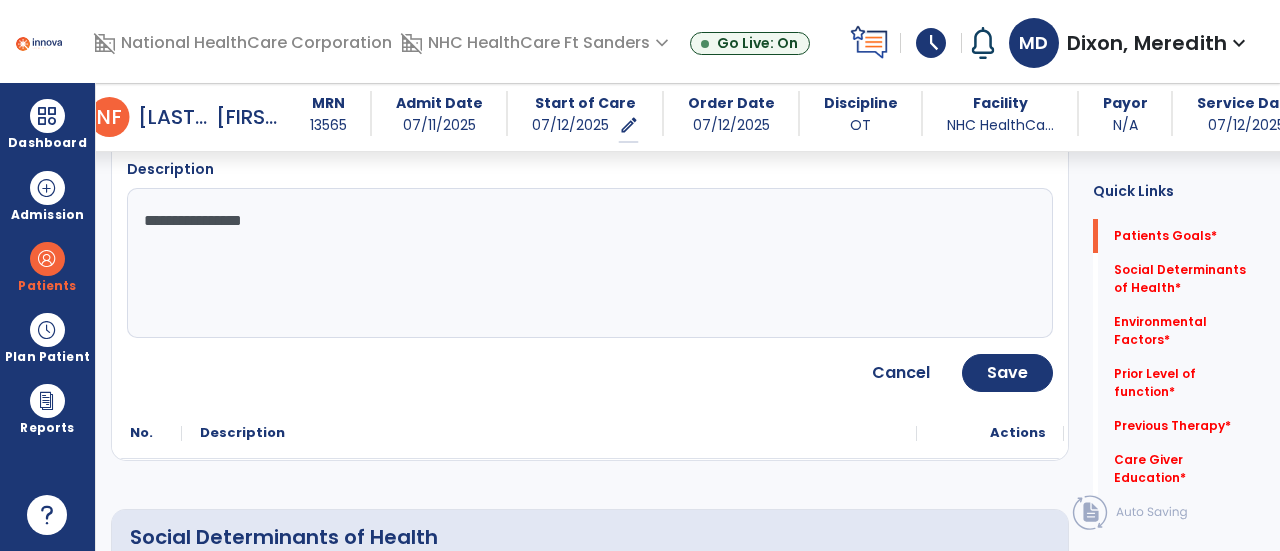 scroll, scrollTop: 274, scrollLeft: 0, axis: vertical 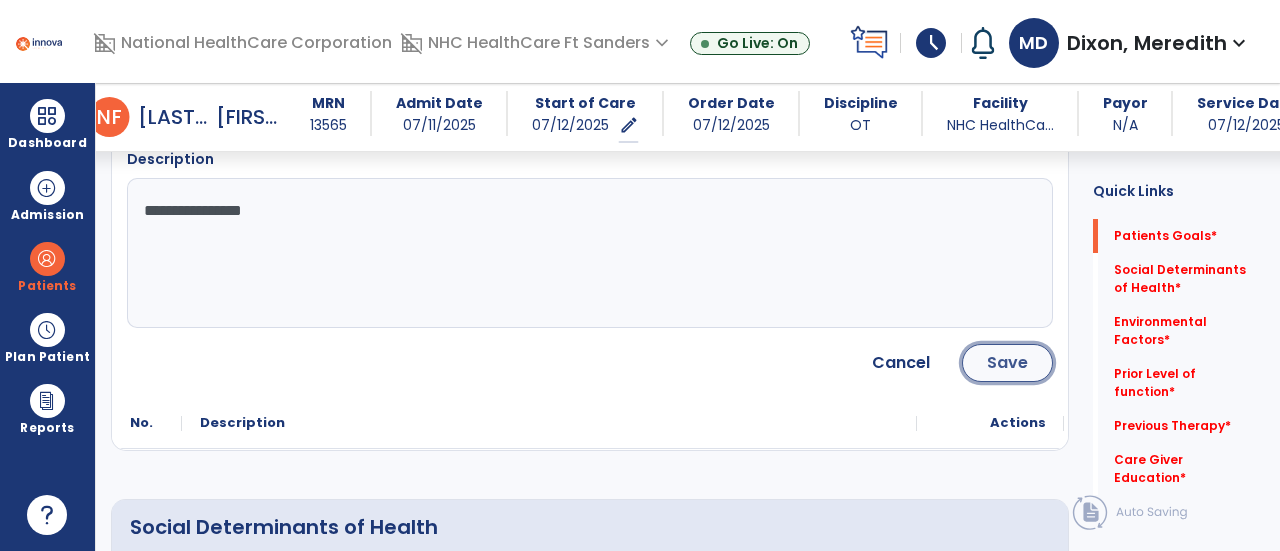 click on "Save" 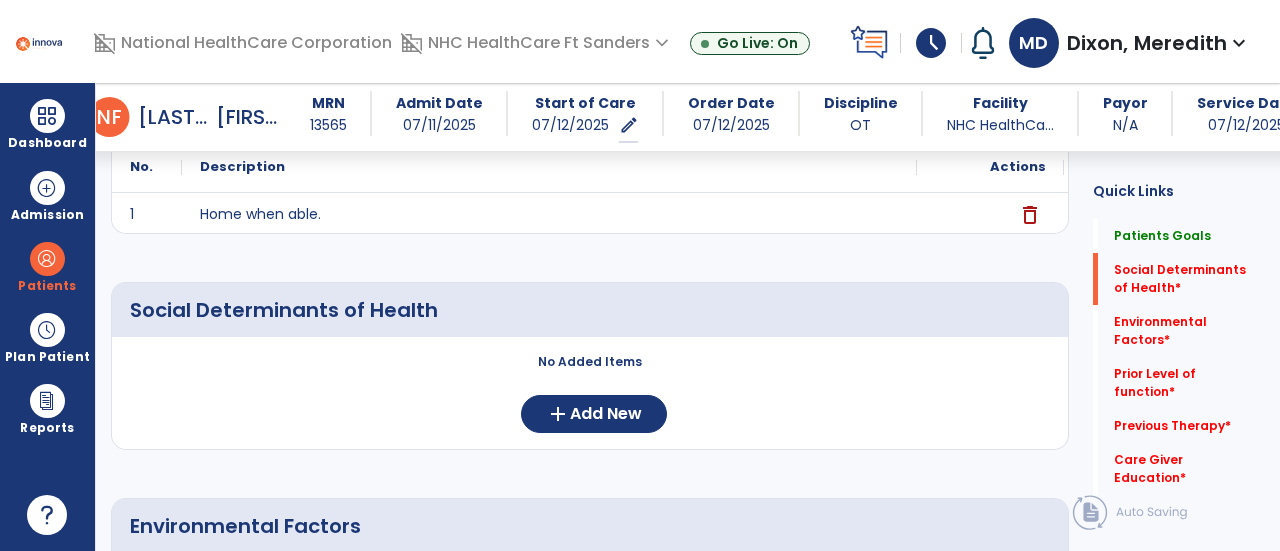 scroll, scrollTop: 354, scrollLeft: 0, axis: vertical 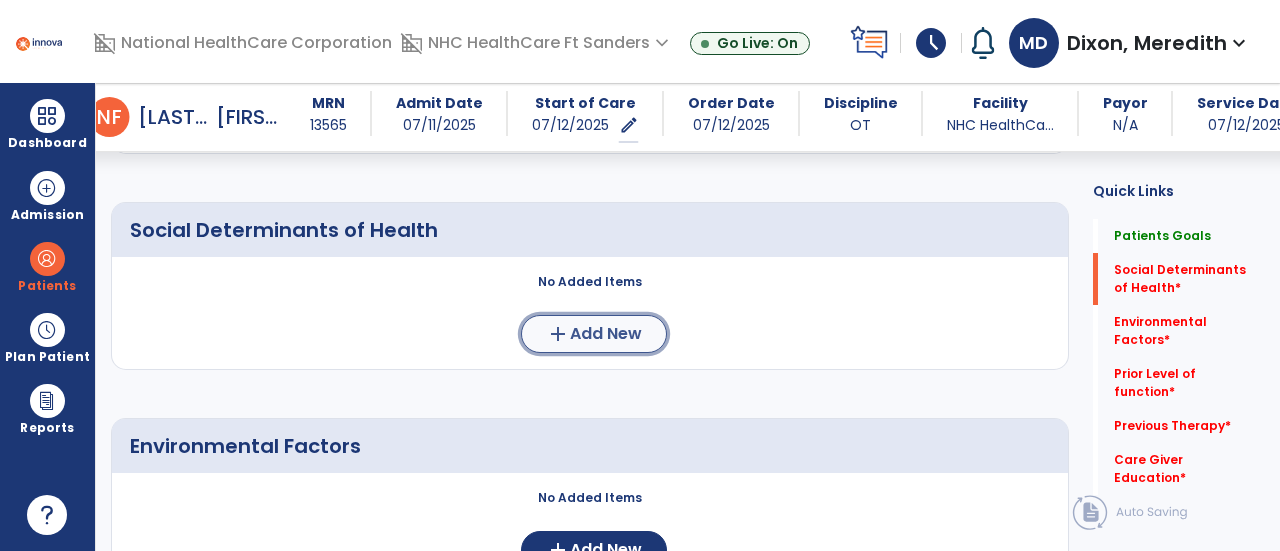 click on "Add New" 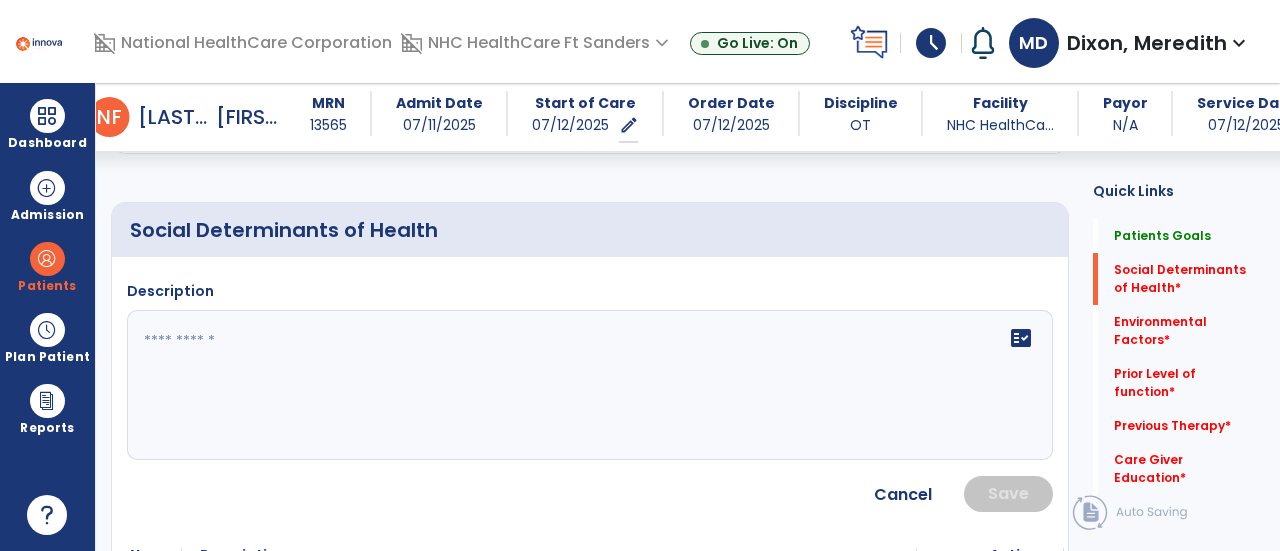 click on "fact_check" 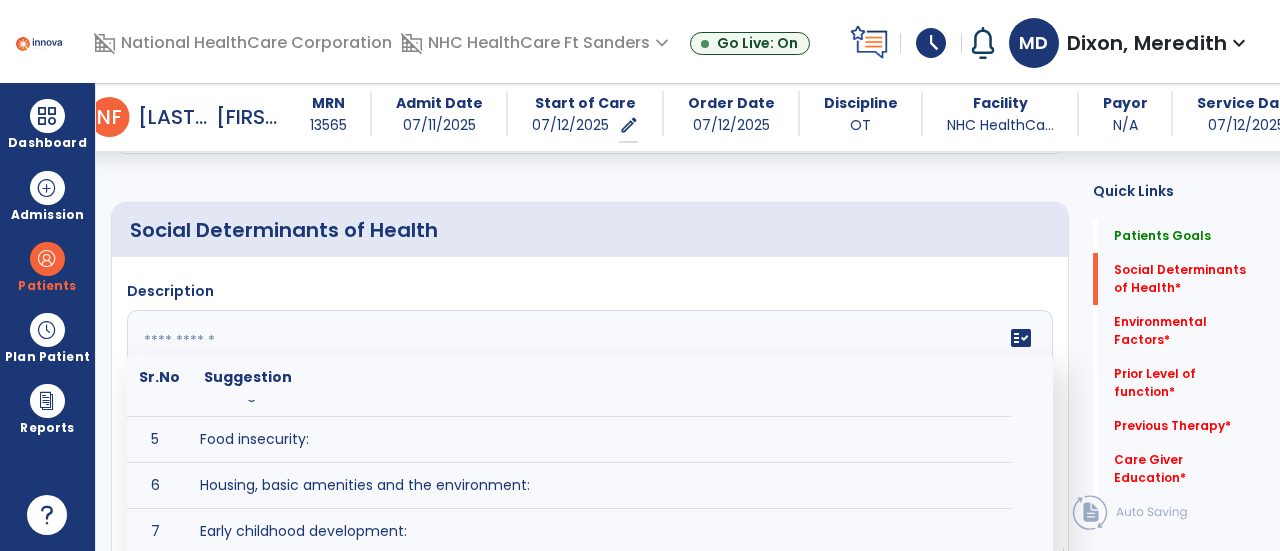 scroll, scrollTop: 168, scrollLeft: 0, axis: vertical 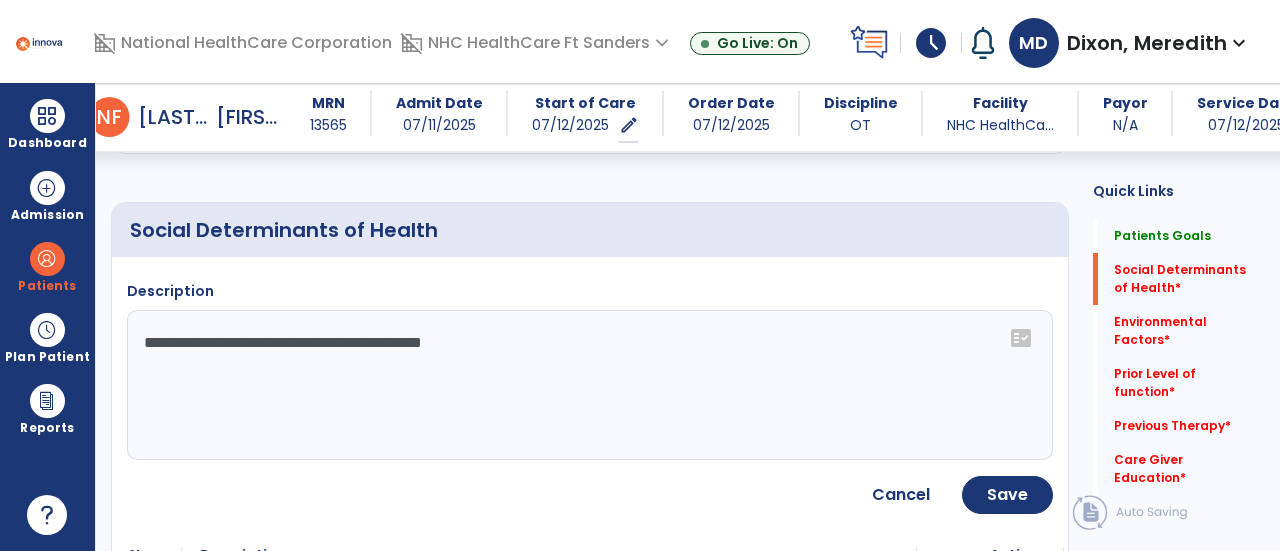 click on "**********" 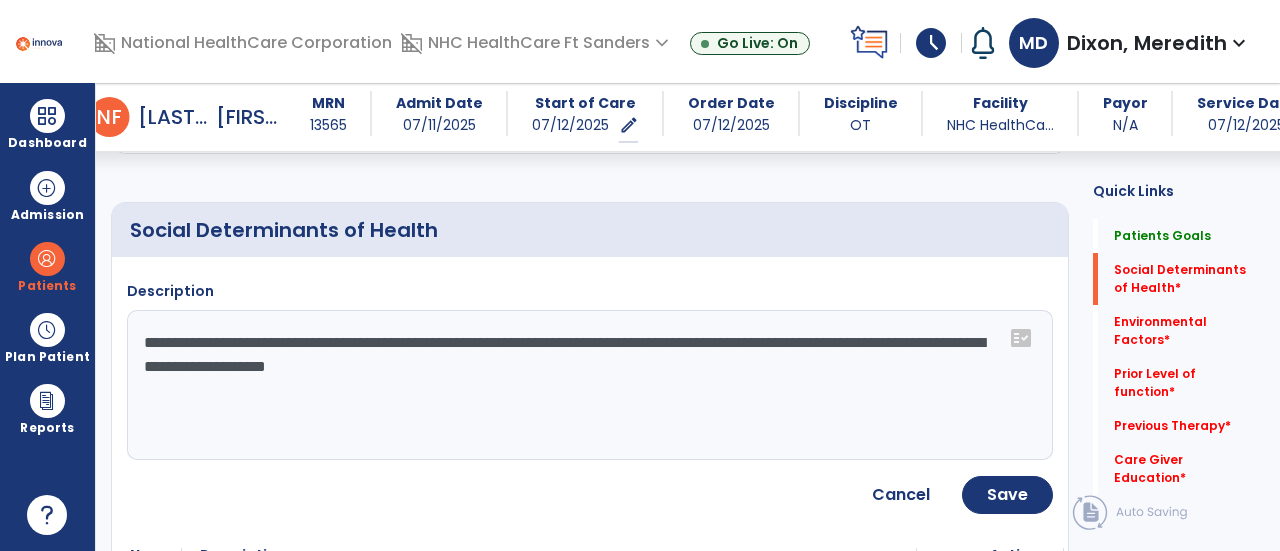 type on "**********" 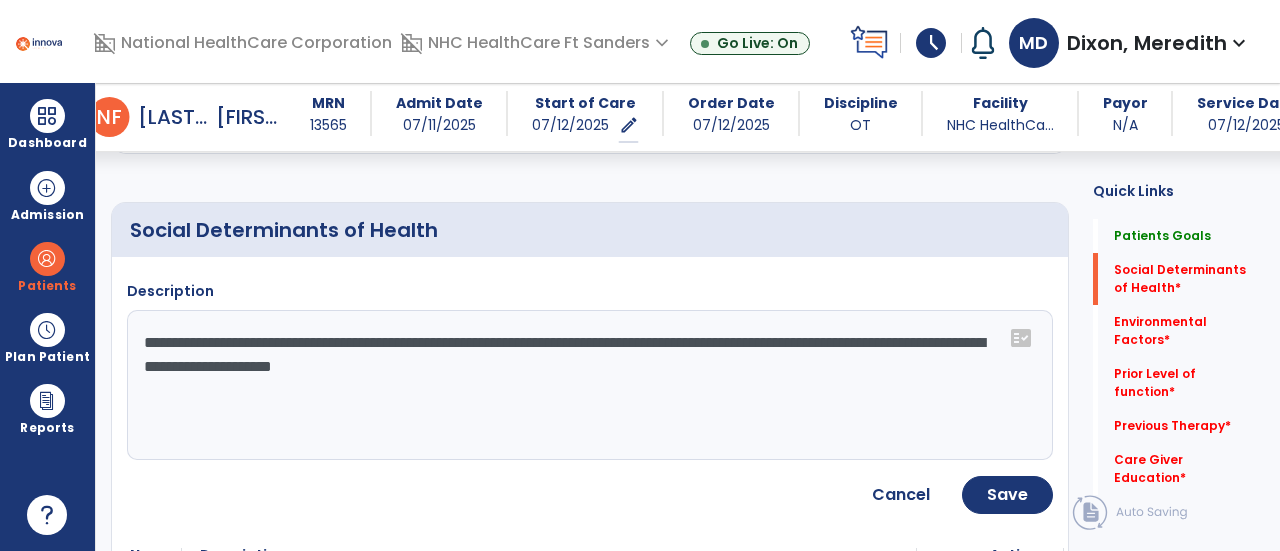 scroll, scrollTop: 412, scrollLeft: 0, axis: vertical 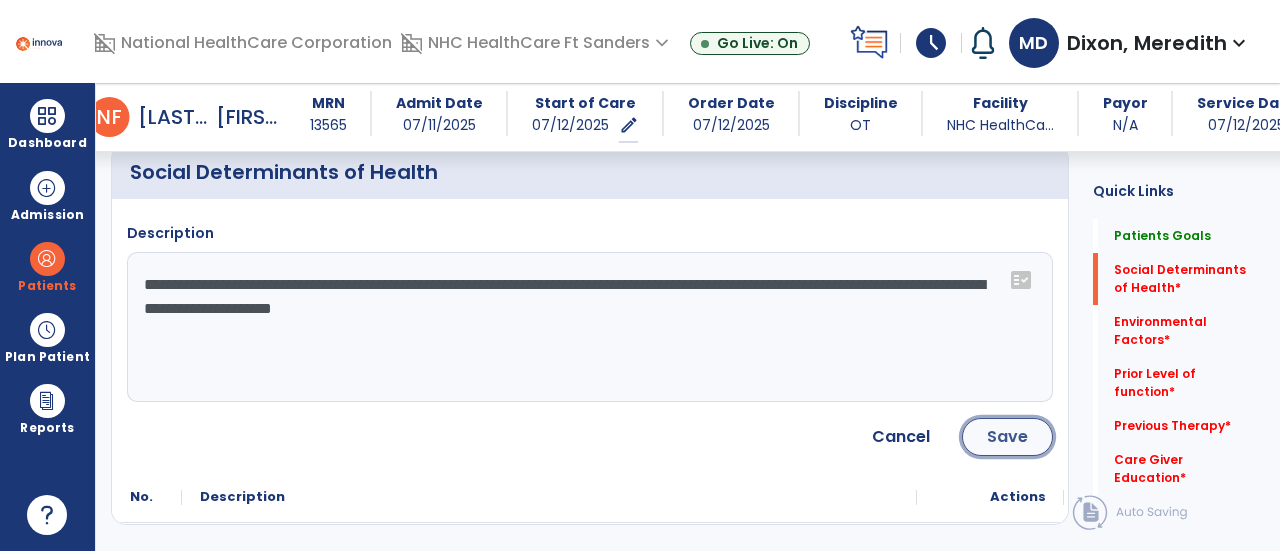 click on "Save" 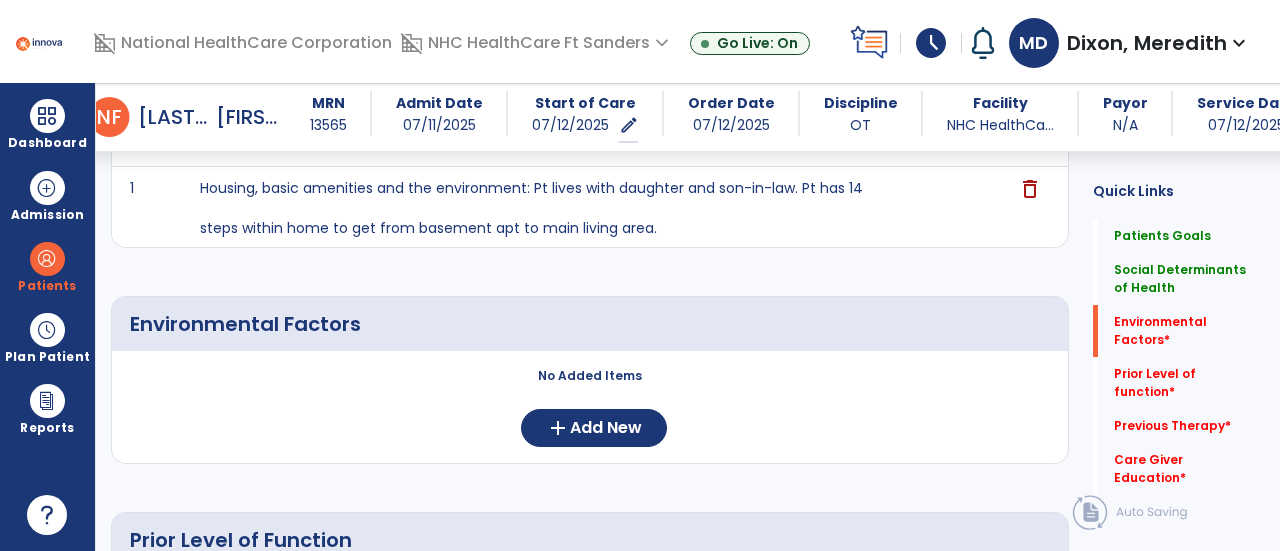 scroll, scrollTop: 512, scrollLeft: 0, axis: vertical 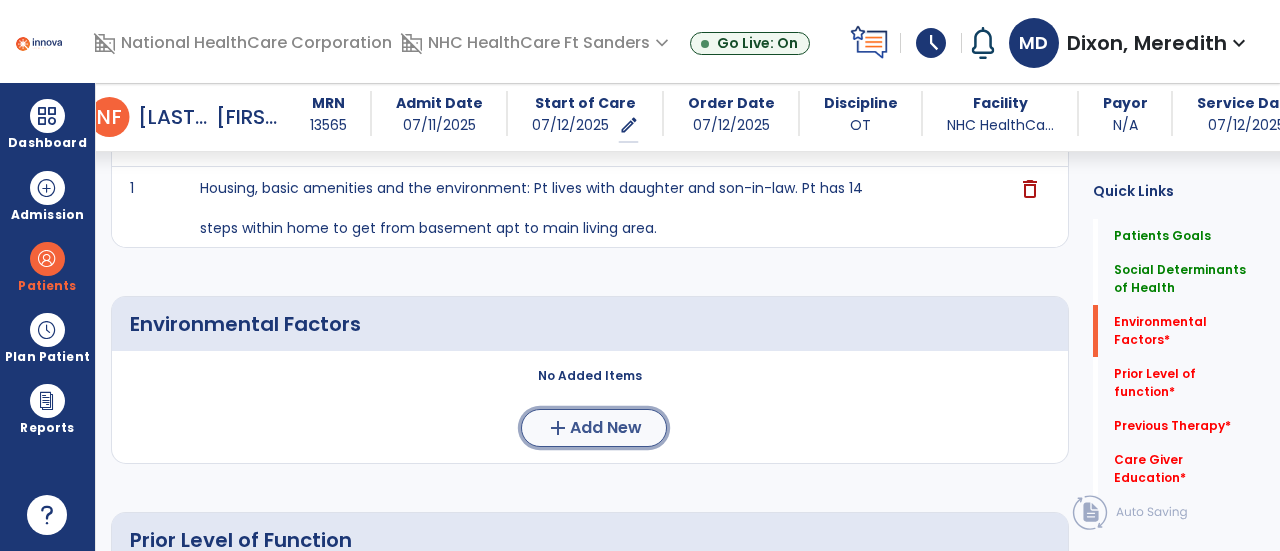 click on "add" 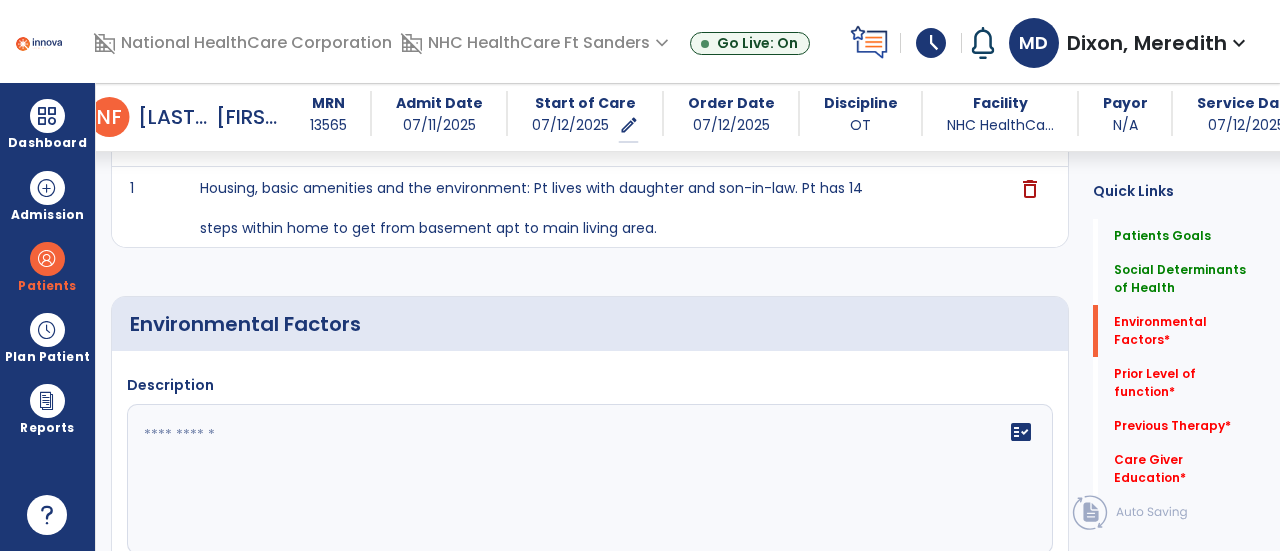 click 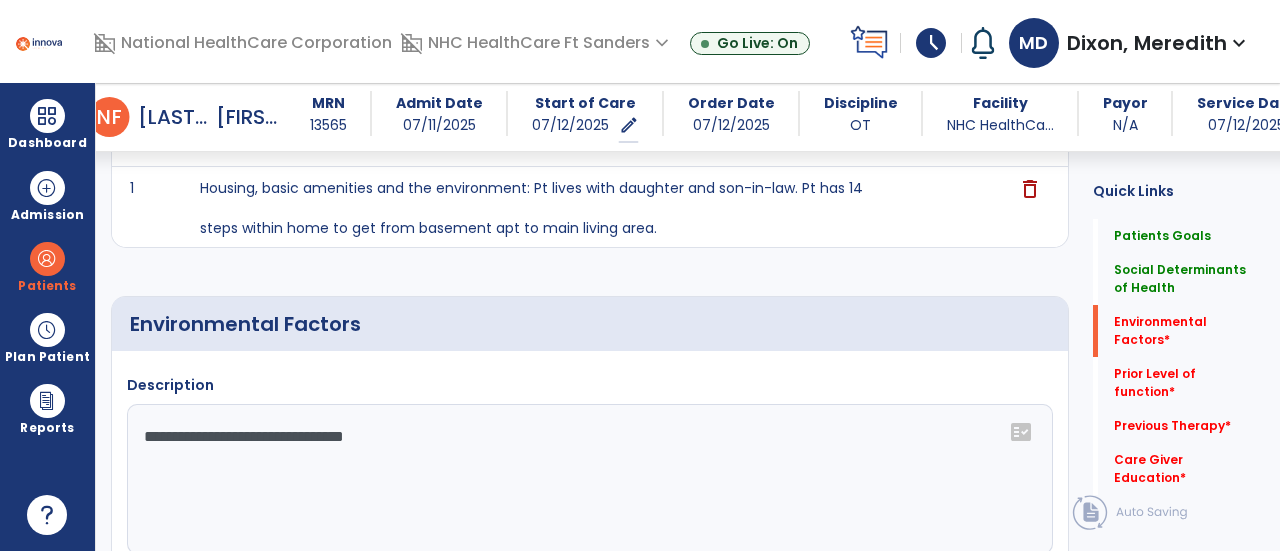 click on "**********" 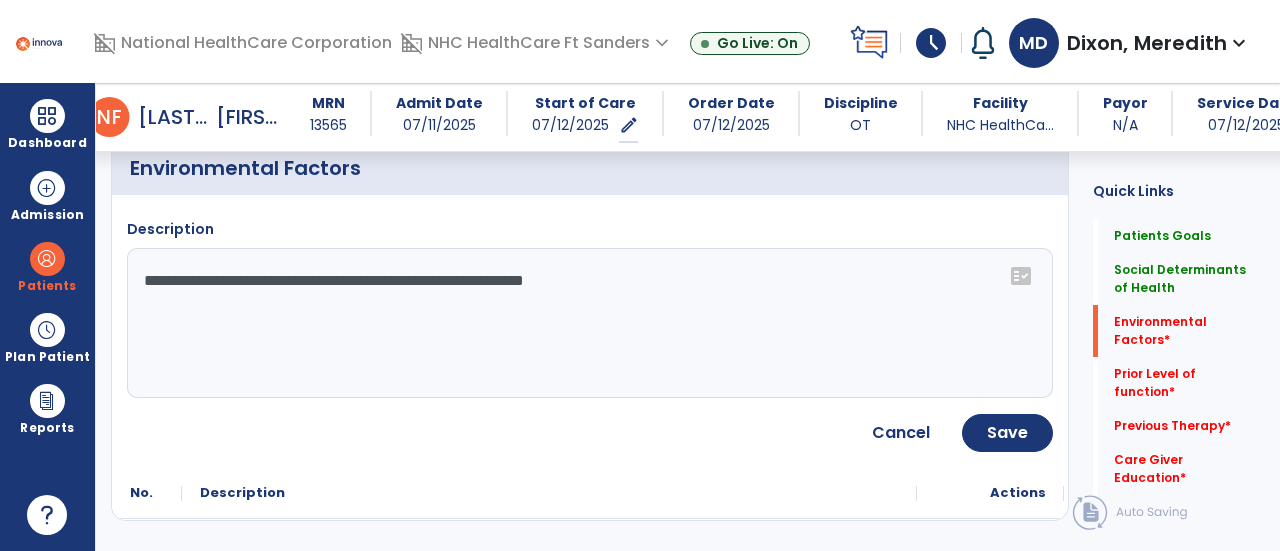 scroll, scrollTop: 672, scrollLeft: 0, axis: vertical 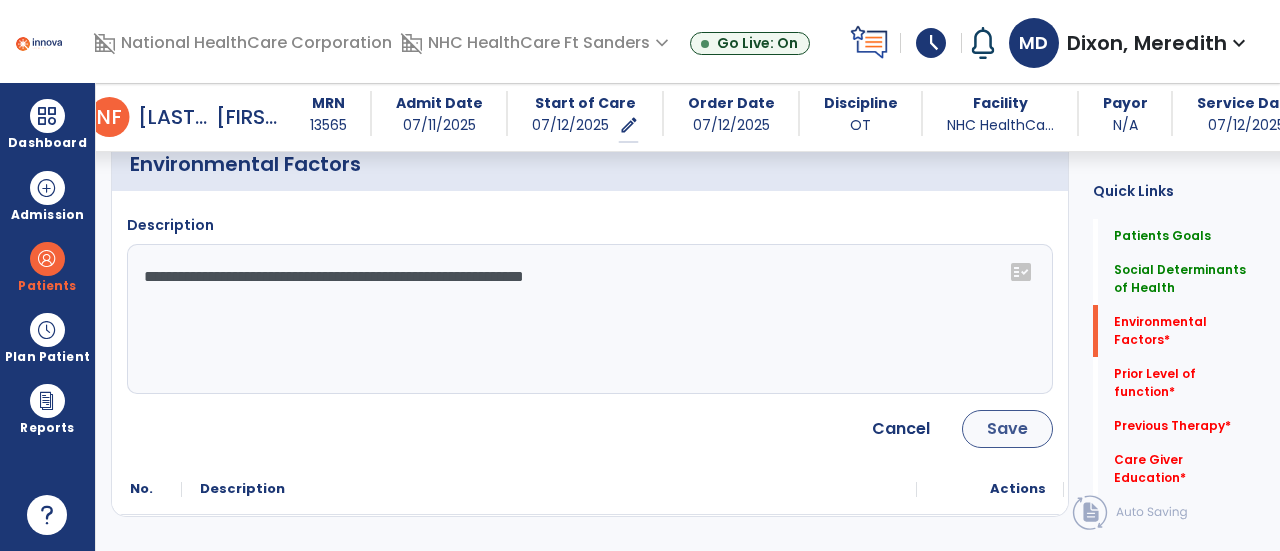 type on "**********" 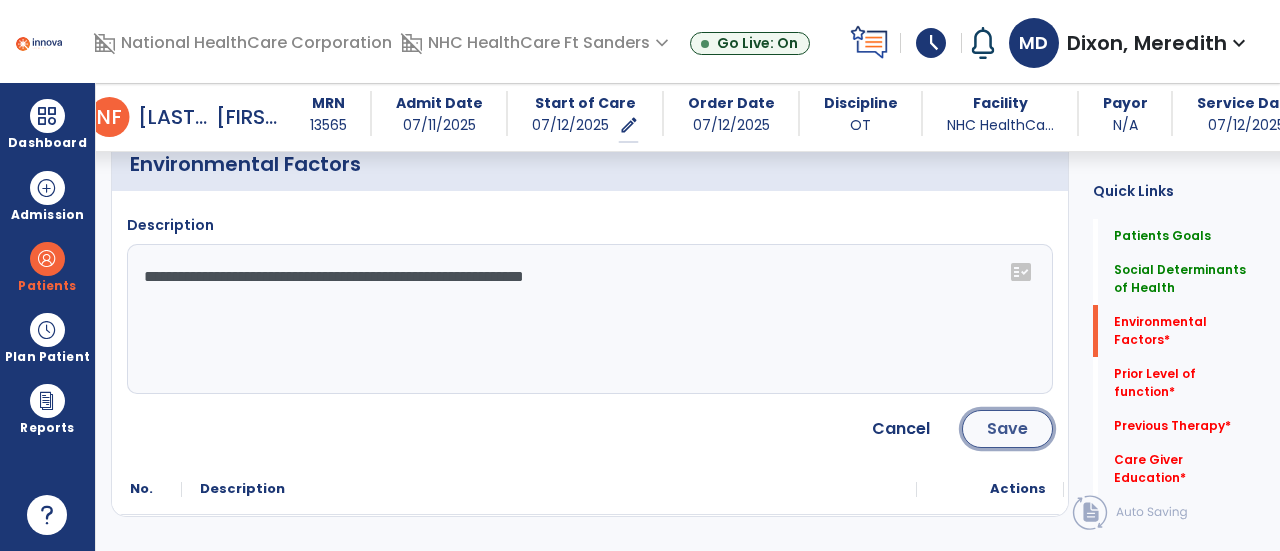 click on "Save" 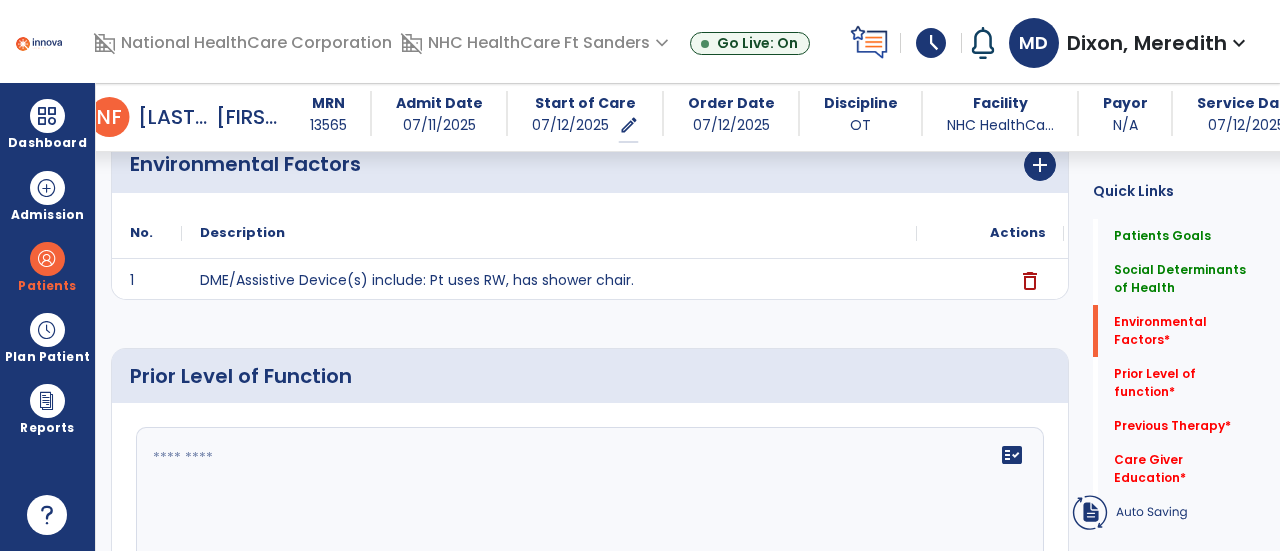 scroll, scrollTop: 672, scrollLeft: 0, axis: vertical 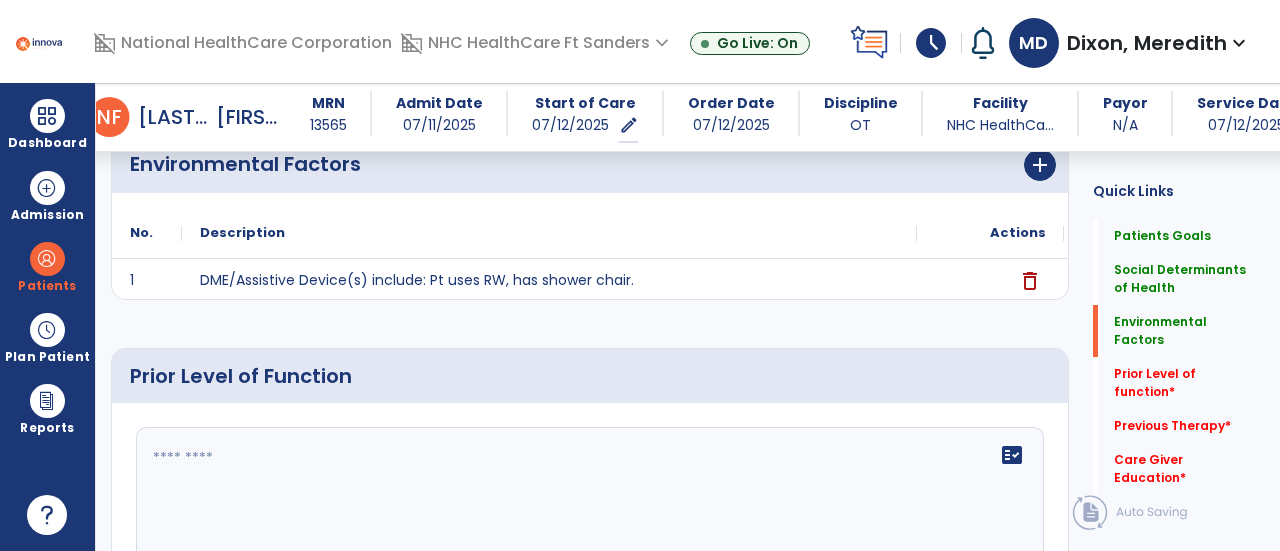 click on "fact_check" 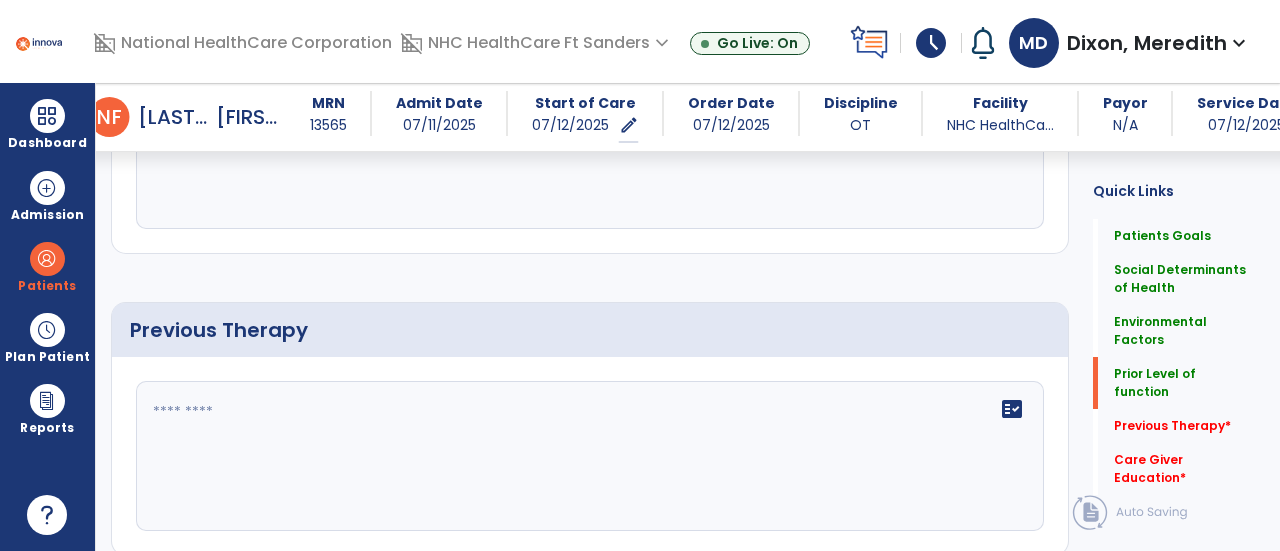 scroll, scrollTop: 1022, scrollLeft: 0, axis: vertical 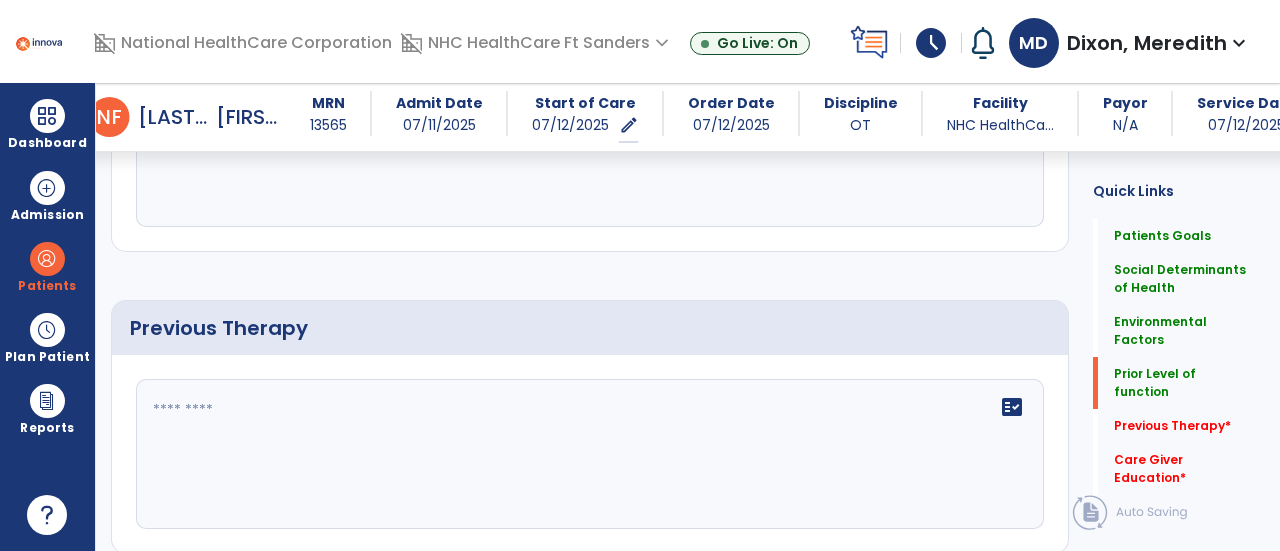 type on "**********" 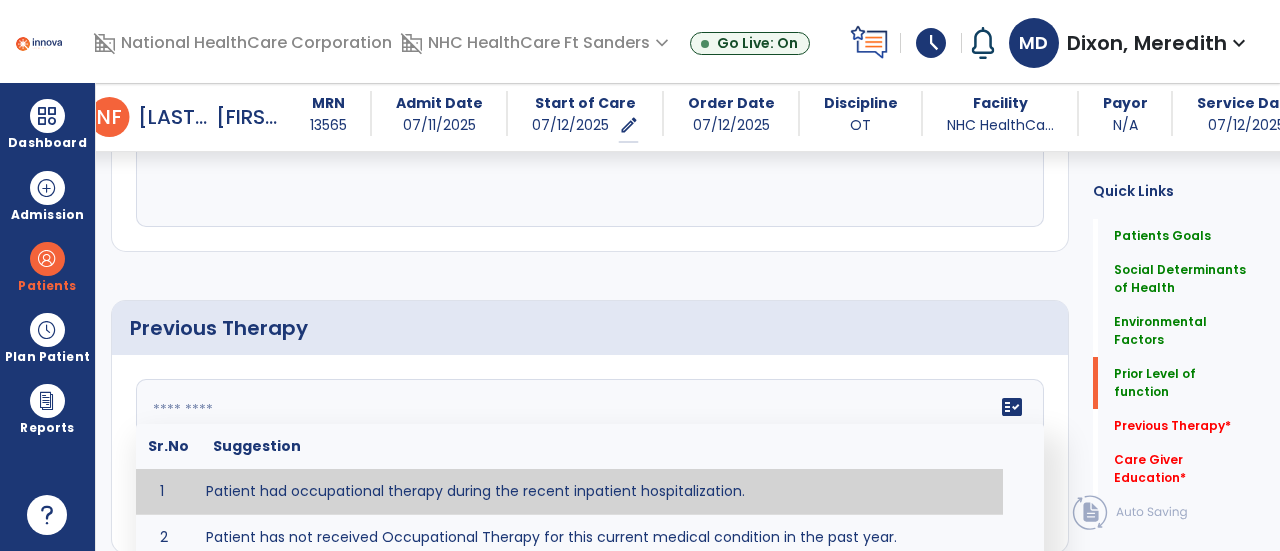 type on "**********" 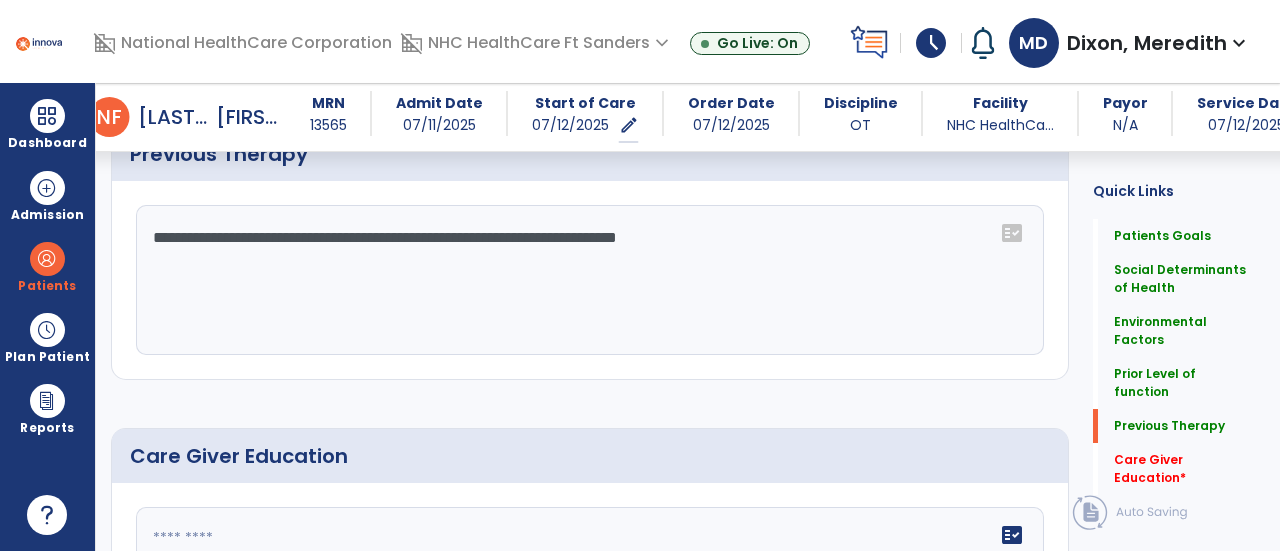 scroll, scrollTop: 1262, scrollLeft: 0, axis: vertical 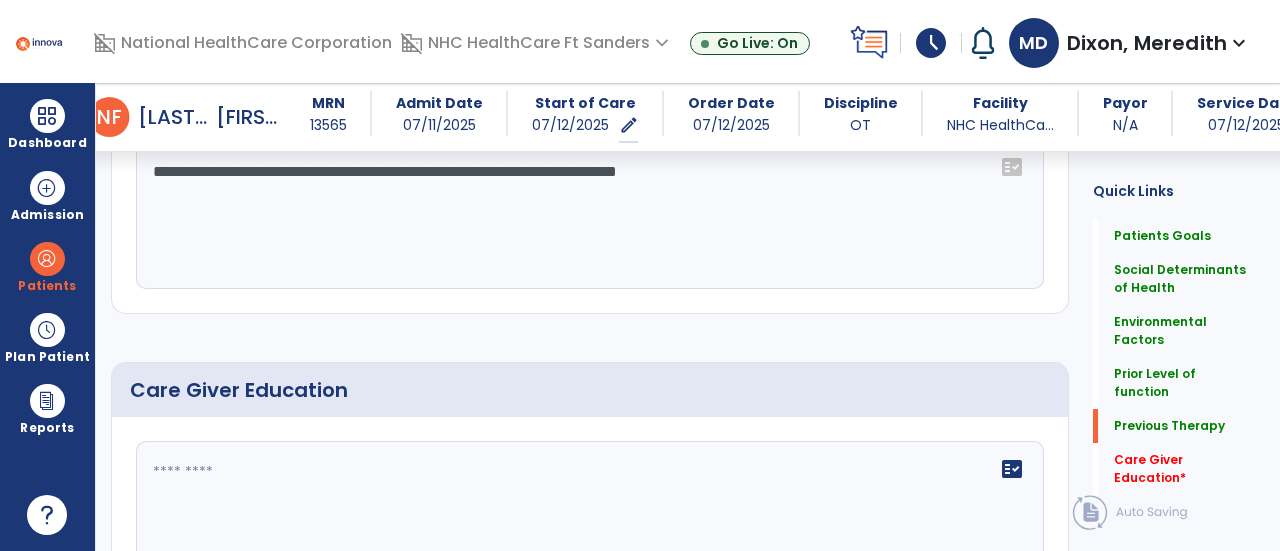 click on "fact_check" 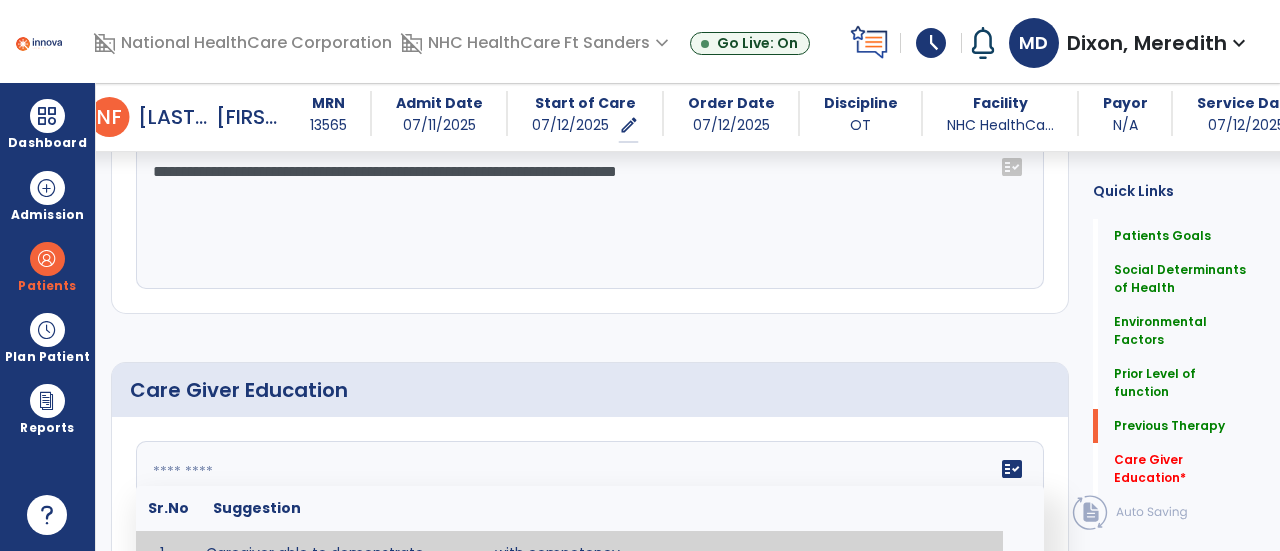 scroll, scrollTop: 1465, scrollLeft: 0, axis: vertical 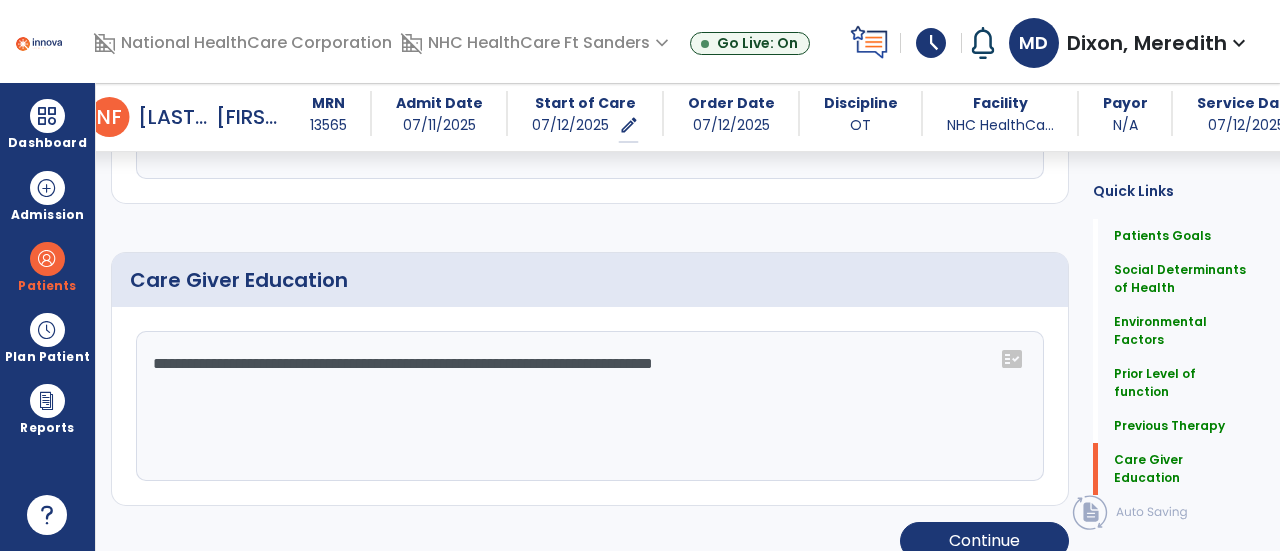 click on "**********" 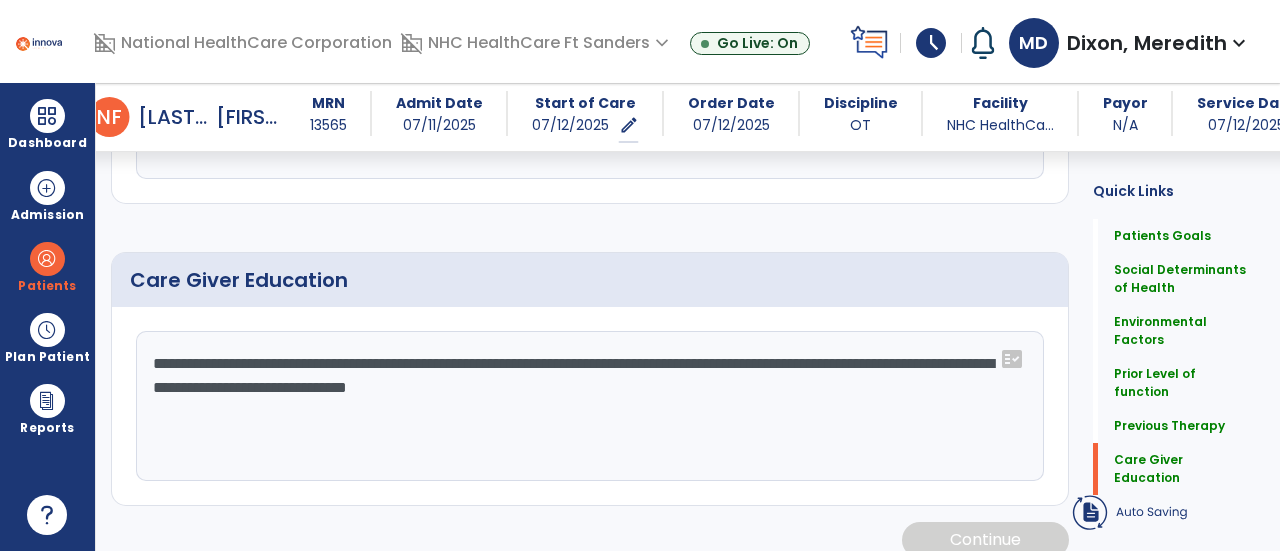 scroll, scrollTop: 1372, scrollLeft: 0, axis: vertical 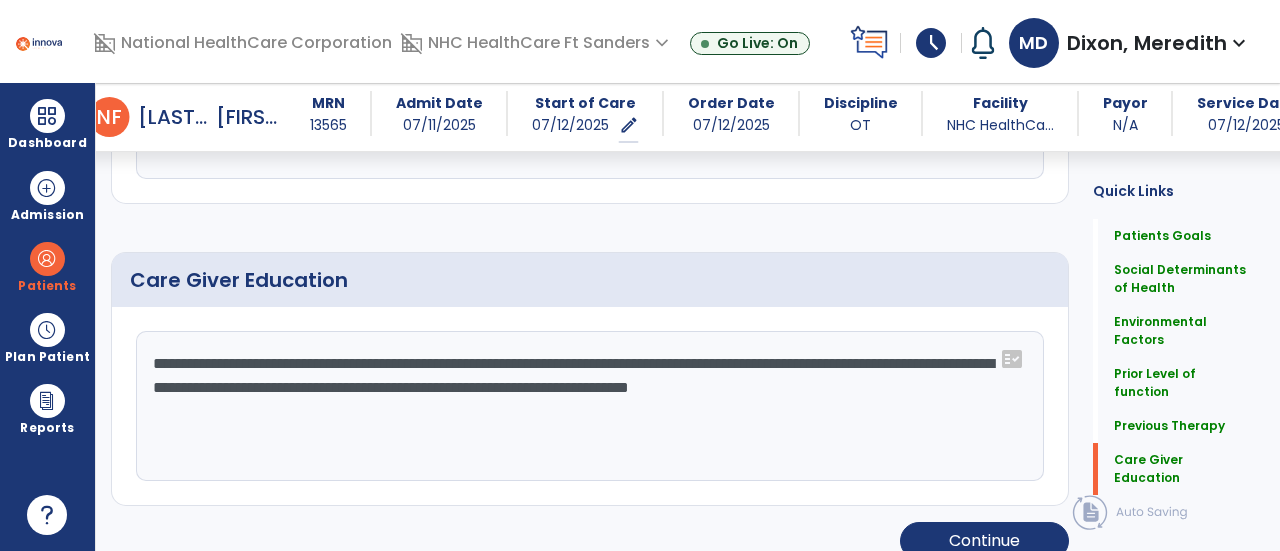 type on "**********" 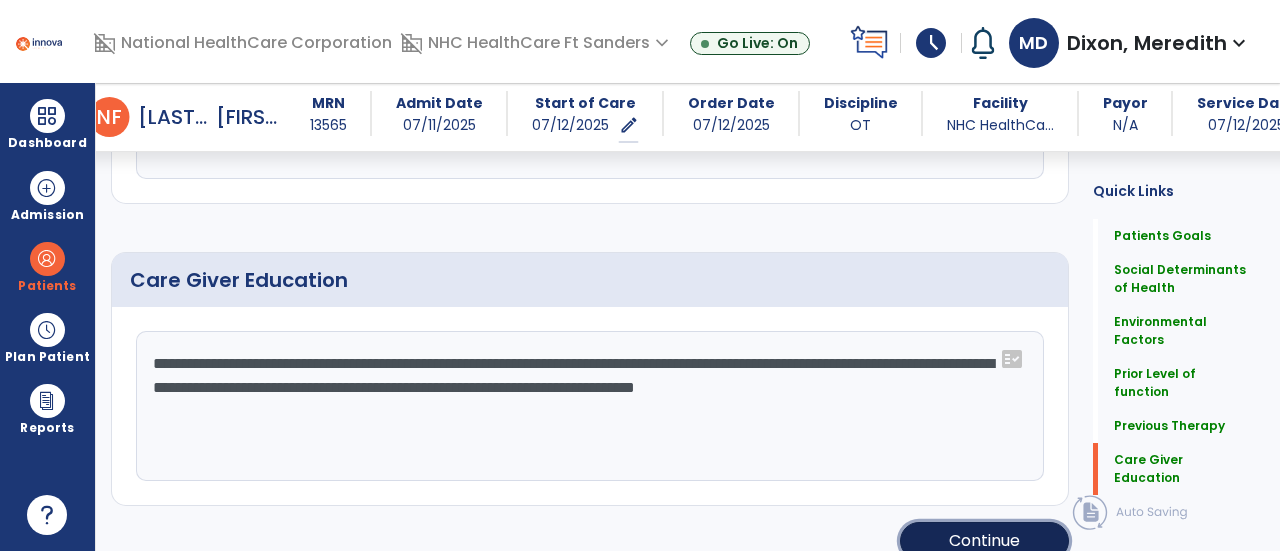 click on "Continue" 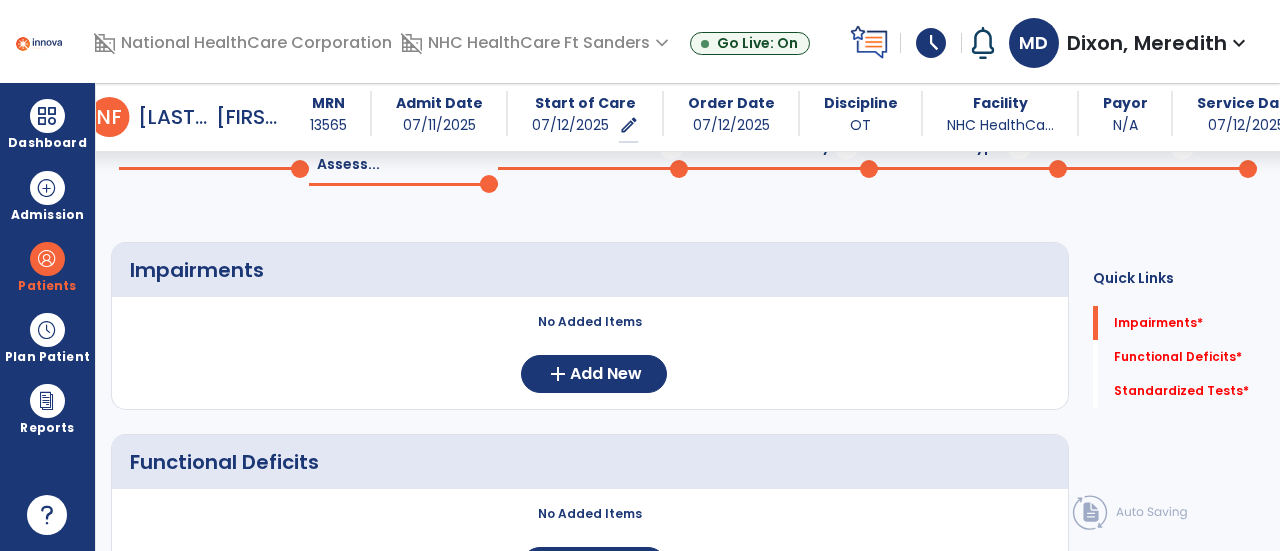 scroll, scrollTop: 0, scrollLeft: 0, axis: both 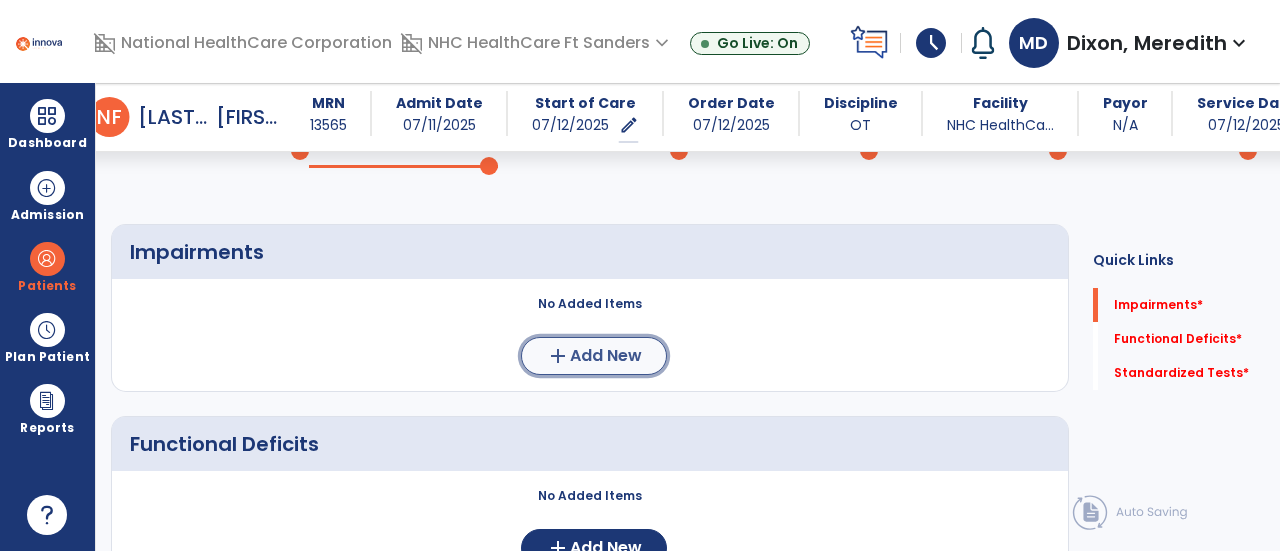 click on "Add New" 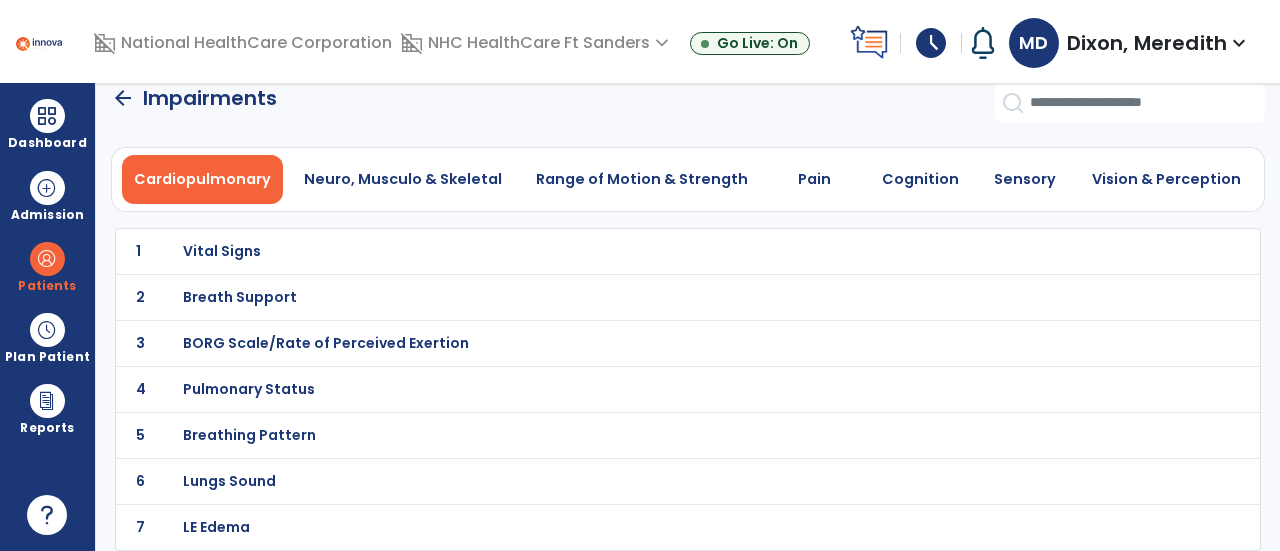 scroll, scrollTop: 16, scrollLeft: 0, axis: vertical 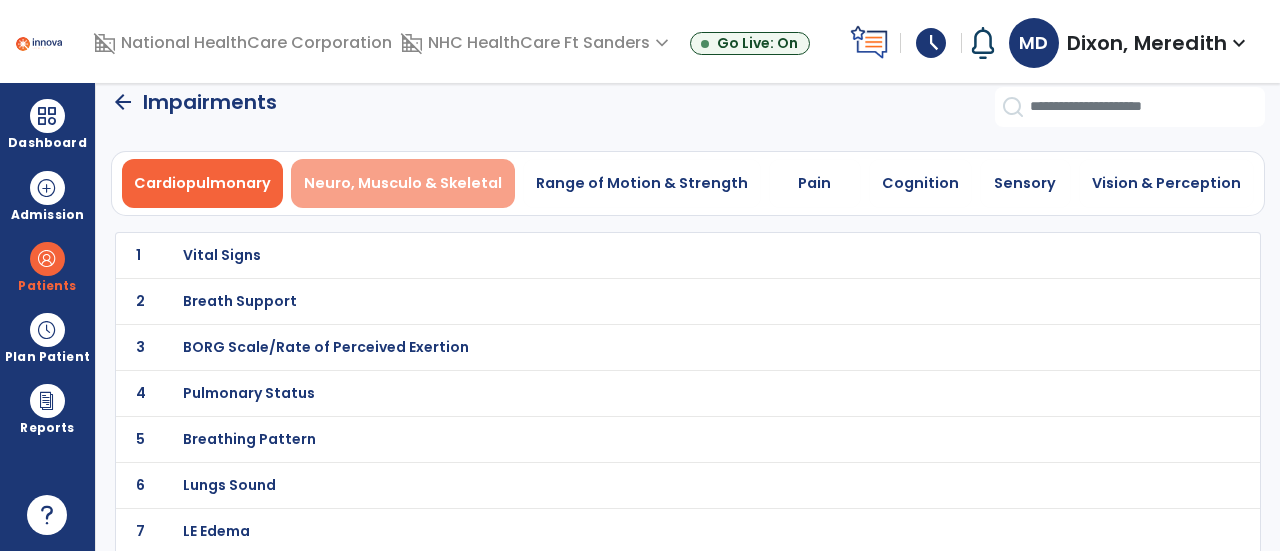 click on "Neuro, Musculo & Skeletal" at bounding box center (403, 183) 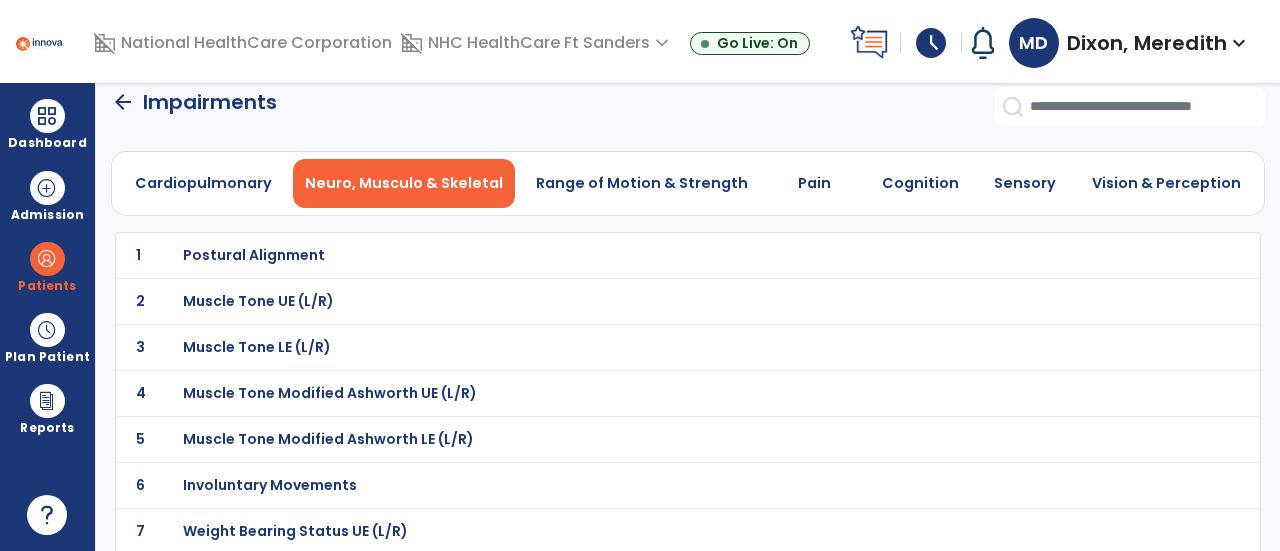 click on "Postural Alignment" at bounding box center (254, 255) 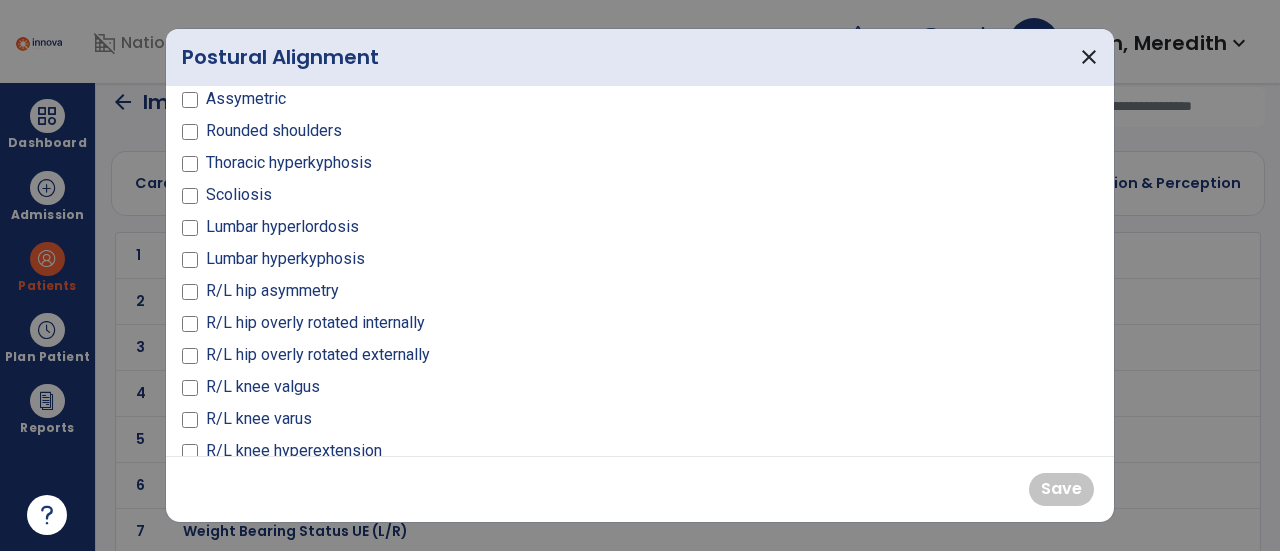 scroll, scrollTop: 0, scrollLeft: 0, axis: both 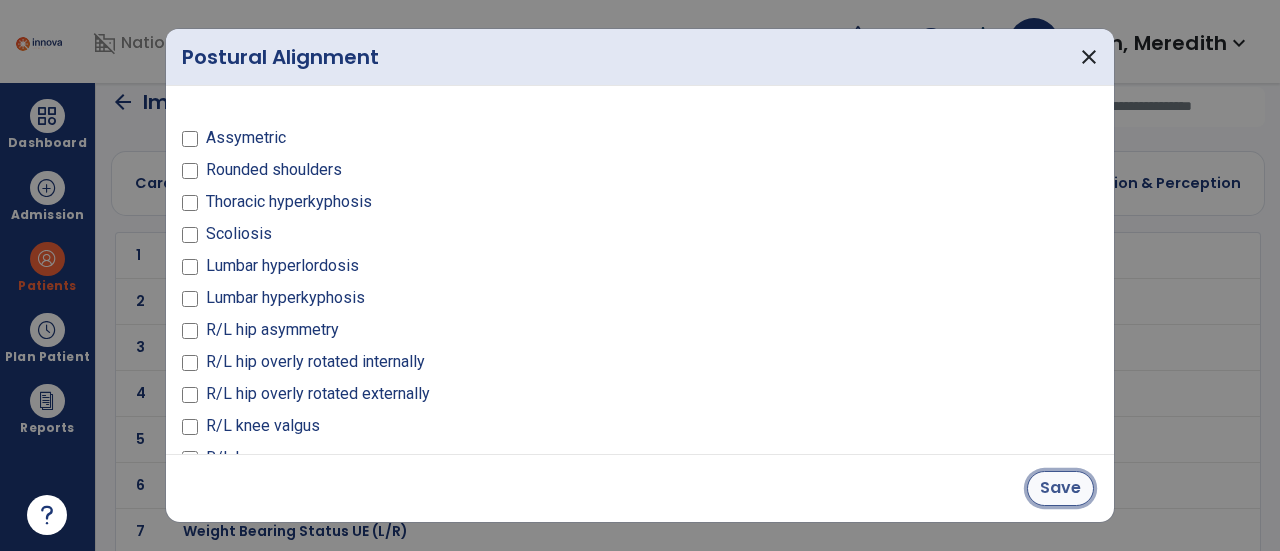 click on "Save" at bounding box center (1060, 488) 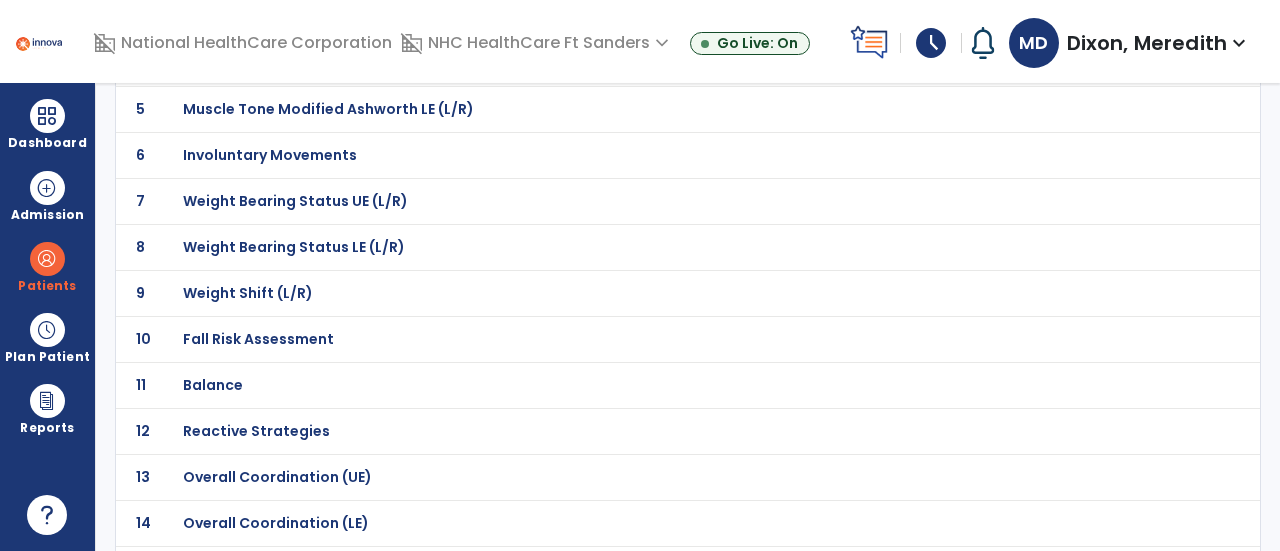 scroll, scrollTop: 352, scrollLeft: 0, axis: vertical 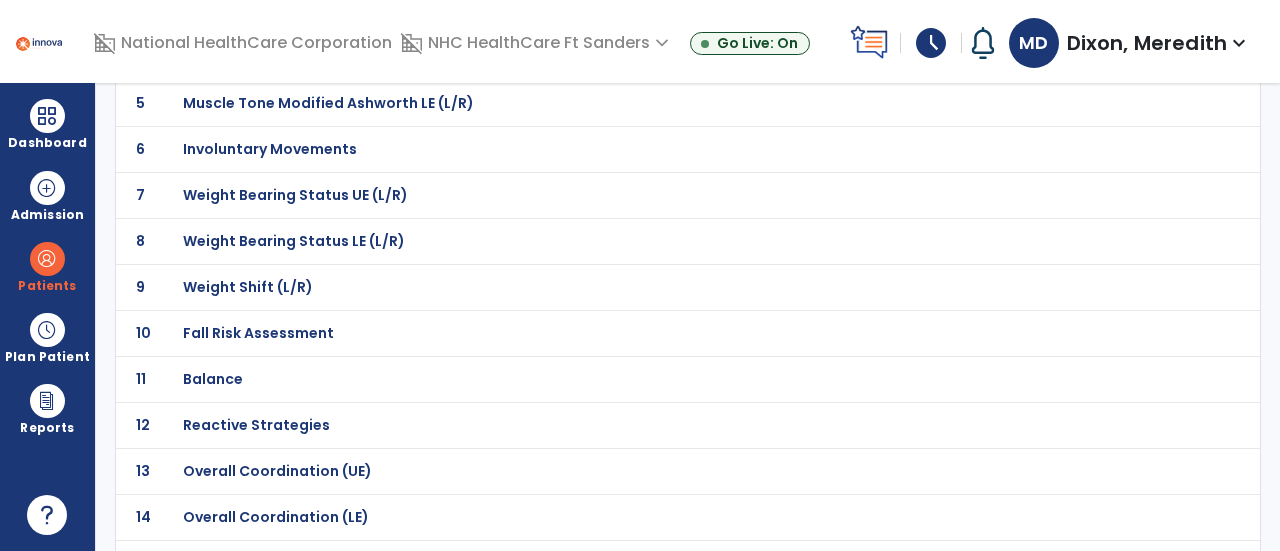 click on "Fall Risk Assessment" at bounding box center (254, -81) 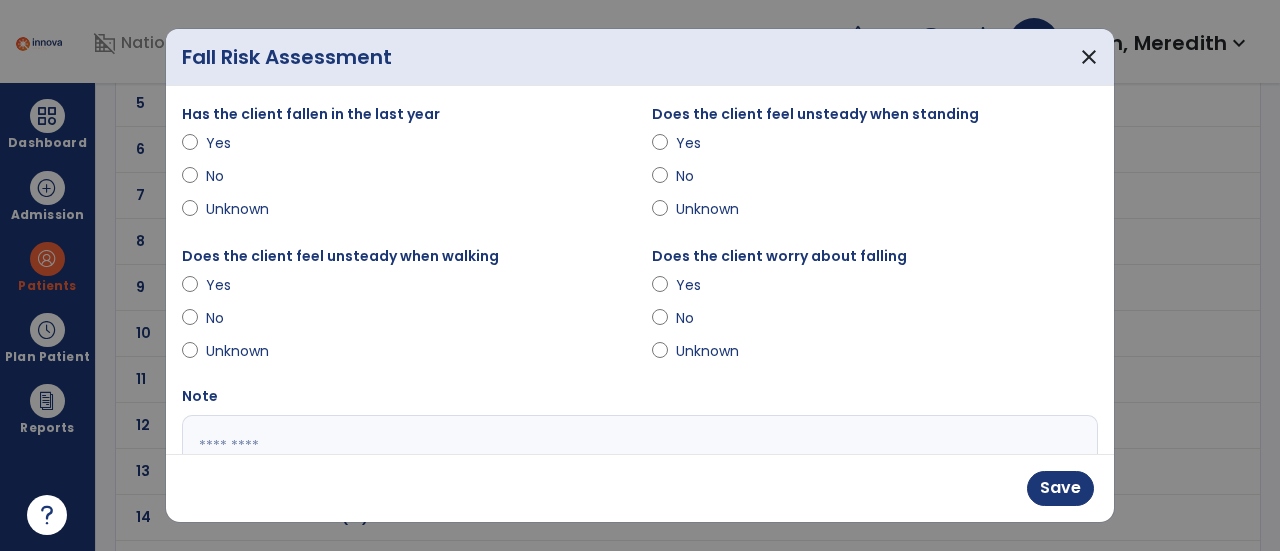 click on "Yes" at bounding box center [875, 147] 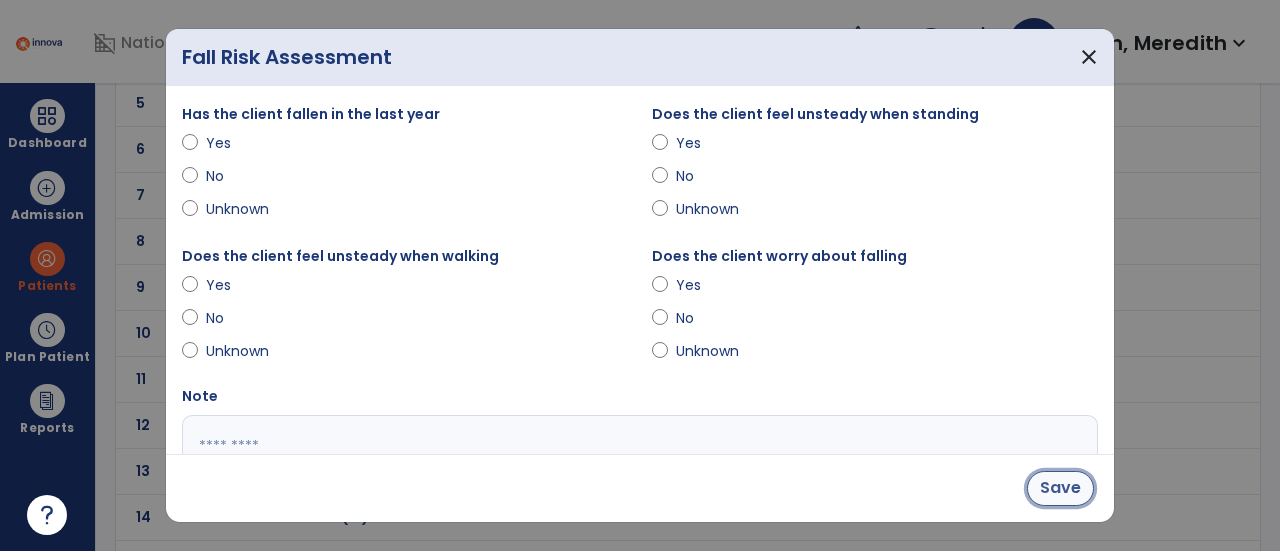 click on "Save" at bounding box center [1060, 488] 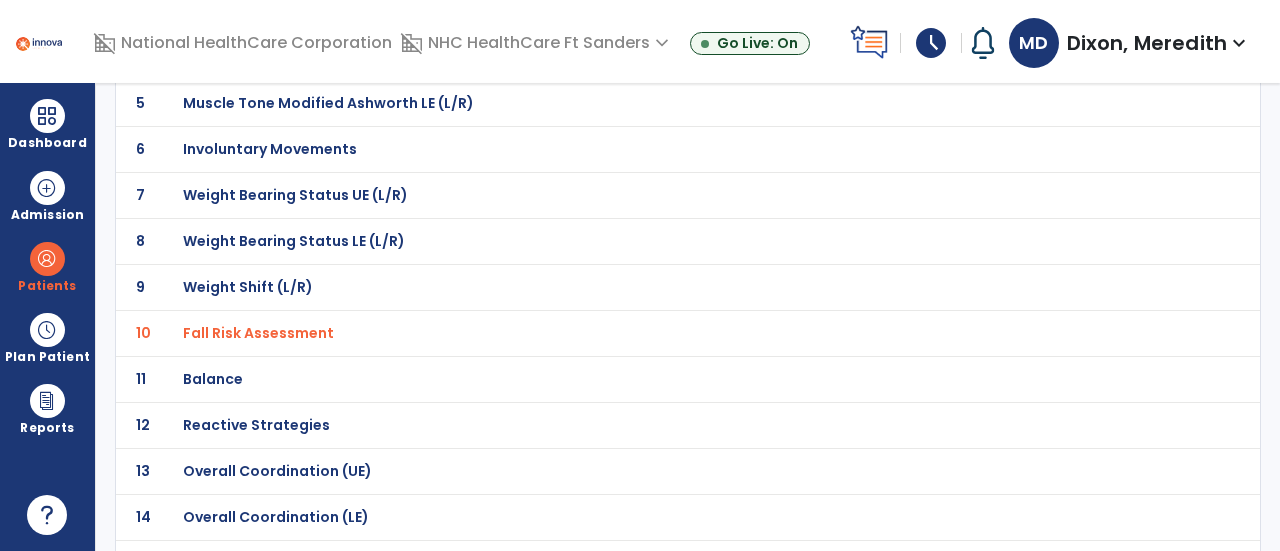 click on "Balance" at bounding box center (254, -81) 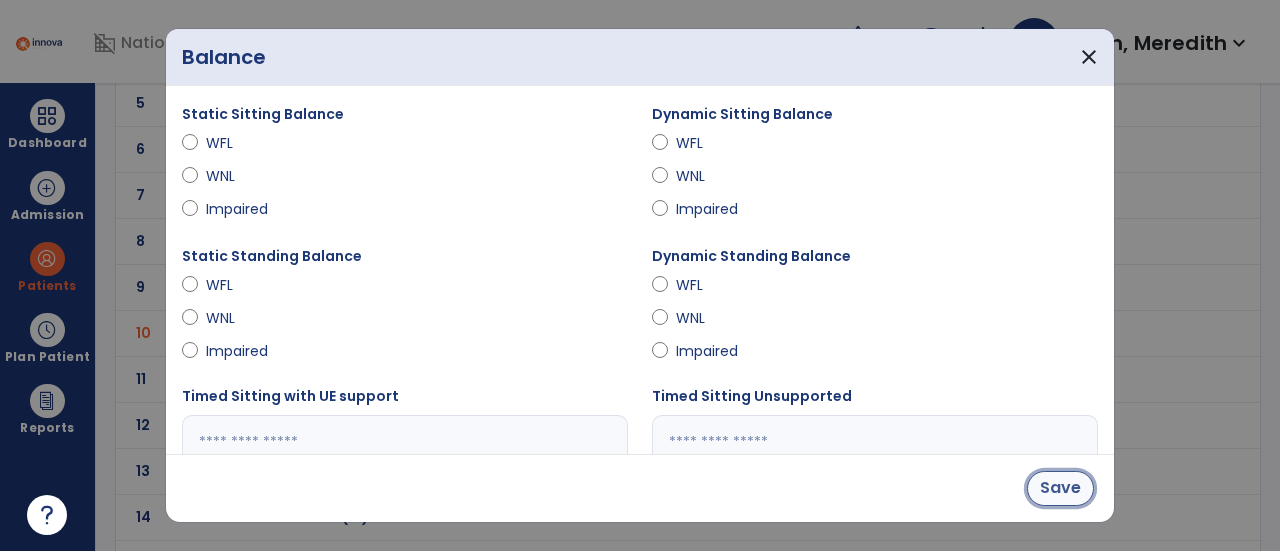 click on "Save" at bounding box center [1060, 488] 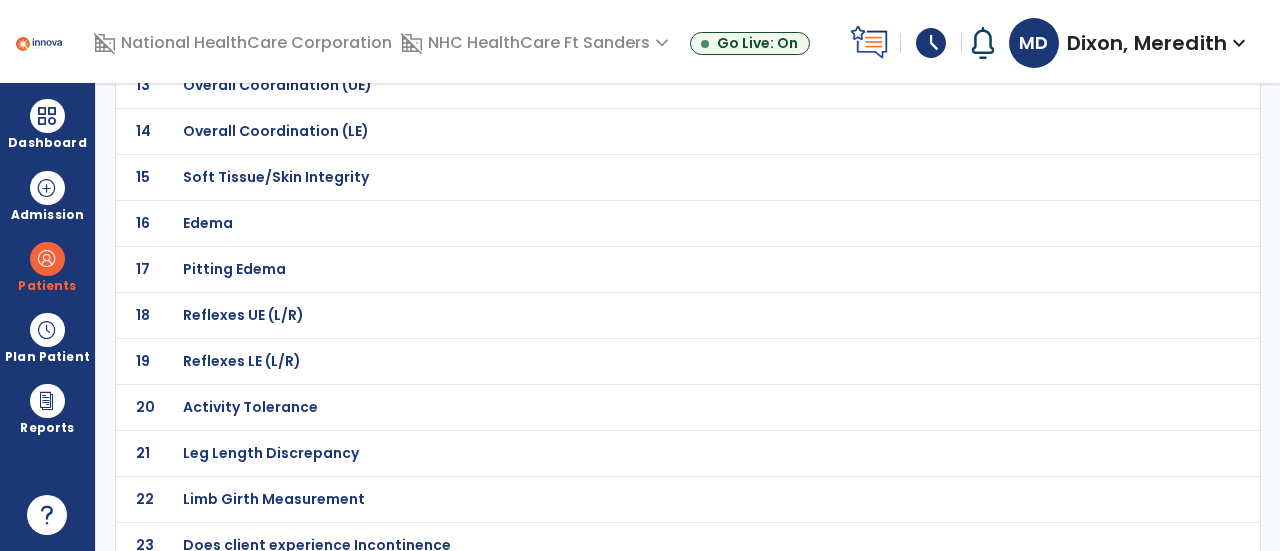 scroll, scrollTop: 747, scrollLeft: 0, axis: vertical 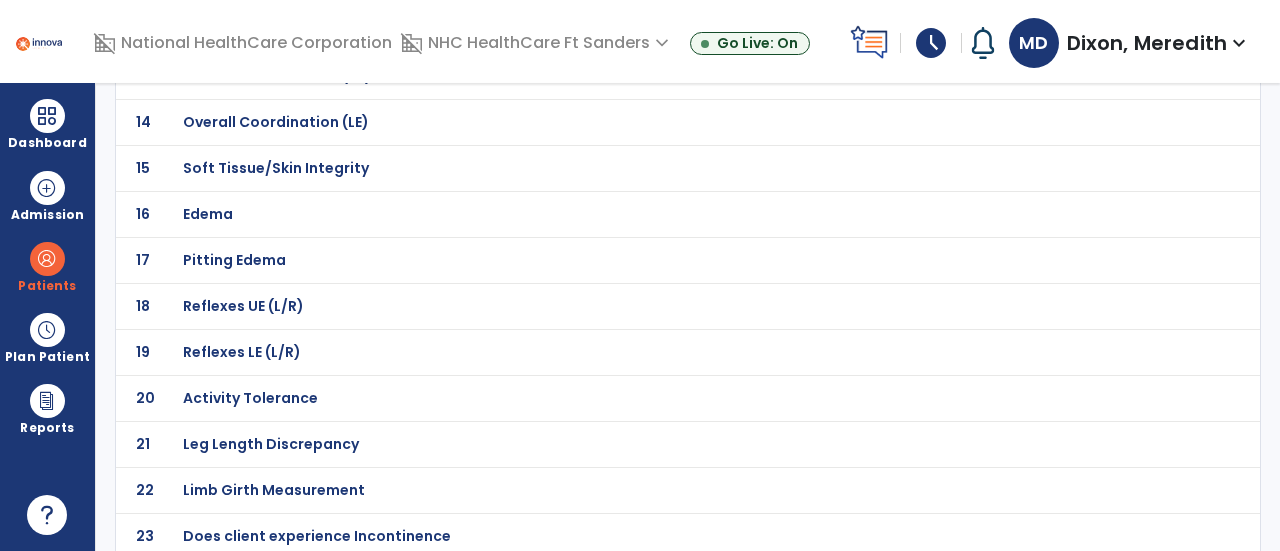 click on "Activity Tolerance" at bounding box center [254, -476] 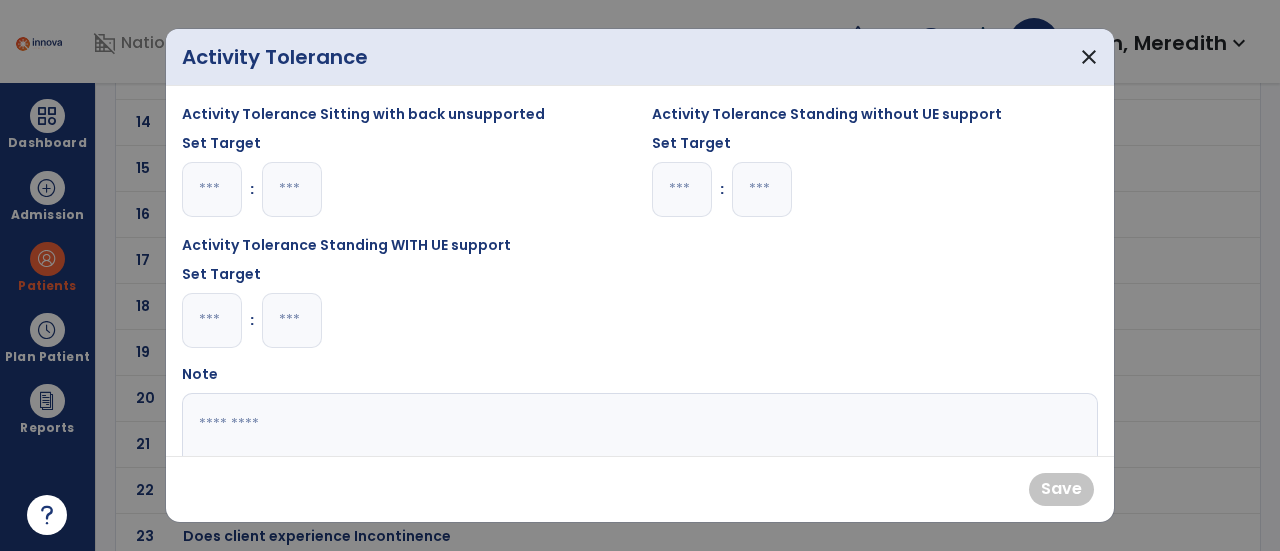 click at bounding box center (212, 189) 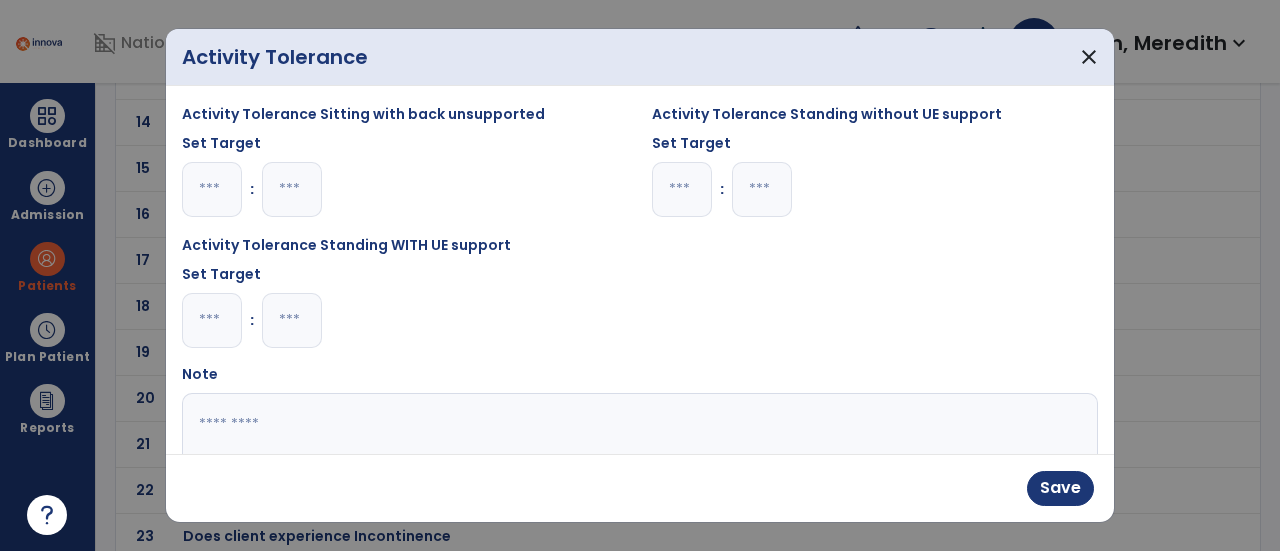 type on "*" 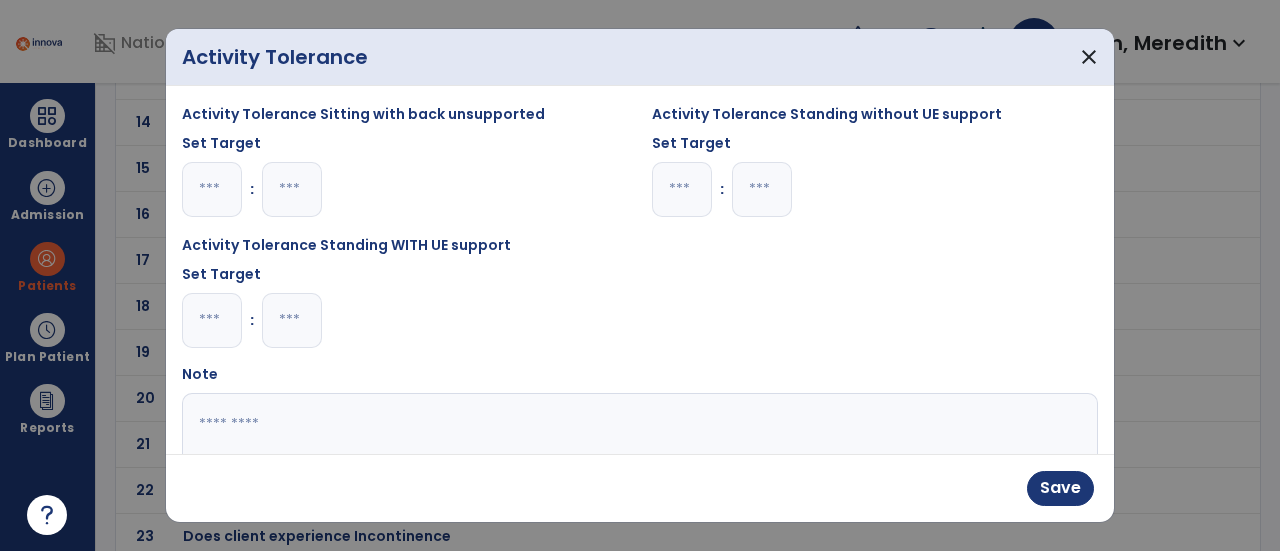 type on "**" 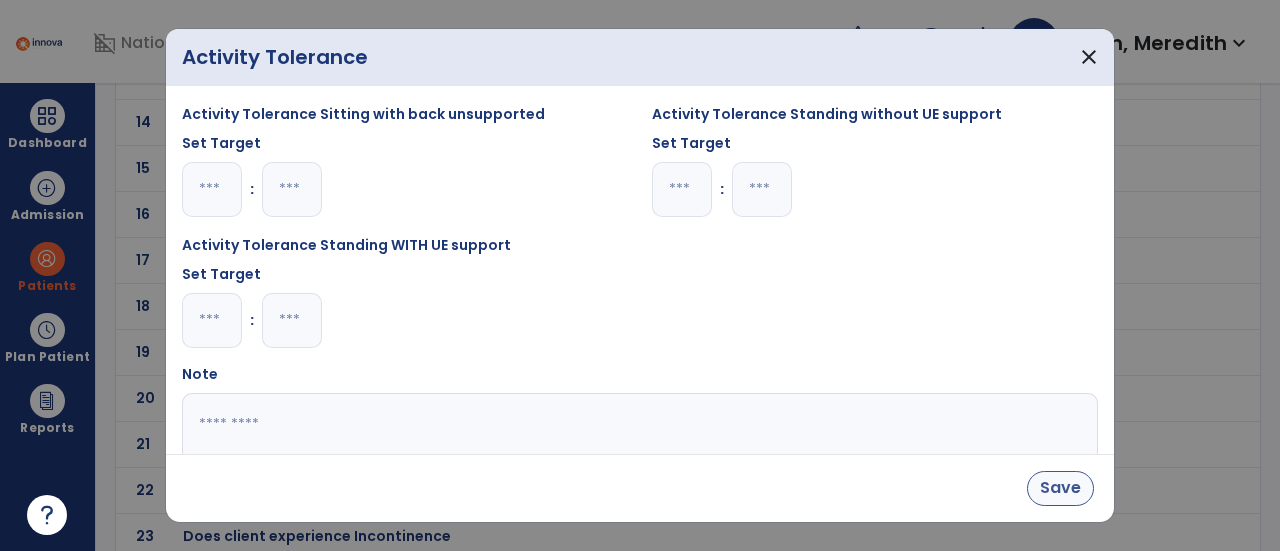 type on "**" 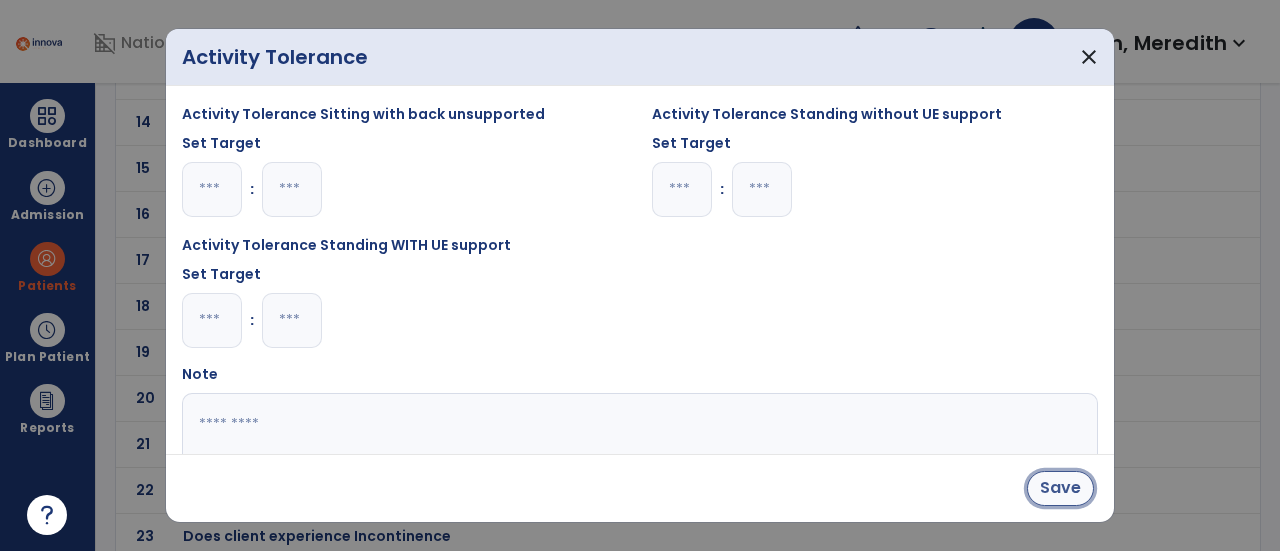 click on "Save" at bounding box center [1060, 488] 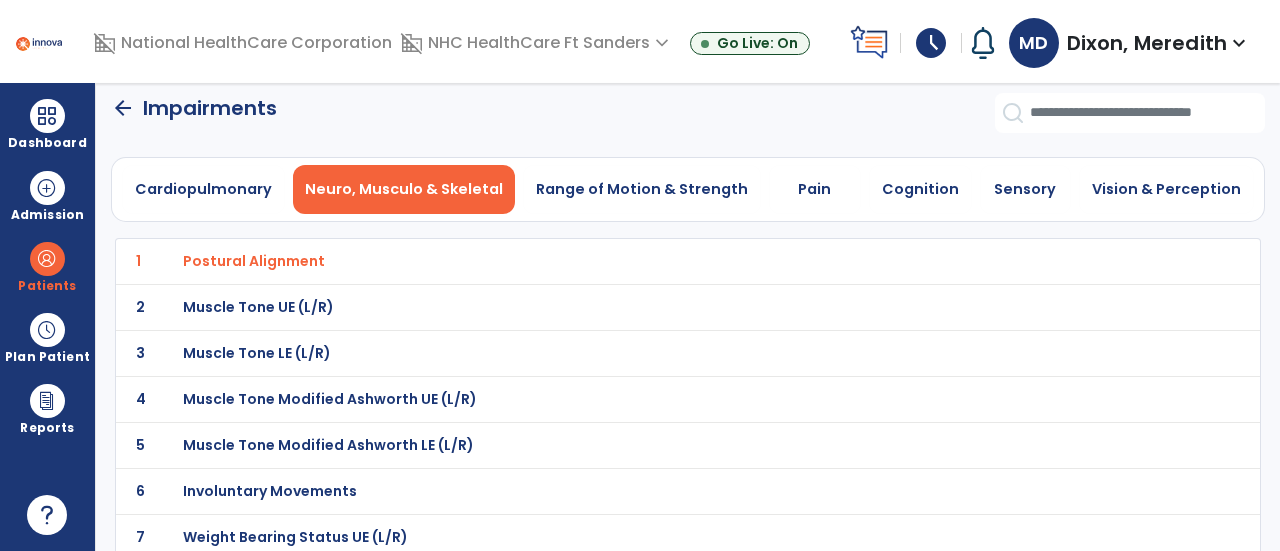 scroll, scrollTop: 0, scrollLeft: 0, axis: both 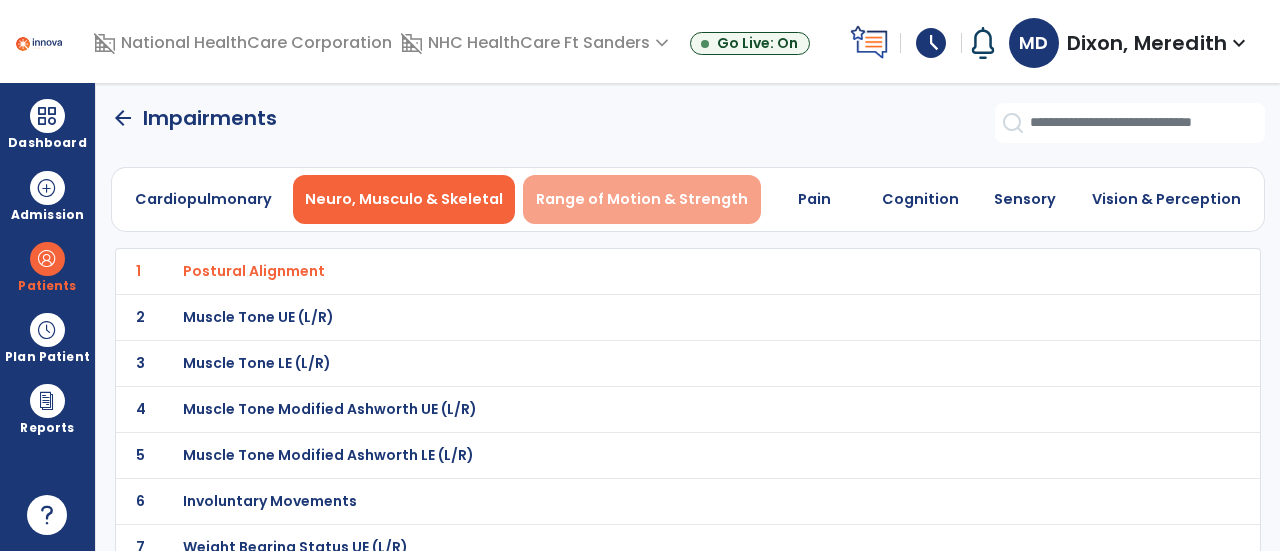 click on "Range of Motion & Strength" at bounding box center [642, 199] 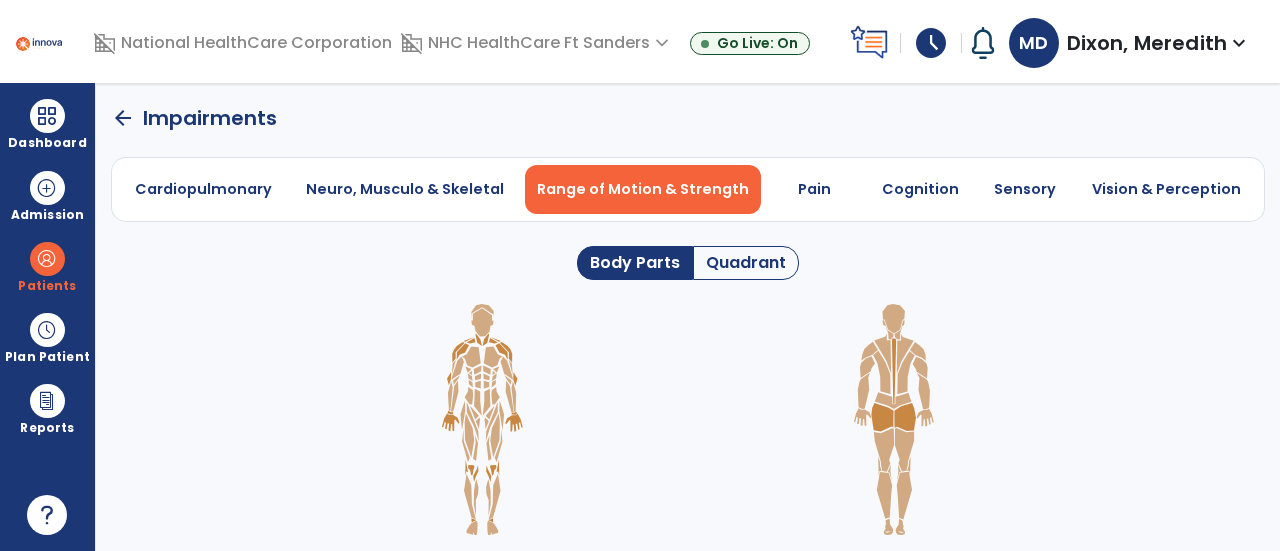 click on "Quadrant" 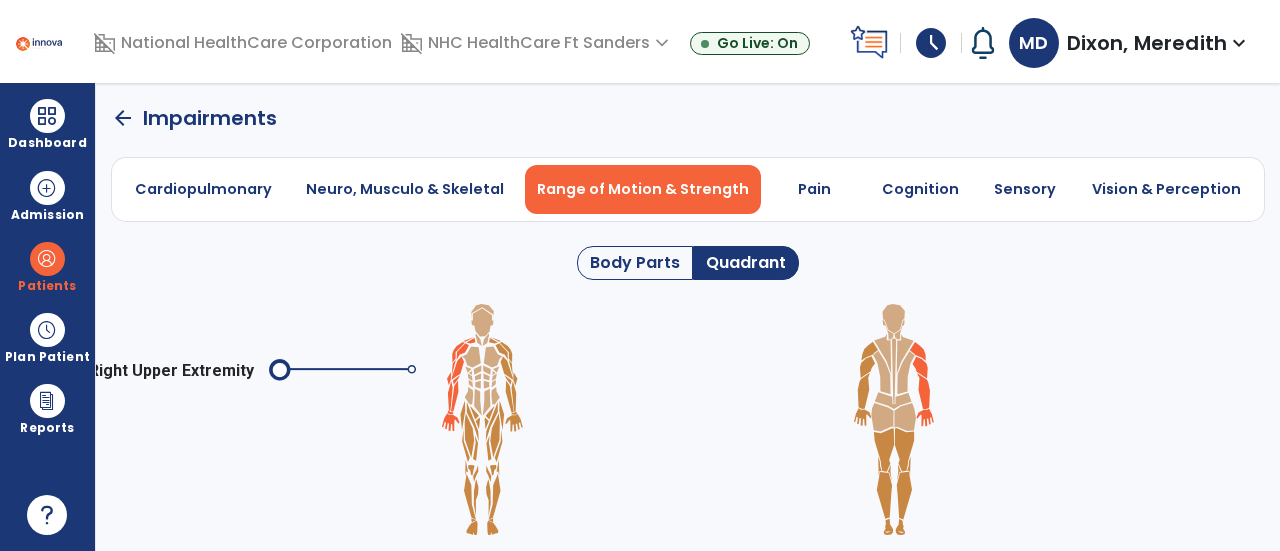 click 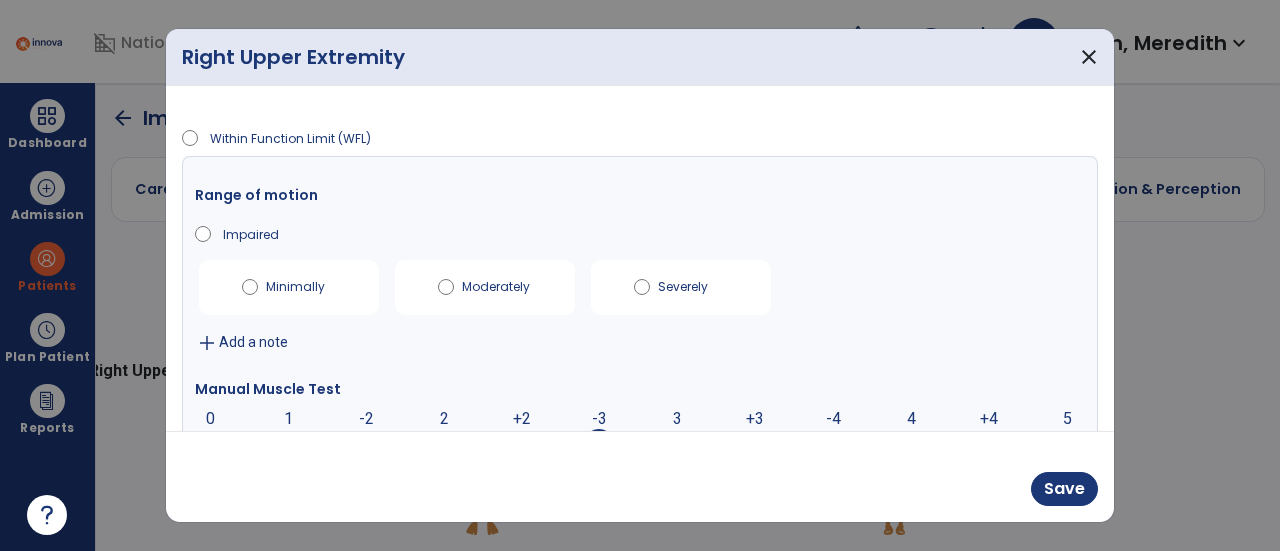 click on "-3" at bounding box center (599, 445) 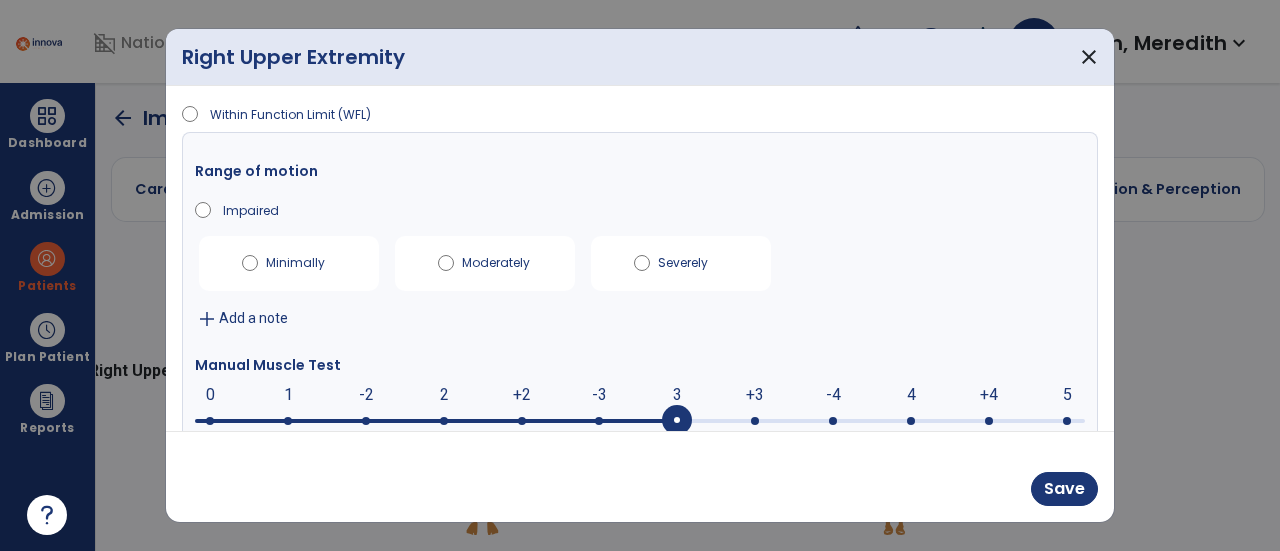 click at bounding box center [677, 421] 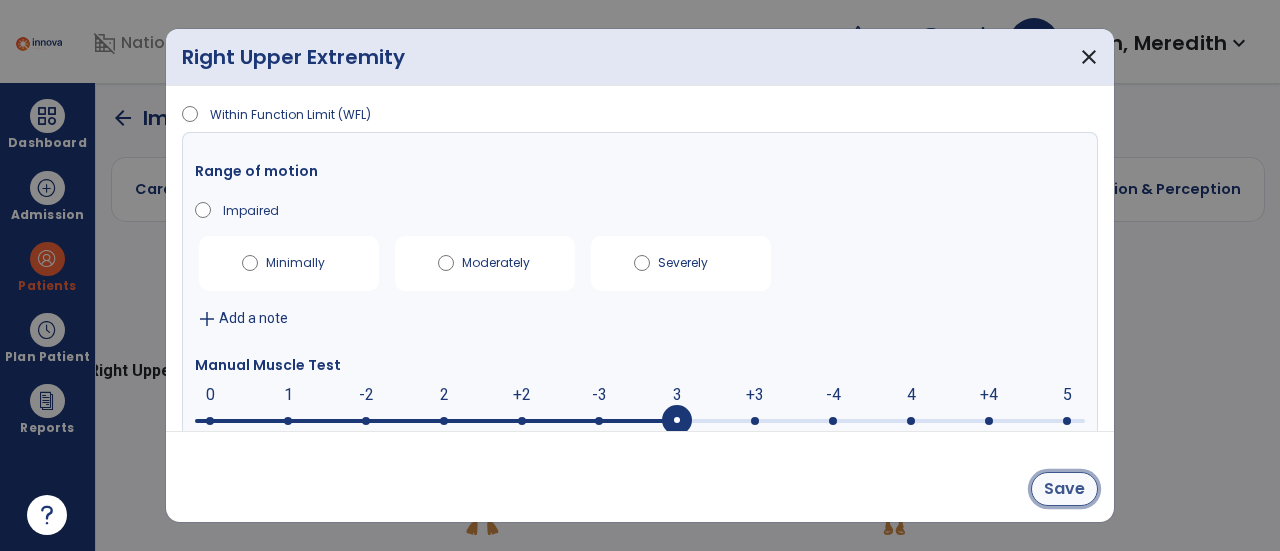 click on "Save" at bounding box center (1064, 489) 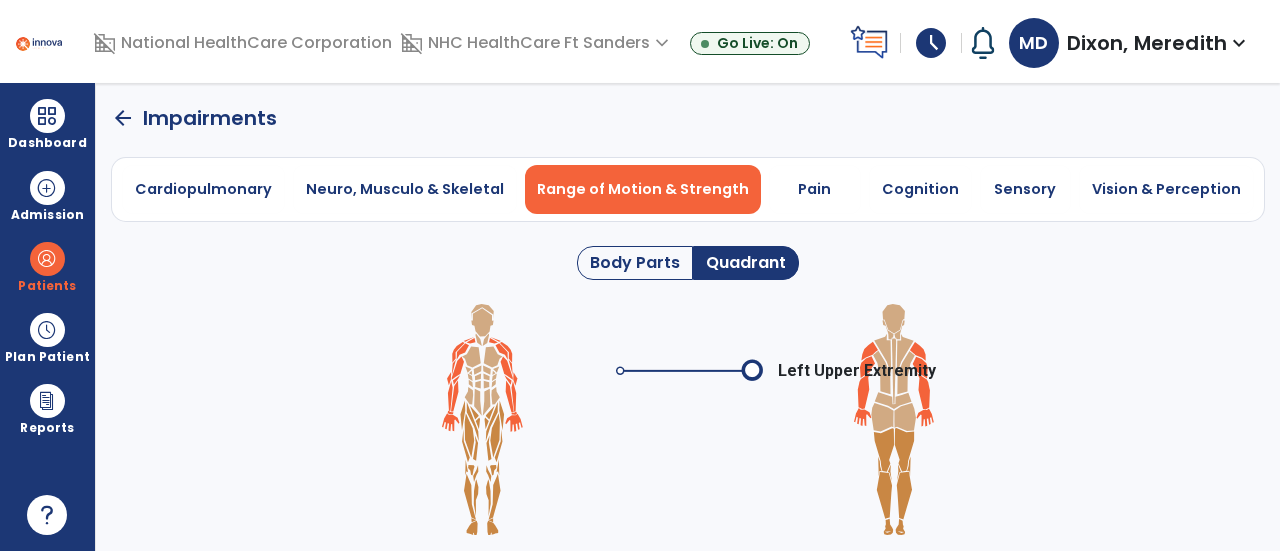 click 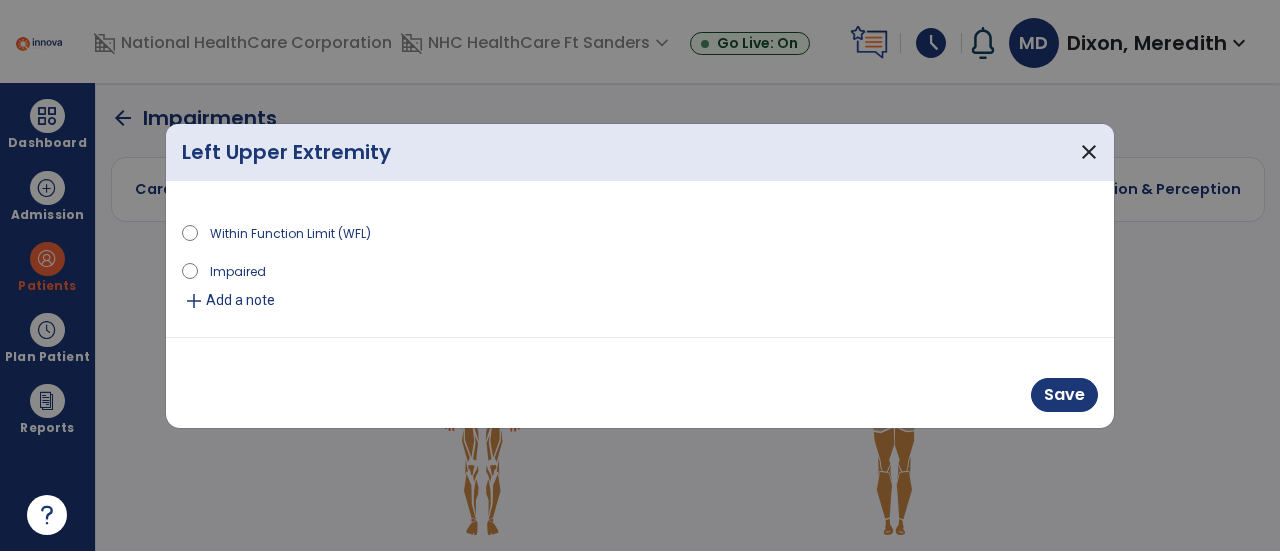 click on "Impaired" at bounding box center (238, 270) 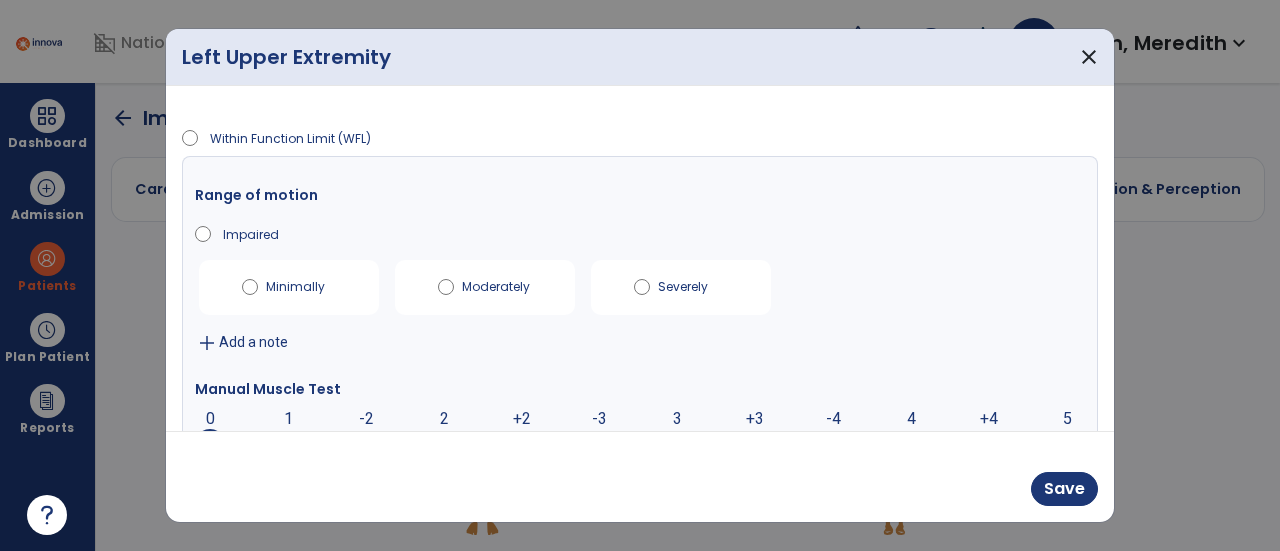 click on "3" at bounding box center [677, 445] 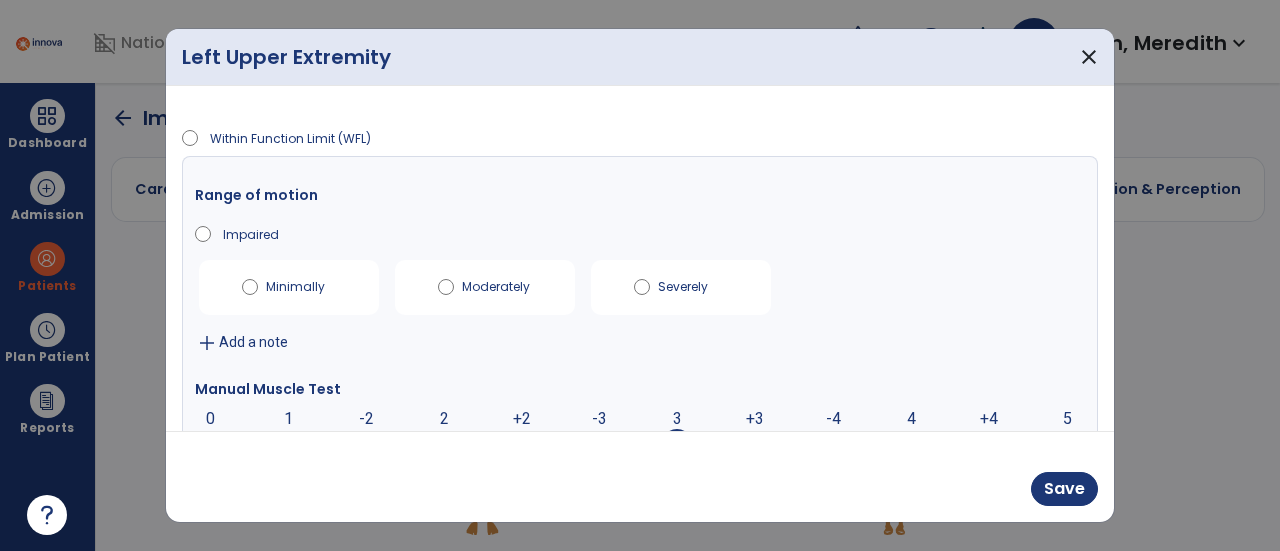 scroll, scrollTop: 24, scrollLeft: 0, axis: vertical 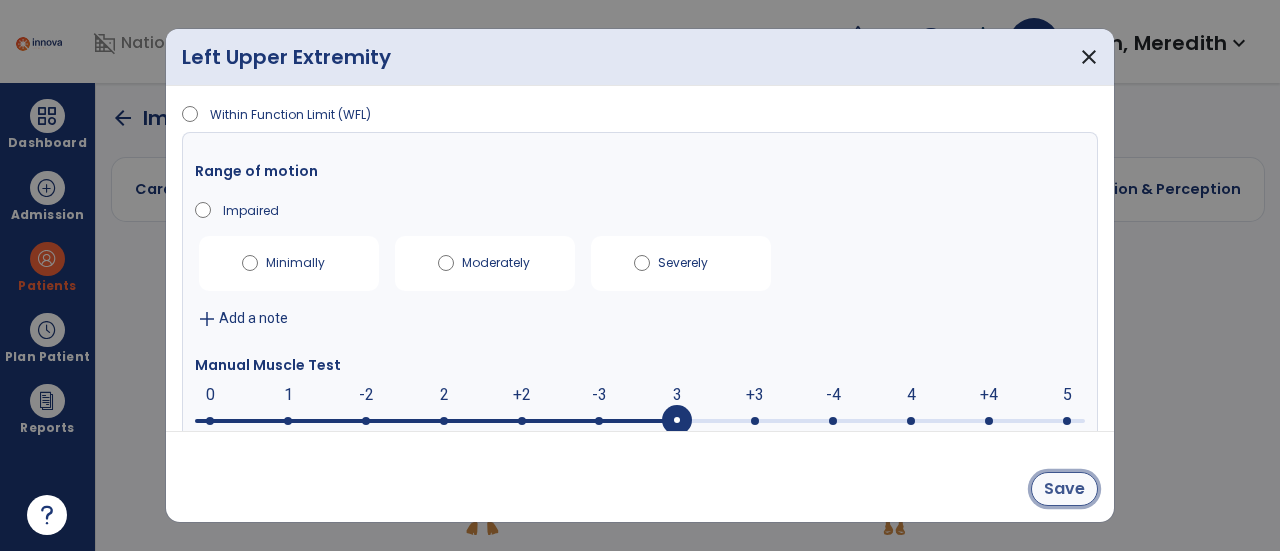 click on "Save" at bounding box center (1064, 489) 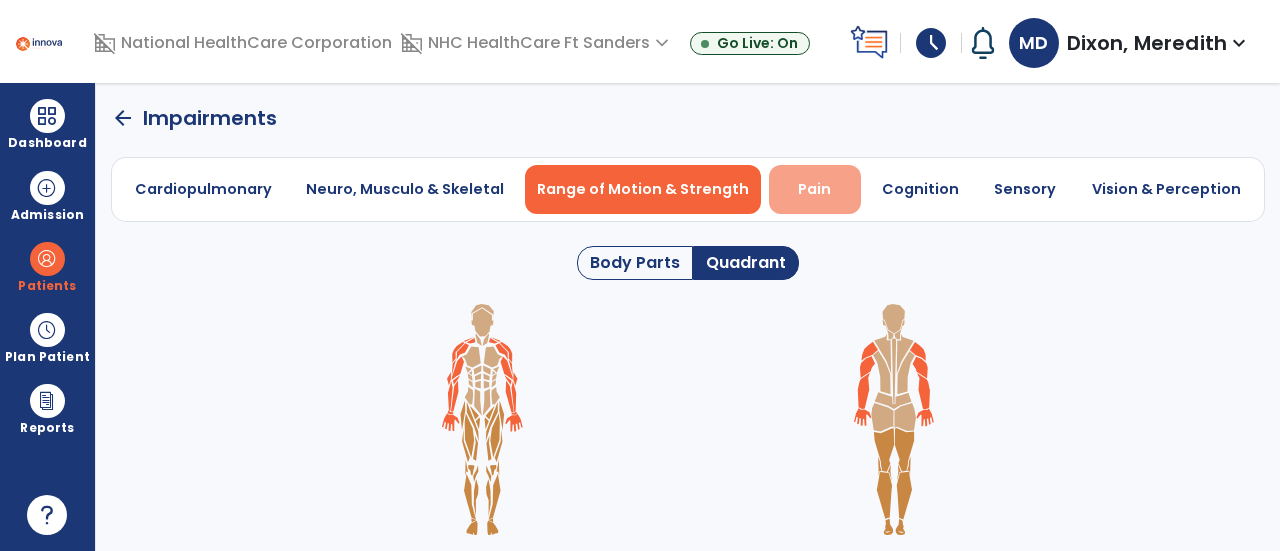 click on "Pain" at bounding box center (815, 189) 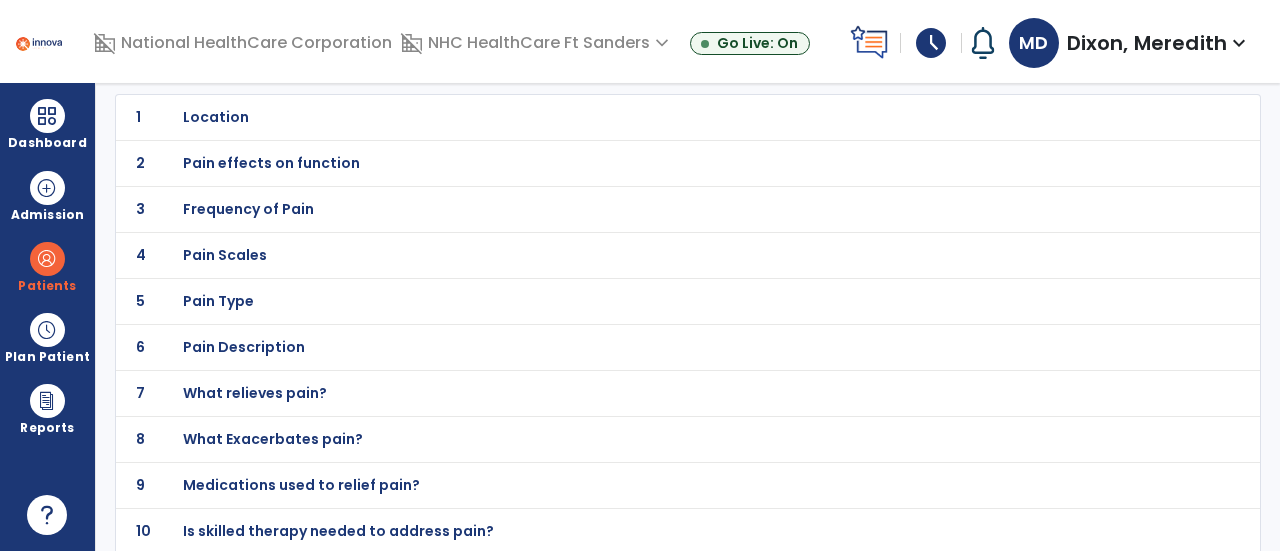 scroll, scrollTop: 0, scrollLeft: 0, axis: both 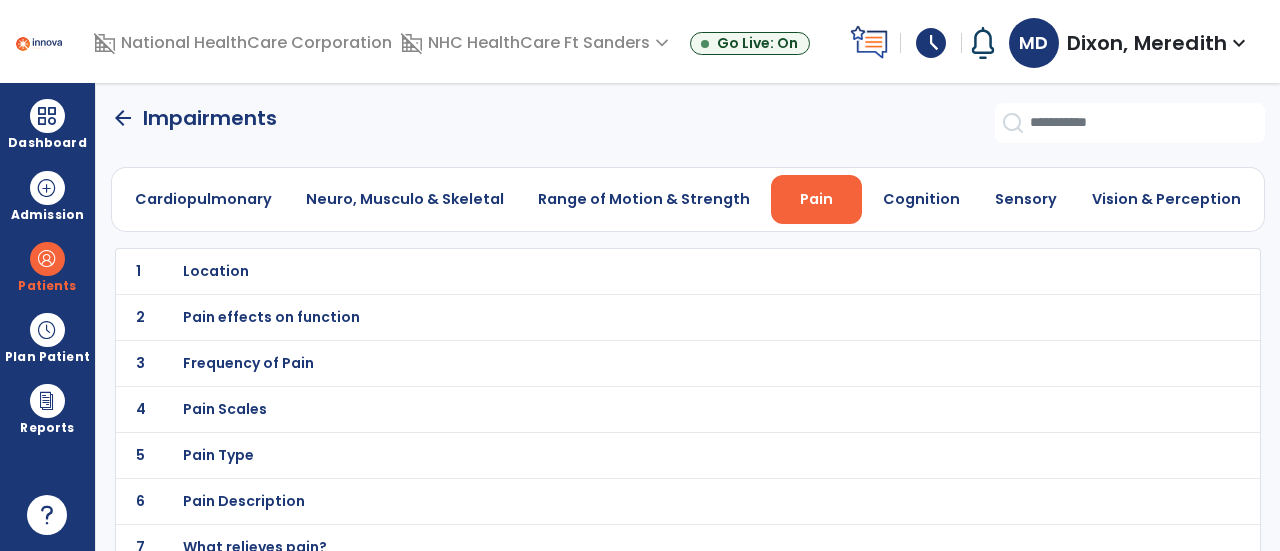 click on "arrow_back" 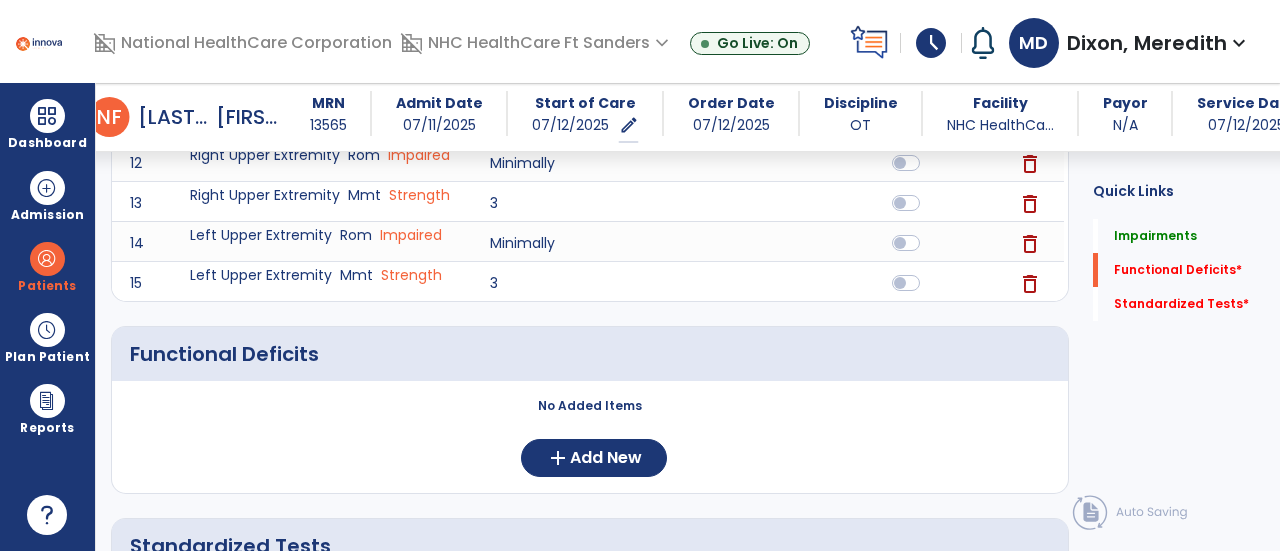 scroll, scrollTop: 820, scrollLeft: 0, axis: vertical 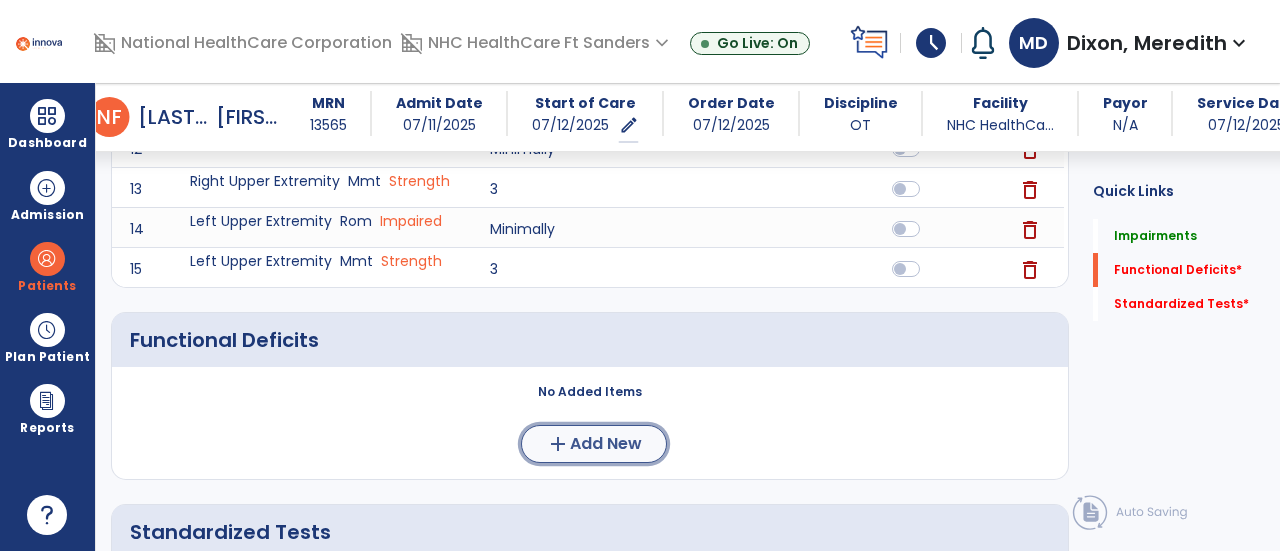 click on "Add New" 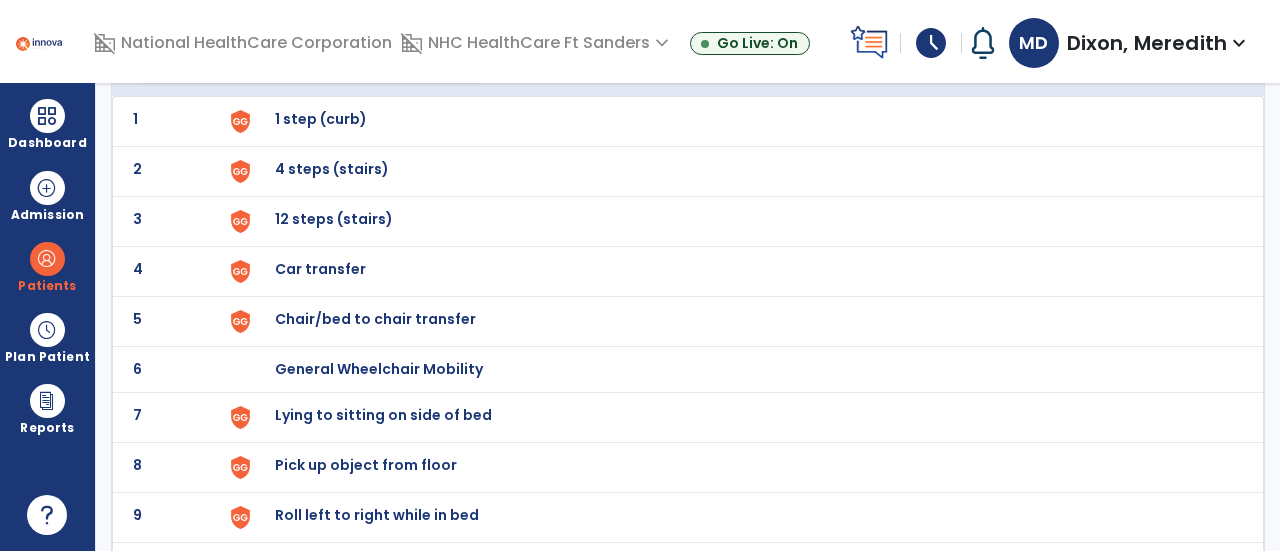 scroll, scrollTop: 174, scrollLeft: 0, axis: vertical 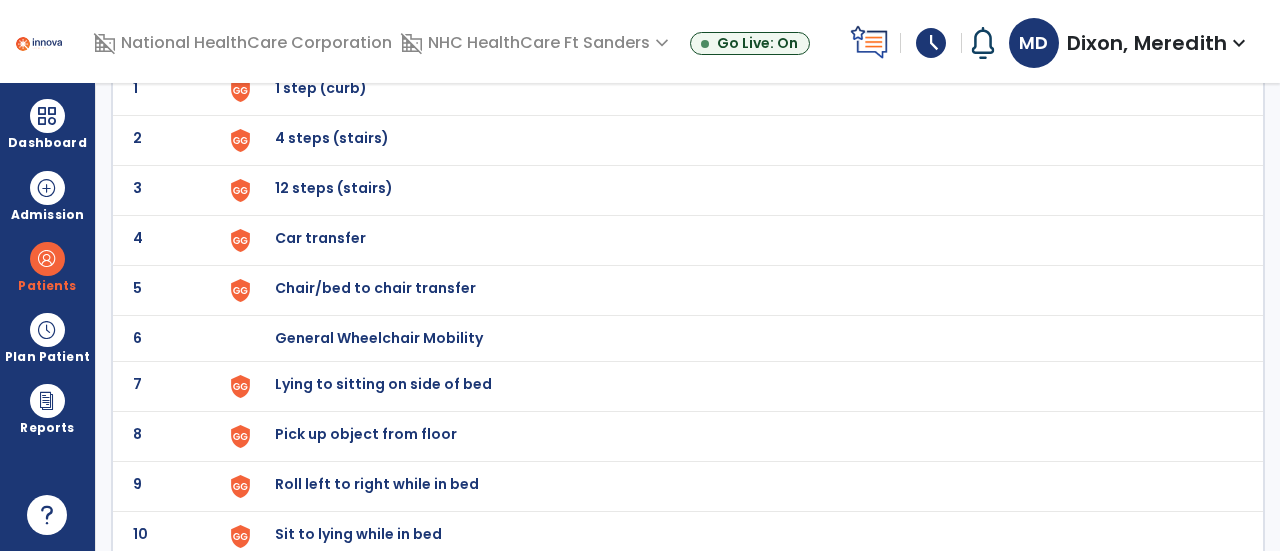 click on "Chair/bed to chair transfer" at bounding box center [321, 88] 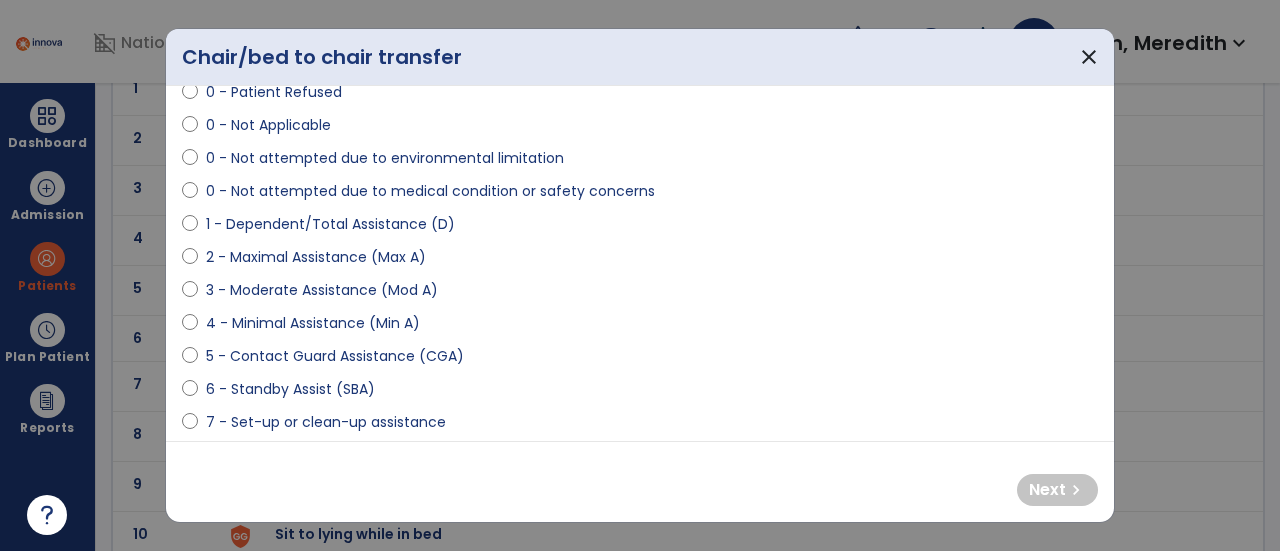 scroll, scrollTop: 116, scrollLeft: 0, axis: vertical 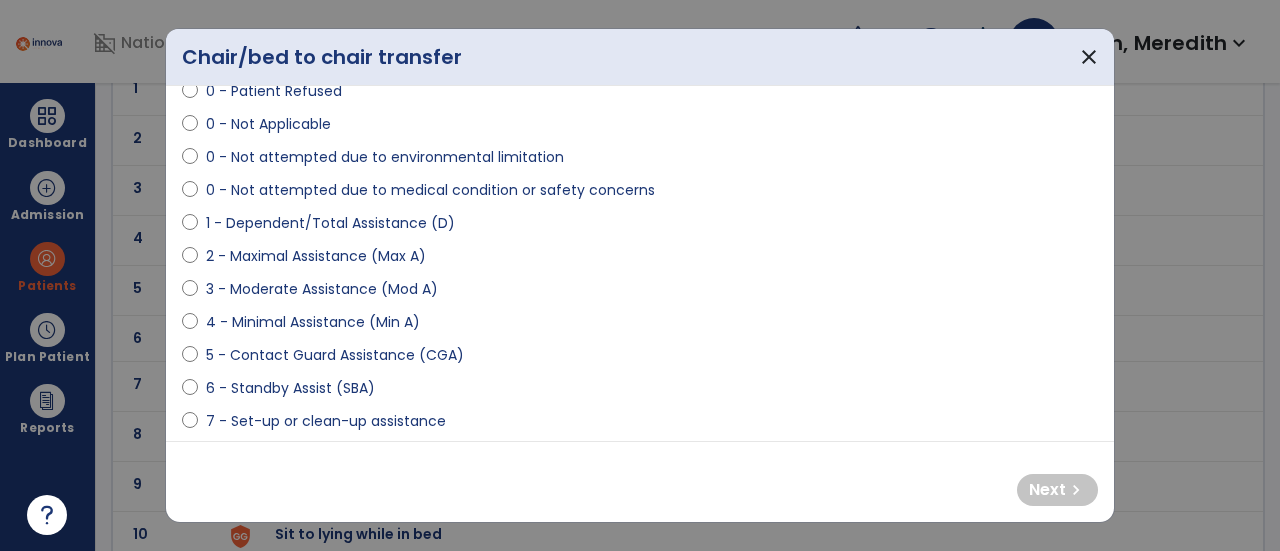 click on "3 - Moderate Assistance (Mod A)" at bounding box center (322, 289) 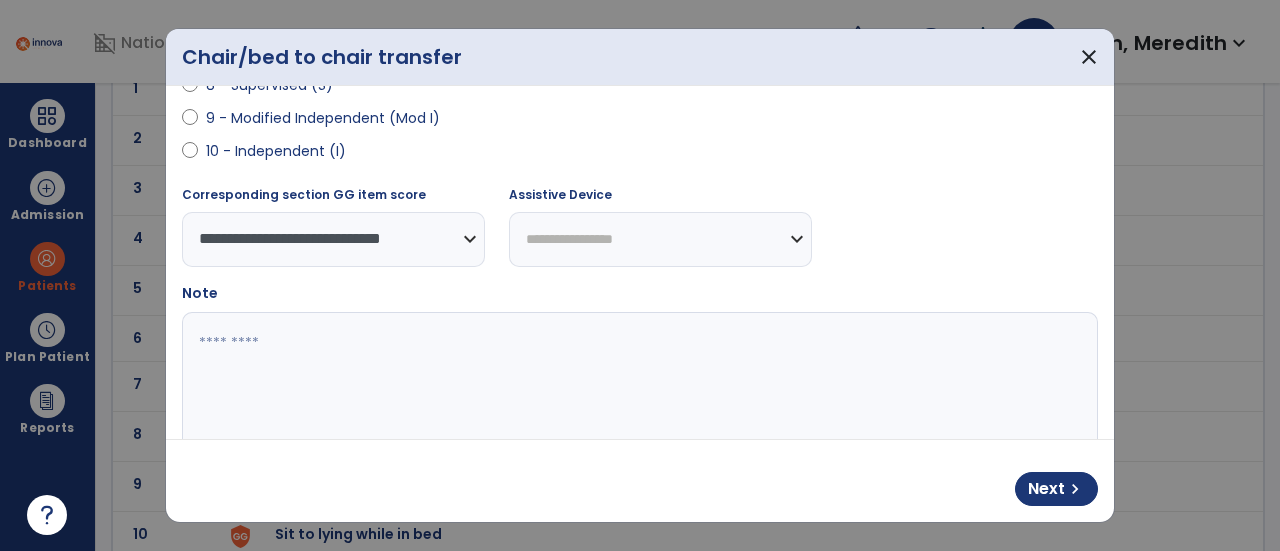 scroll, scrollTop: 494, scrollLeft: 0, axis: vertical 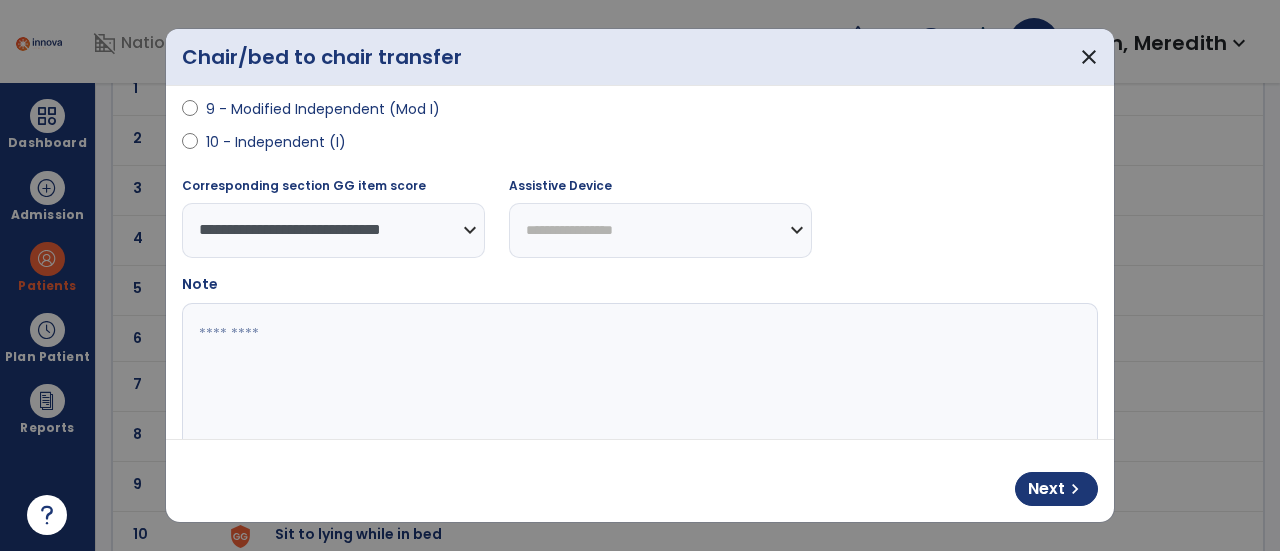 click on "**********" at bounding box center (660, 230) 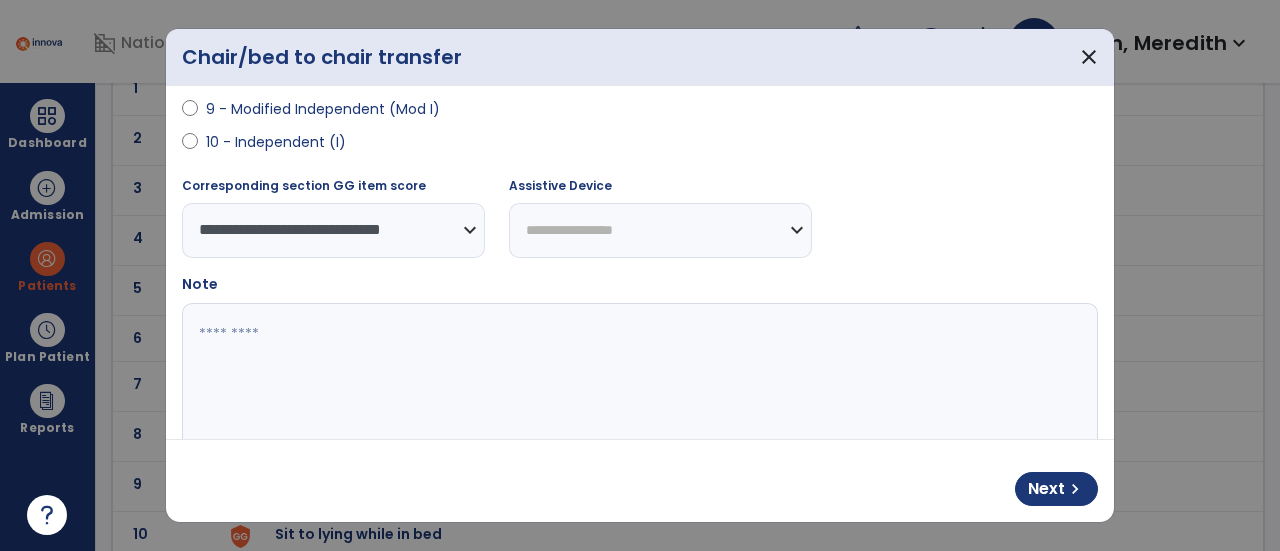 select on "**********" 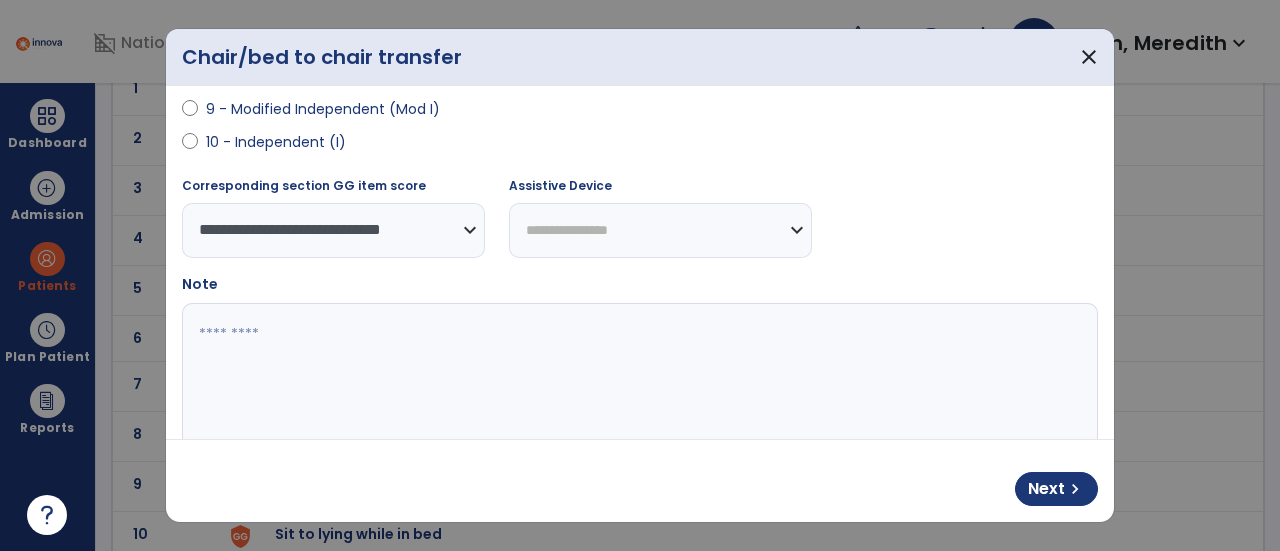 click on "**********" at bounding box center [660, 230] 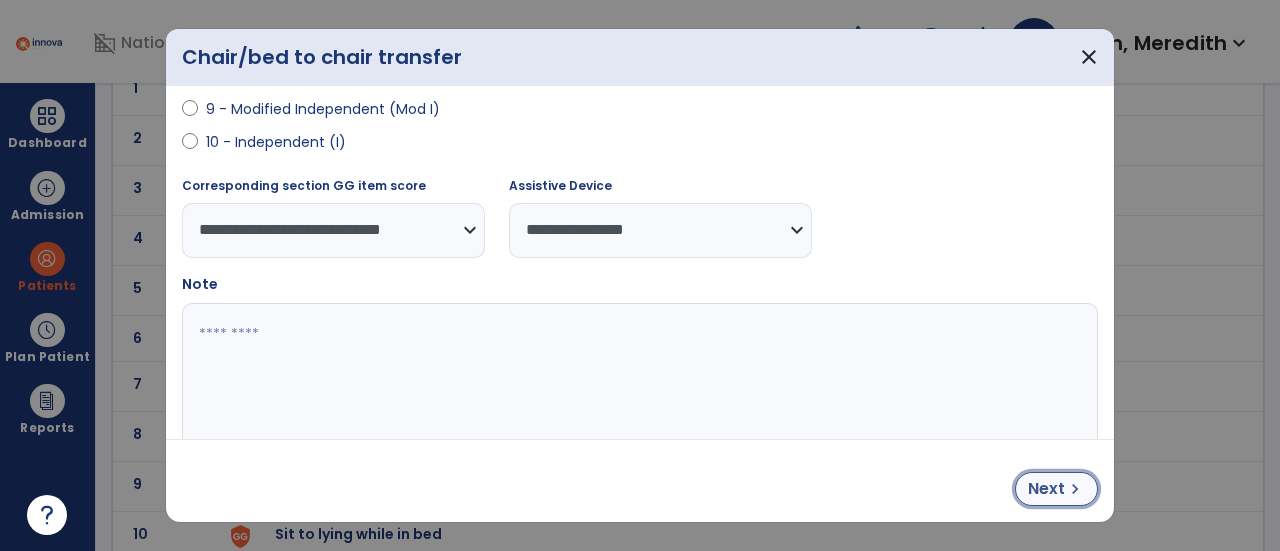 click on "Next" at bounding box center [1046, 489] 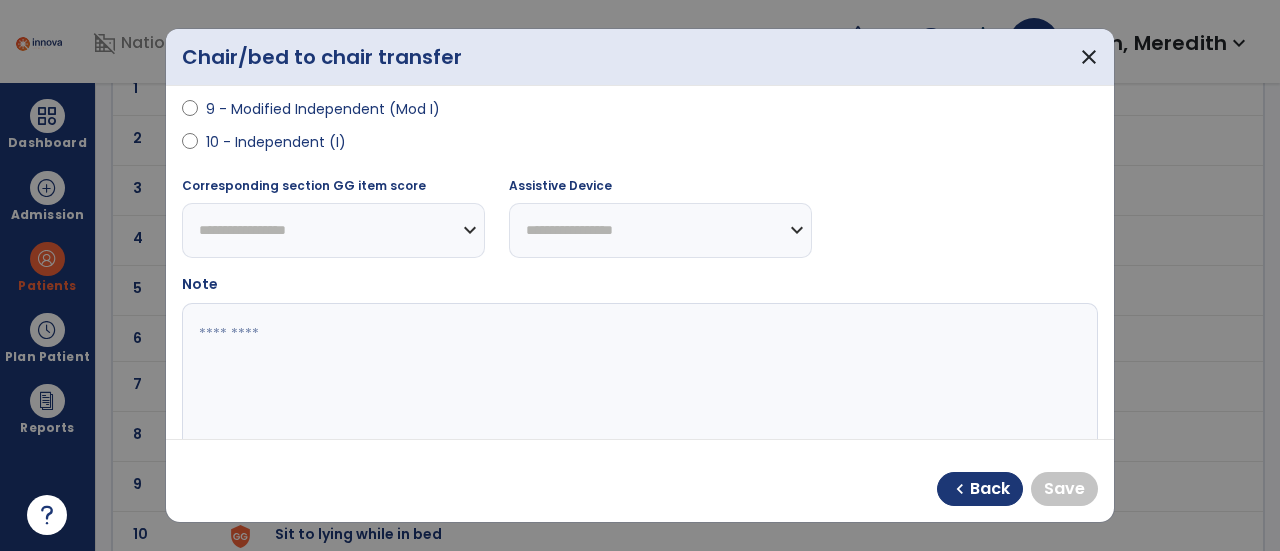 click on "**********" at bounding box center [333, 230] 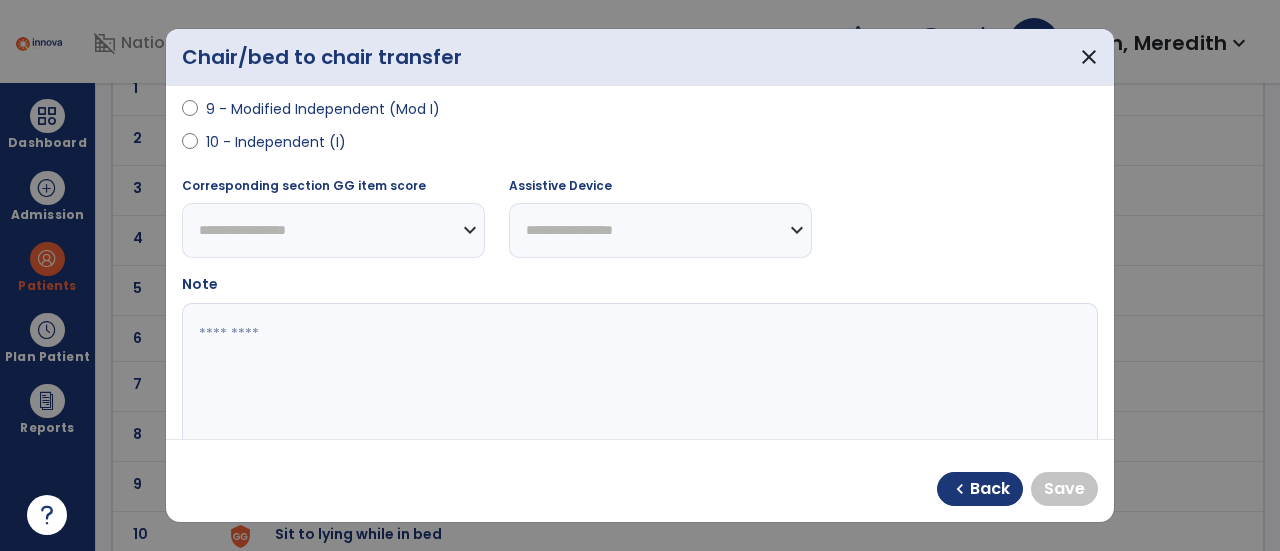click on "9 - Modified Independent (Mod I)" at bounding box center (640, 113) 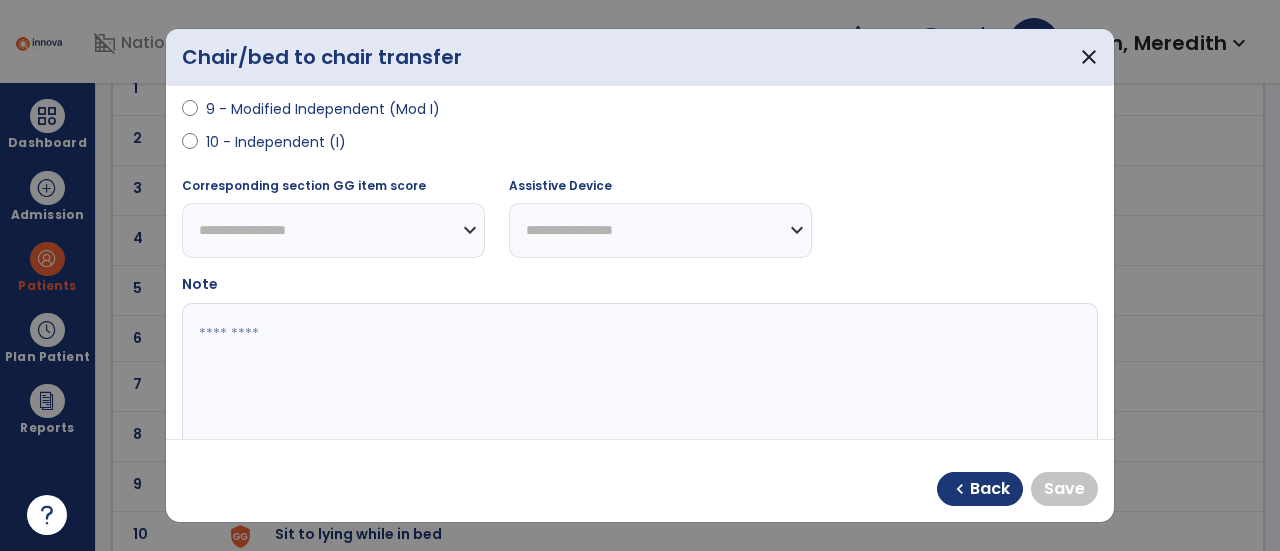select on "**********" 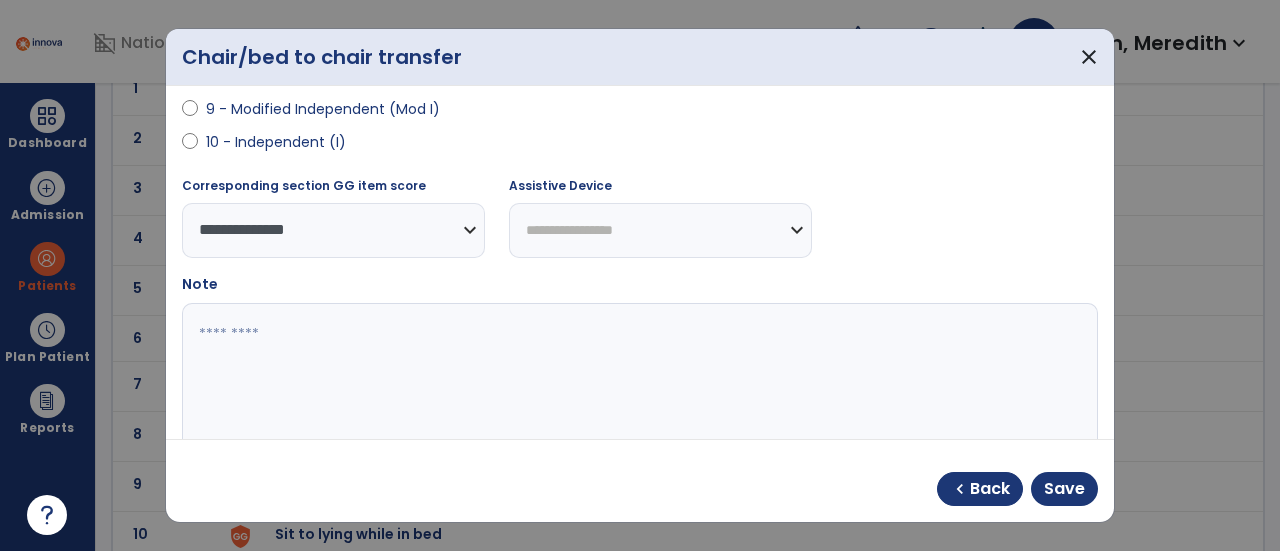 click on "**********" at bounding box center [660, 230] 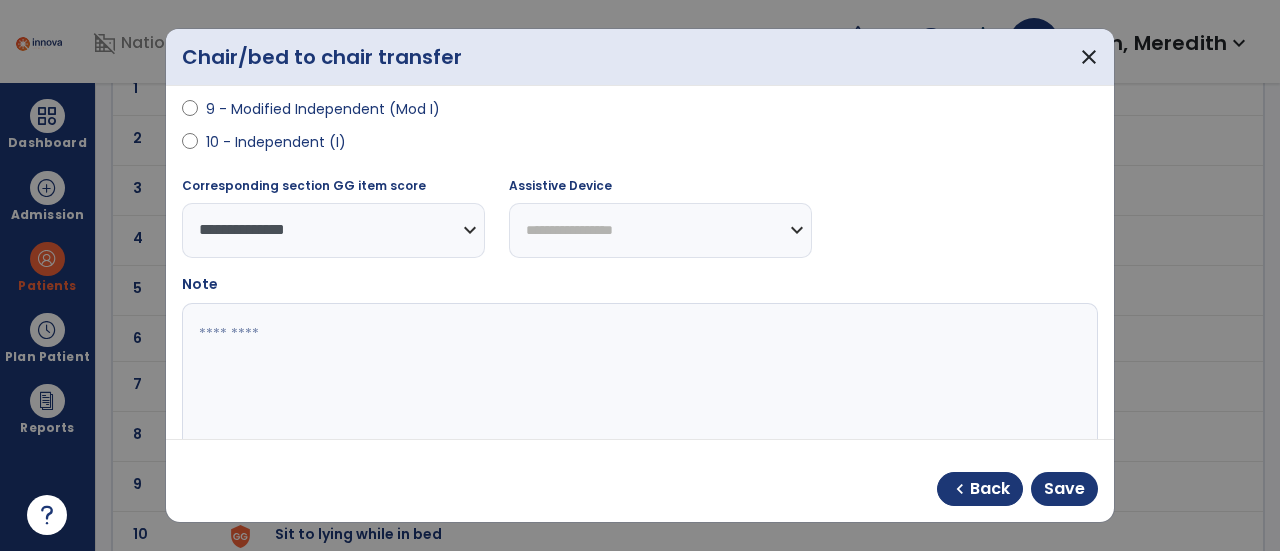 select on "**********" 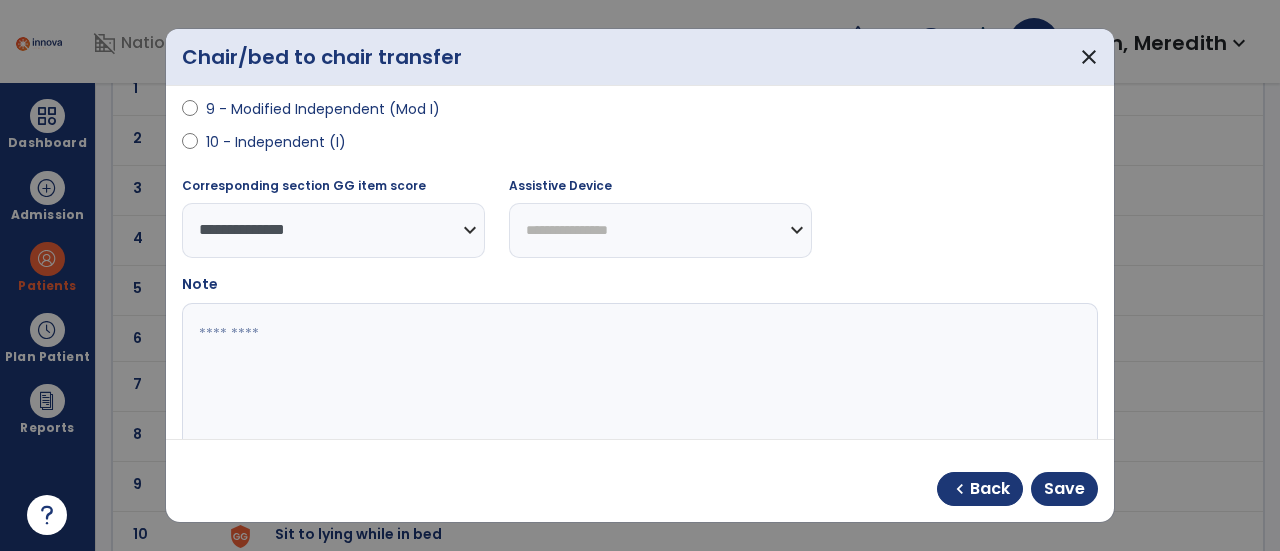 click on "**********" at bounding box center [660, 230] 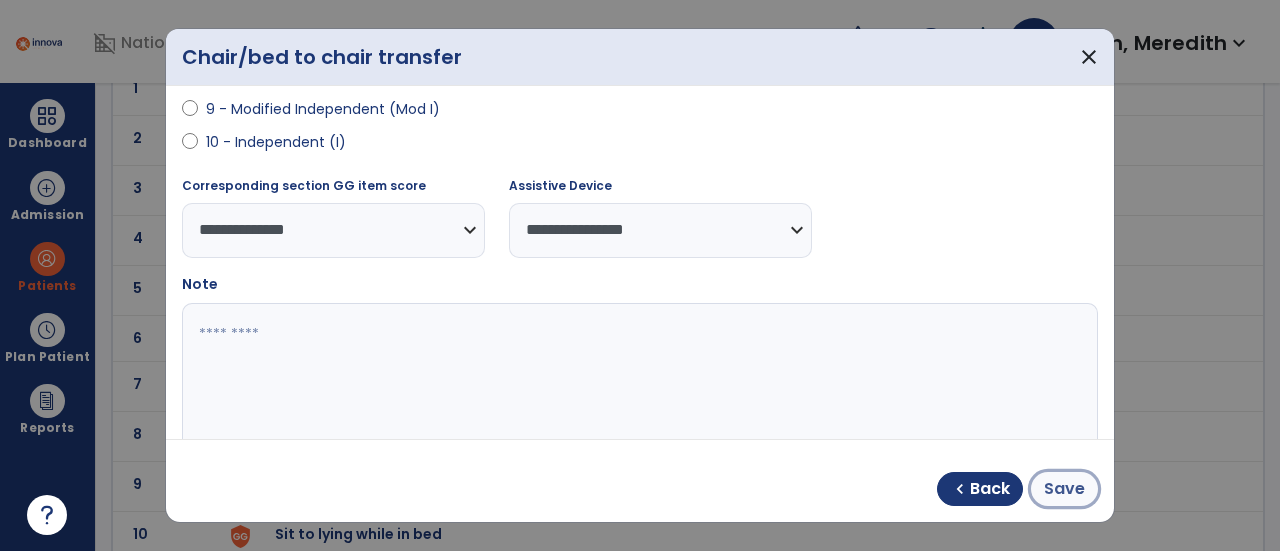 click on "Save" at bounding box center [1064, 489] 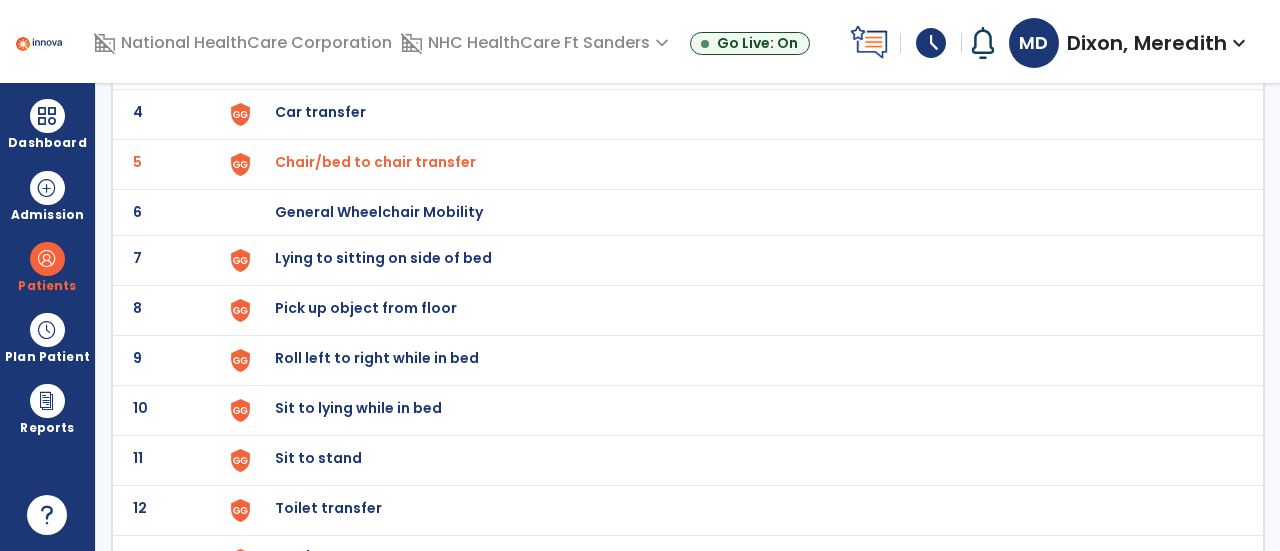scroll, scrollTop: 303, scrollLeft: 0, axis: vertical 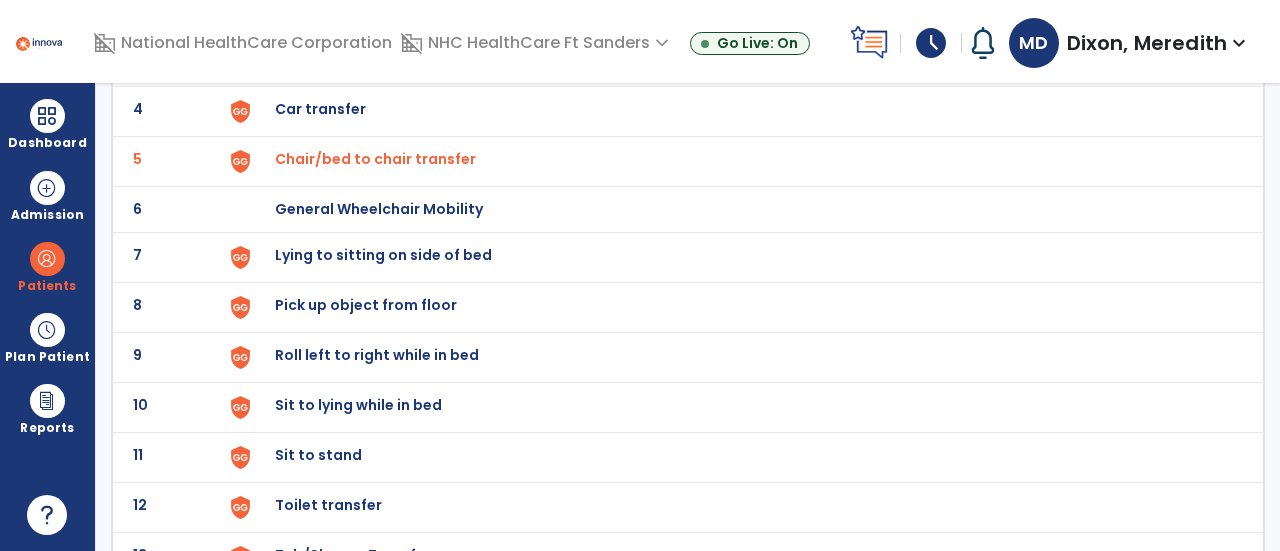 click on "Sit to stand" at bounding box center [321, -41] 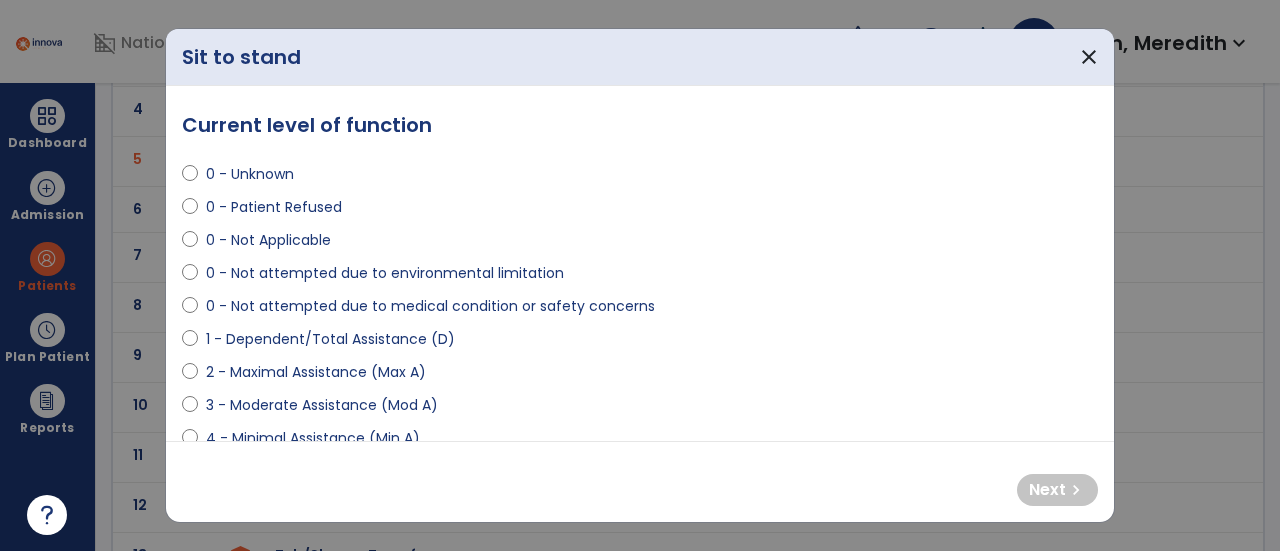 scroll, scrollTop: 96, scrollLeft: 0, axis: vertical 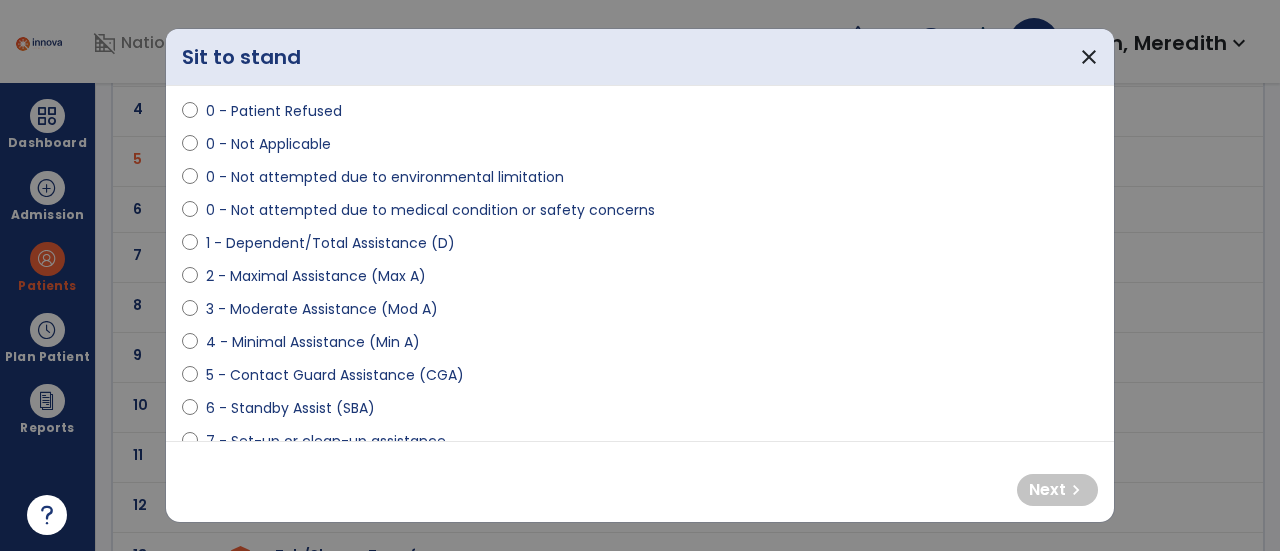 select on "**********" 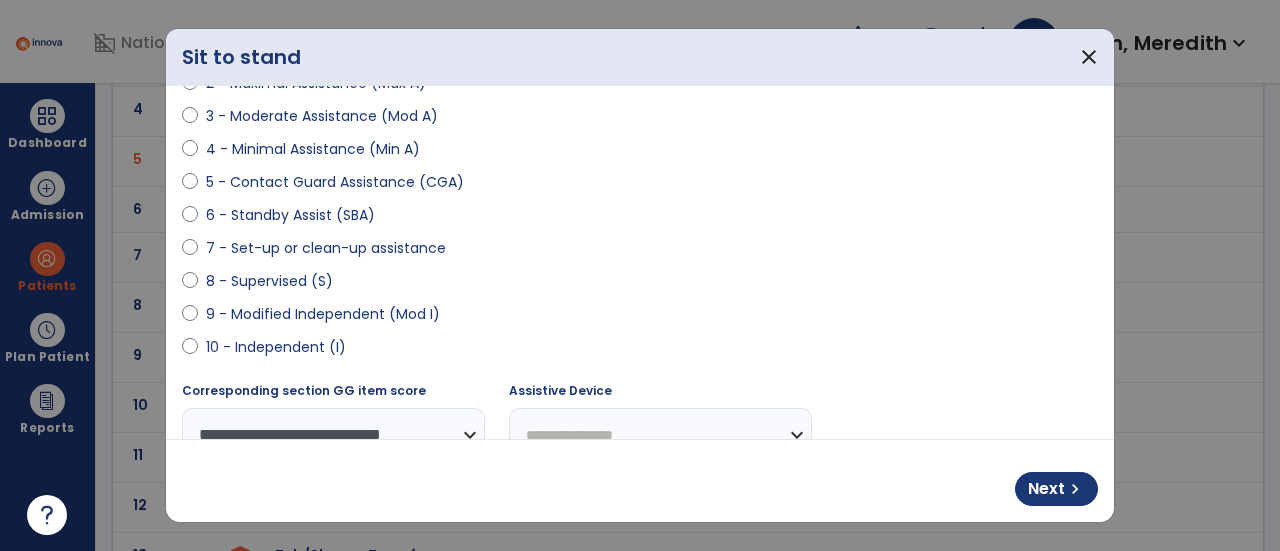 click on "**********" at bounding box center (660, 435) 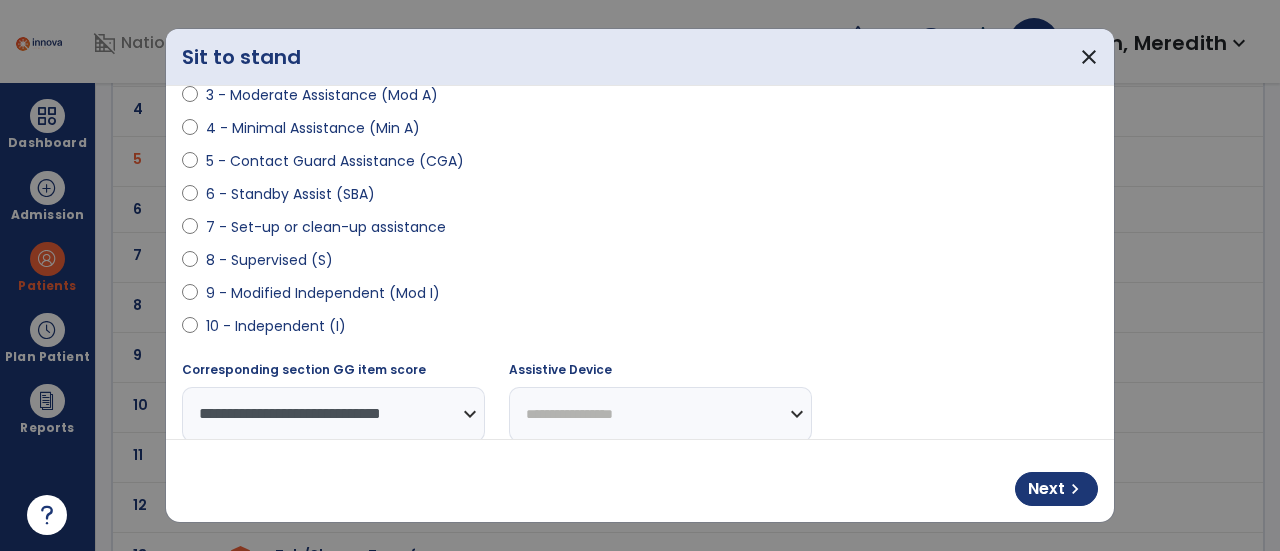 select on "**********" 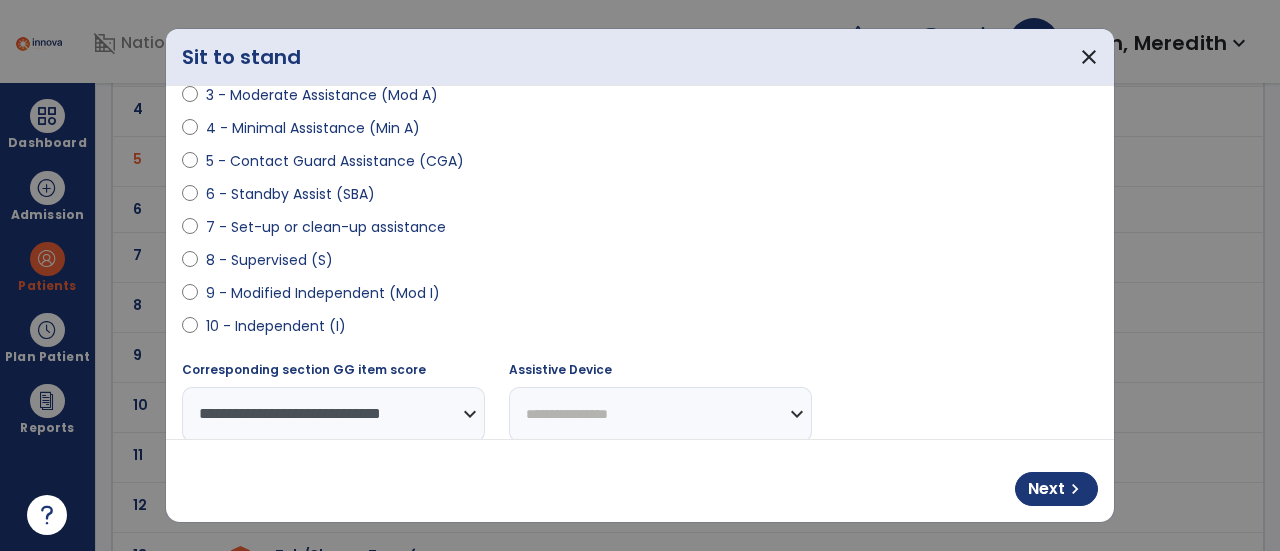 click on "**********" at bounding box center [660, 414] 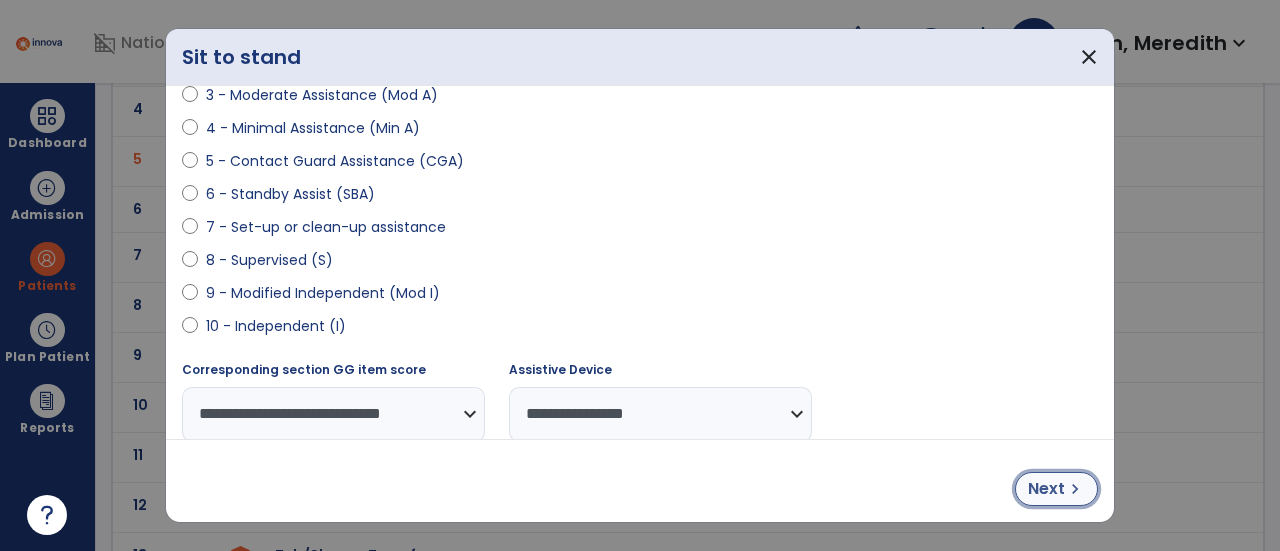 click on "Next" at bounding box center [1046, 489] 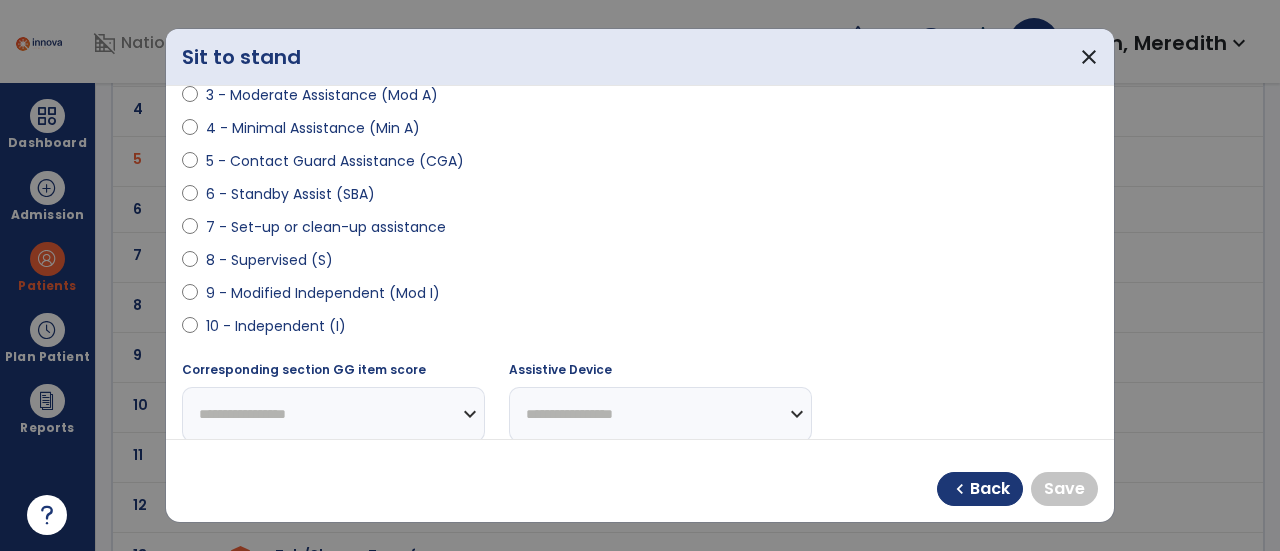click on "**********" at bounding box center [333, 414] 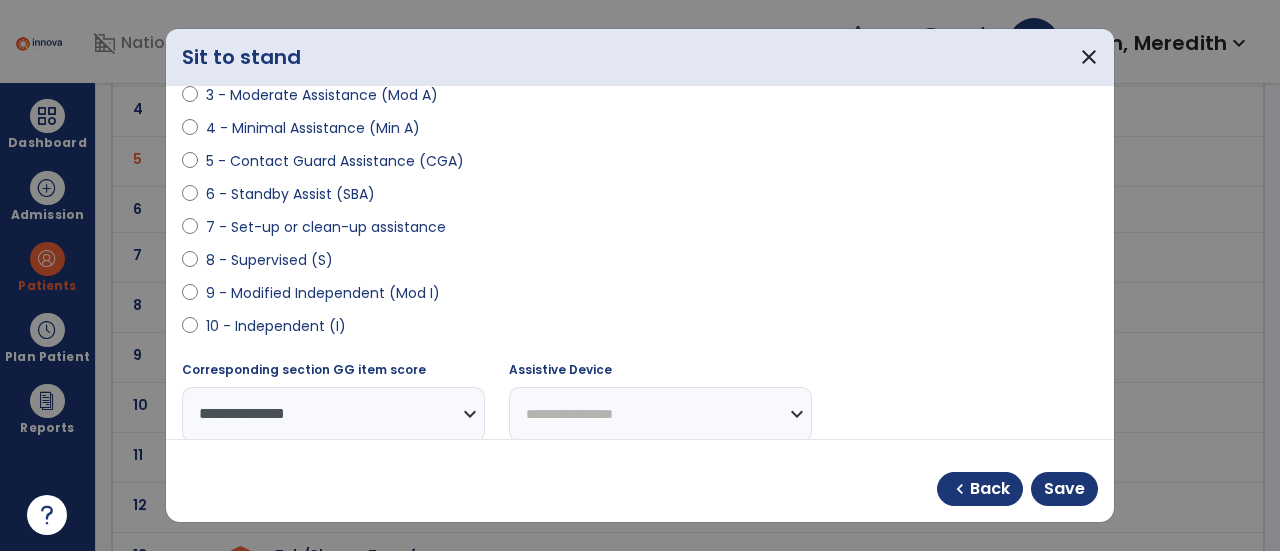 click on "**********" at bounding box center (660, 414) 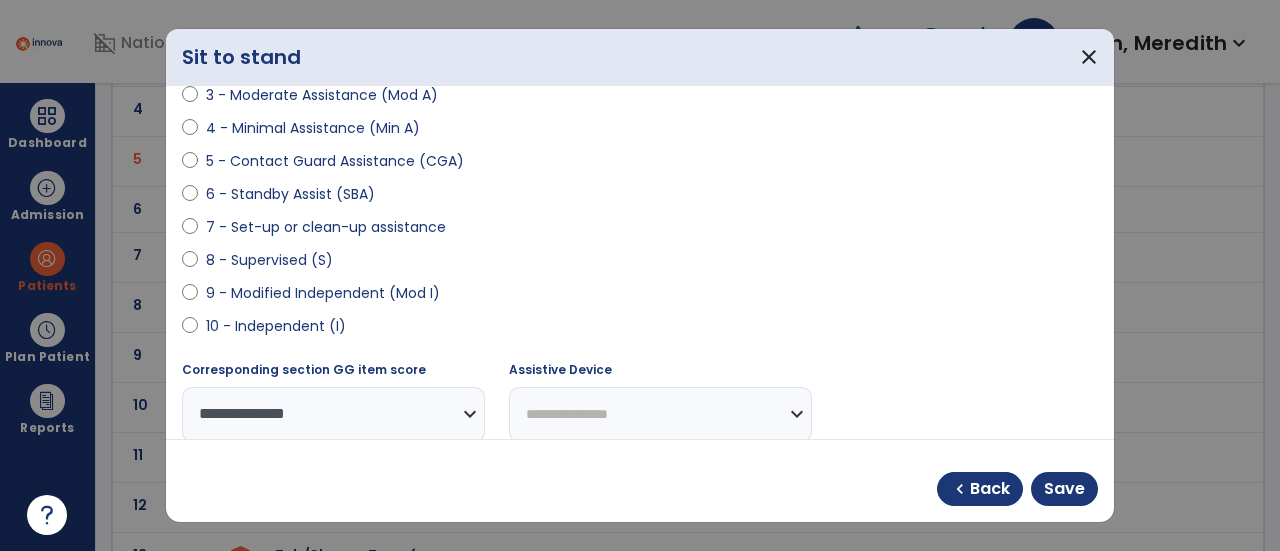 click on "**********" at bounding box center (660, 414) 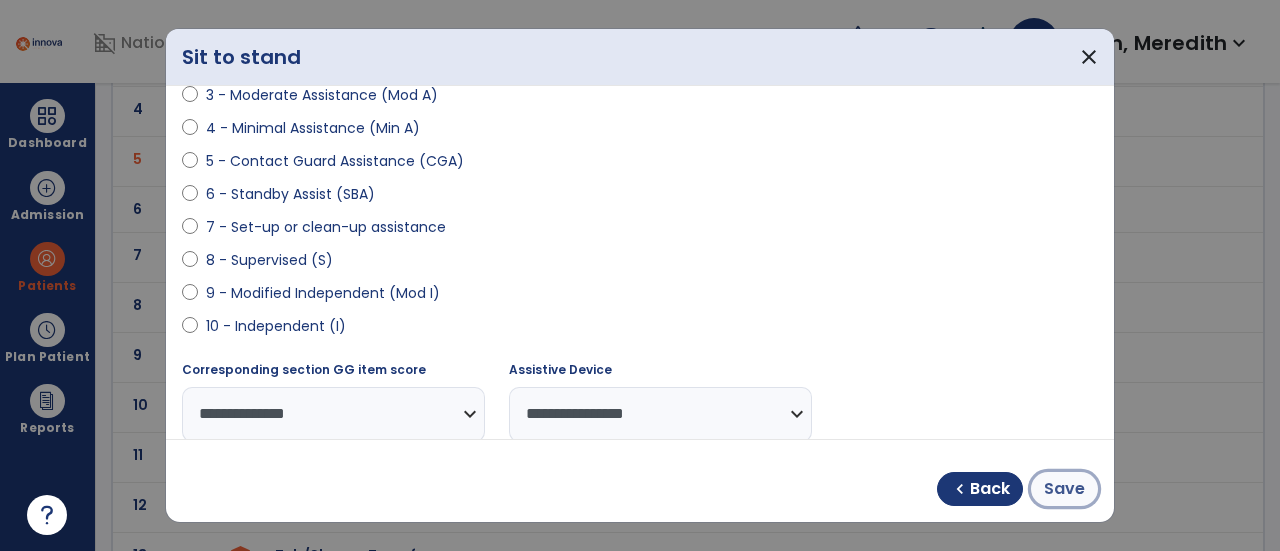 click on "Save" at bounding box center [1064, 489] 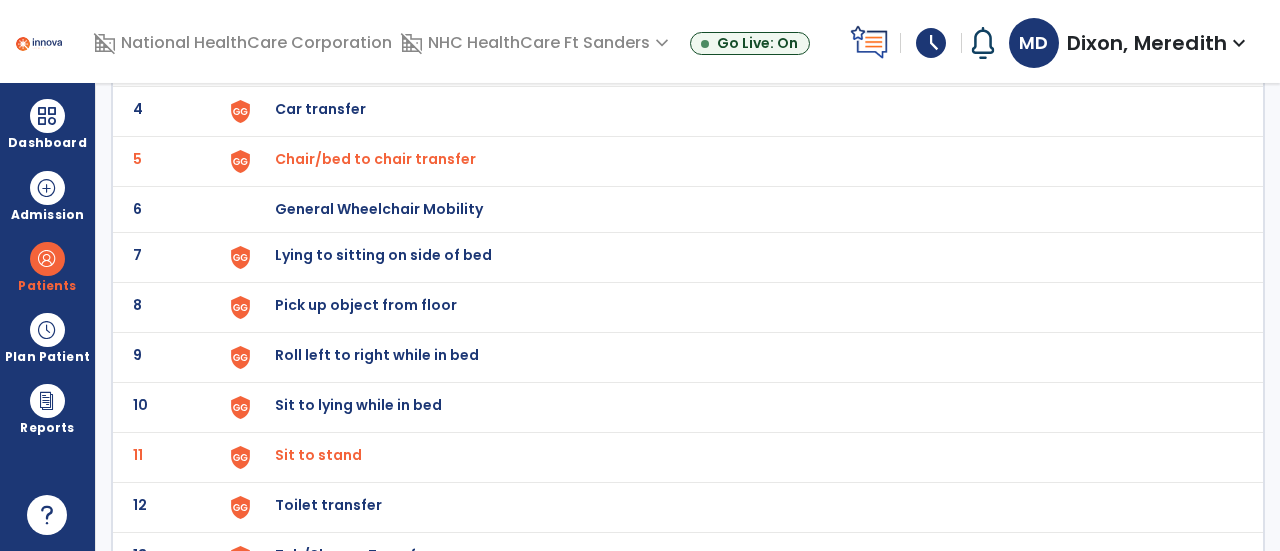 click on "Toilet transfer" at bounding box center (321, -41) 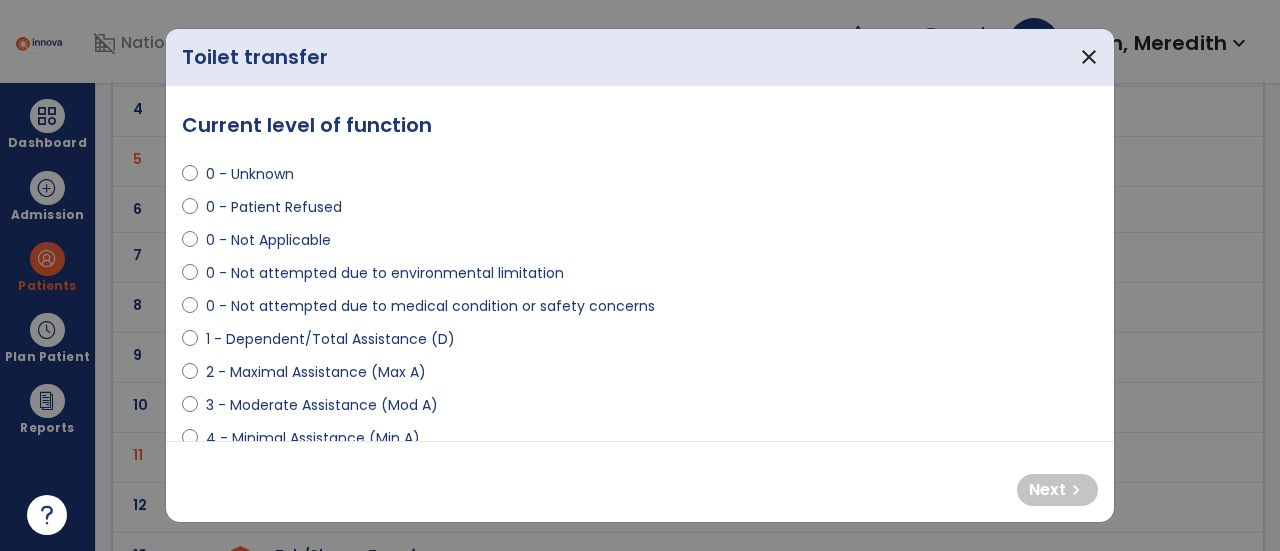 select on "**********" 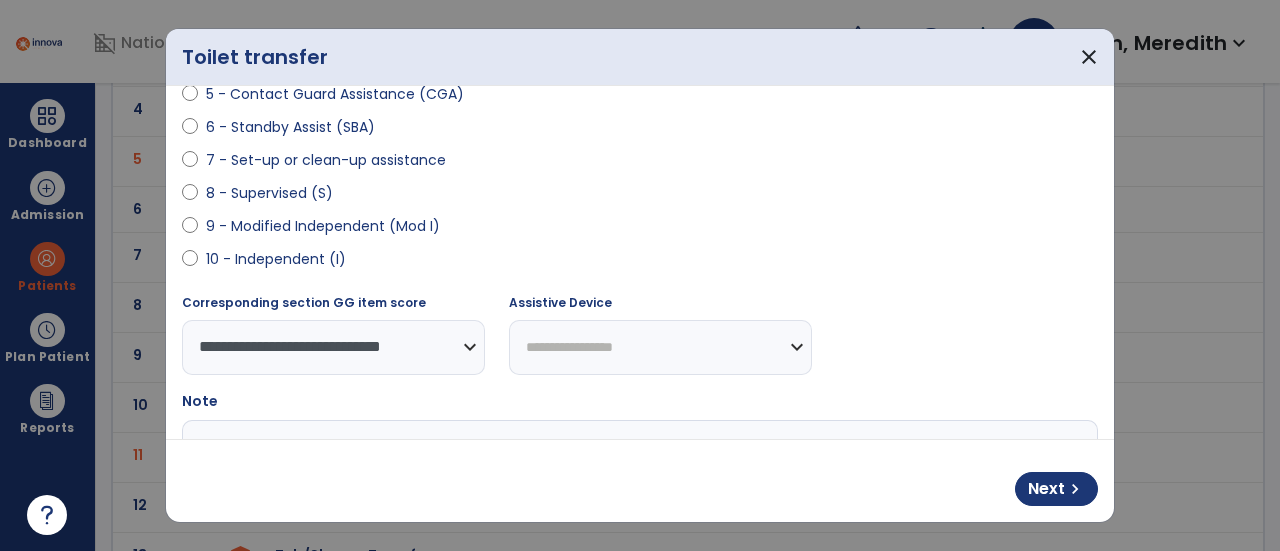 scroll, scrollTop: 406, scrollLeft: 0, axis: vertical 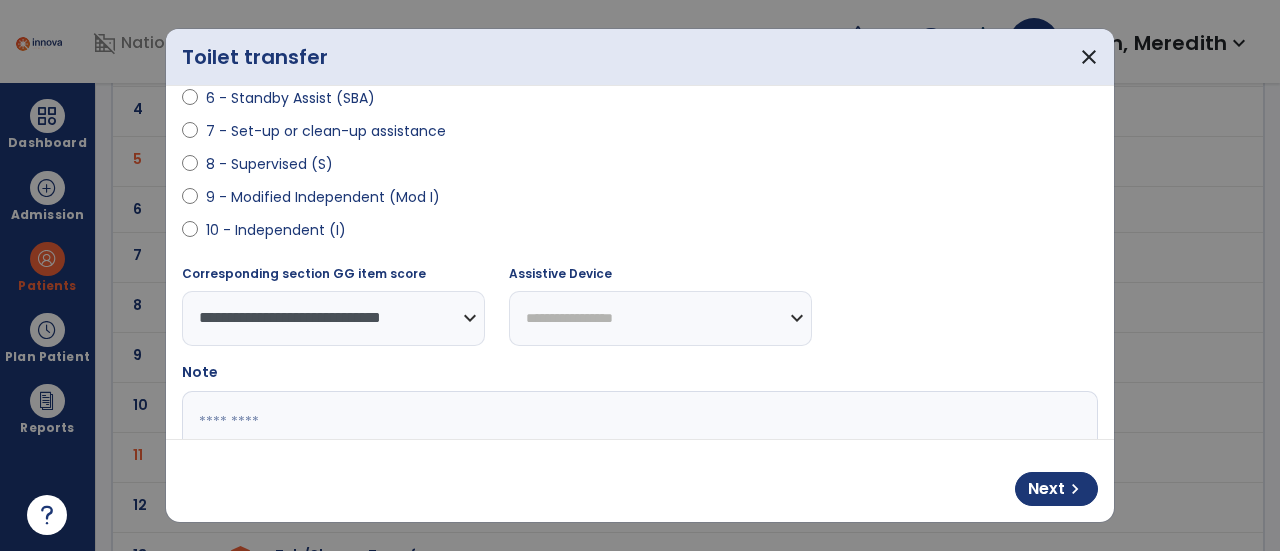 click on "**********" at bounding box center (660, 318) 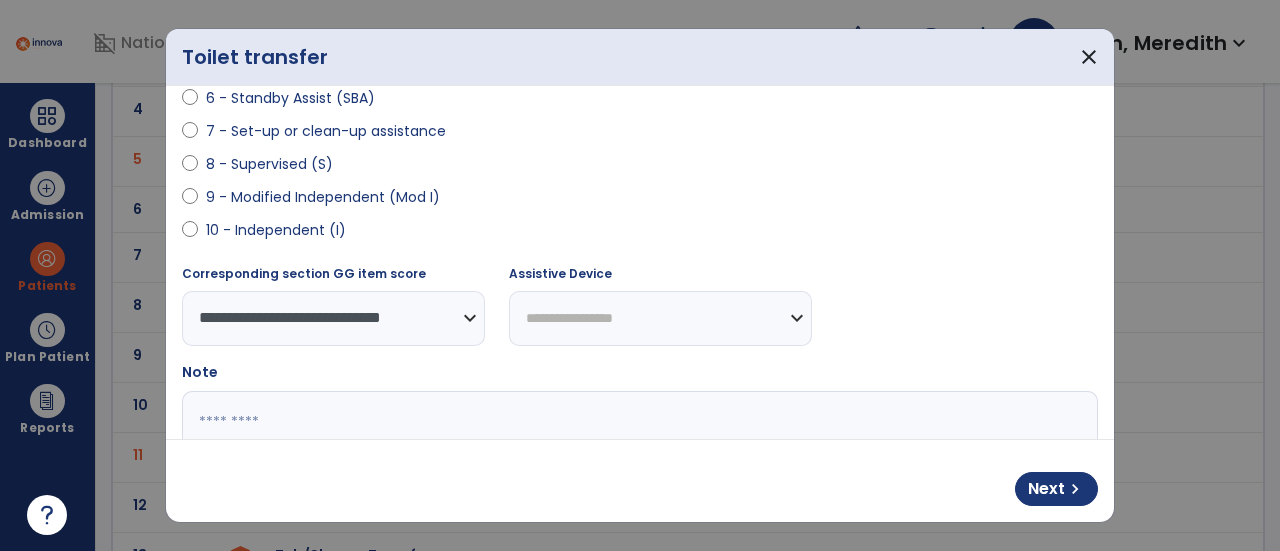 select on "**********" 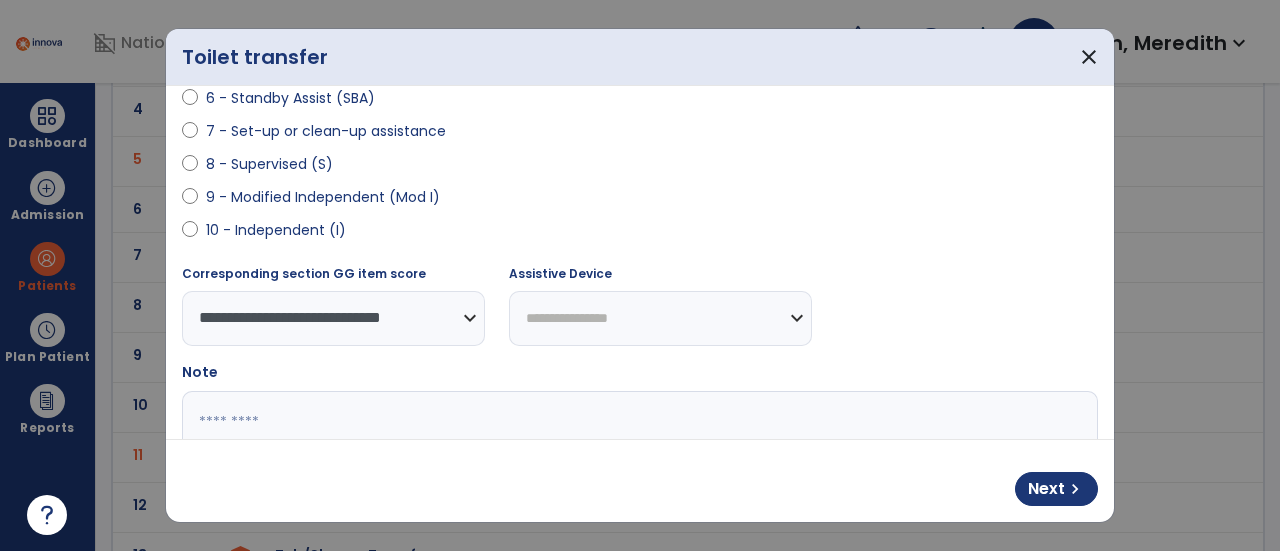 click on "**********" at bounding box center [660, 318] 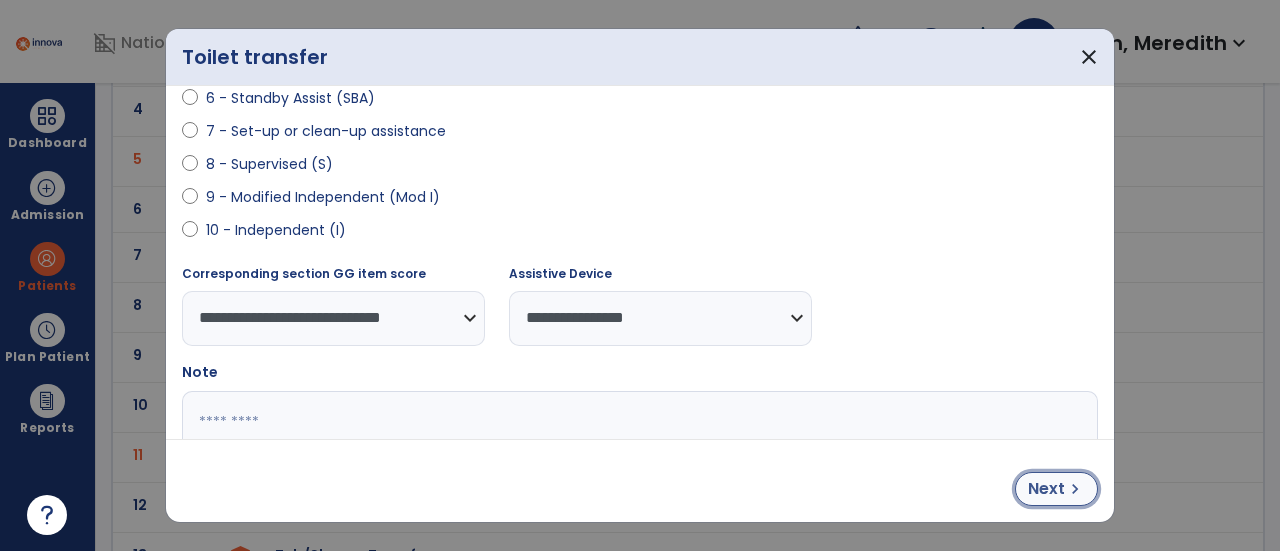 click on "Next" at bounding box center [1046, 489] 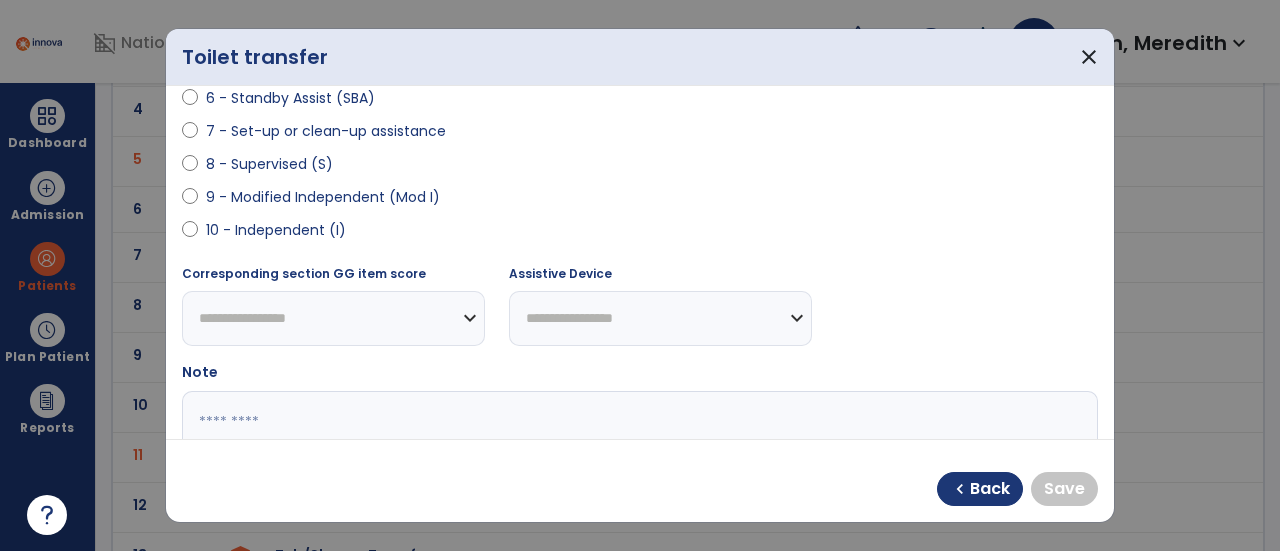 click on "**********" at bounding box center (333, 318) 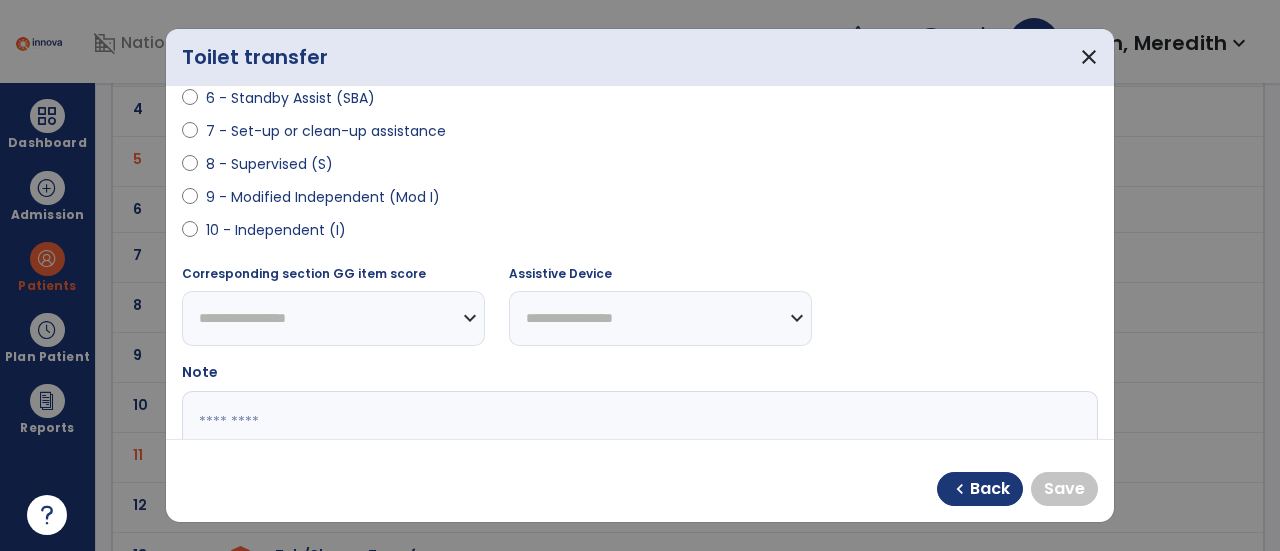 click on "8 - Supervised (S)" at bounding box center [640, 168] 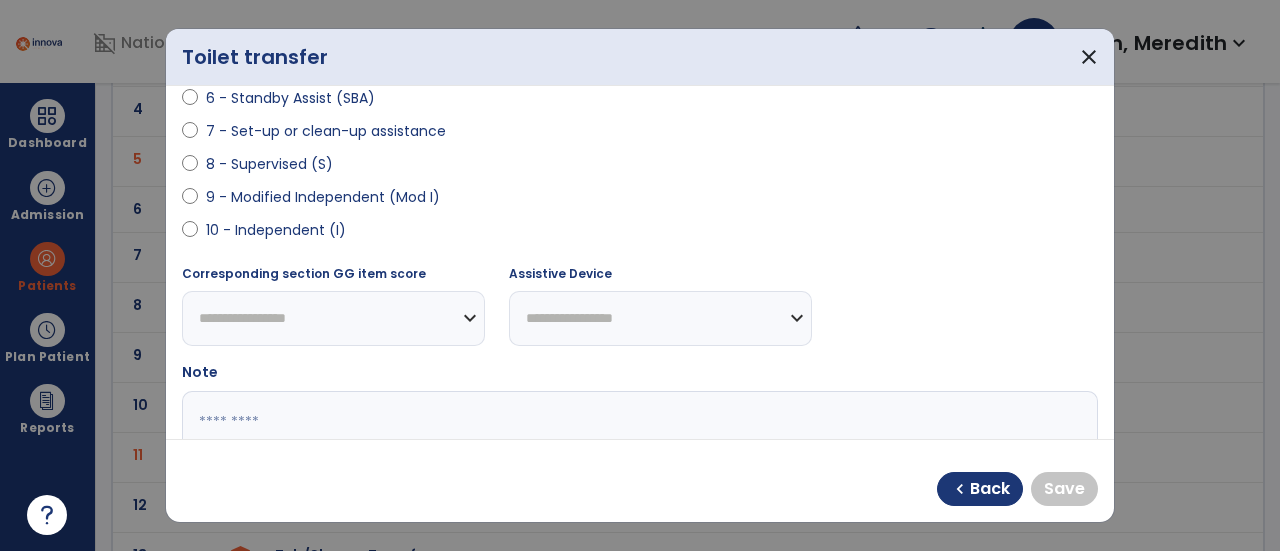 select on "**********" 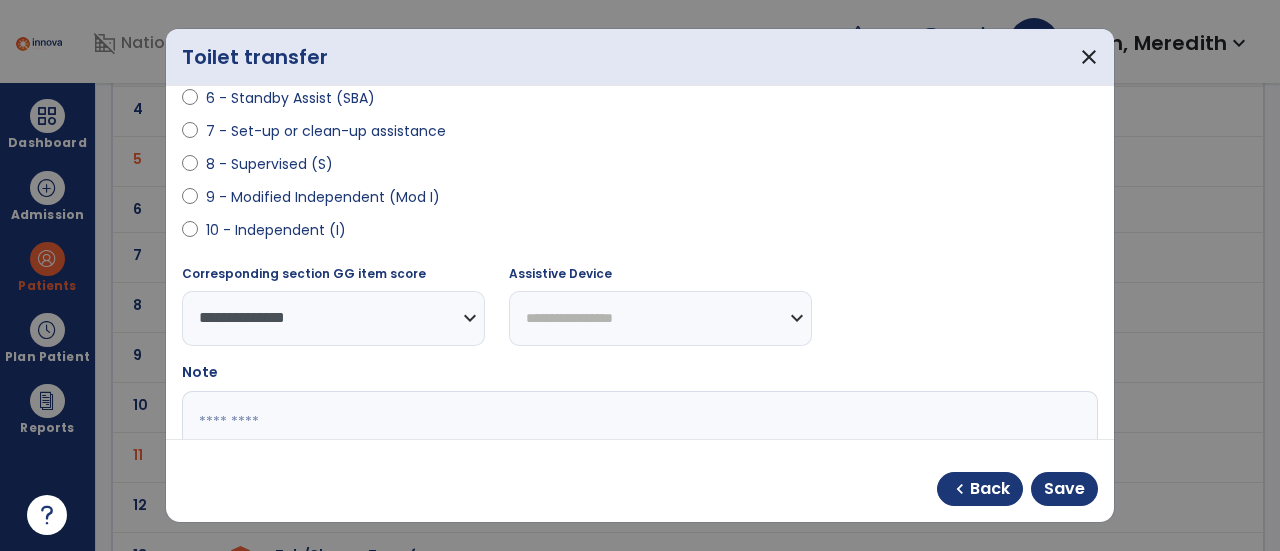 click on "**********" at bounding box center (660, 318) 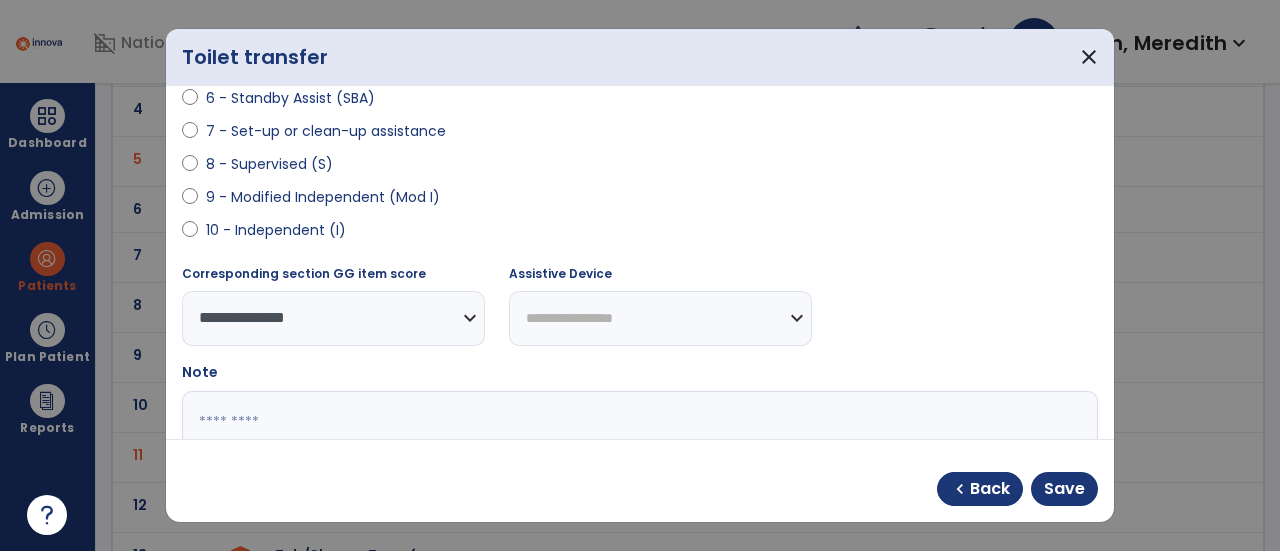 select on "**********" 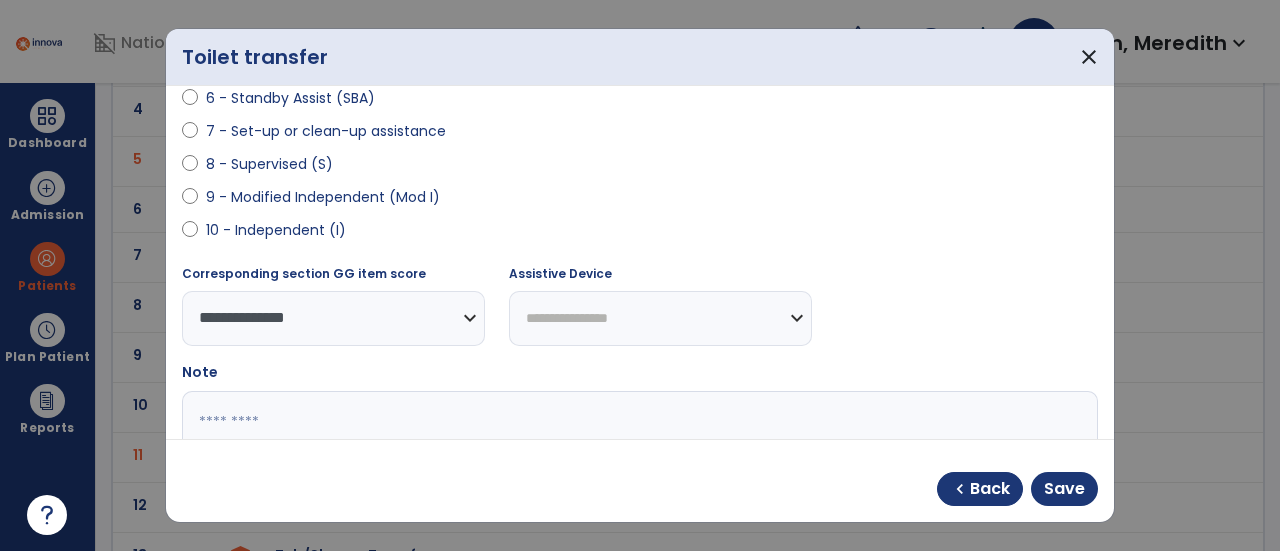 click on "**********" at bounding box center [660, 318] 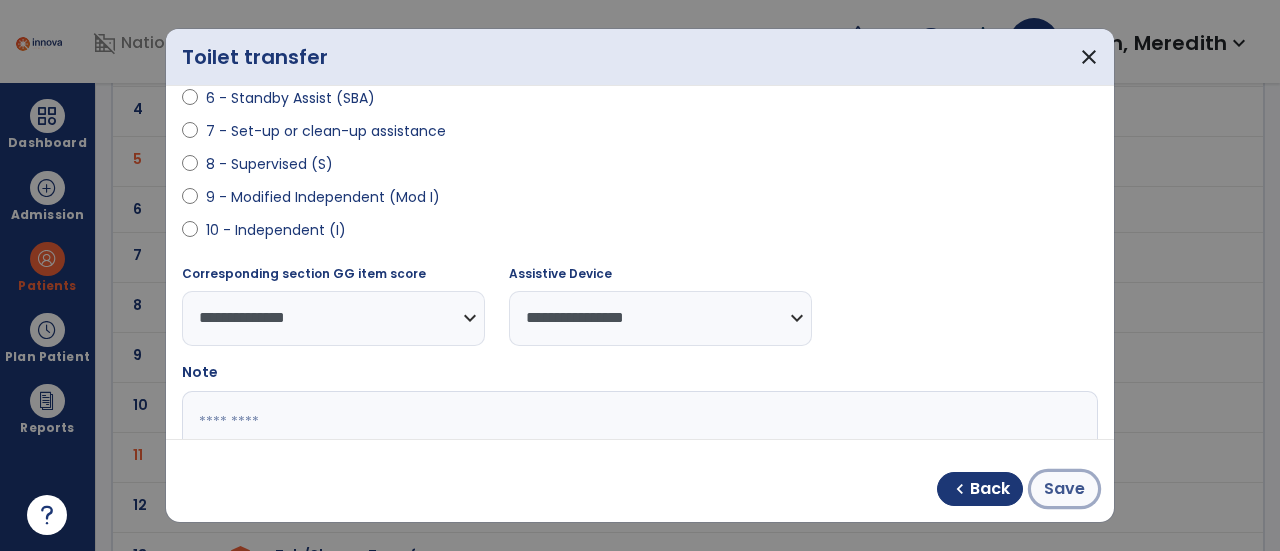 click on "Save" at bounding box center [1064, 489] 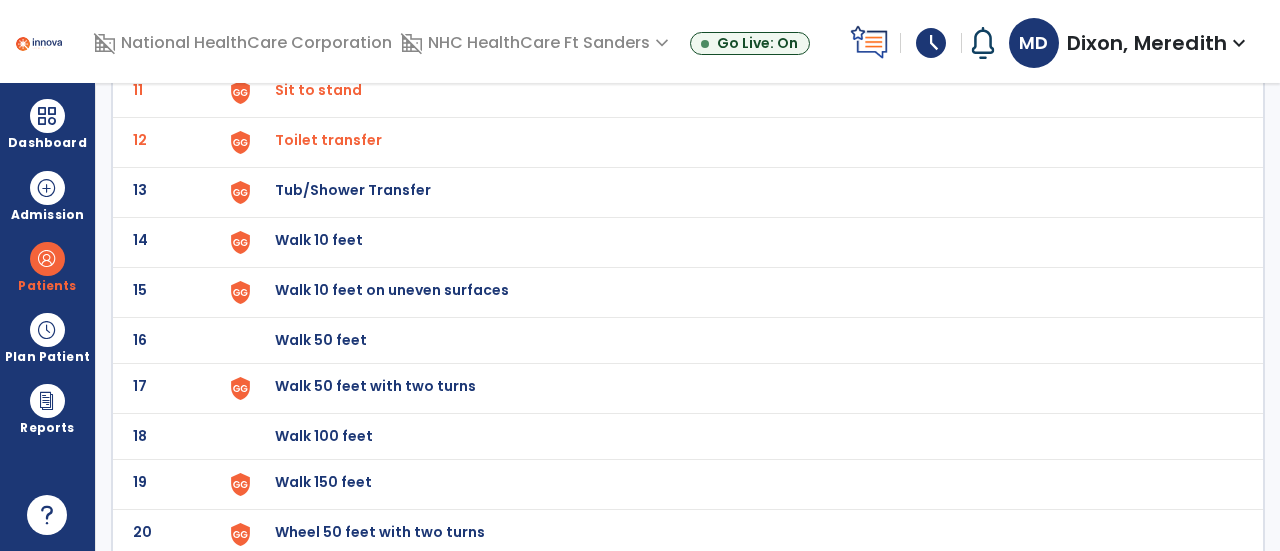 scroll, scrollTop: 672, scrollLeft: 0, axis: vertical 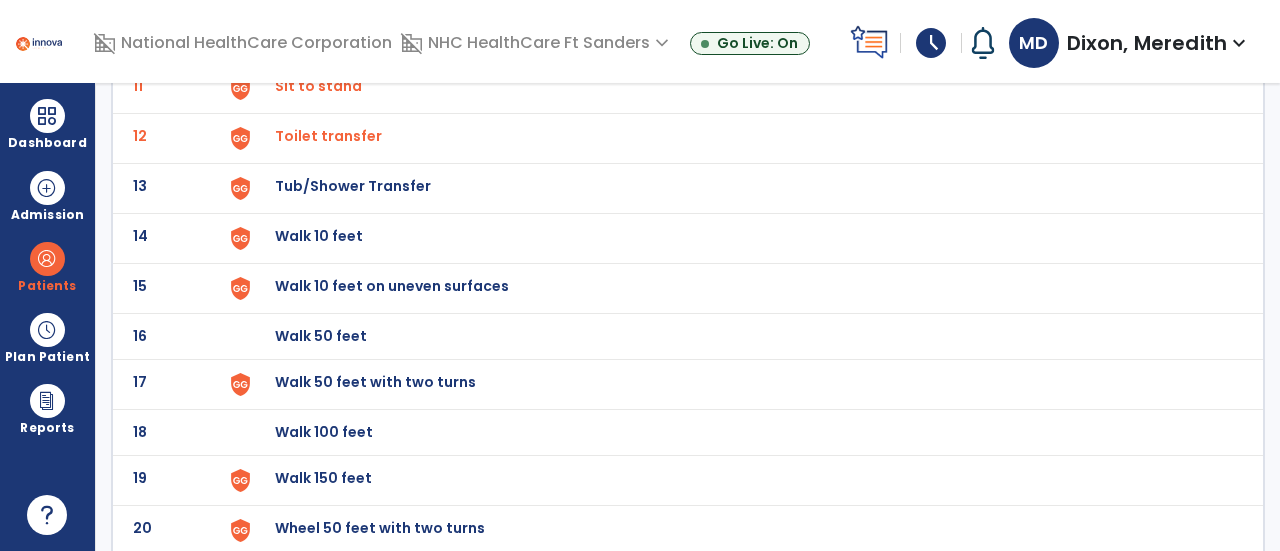 click on "Walk 10 feet" at bounding box center (321, -410) 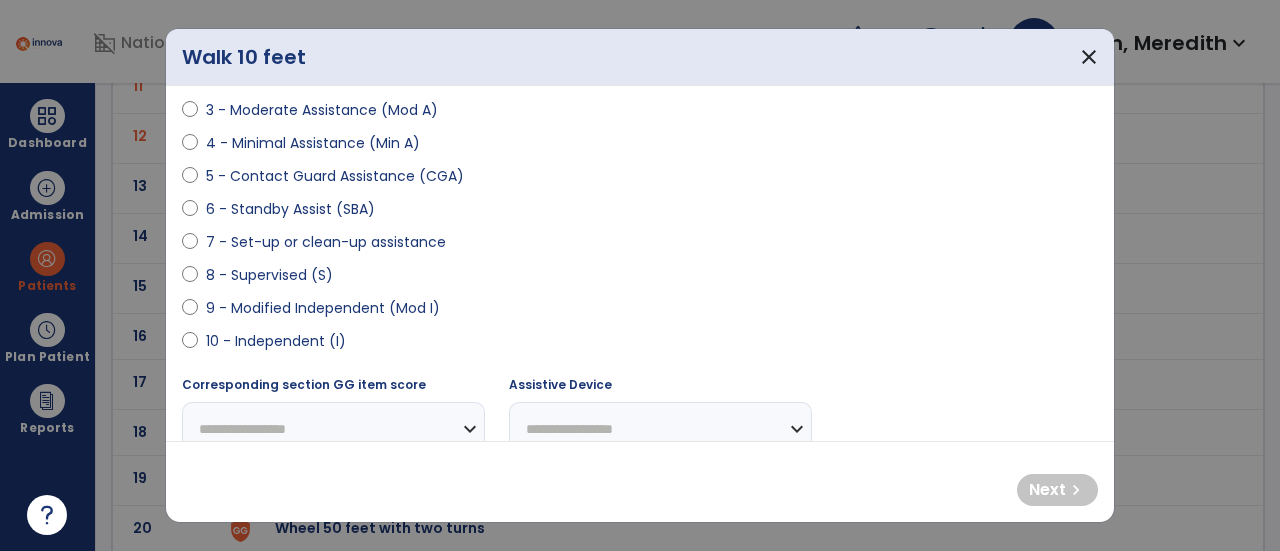 scroll, scrollTop: 296, scrollLeft: 0, axis: vertical 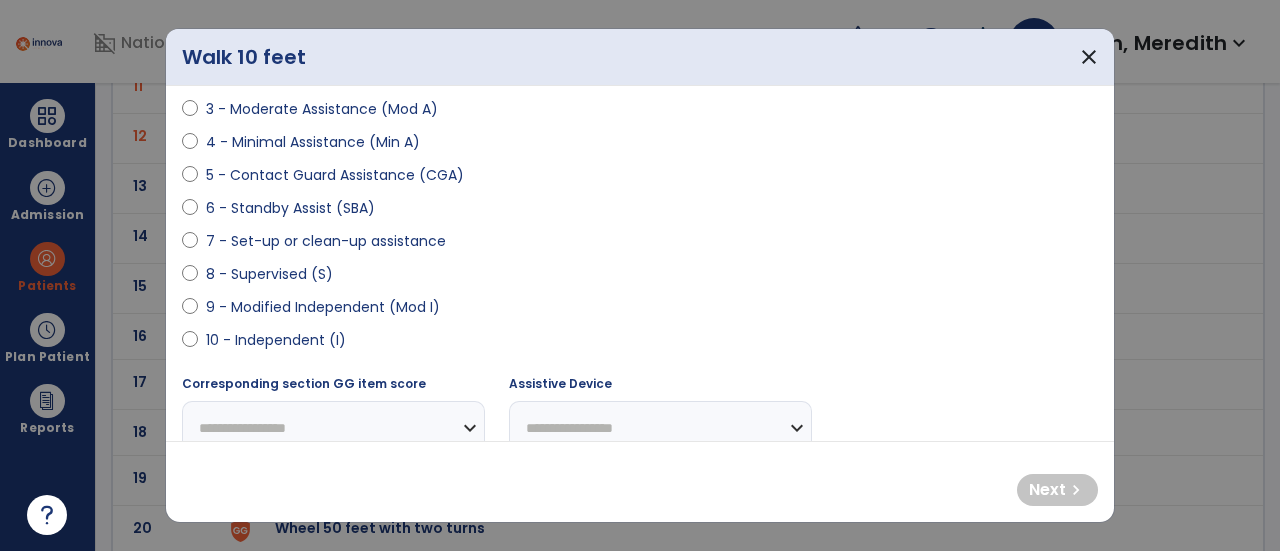 select on "**********" 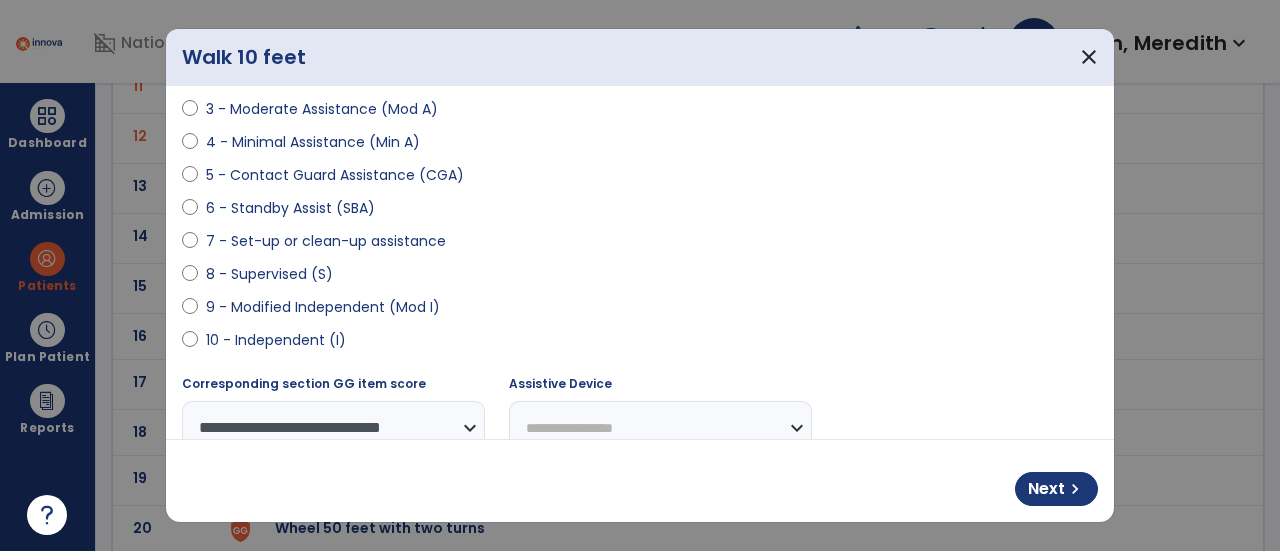 click on "**********" at bounding box center [660, 428] 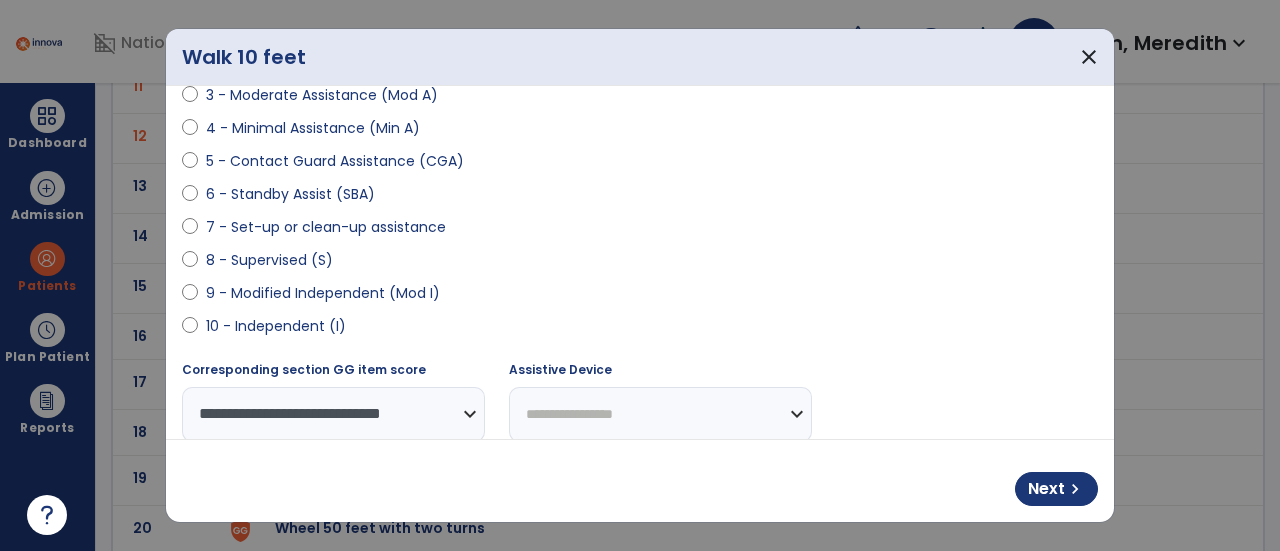 select on "**********" 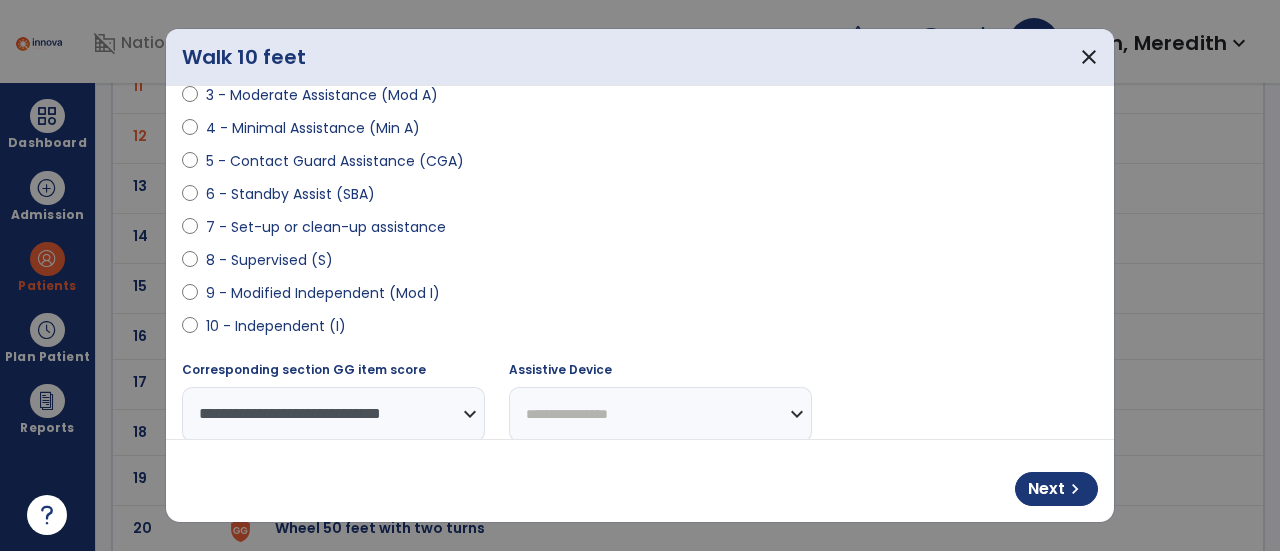 click on "**********" at bounding box center [660, 414] 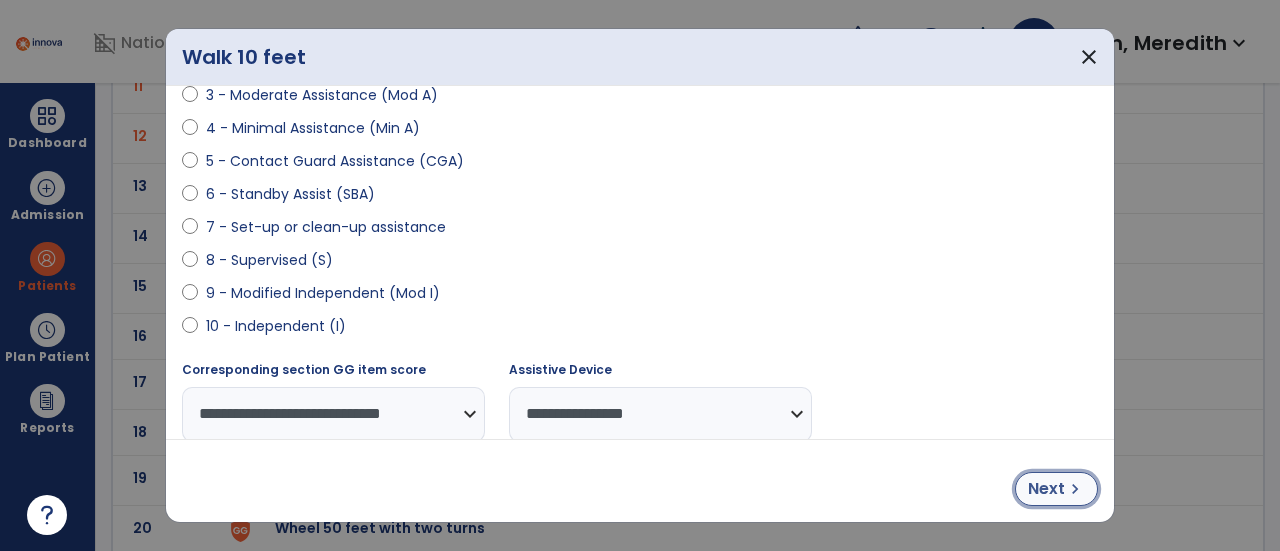 click on "Next  chevron_right" at bounding box center (1056, 489) 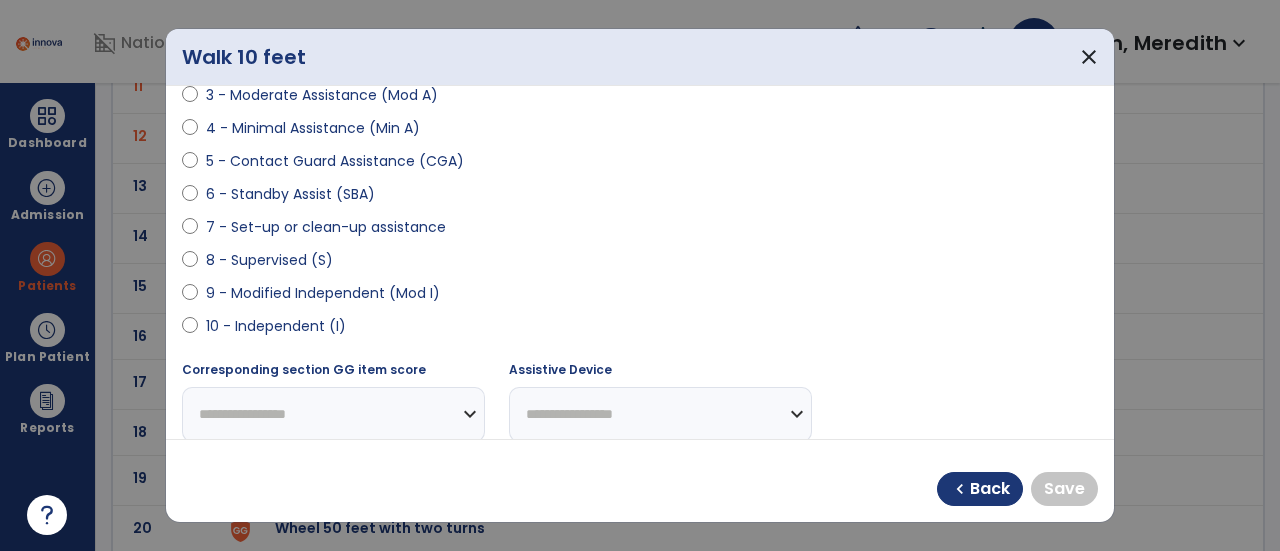 click on "9 - Modified Independent (Mod I)" at bounding box center [323, 293] 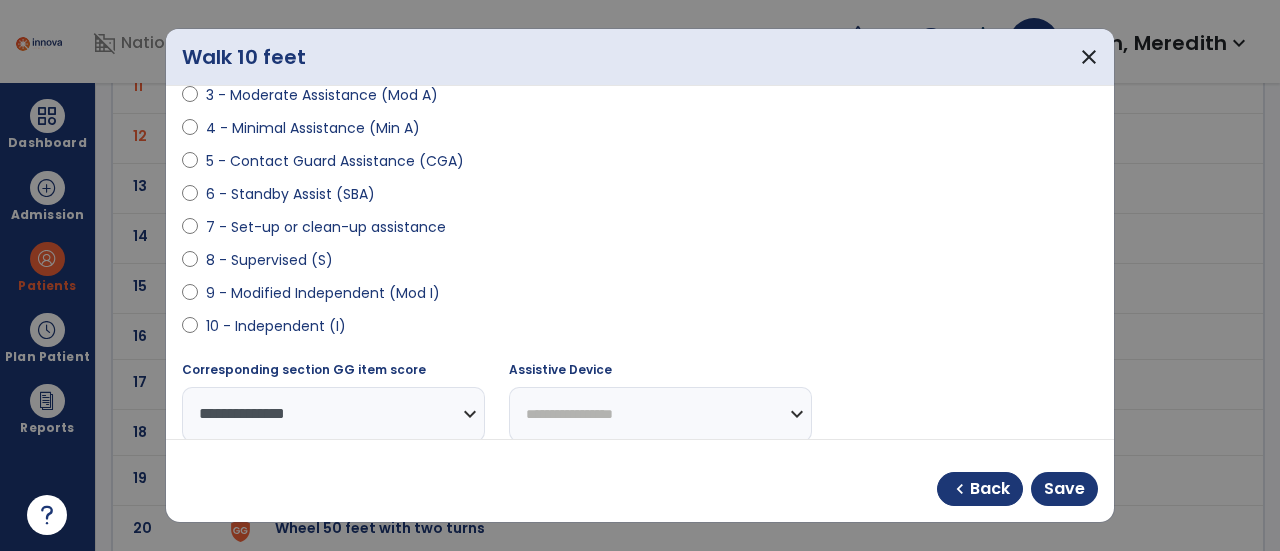 click on "**********" at bounding box center (660, 414) 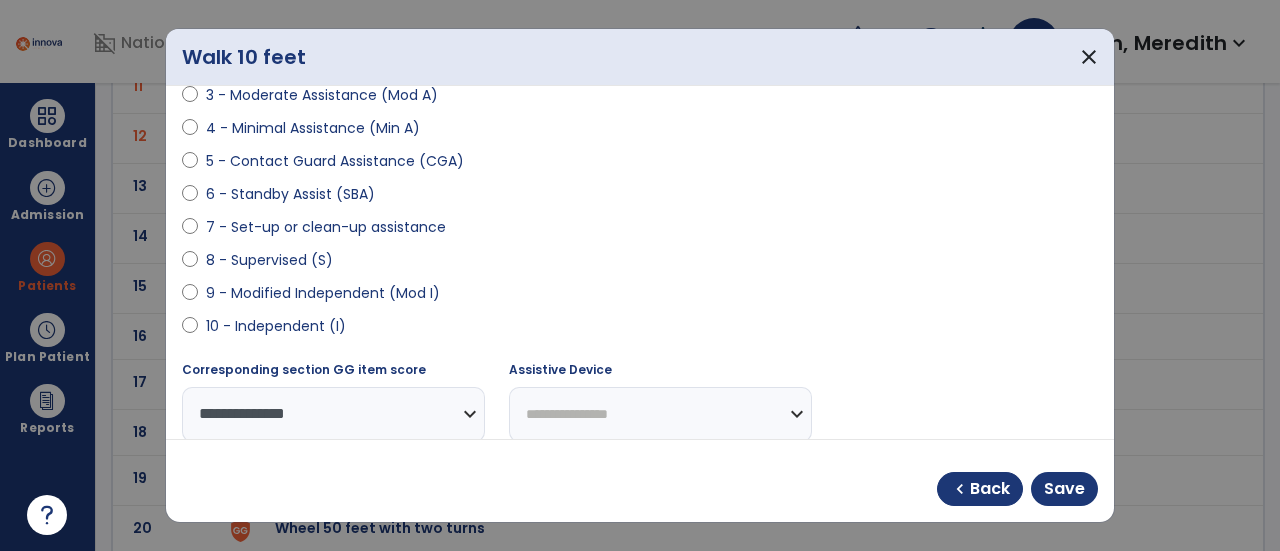 click on "**********" at bounding box center [660, 414] 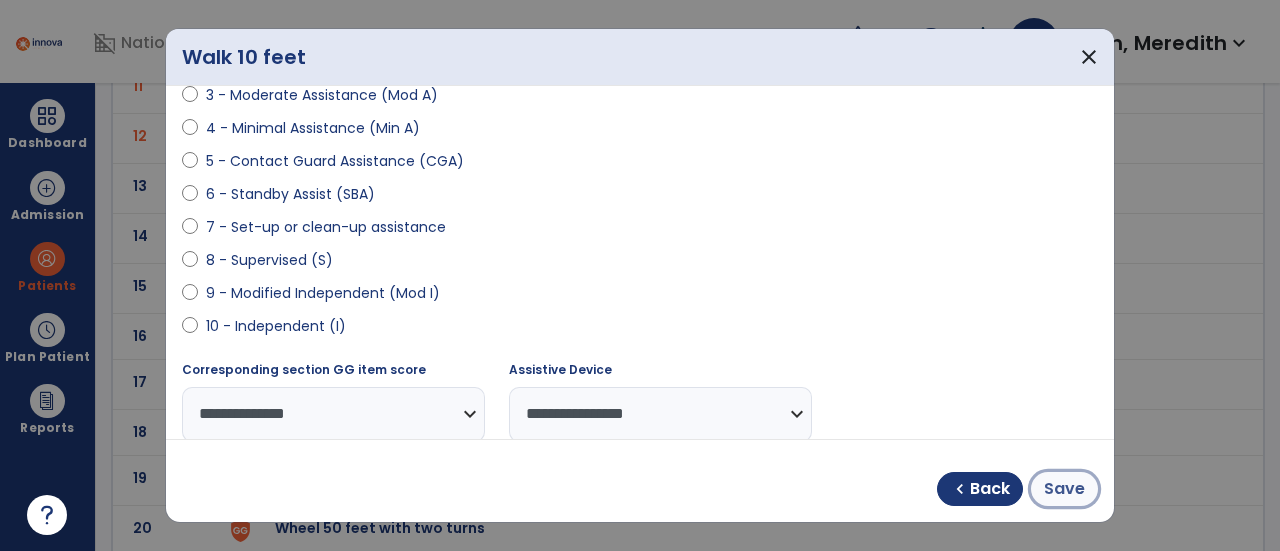 click on "Save" at bounding box center (1064, 489) 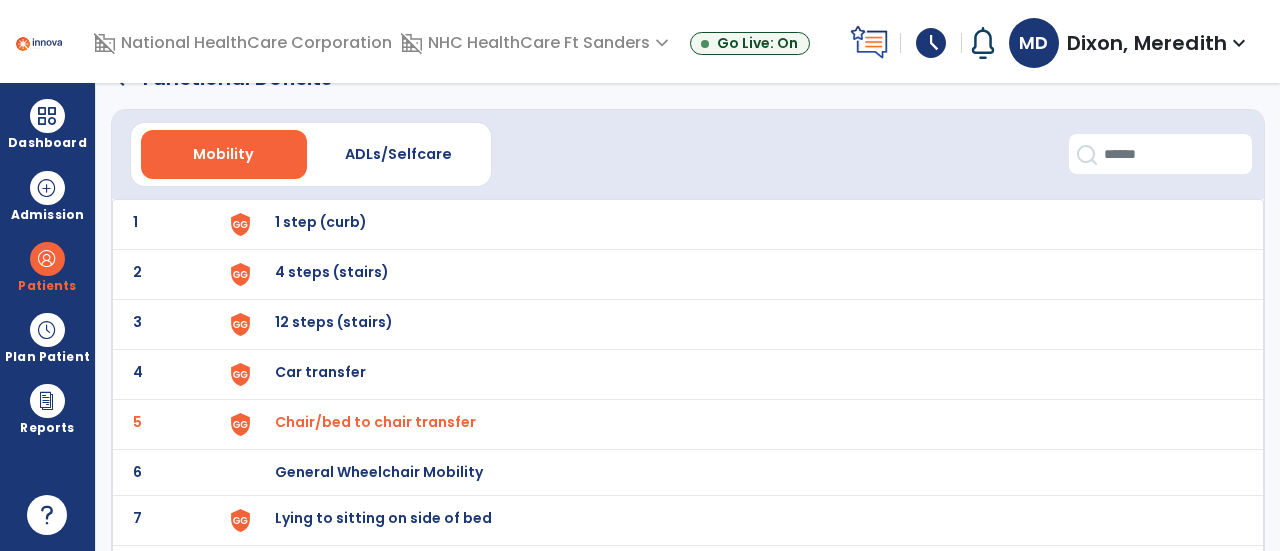 scroll, scrollTop: 0, scrollLeft: 0, axis: both 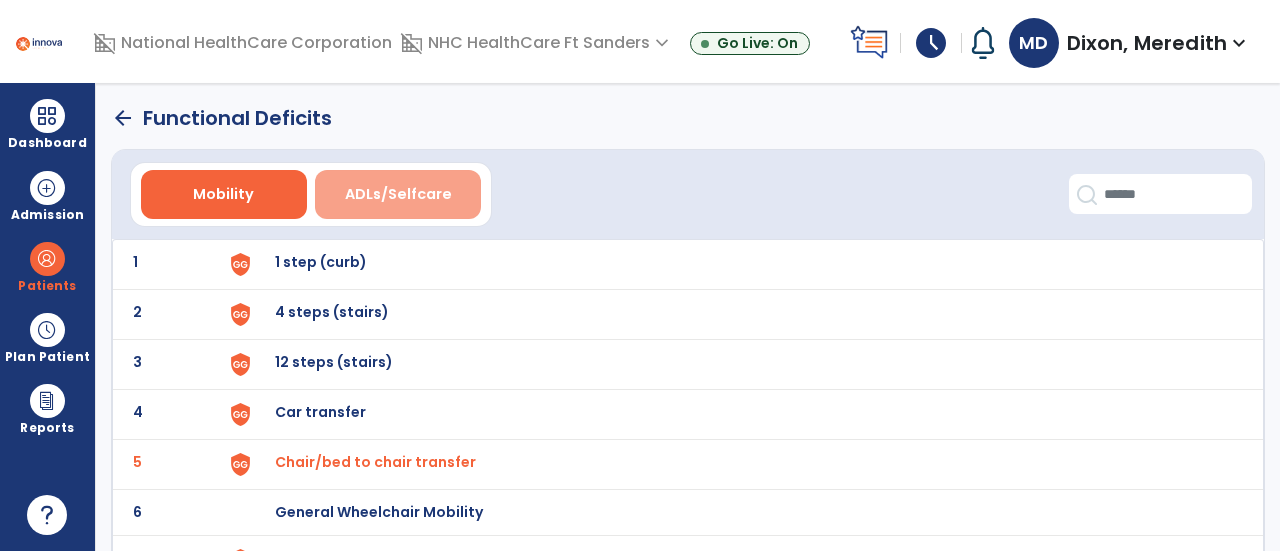 click on "ADLs/Selfcare" at bounding box center [398, 194] 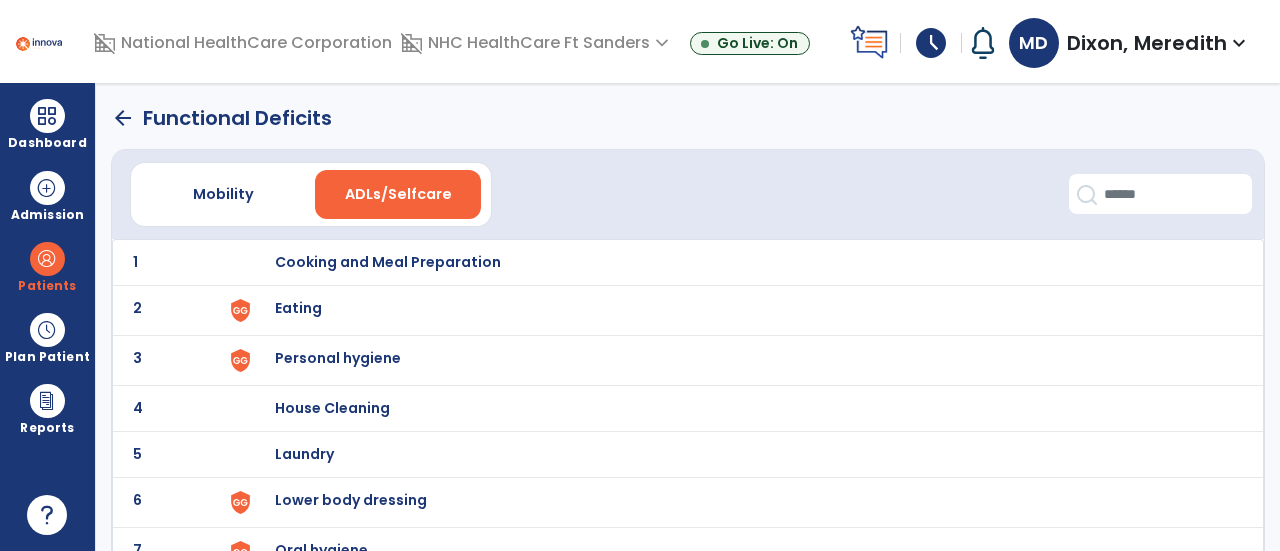 click on "Eating" at bounding box center [388, 262] 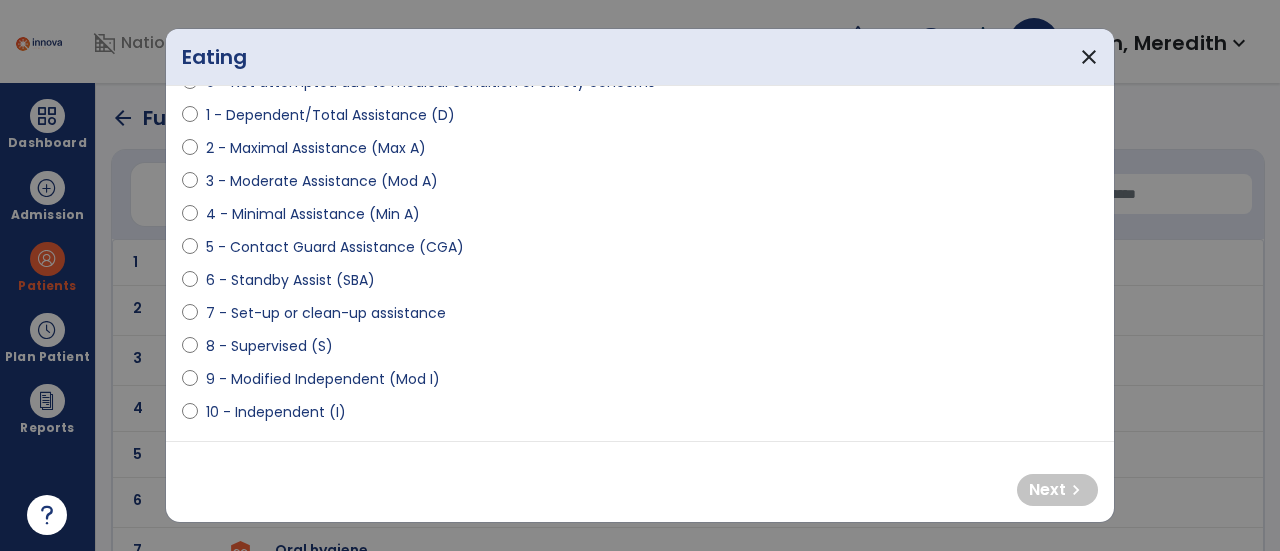 scroll, scrollTop: 230, scrollLeft: 0, axis: vertical 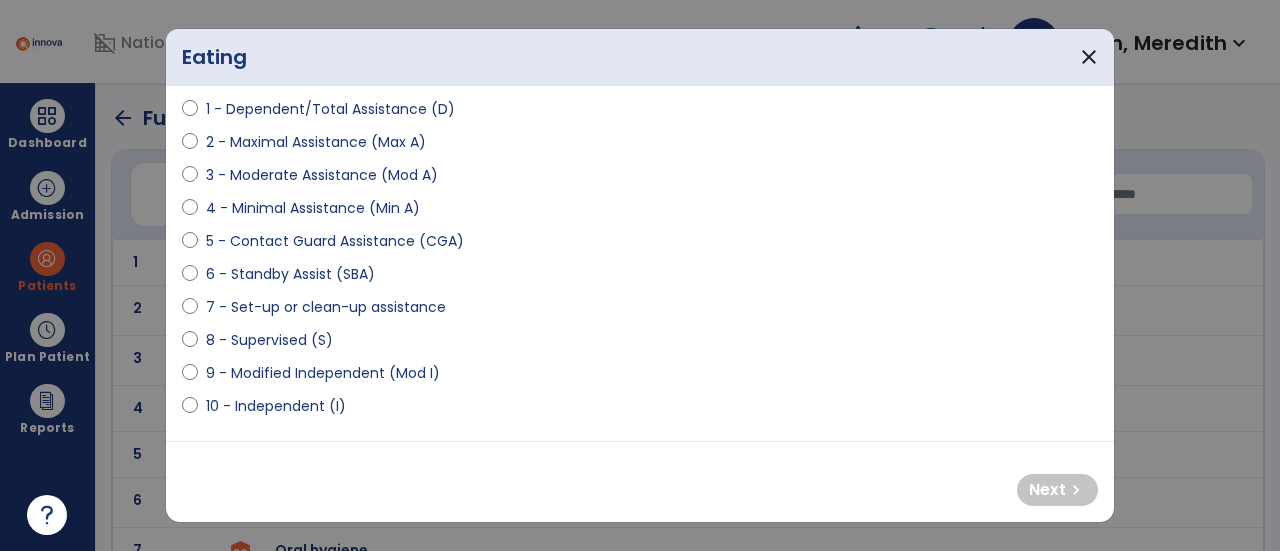 click on "8 - Supervised (S)" at bounding box center [269, 340] 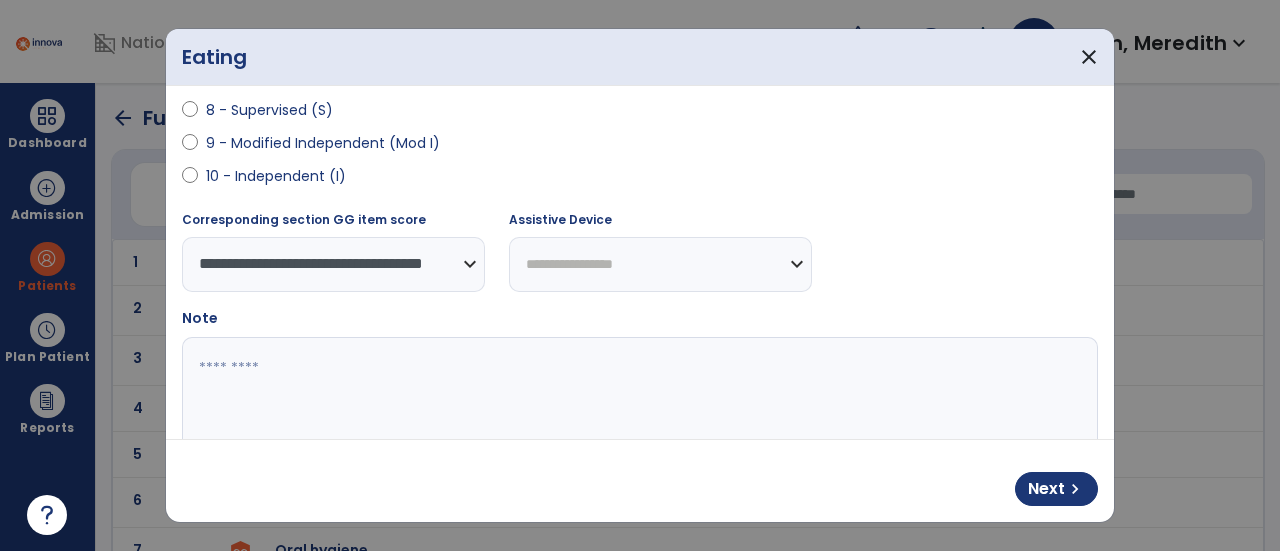 scroll, scrollTop: 486, scrollLeft: 0, axis: vertical 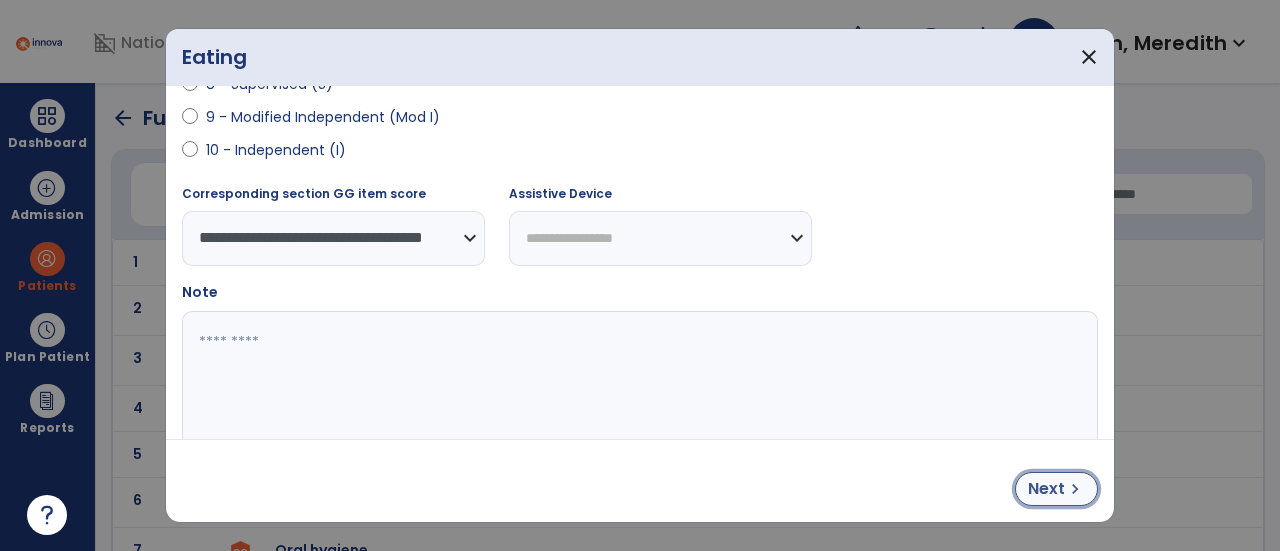 click on "chevron_right" at bounding box center [1075, 489] 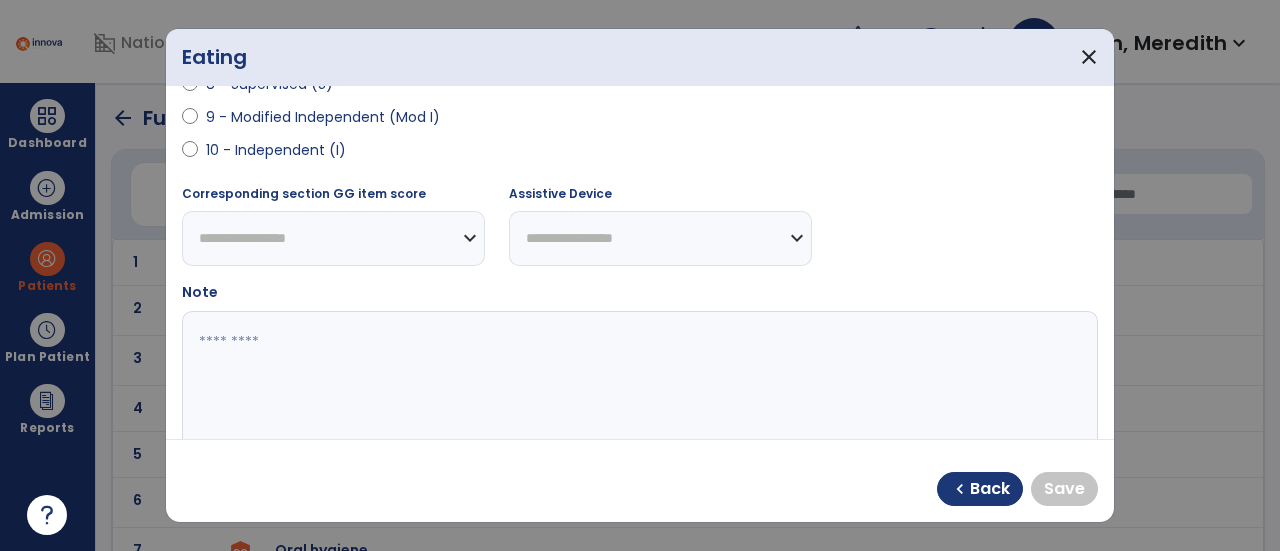 click on "9 - Modified Independent (Mod I)" at bounding box center (323, 117) 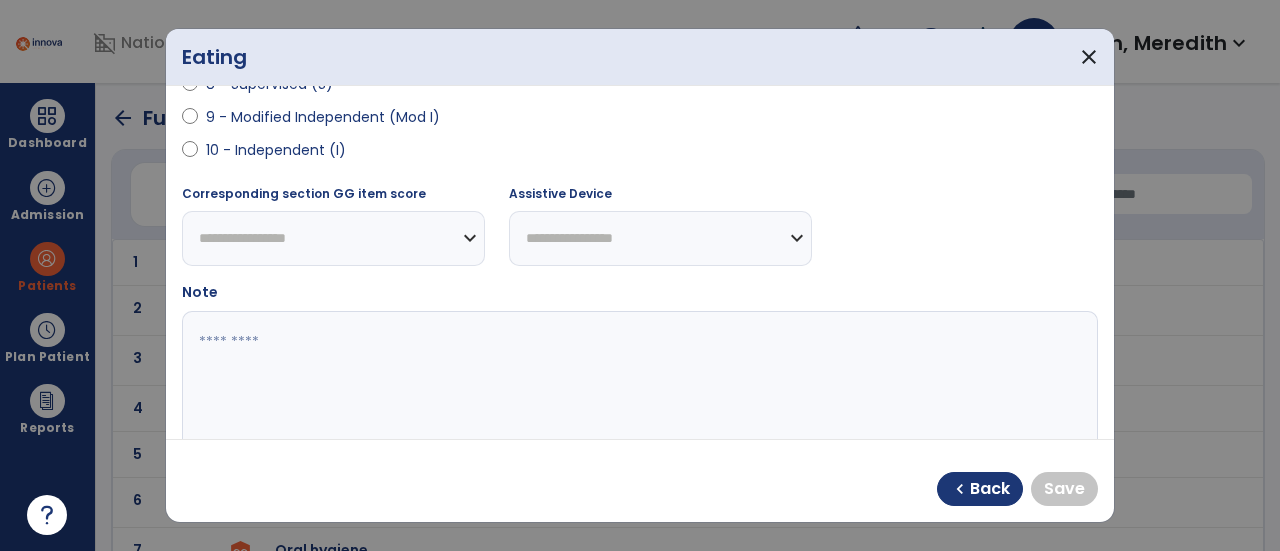 select on "**********" 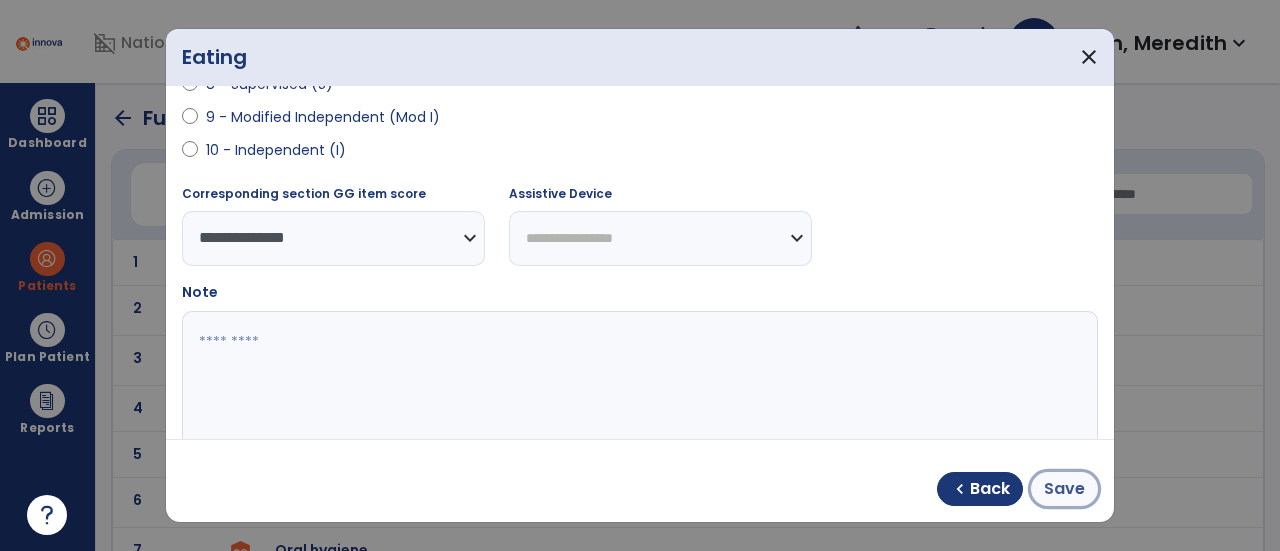 click on "Save" at bounding box center [1064, 489] 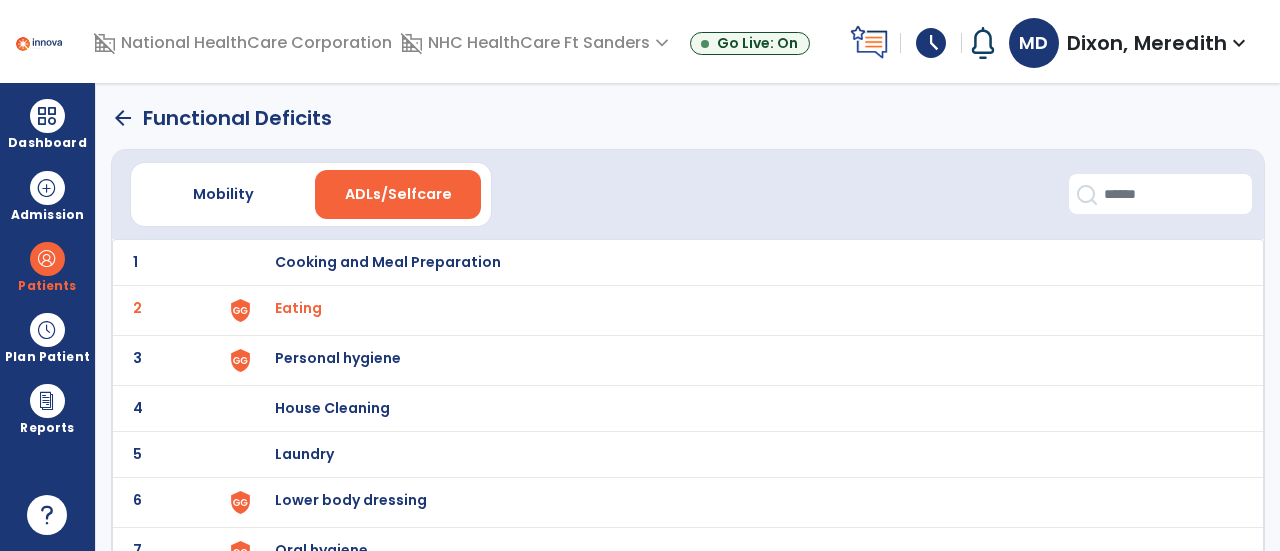 click on "Personal hygiene" at bounding box center [388, 262] 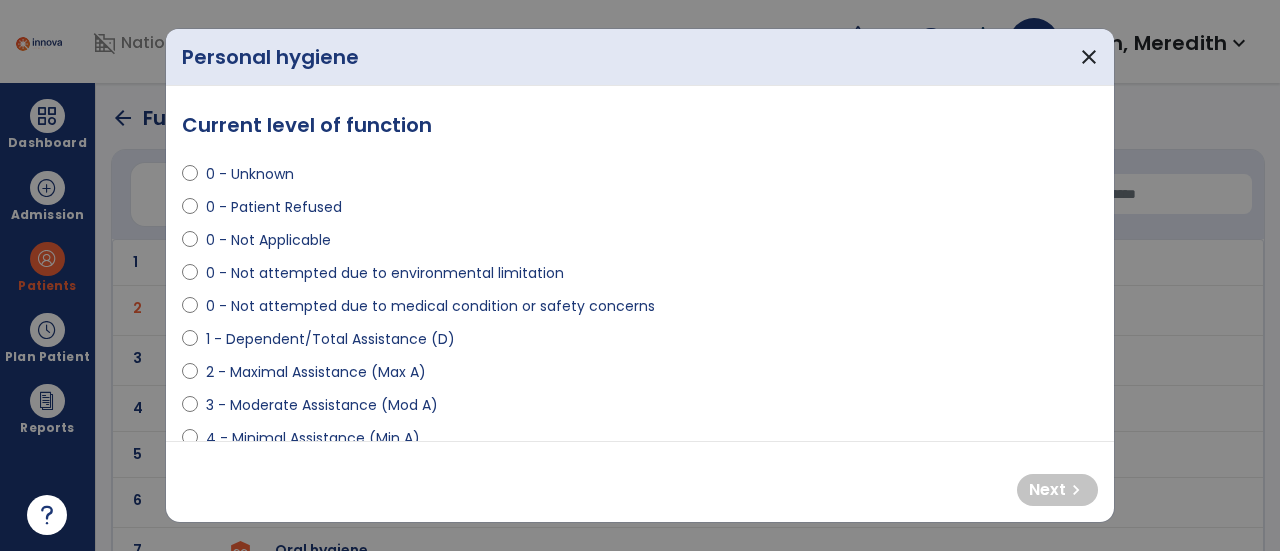 scroll, scrollTop: 48, scrollLeft: 0, axis: vertical 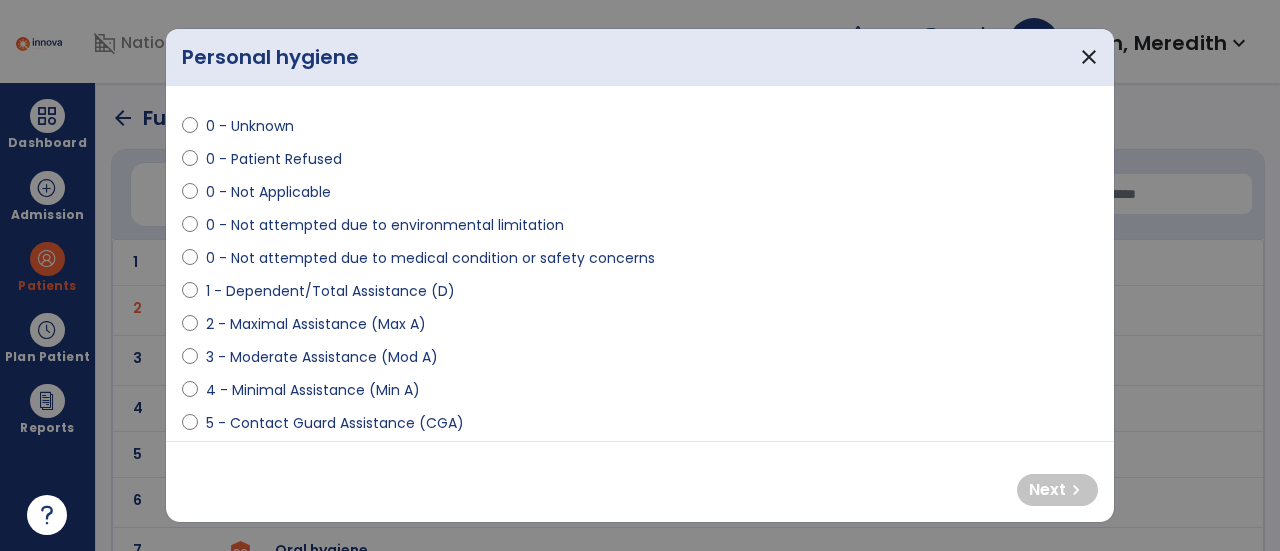 select on "**********" 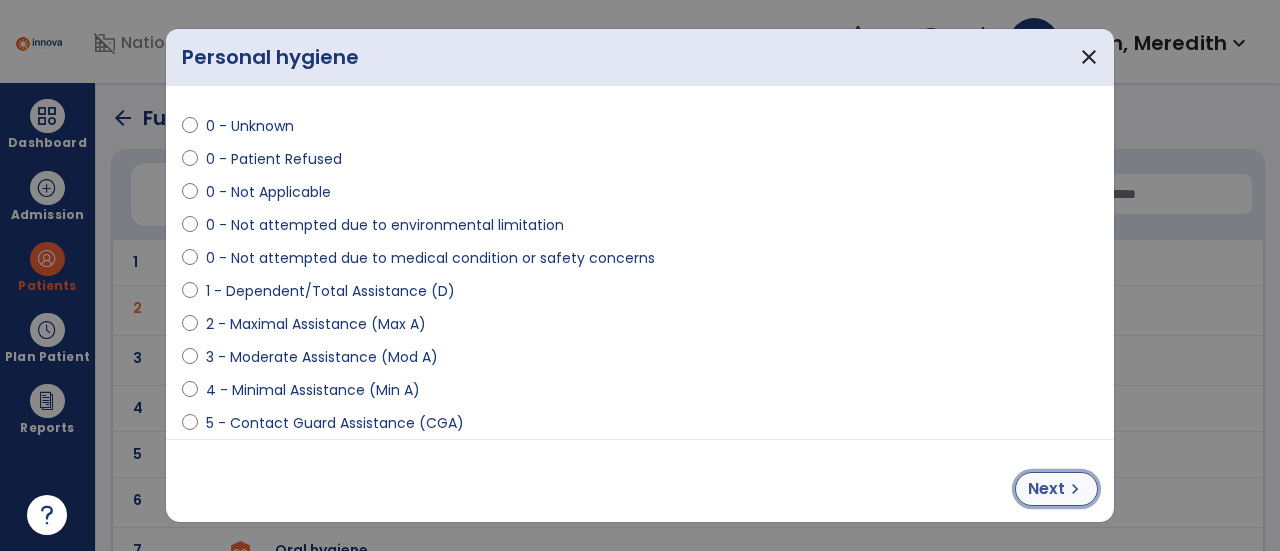 click on "chevron_right" at bounding box center [1075, 489] 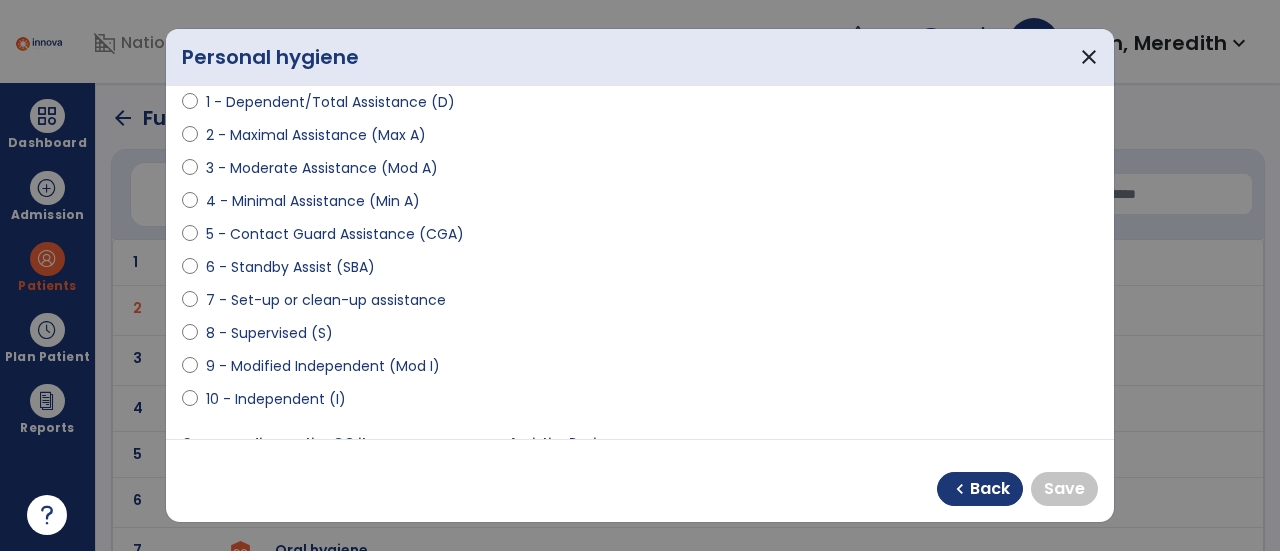 scroll, scrollTop: 272, scrollLeft: 0, axis: vertical 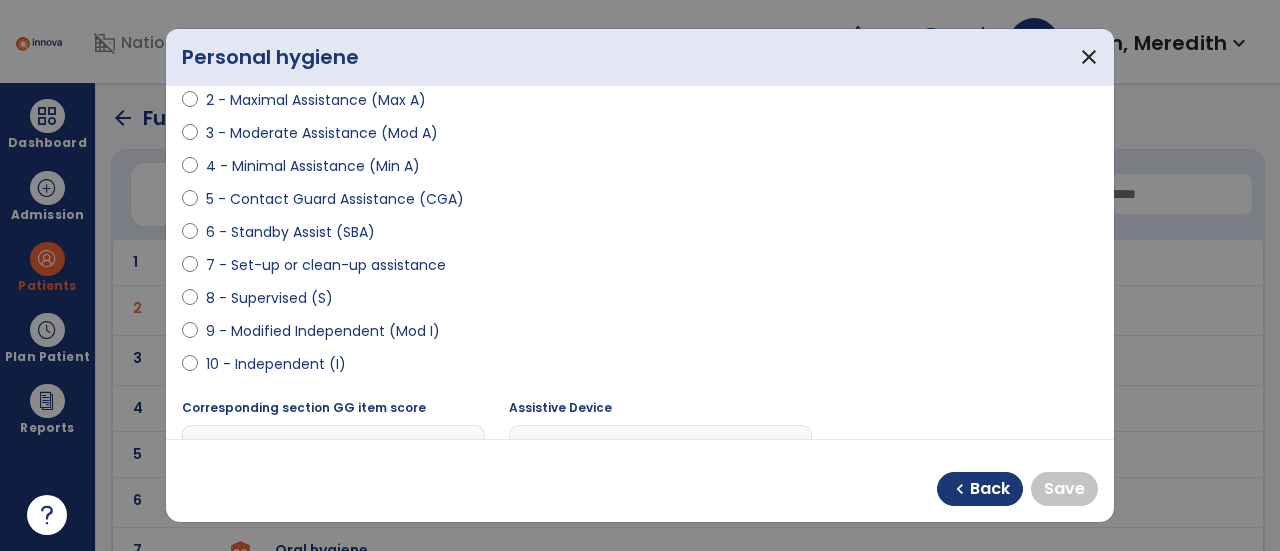 click on "9 - Modified Independent (Mod I)" at bounding box center [323, 331] 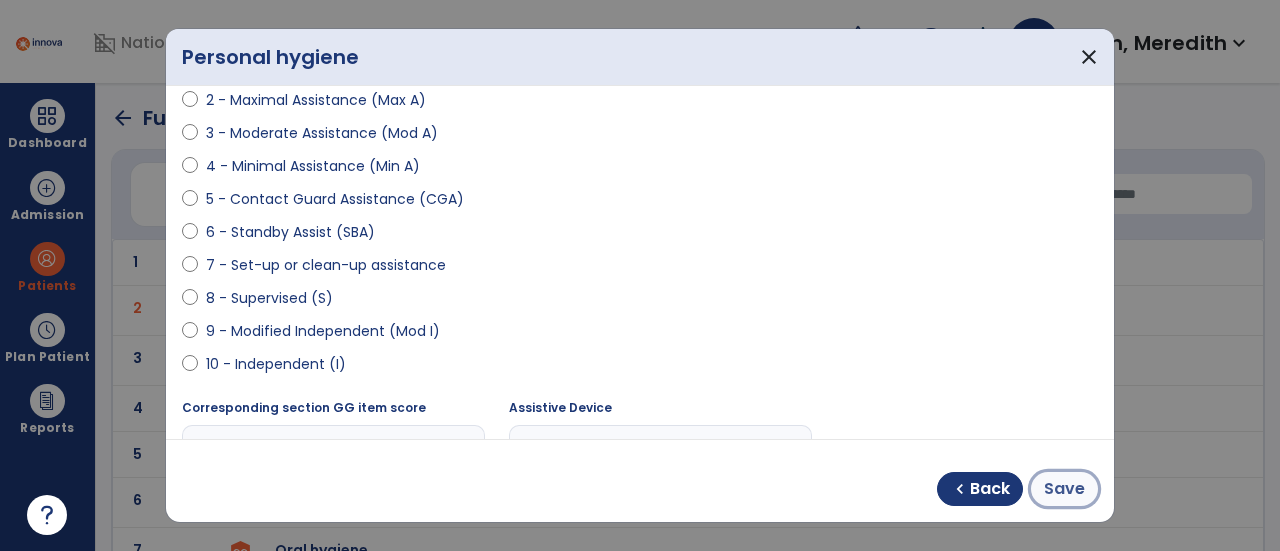 click on "Save" at bounding box center [1064, 489] 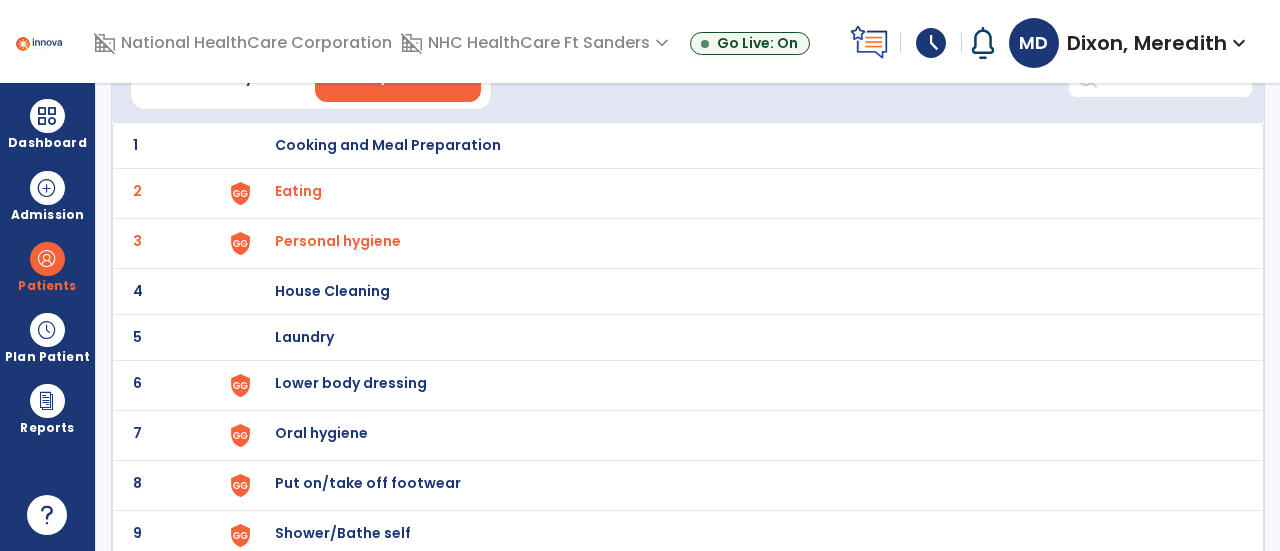 scroll, scrollTop: 131, scrollLeft: 0, axis: vertical 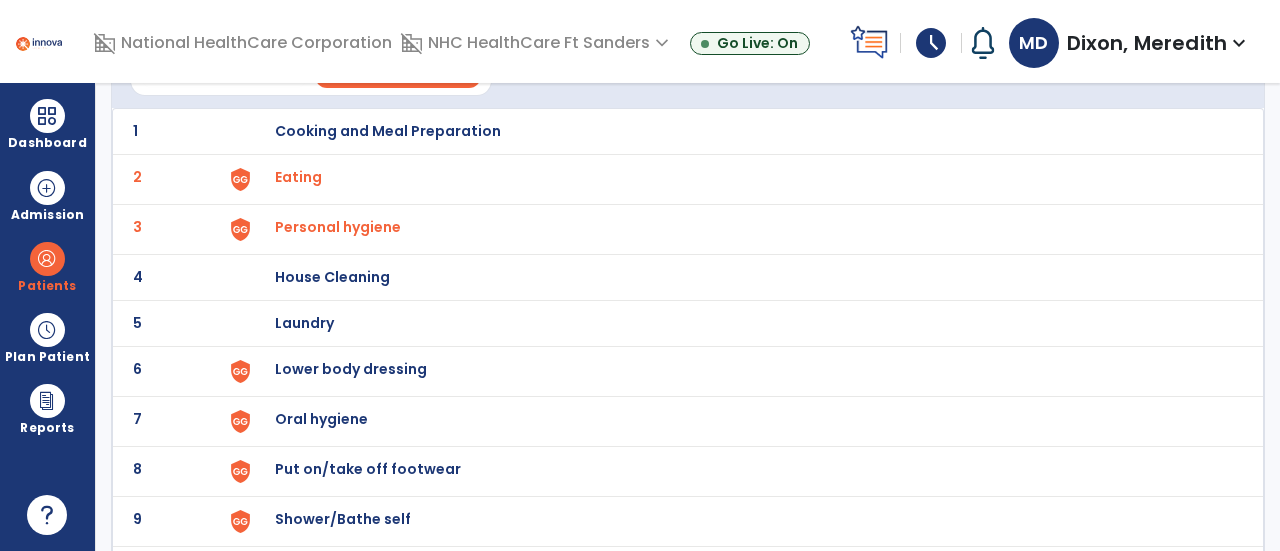 click on "Lower body dressing" at bounding box center (388, 131) 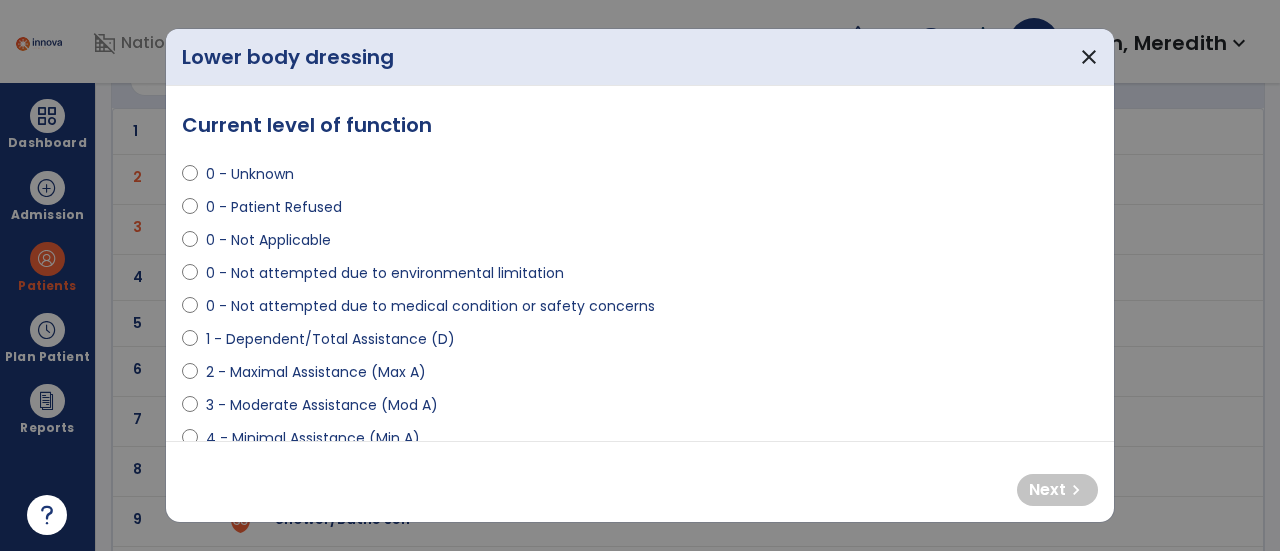 click on "2 - Maximal Assistance (Max A)" at bounding box center (316, 372) 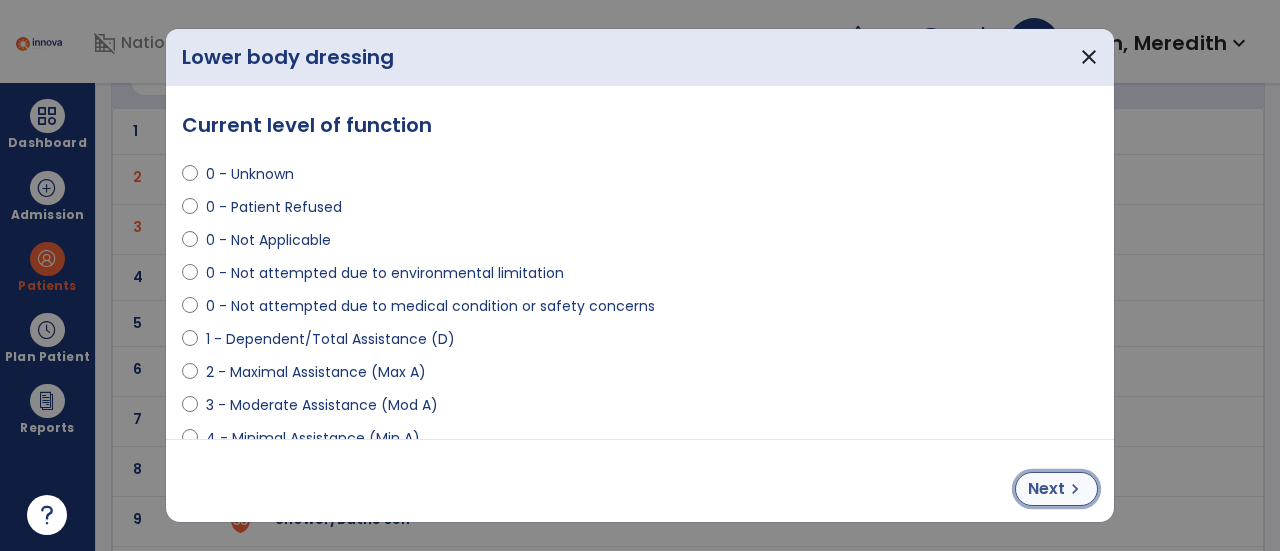 click on "Next" at bounding box center [1046, 489] 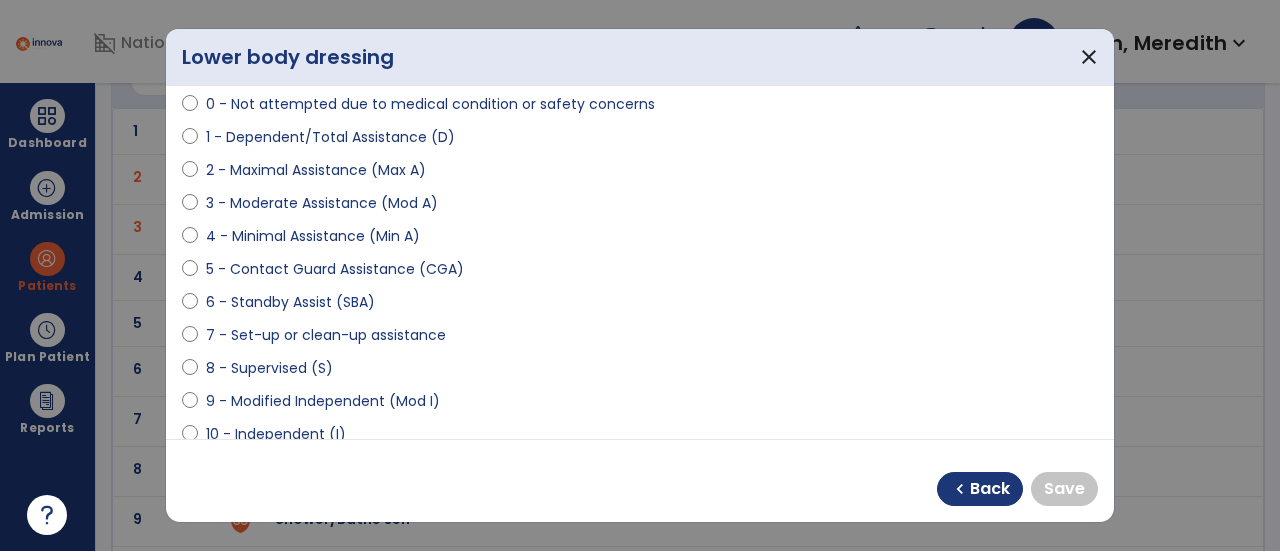 scroll, scrollTop: 210, scrollLeft: 0, axis: vertical 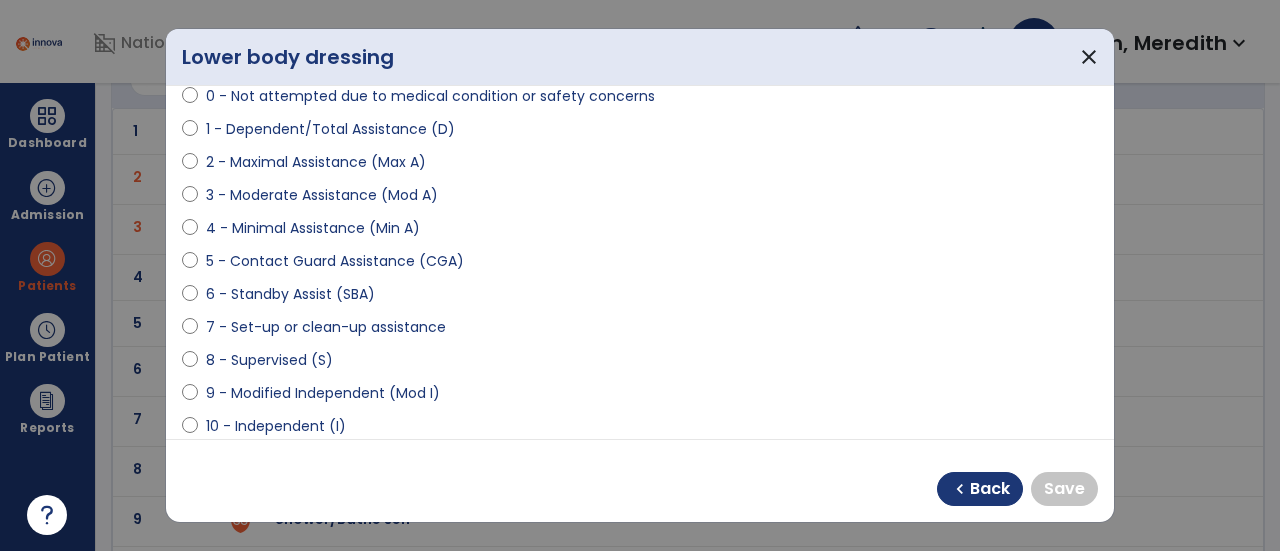 click on "9 - Modified Independent (Mod I)" at bounding box center (323, 393) 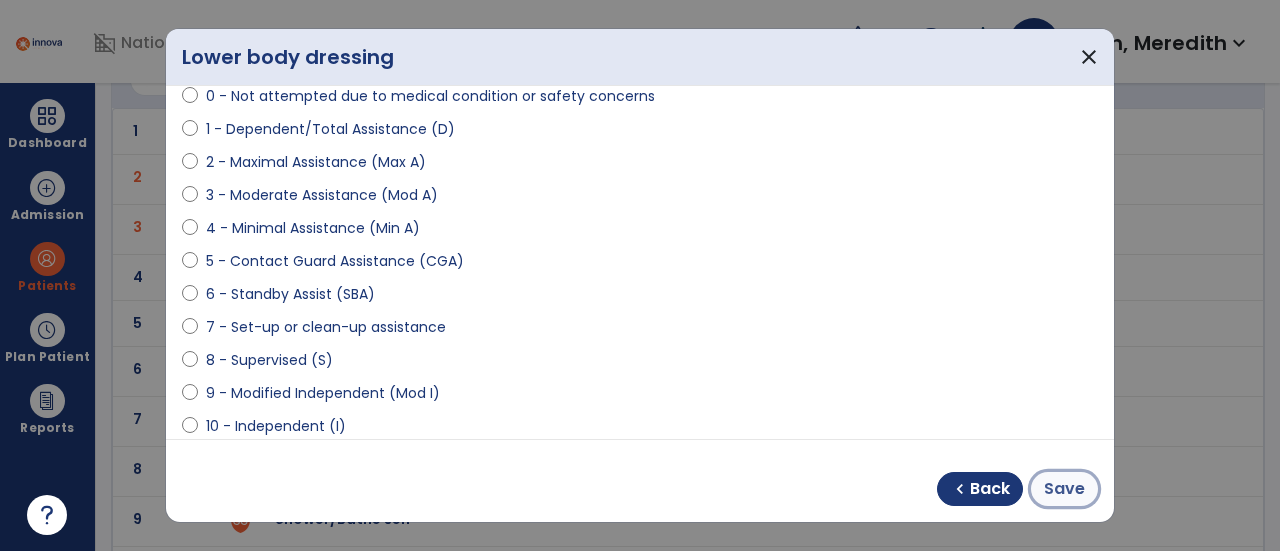click on "Save" at bounding box center (1064, 489) 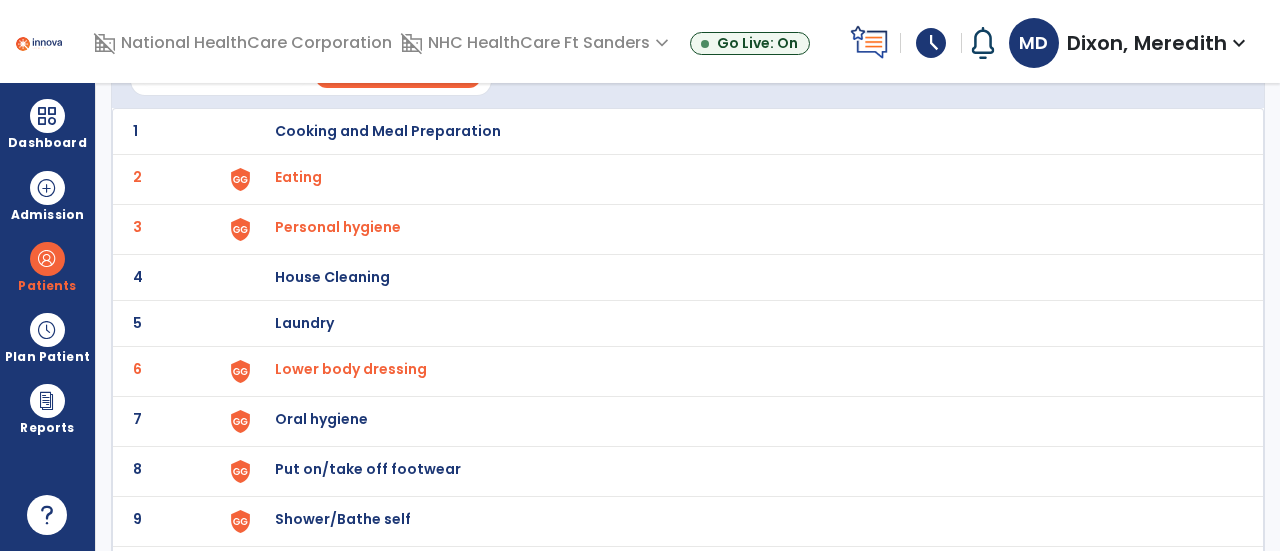 click on "Oral hygiene" at bounding box center (388, 131) 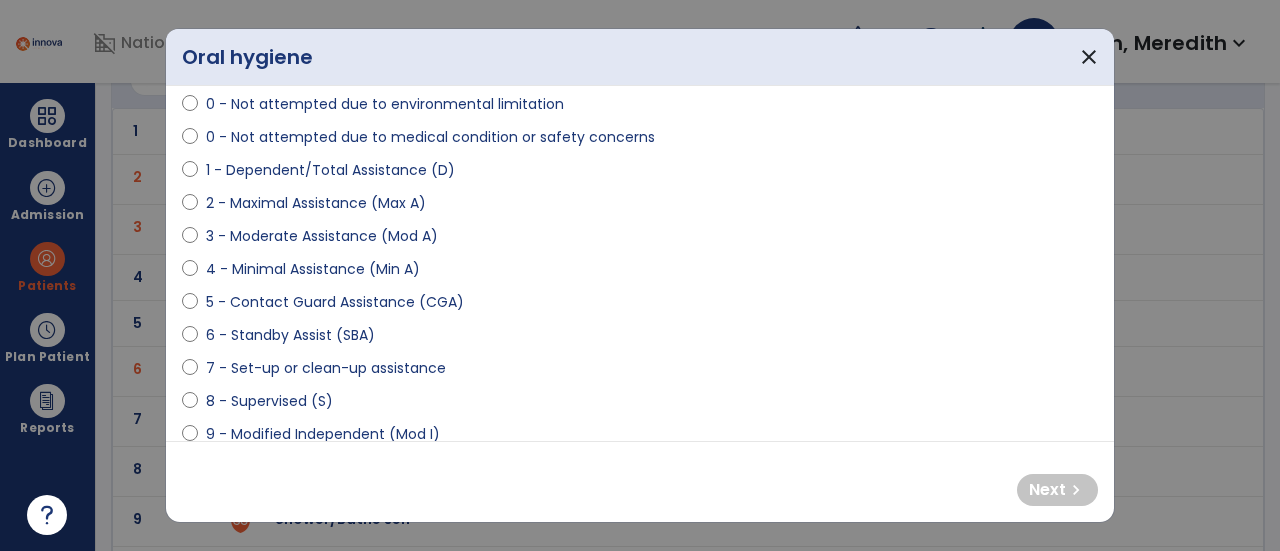scroll, scrollTop: 178, scrollLeft: 0, axis: vertical 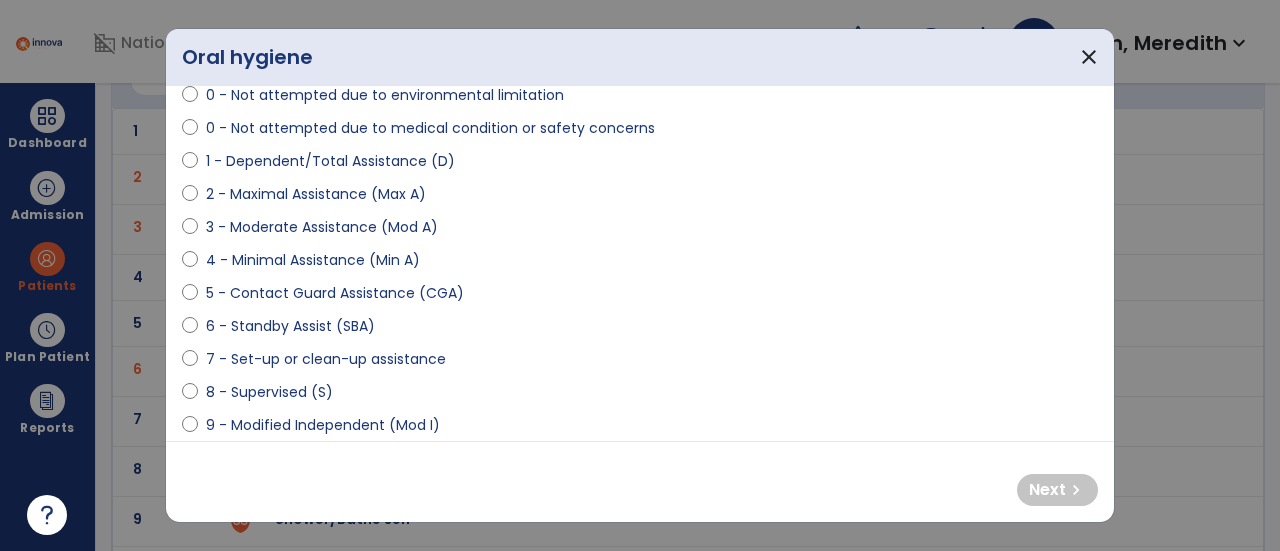 click on "8 - Supervised (S)" at bounding box center [269, 392] 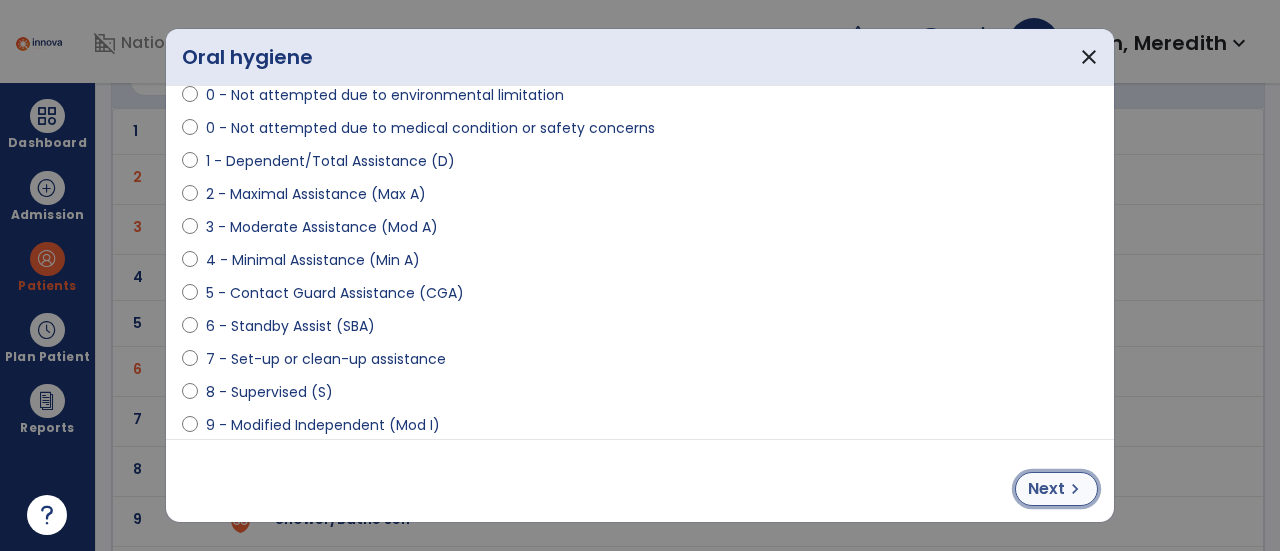 click on "Next" at bounding box center (1046, 489) 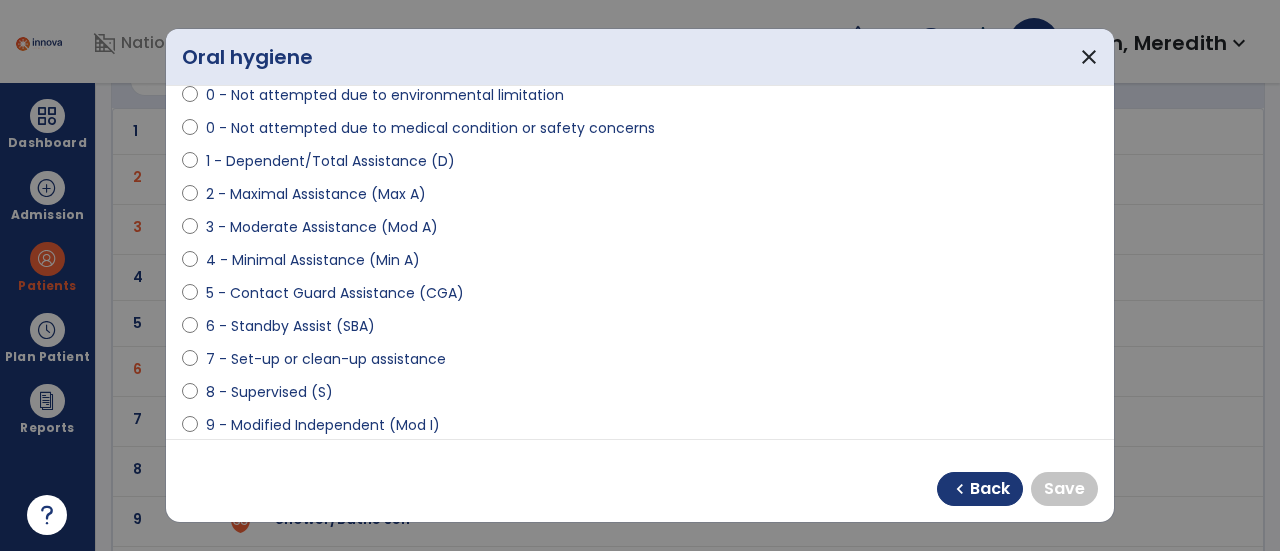 click on "9 - Modified Independent (Mod I)" at bounding box center [323, 425] 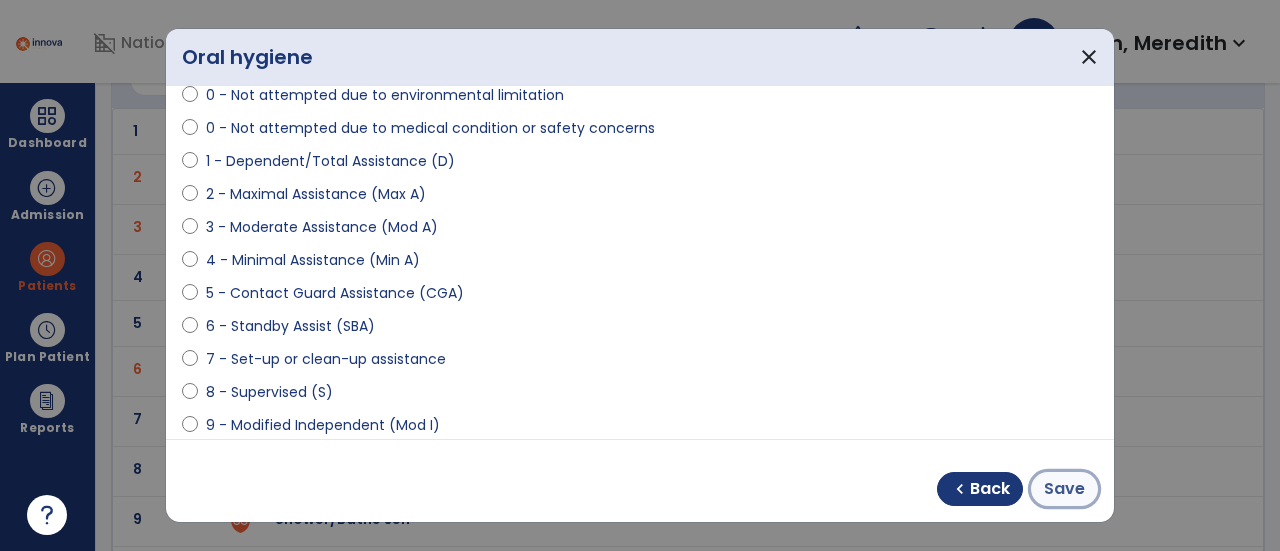 click on "Save" at bounding box center [1064, 489] 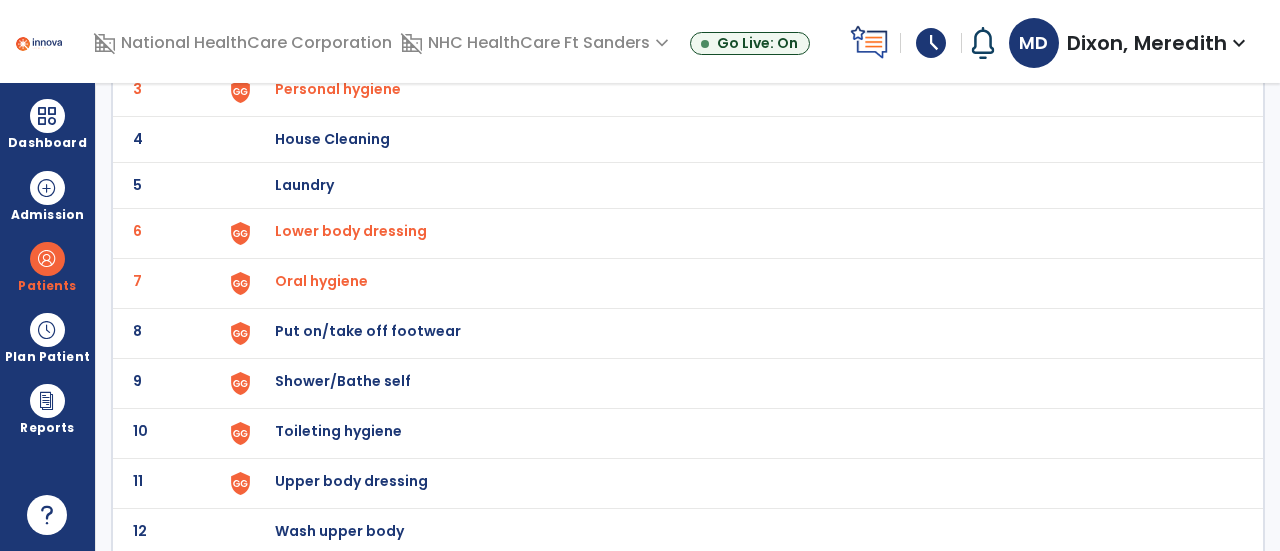scroll, scrollTop: 273, scrollLeft: 0, axis: vertical 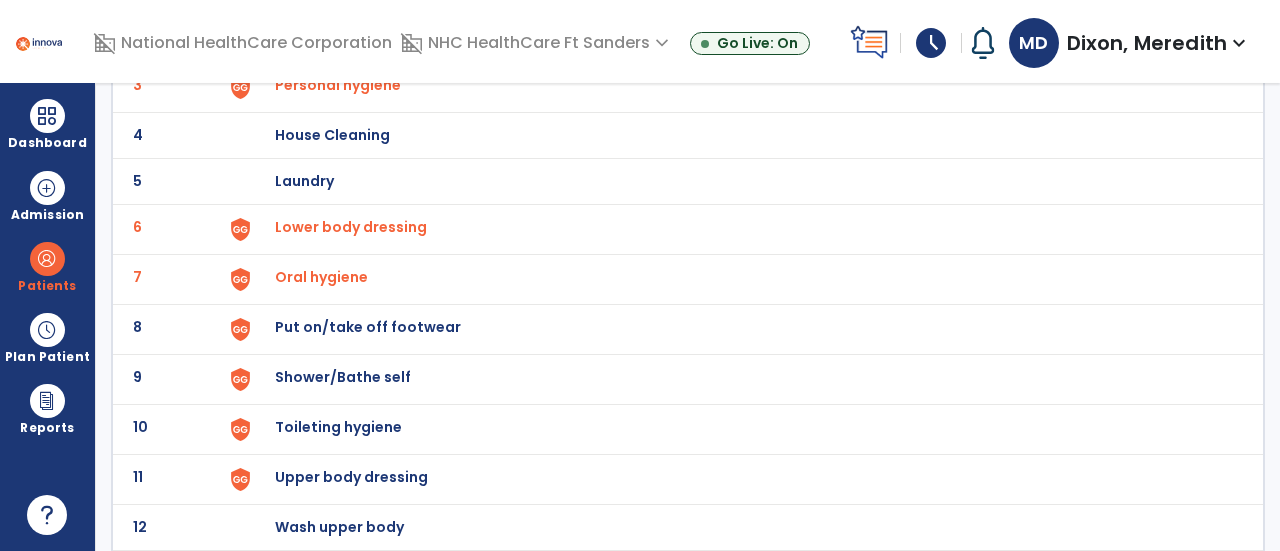 click on "Put on/take off footwear" at bounding box center [388, -11] 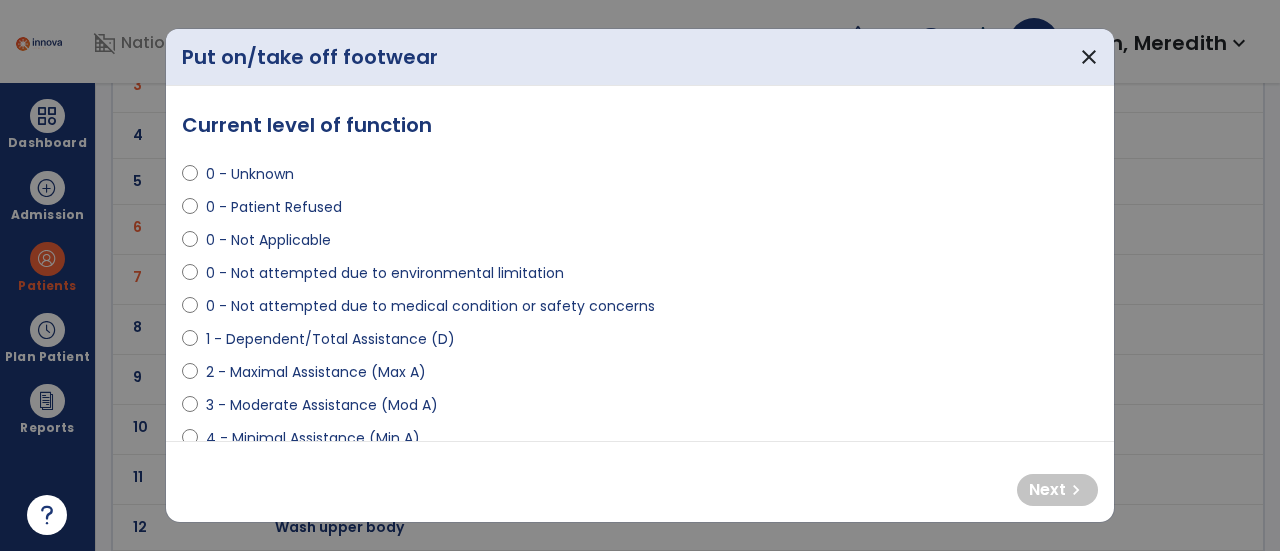 click on "2 - Maximal Assistance (Max A)" at bounding box center (316, 372) 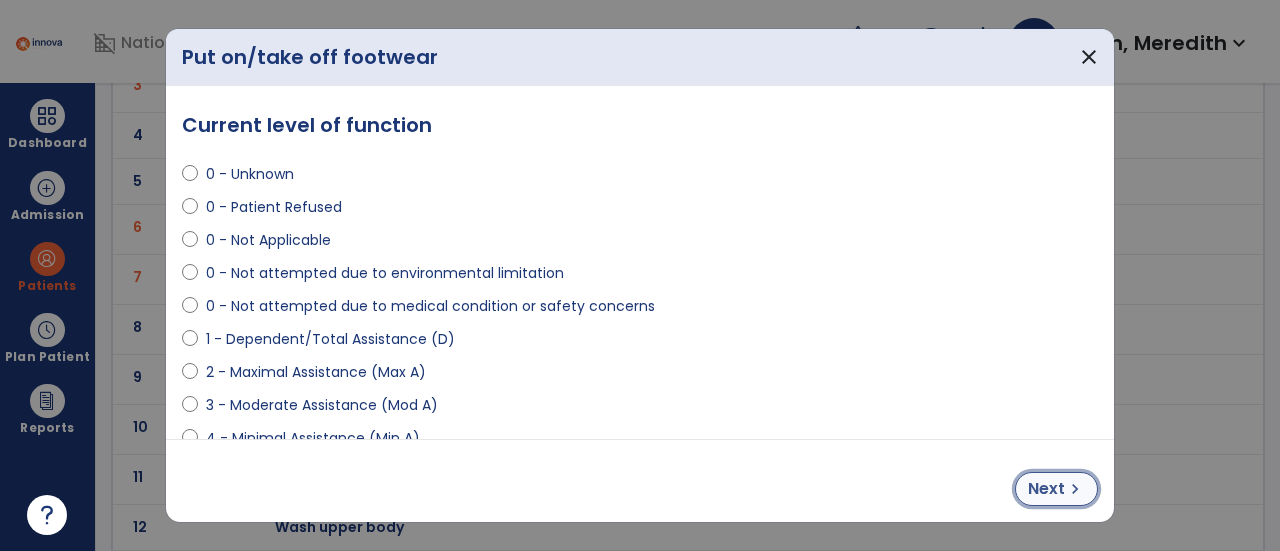 click on "chevron_right" at bounding box center (1075, 489) 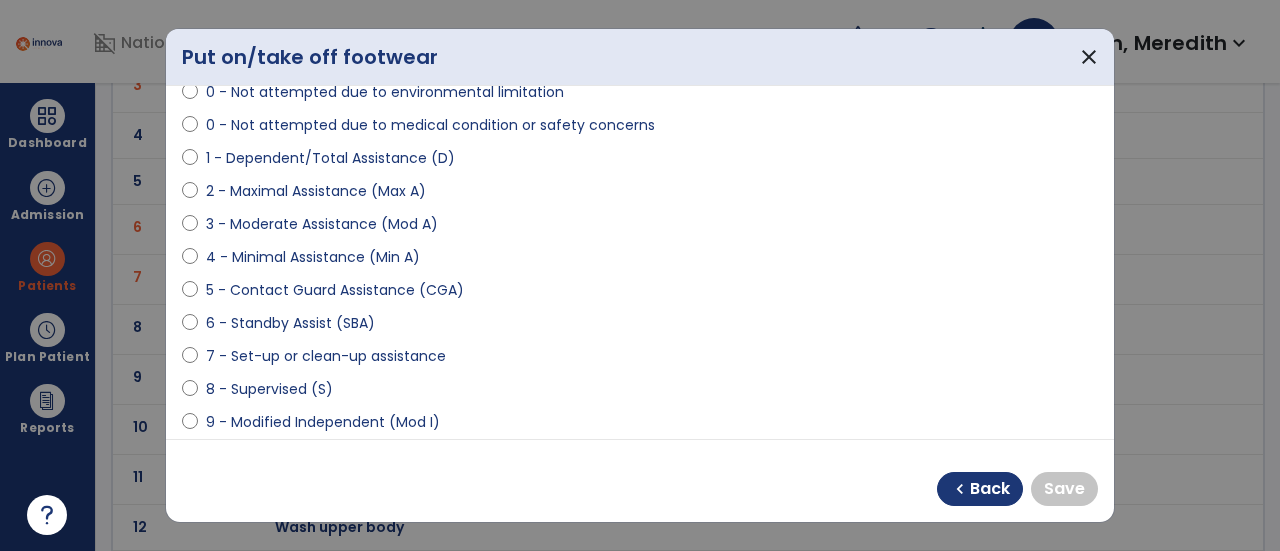 scroll, scrollTop: 199, scrollLeft: 0, axis: vertical 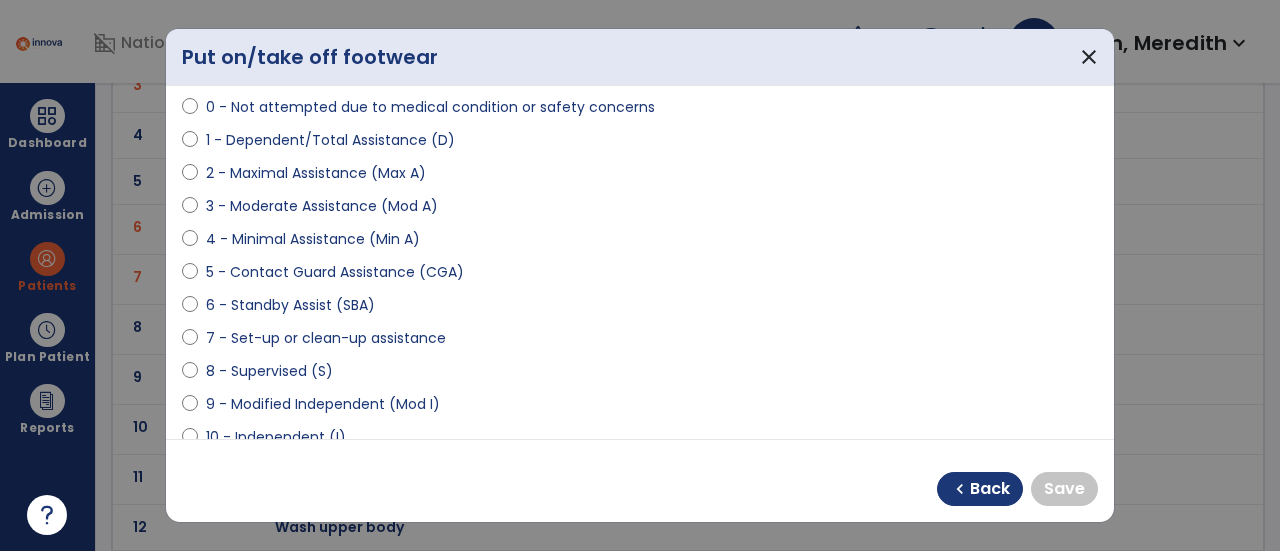 click on "9 - Modified Independent (Mod I)" at bounding box center (323, 404) 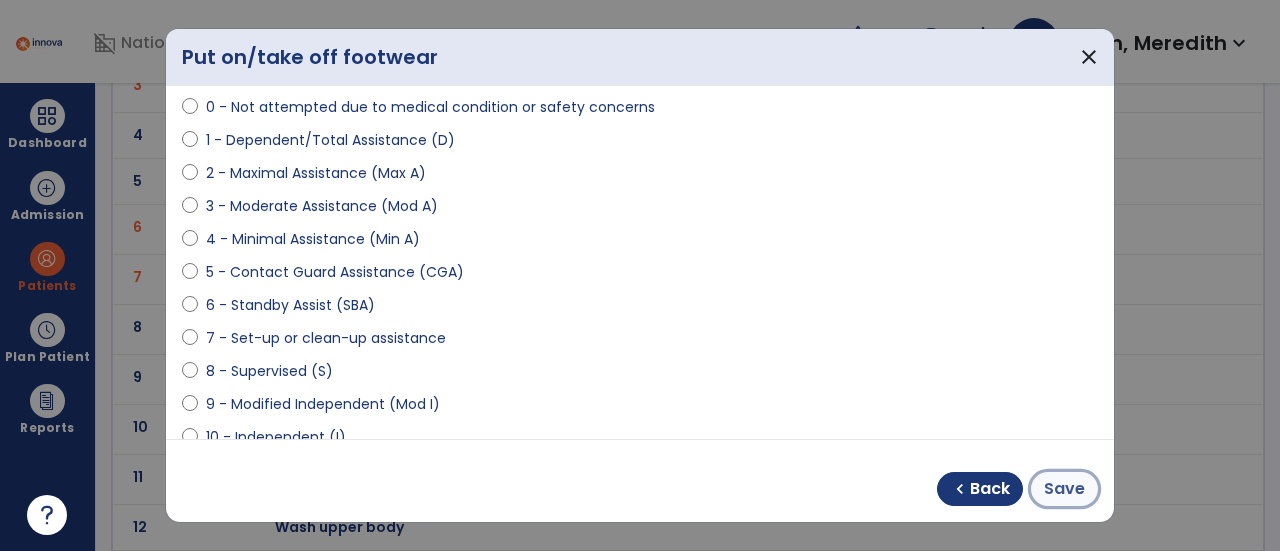 click on "Save" at bounding box center [1064, 489] 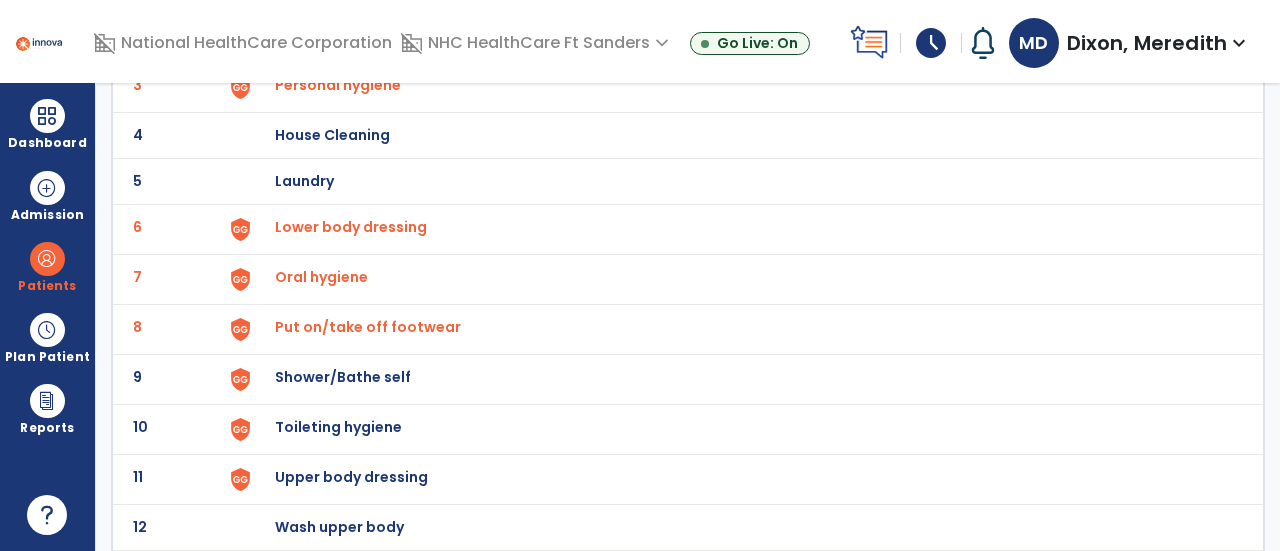 scroll, scrollTop: 314, scrollLeft: 0, axis: vertical 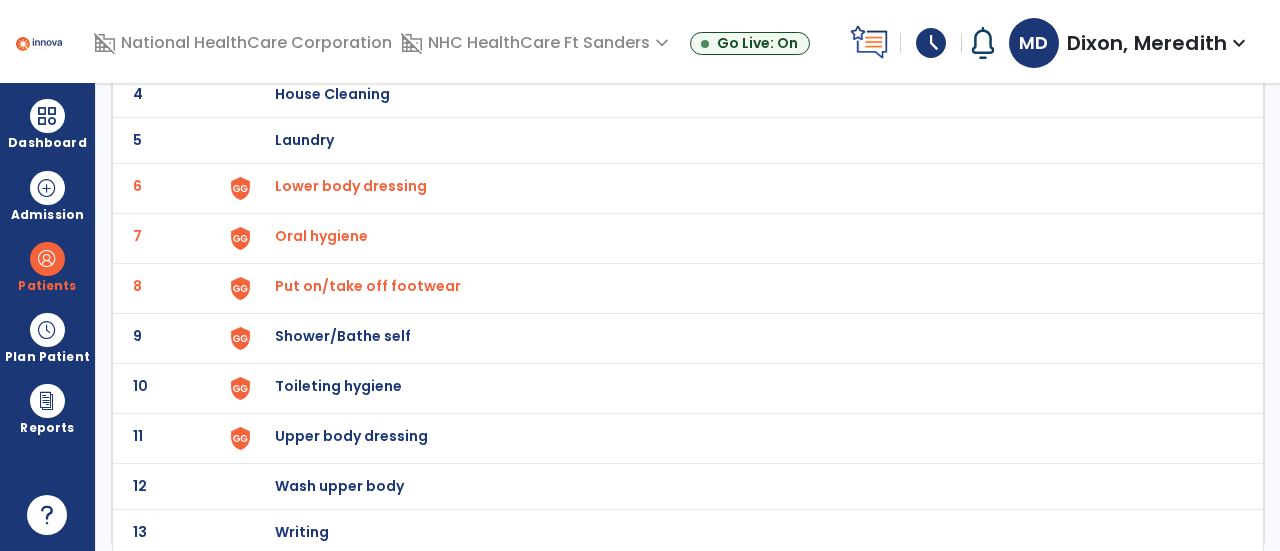 click on "Shower/Bathe self" at bounding box center [388, -52] 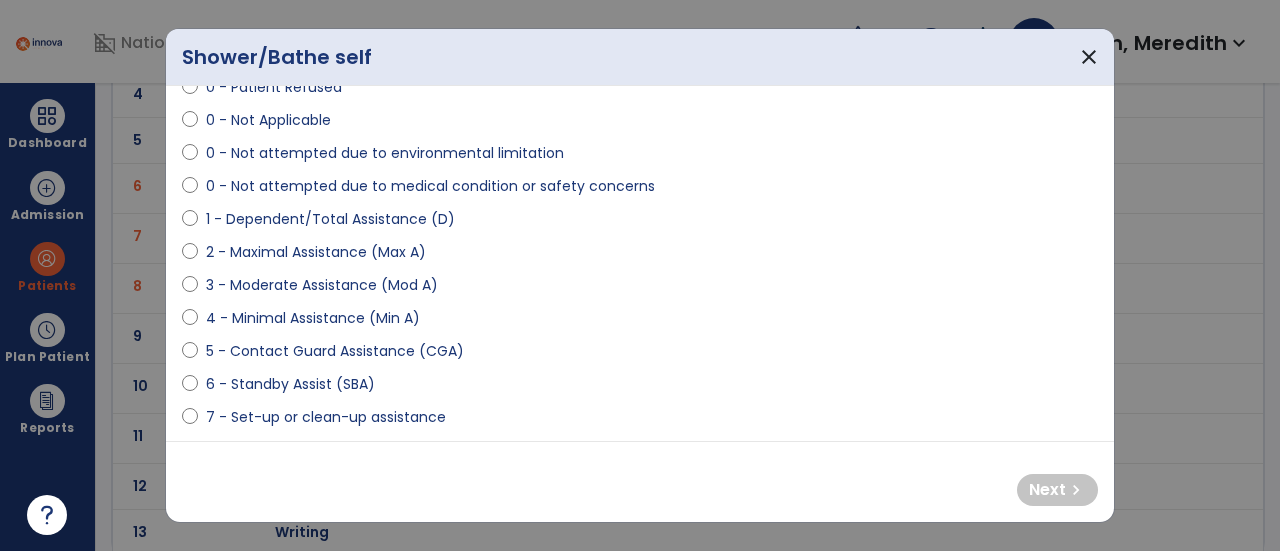 scroll, scrollTop: 148, scrollLeft: 0, axis: vertical 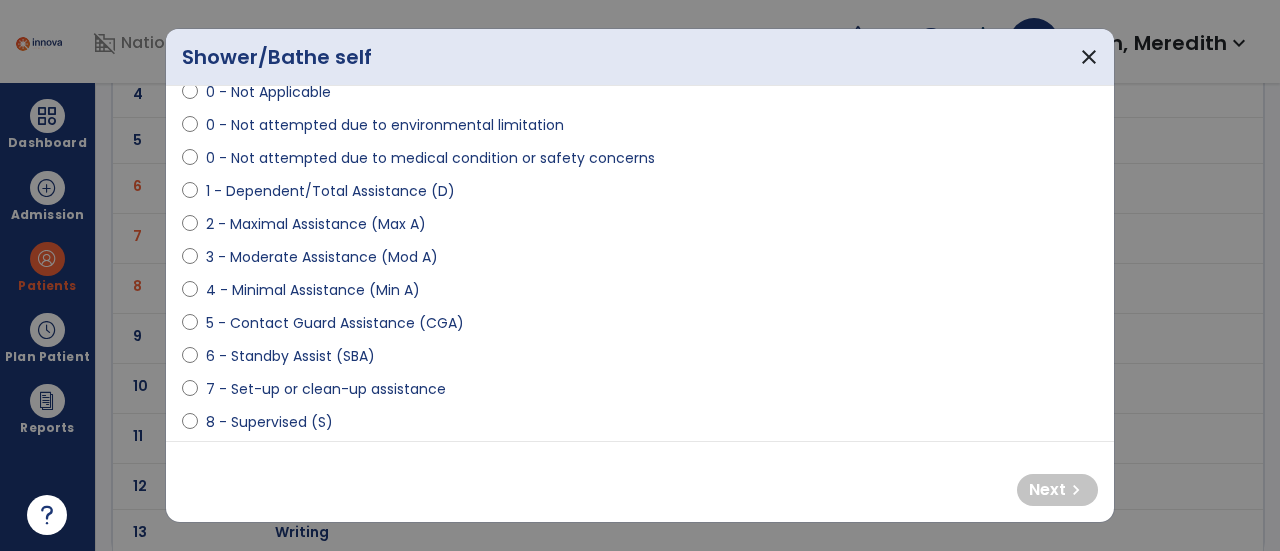 click on "2 - Maximal Assistance (Max A)" at bounding box center [316, 224] 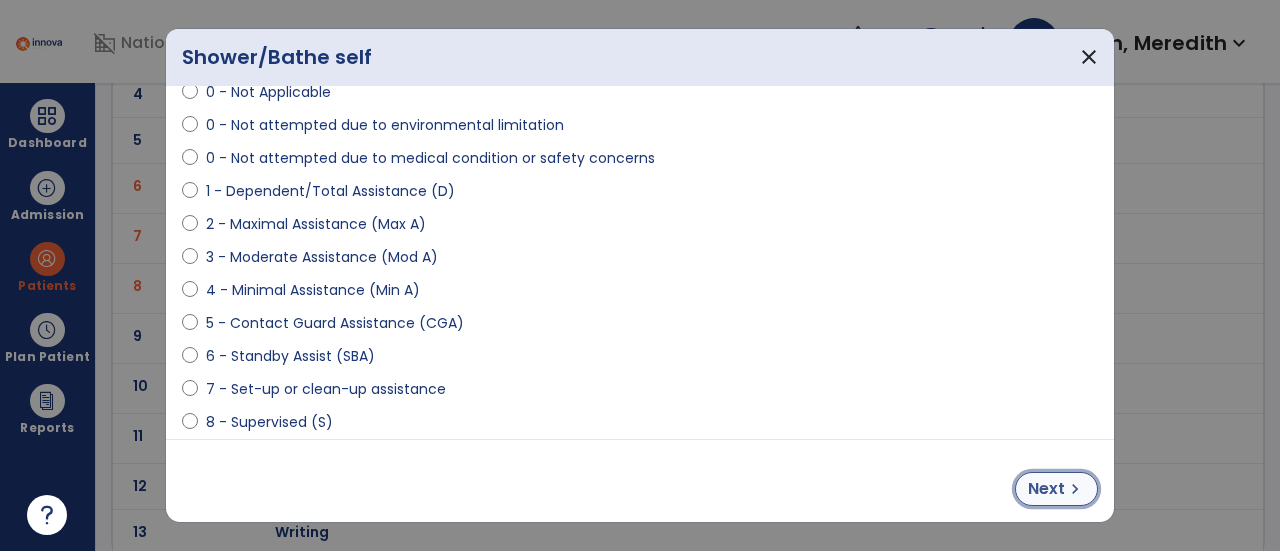 click on "chevron_right" at bounding box center (1075, 489) 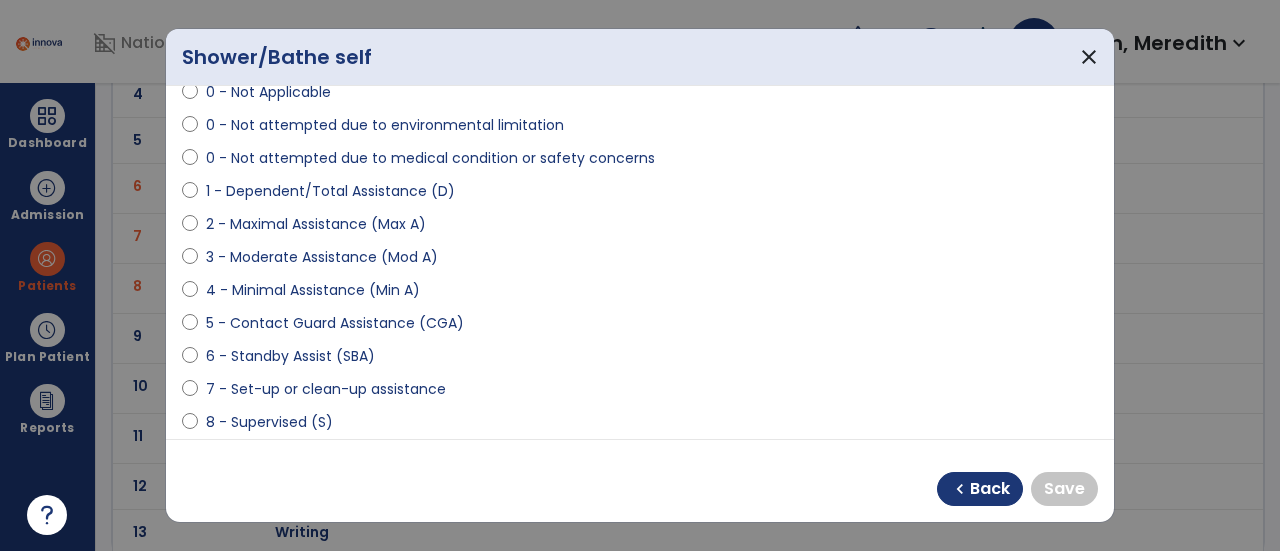 click on "8 - Supervised (S)" at bounding box center [269, 422] 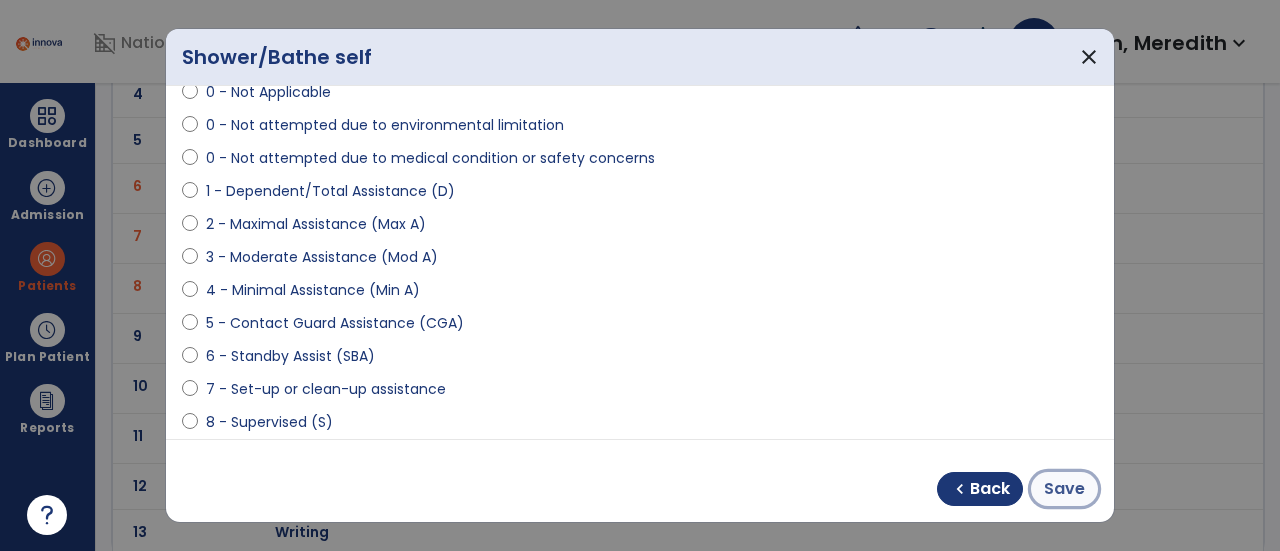 click on "Save" at bounding box center (1064, 489) 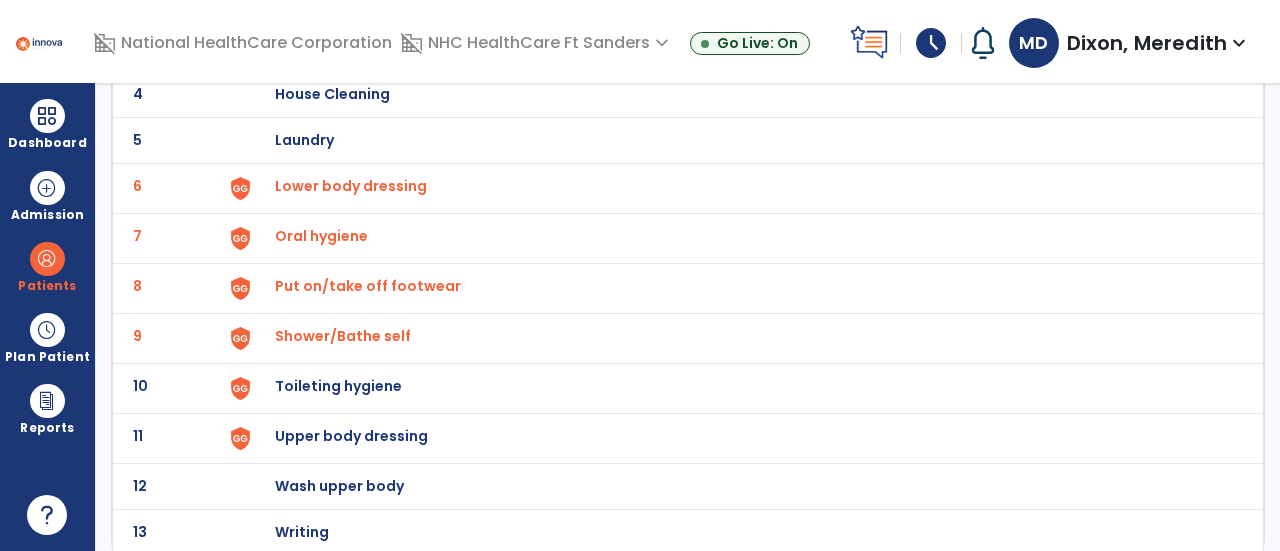 click on "Toileting hygiene" at bounding box center [388, -52] 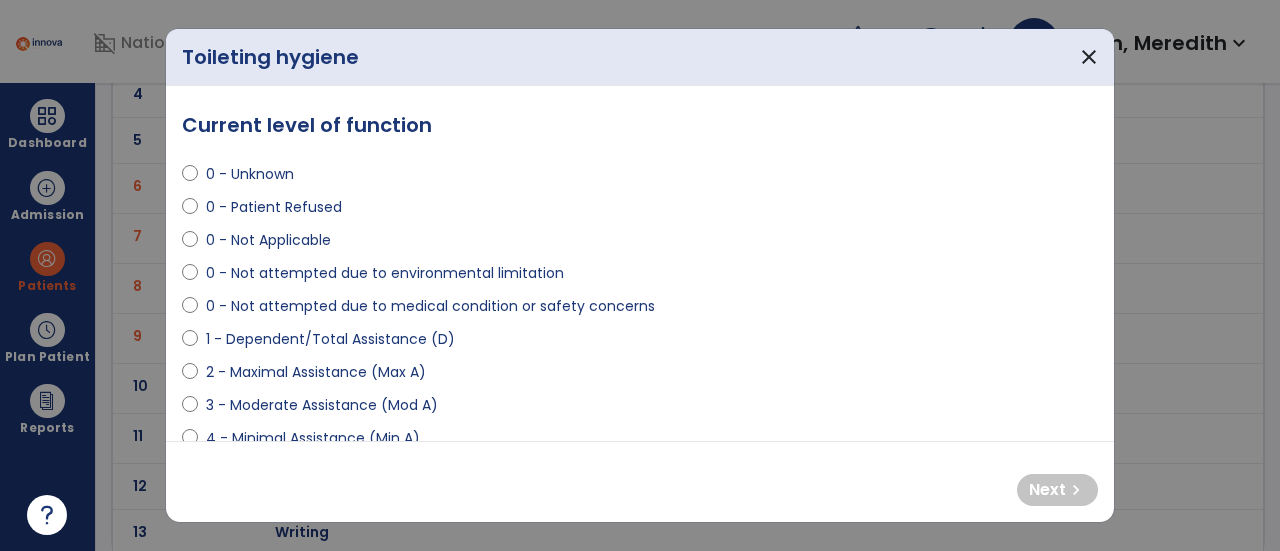 click on "3 - Moderate Assistance (Mod A)" at bounding box center (322, 405) 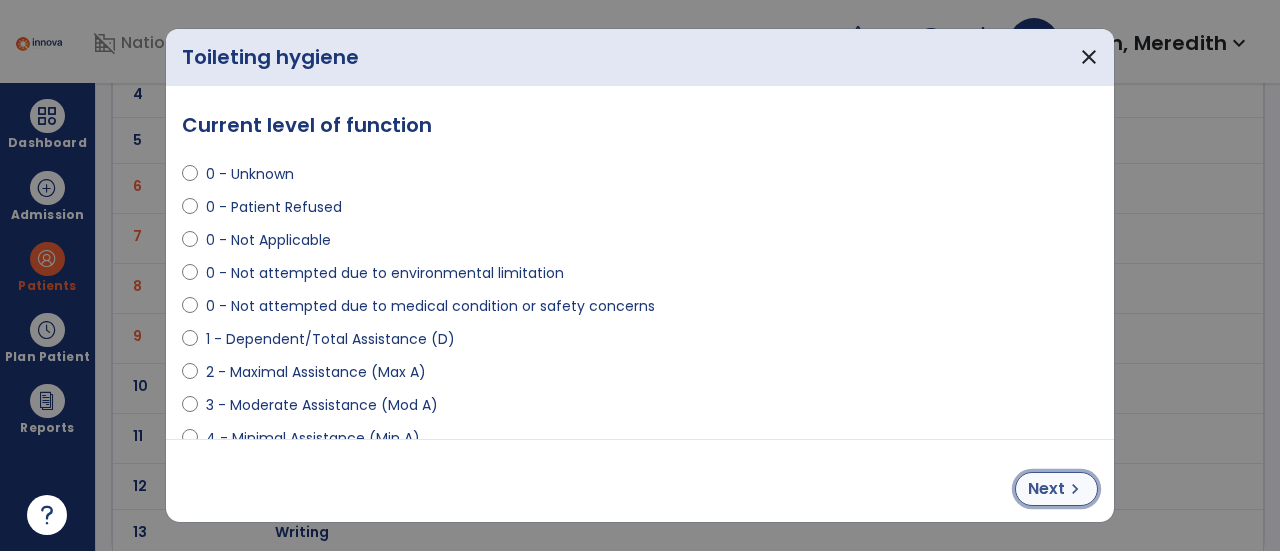 click on "Next" at bounding box center [1046, 489] 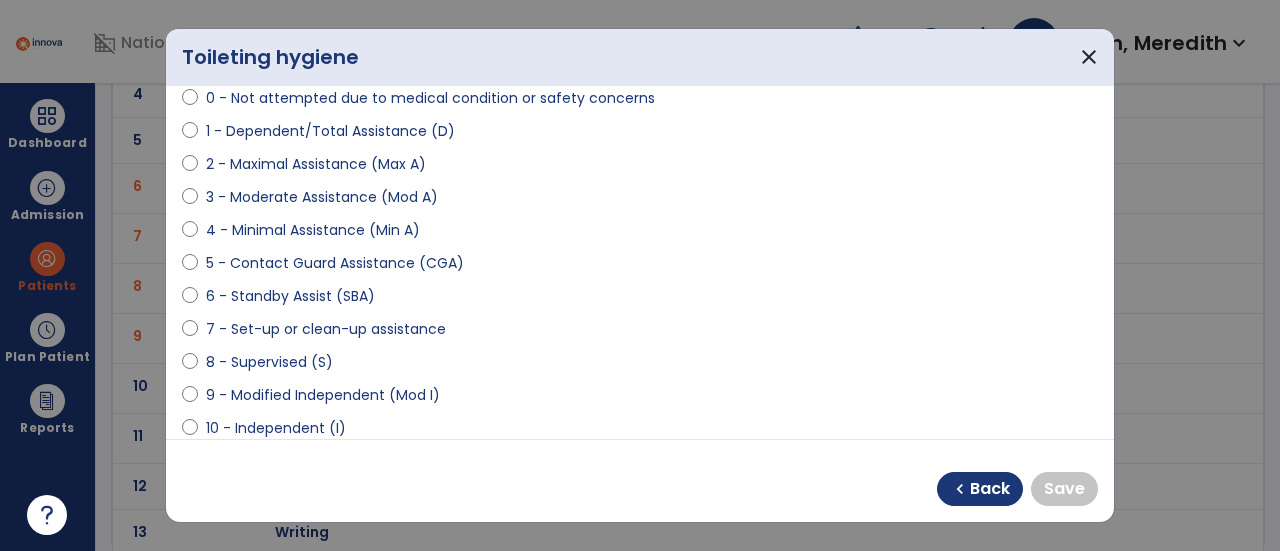 scroll, scrollTop: 233, scrollLeft: 0, axis: vertical 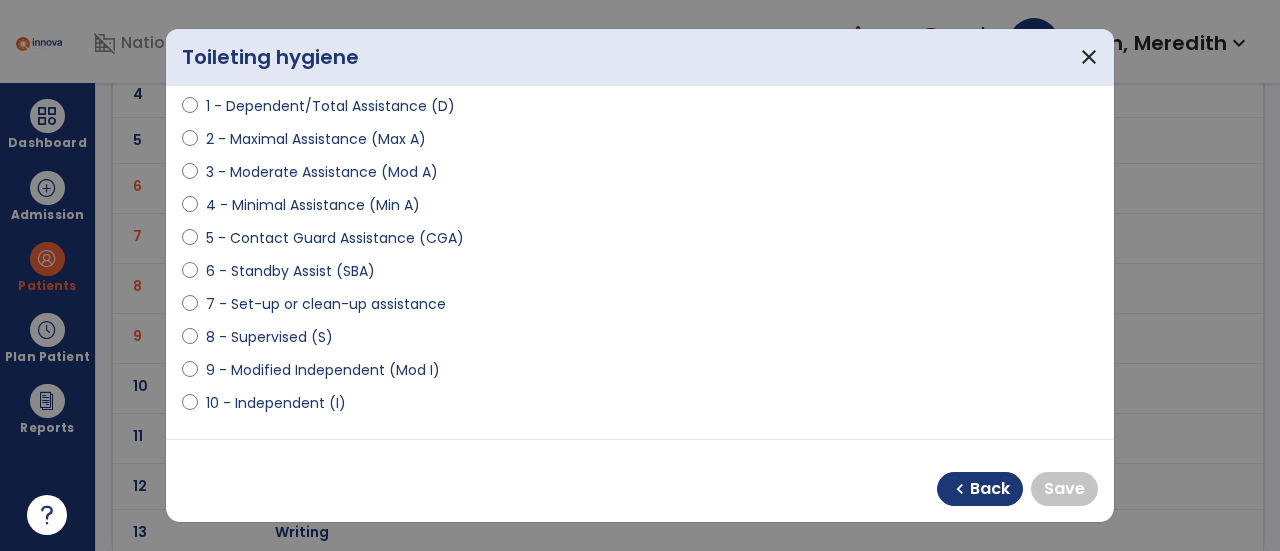 click on "9 - Modified Independent (Mod I)" at bounding box center (640, 374) 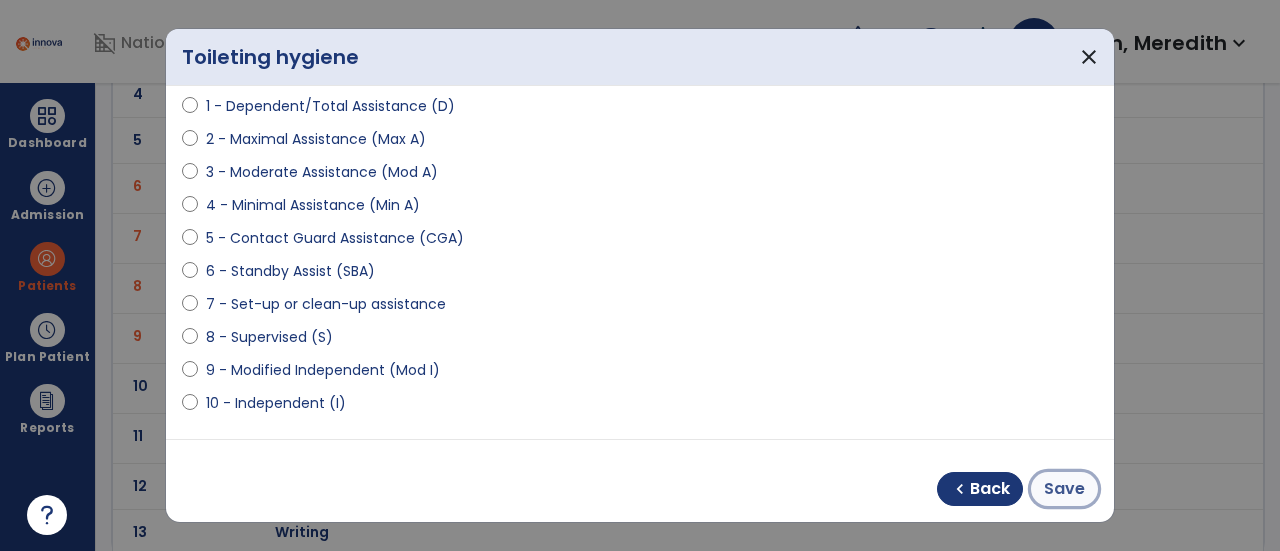 click on "Save" at bounding box center [1064, 489] 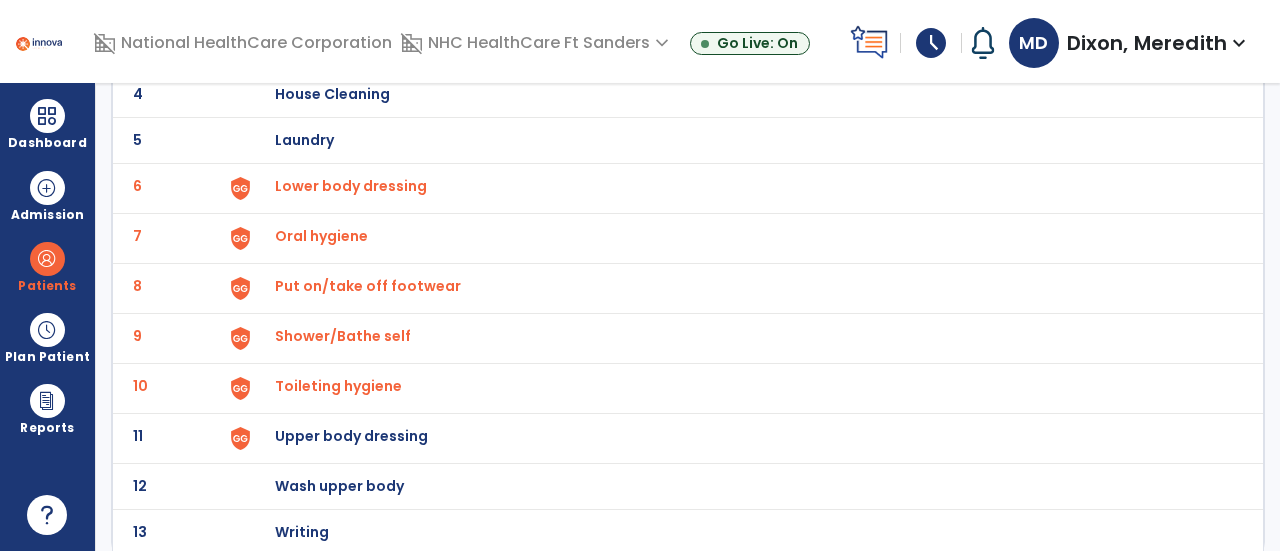 click on "Upper body dressing" at bounding box center (388, -52) 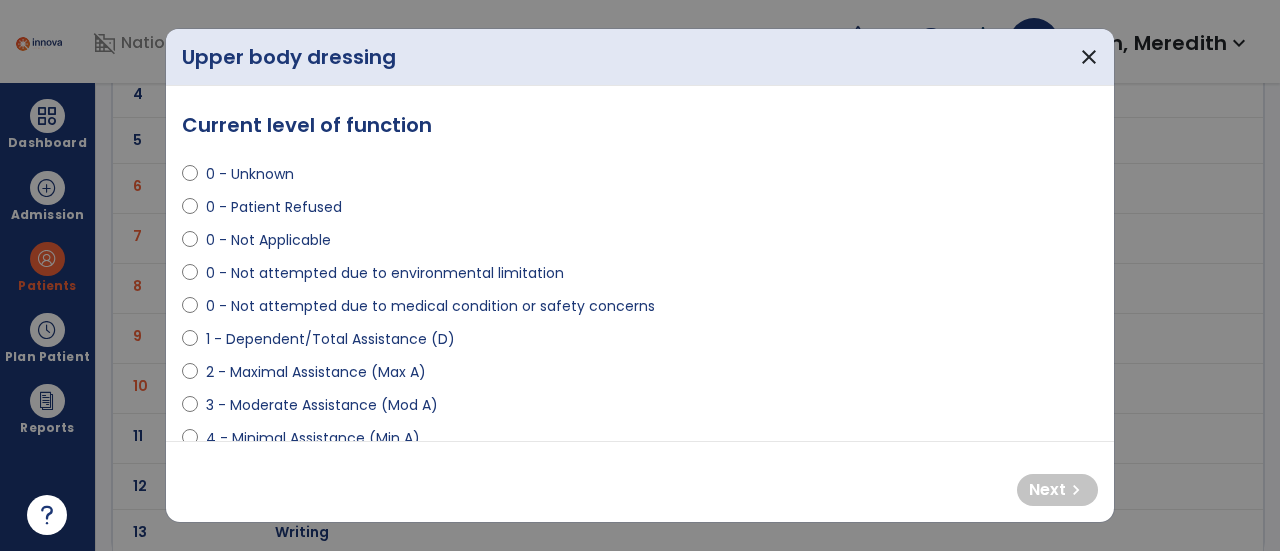 click on "4 - Minimal Assistance (Min A)" at bounding box center (313, 438) 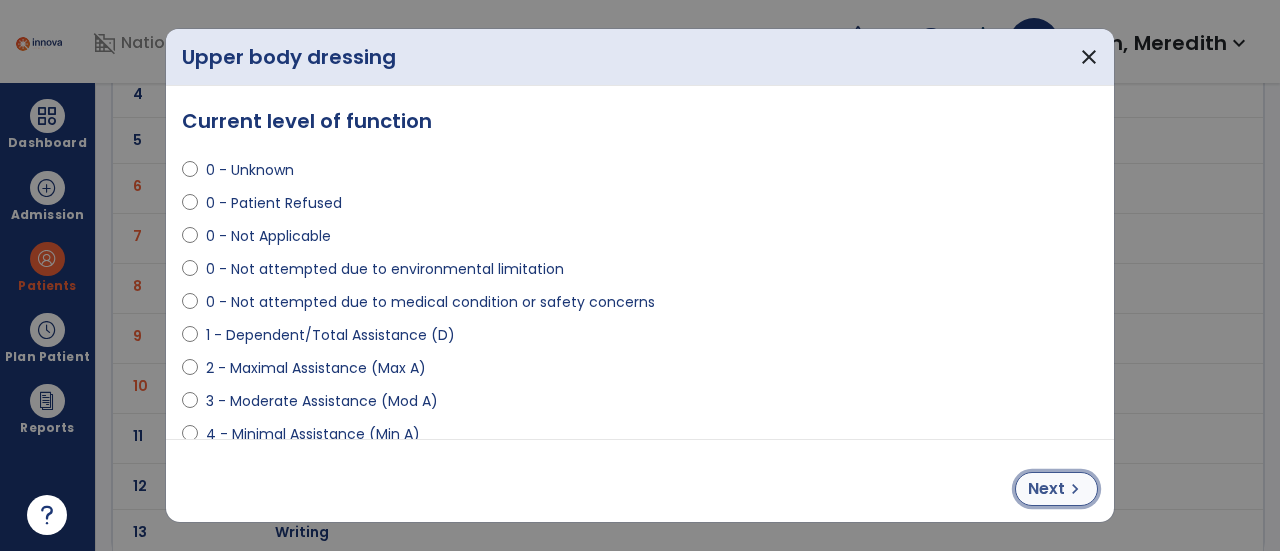 click on "Next" at bounding box center [1046, 489] 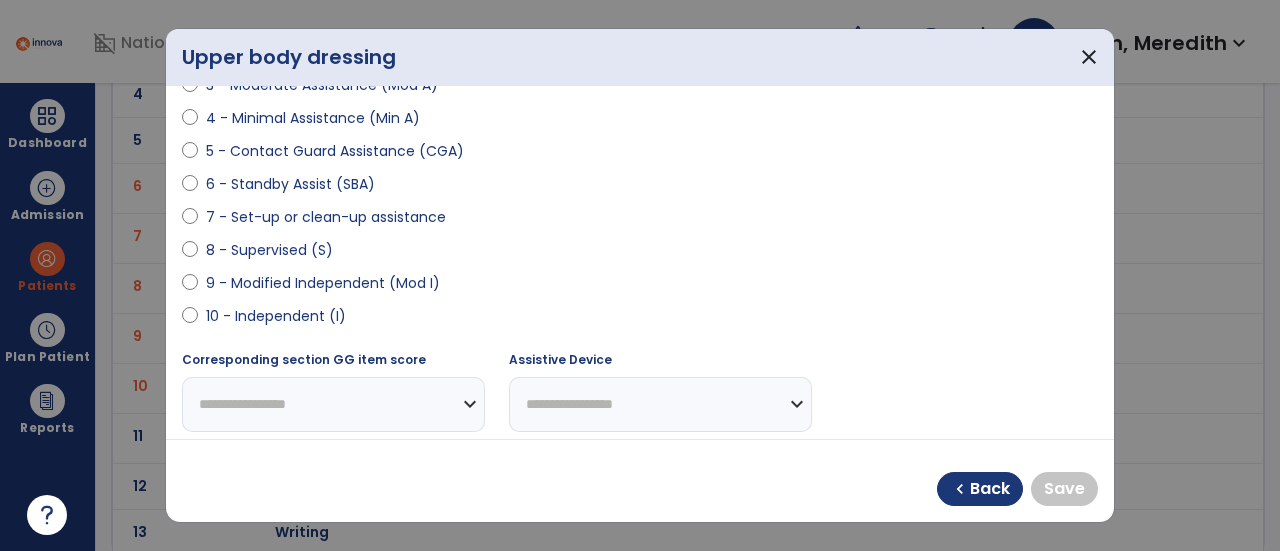 scroll, scrollTop: 322, scrollLeft: 0, axis: vertical 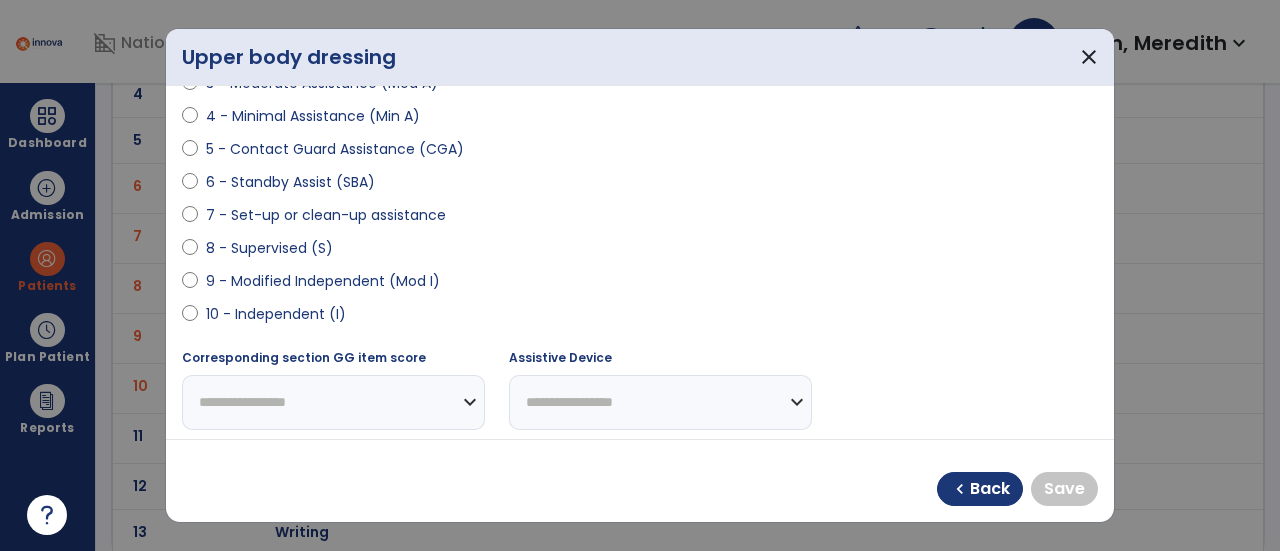 click on "9 - Modified Independent (Mod I)" at bounding box center [323, 281] 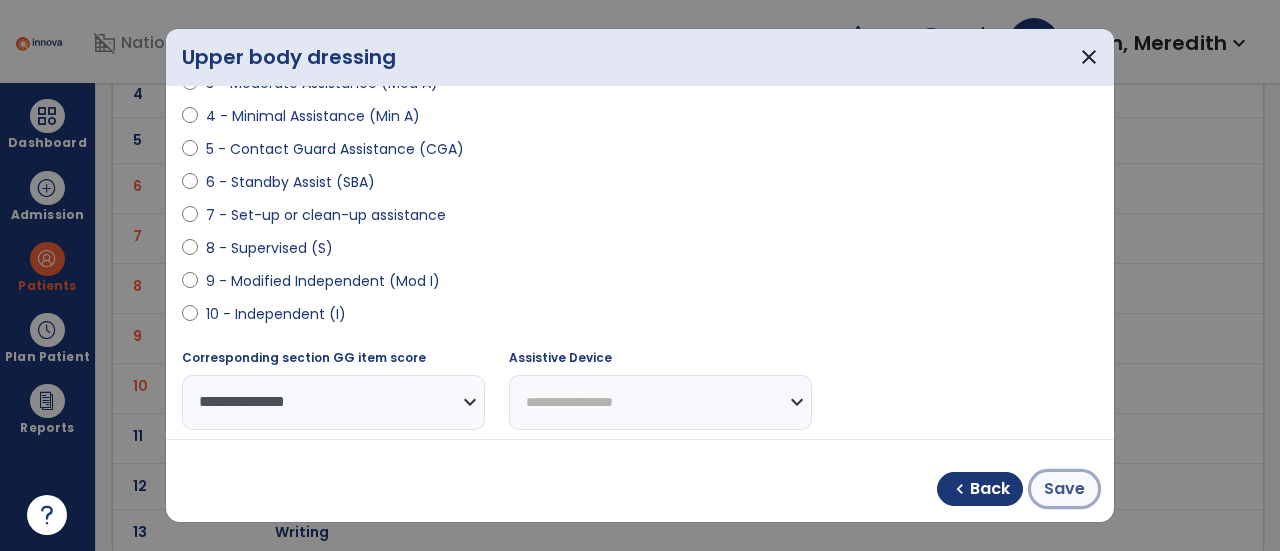 click on "Save" at bounding box center (1064, 489) 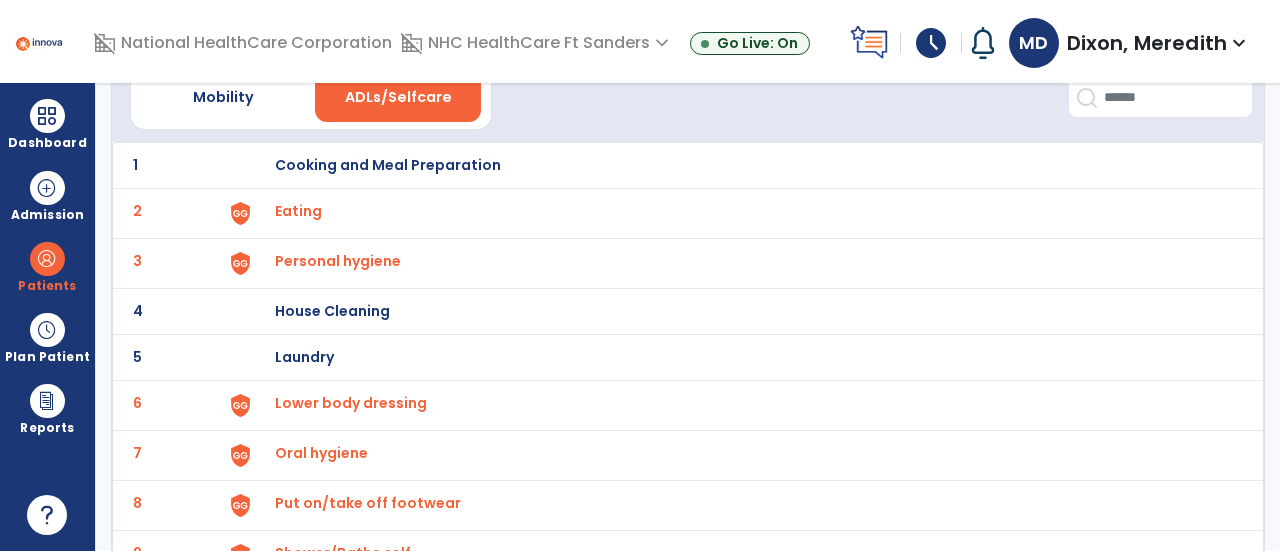 scroll, scrollTop: 16, scrollLeft: 0, axis: vertical 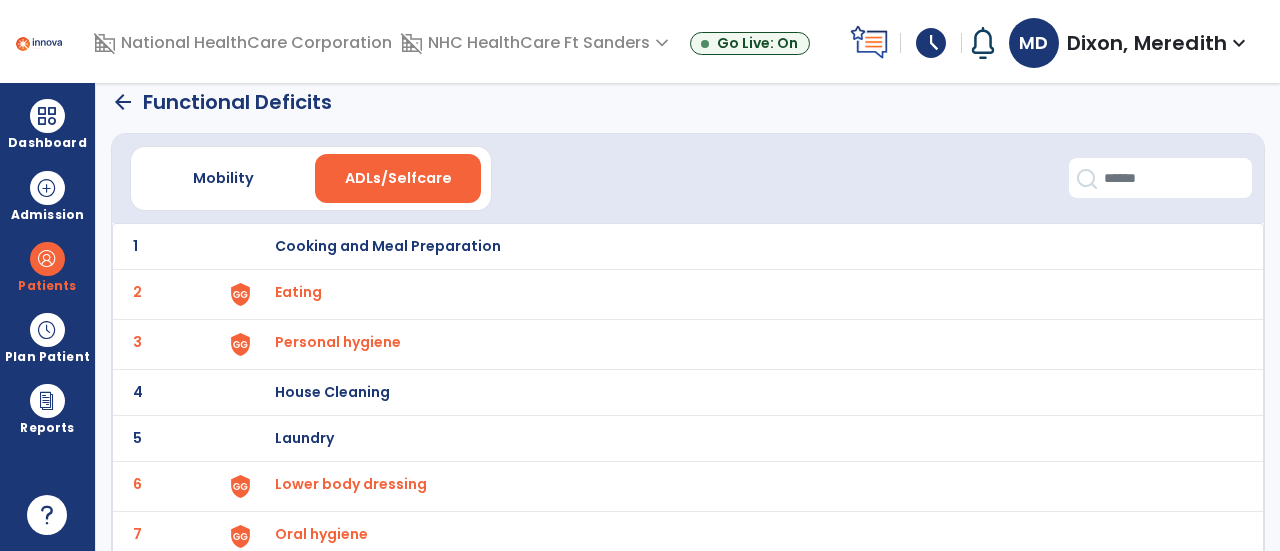 click on "arrow_back" 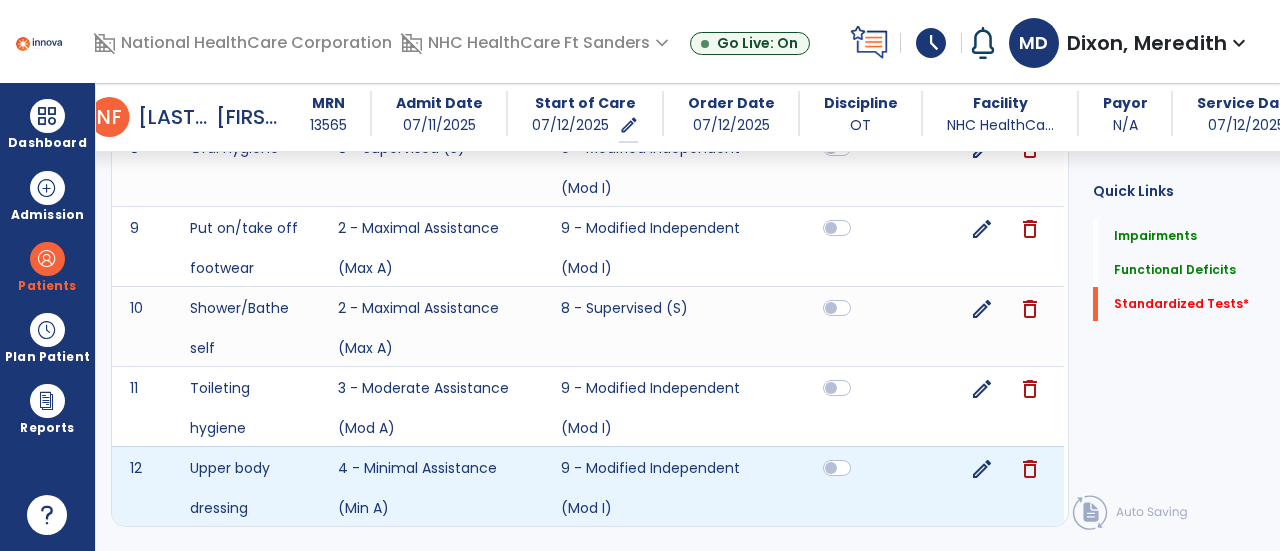 scroll, scrollTop: 1899, scrollLeft: 0, axis: vertical 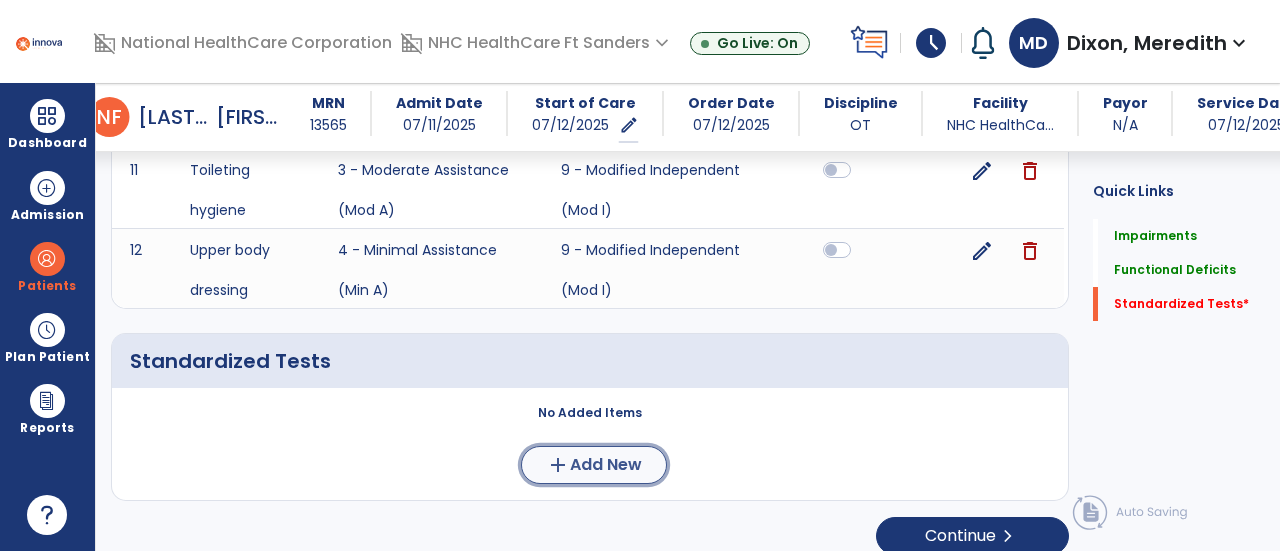 click on "Add New" 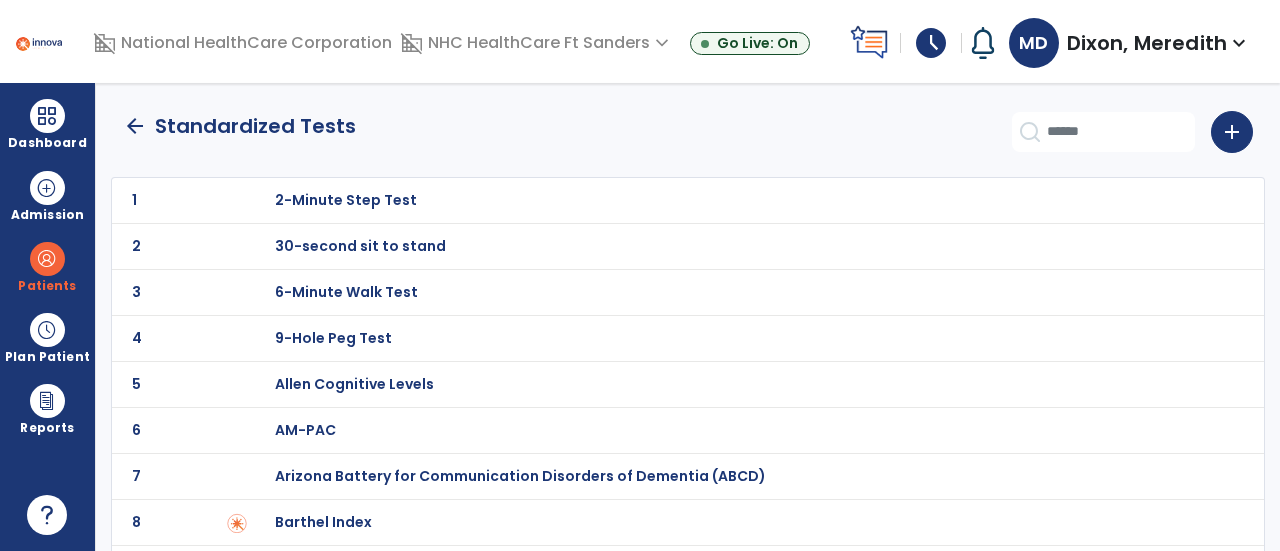 scroll, scrollTop: 202, scrollLeft: 0, axis: vertical 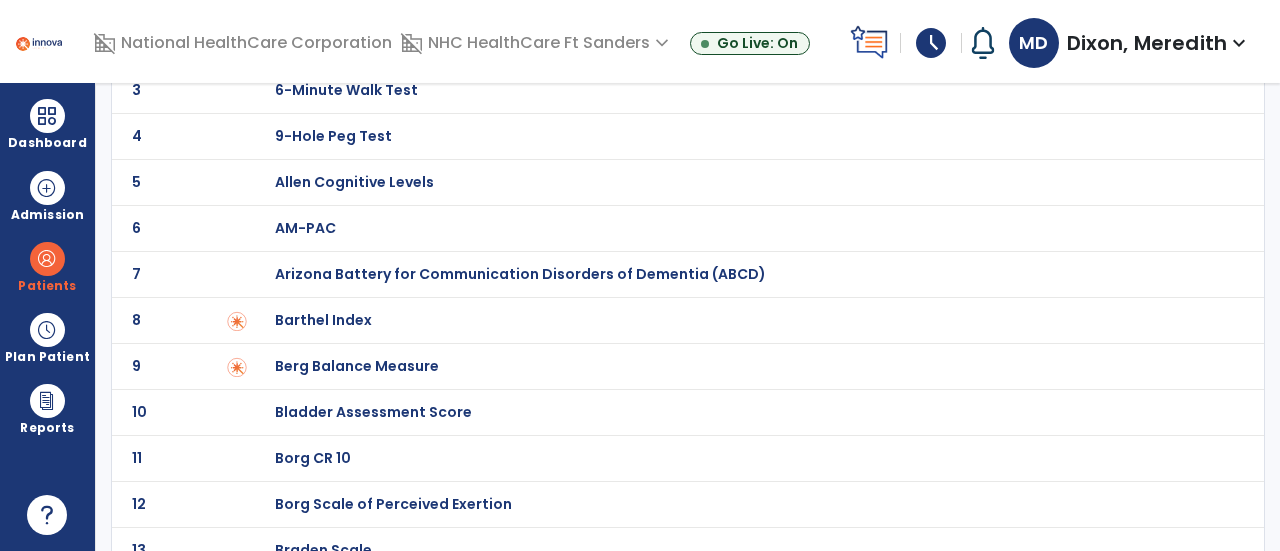 click on "Barthel Index" at bounding box center [346, -2] 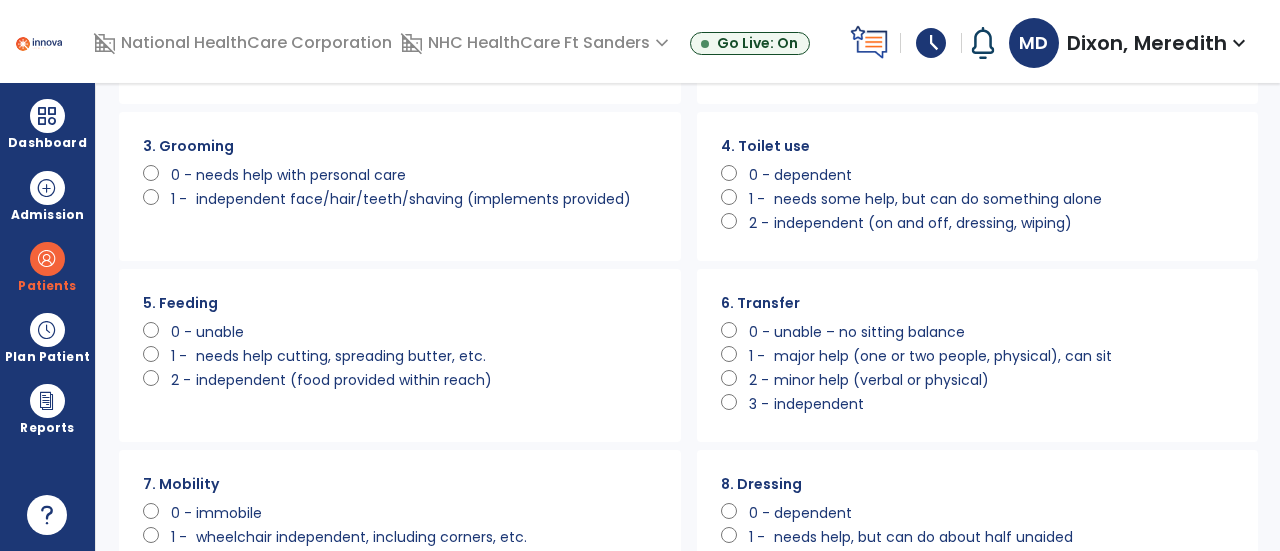 scroll, scrollTop: 0, scrollLeft: 0, axis: both 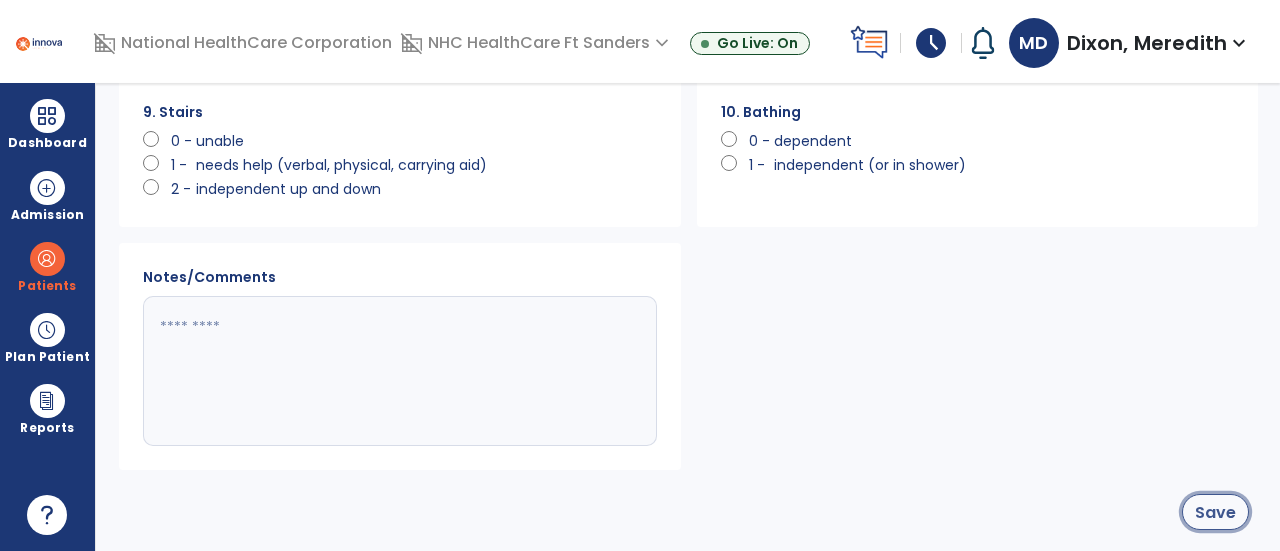 click on "Save" 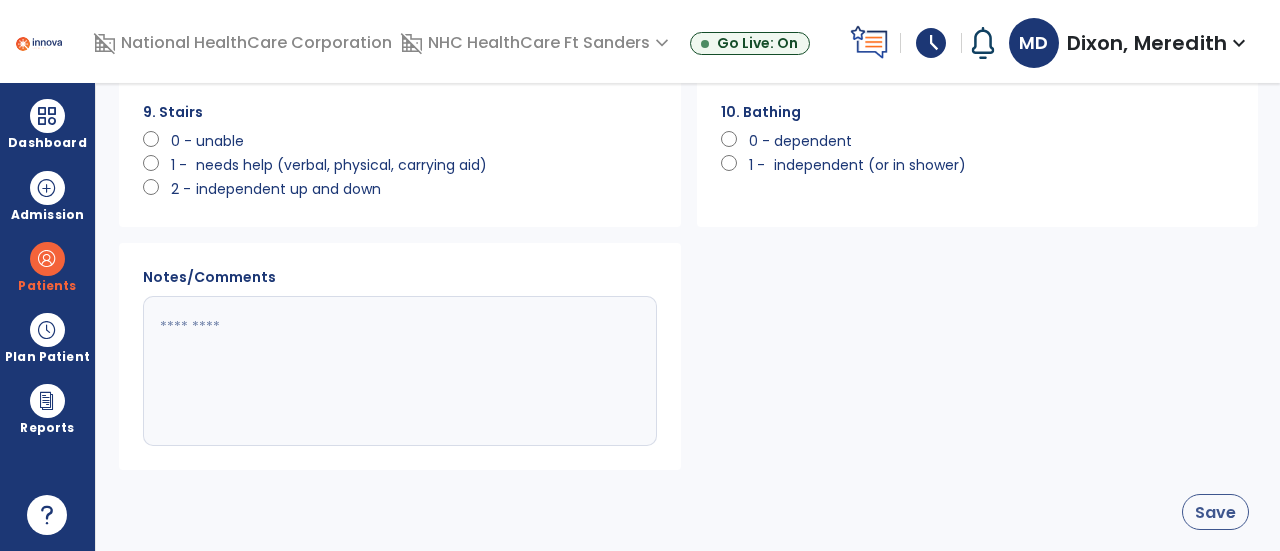 scroll, scrollTop: 1774, scrollLeft: 0, axis: vertical 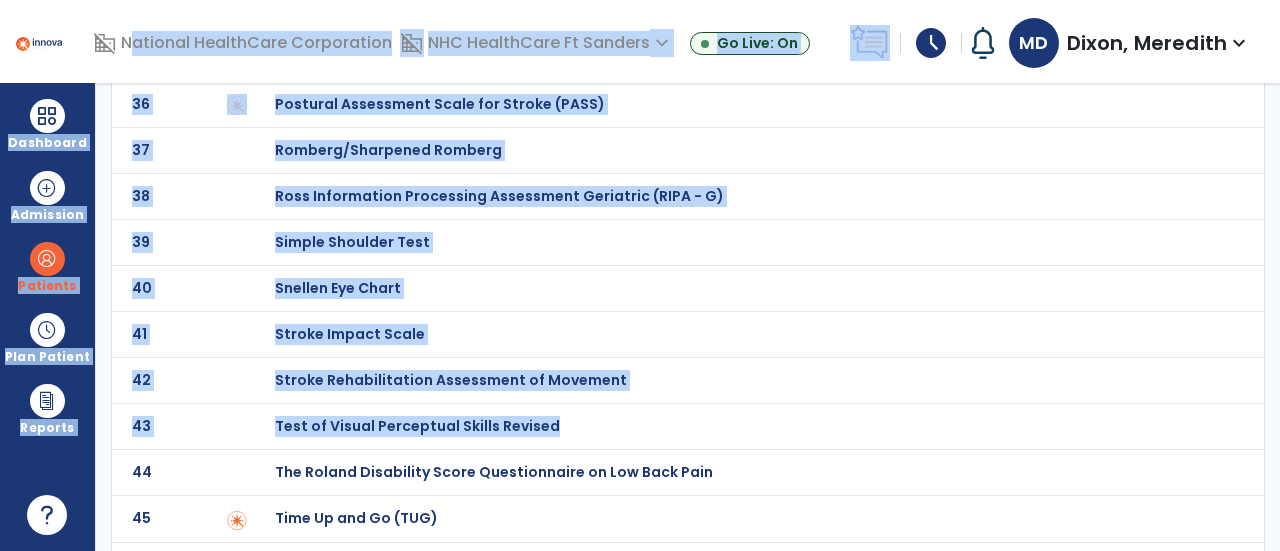 drag, startPoint x: 645, startPoint y: 325, endPoint x: 117, endPoint y: 83, distance: 580.81665 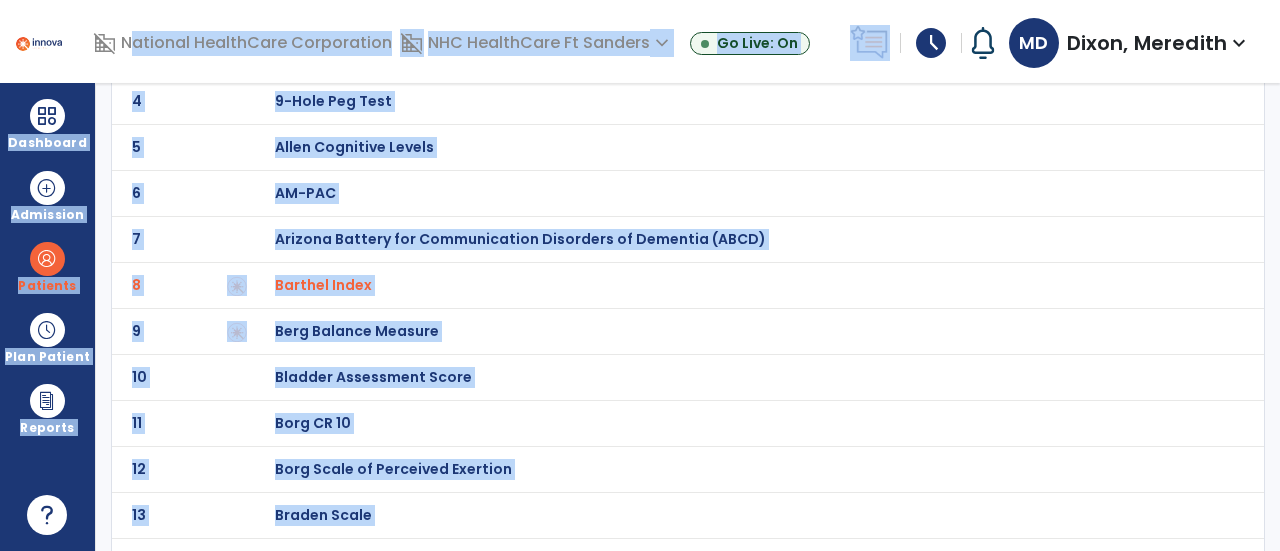 scroll, scrollTop: 0, scrollLeft: 0, axis: both 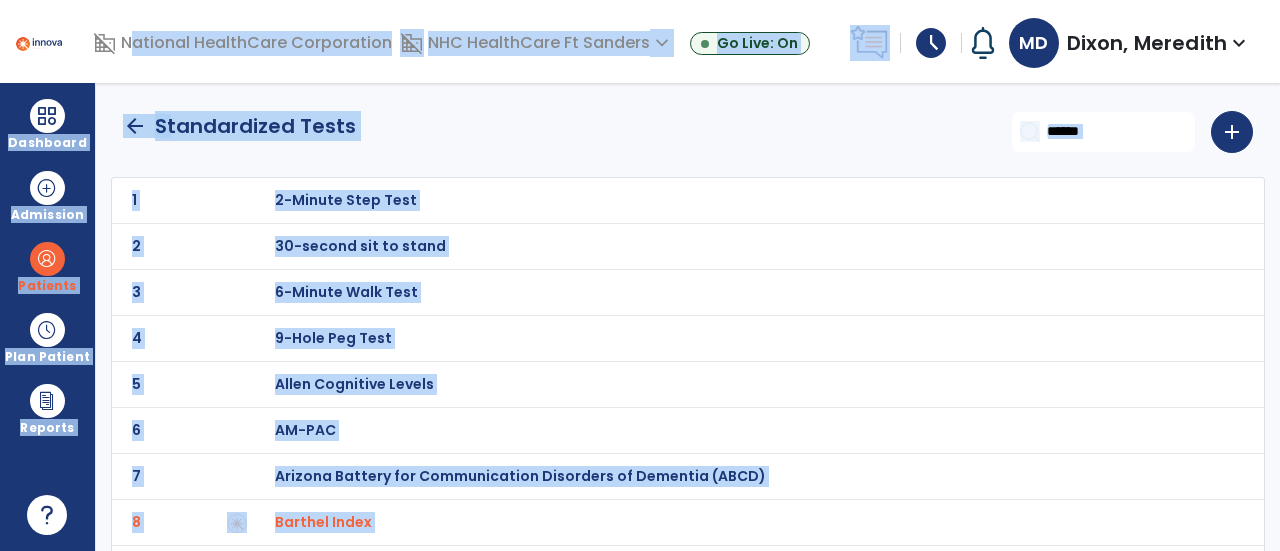 click on "arrow_back" 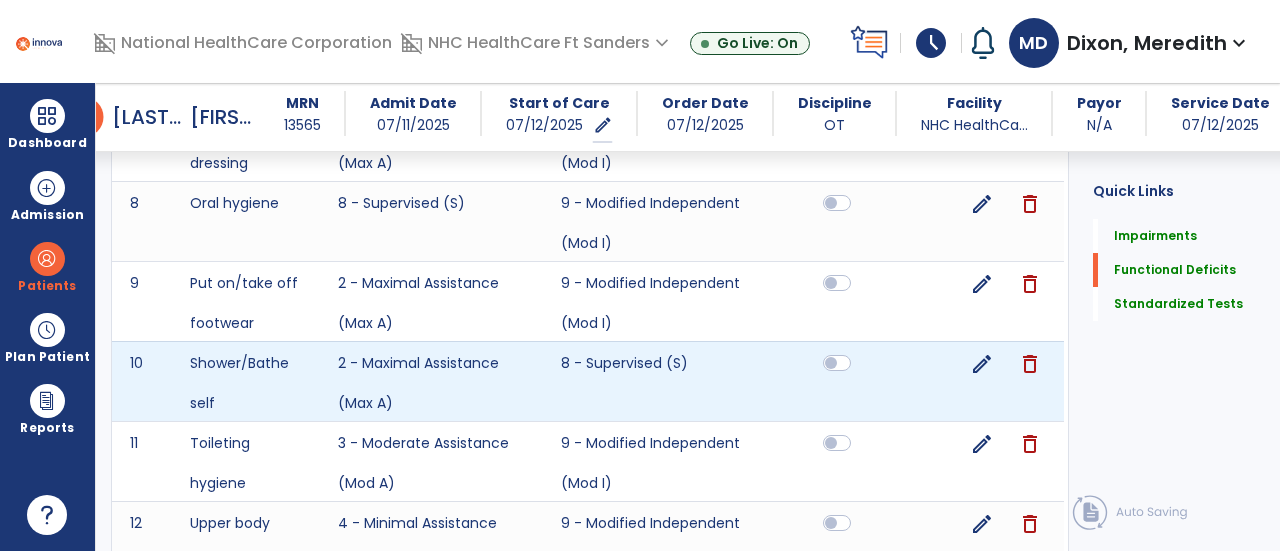 scroll, scrollTop: 1928, scrollLeft: 0, axis: vertical 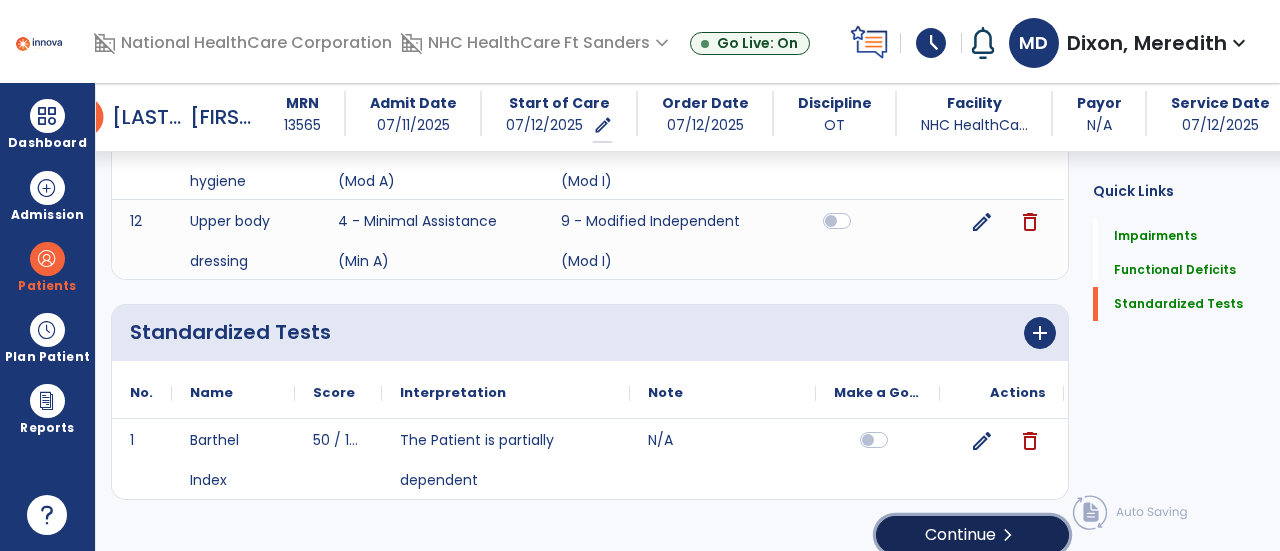click on "Continue  chevron_right" 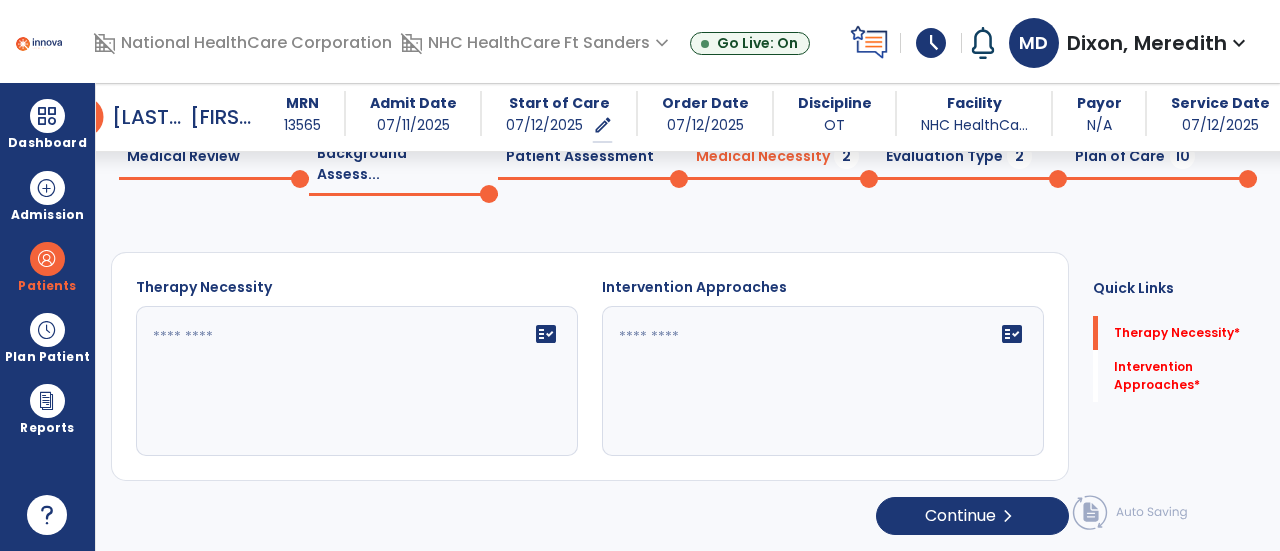 scroll, scrollTop: 74, scrollLeft: 0, axis: vertical 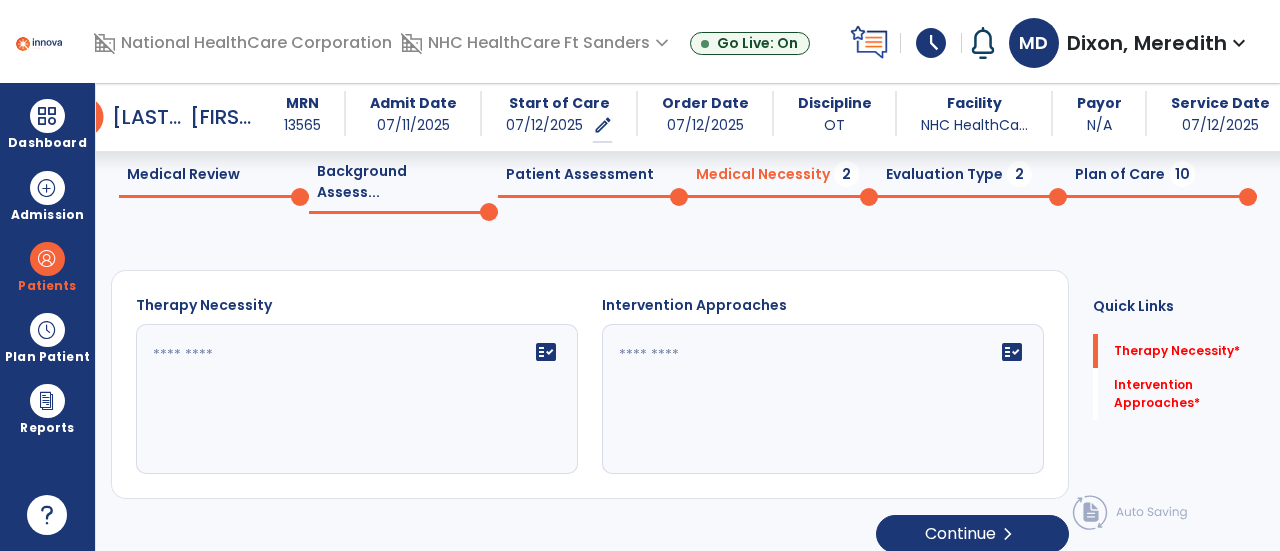 click on "fact_check" 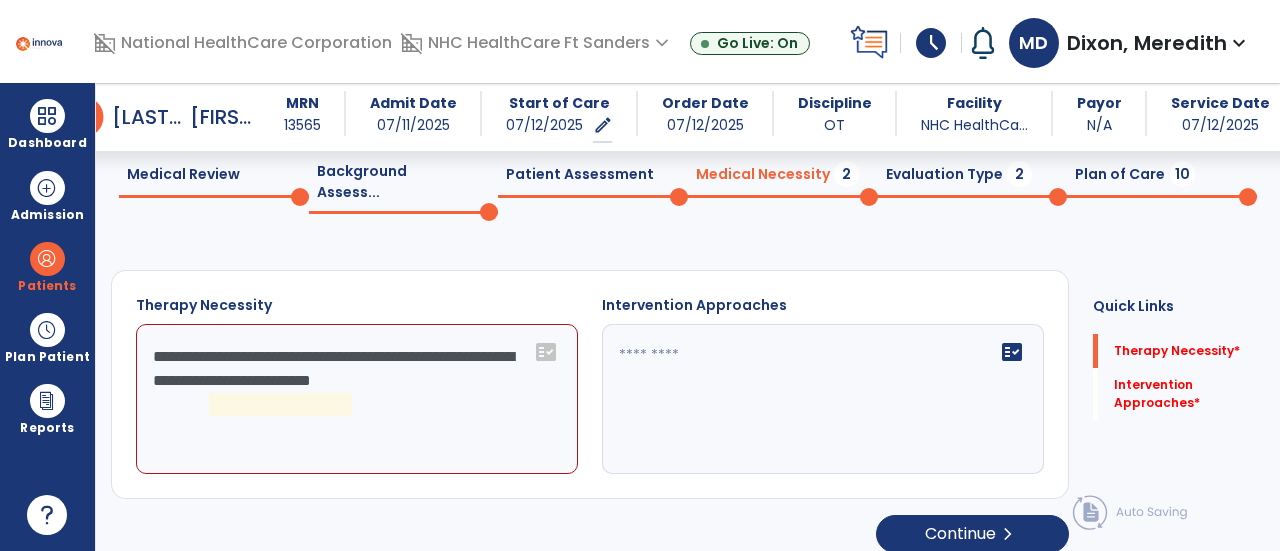 click on "**********" 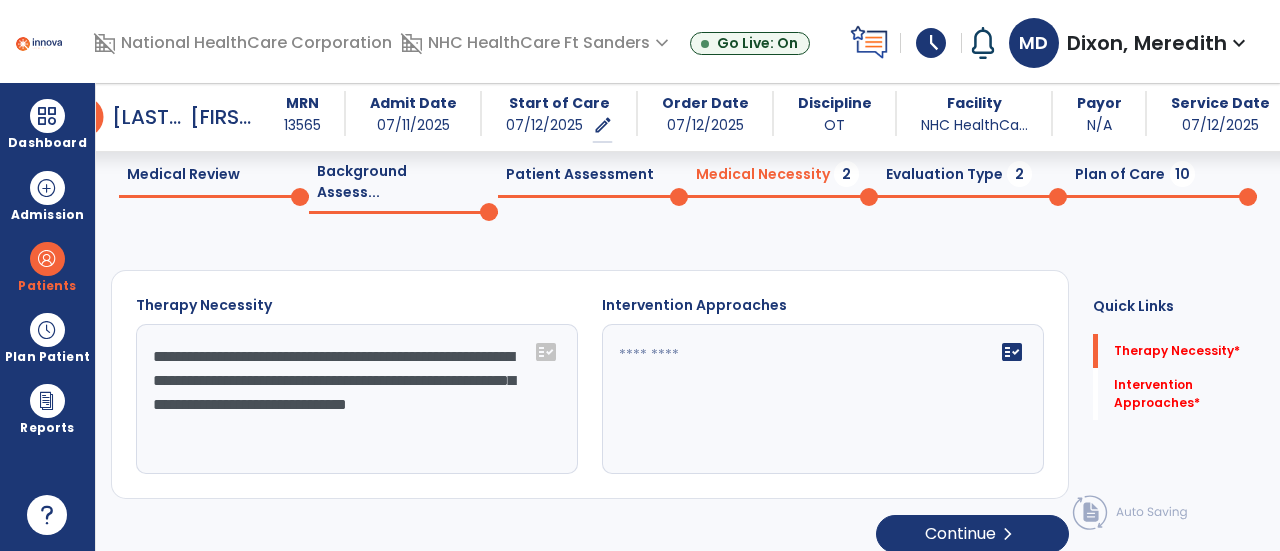 type on "**********" 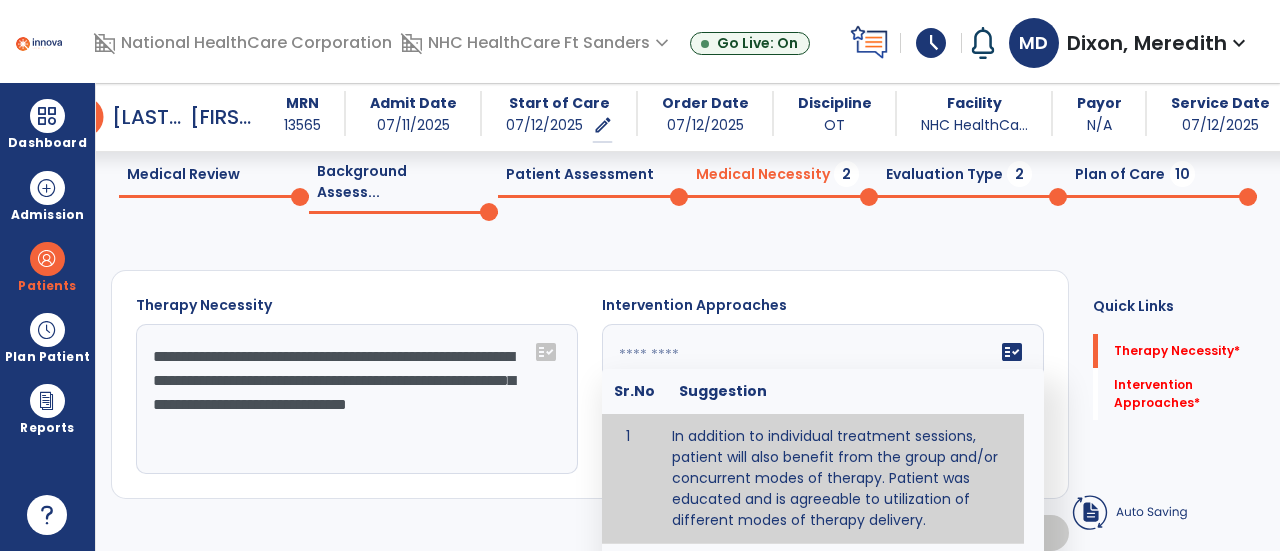 type on "**********" 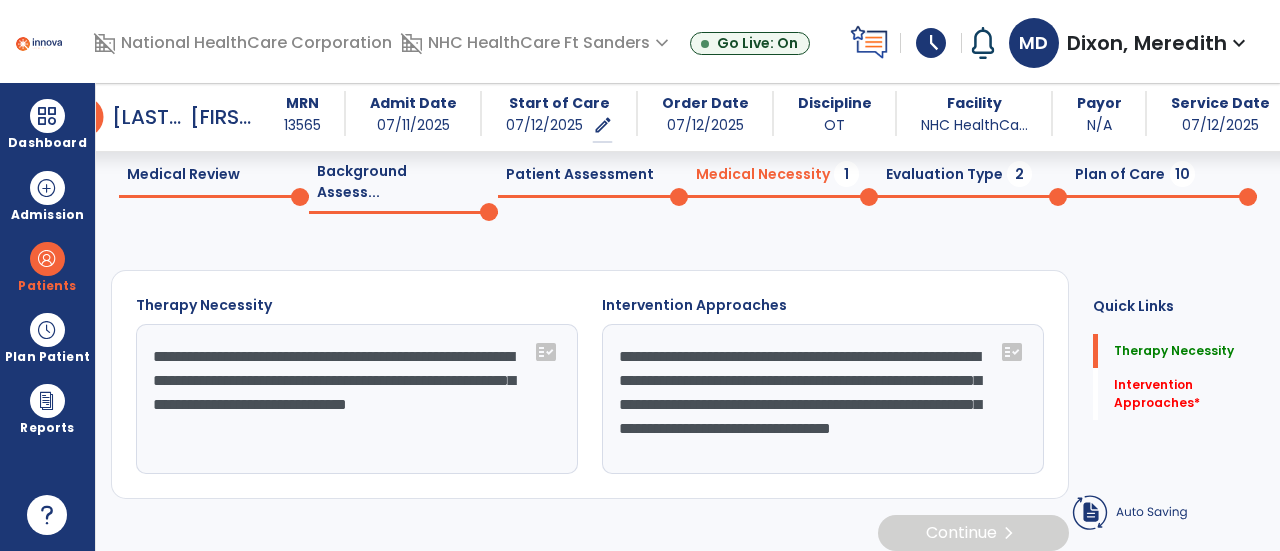 scroll, scrollTop: 72, scrollLeft: 0, axis: vertical 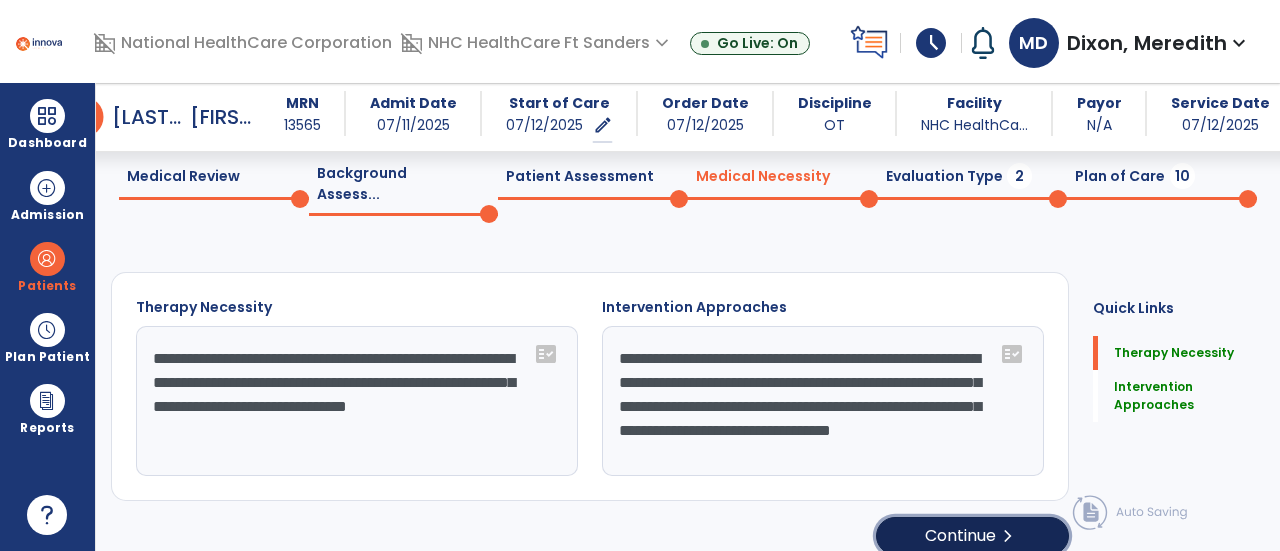 click on "Continue  chevron_right" 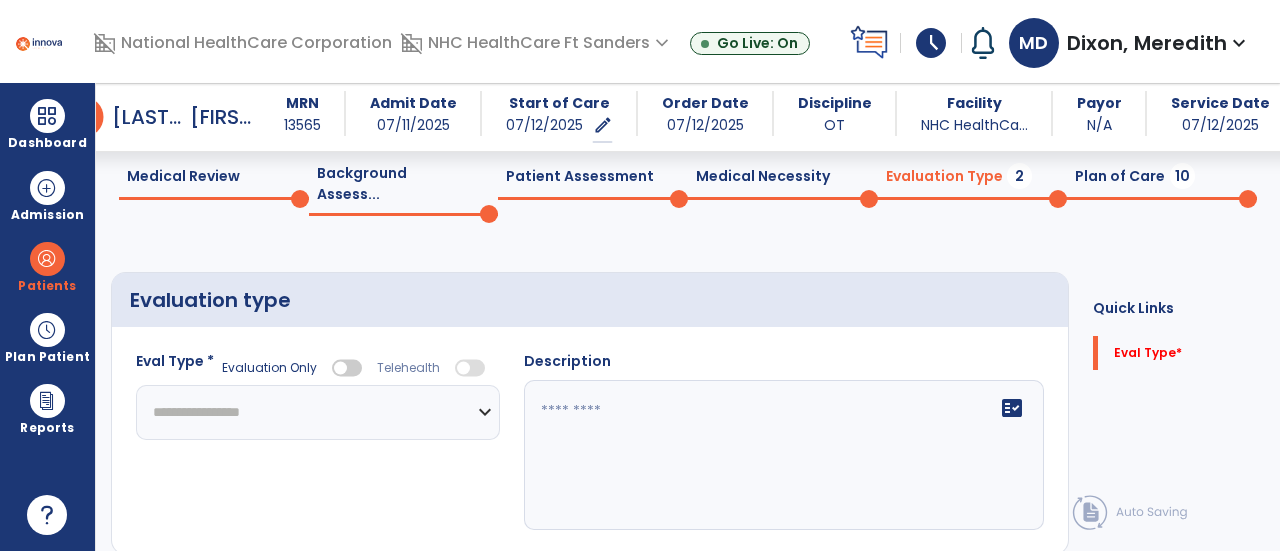 click on "**********" 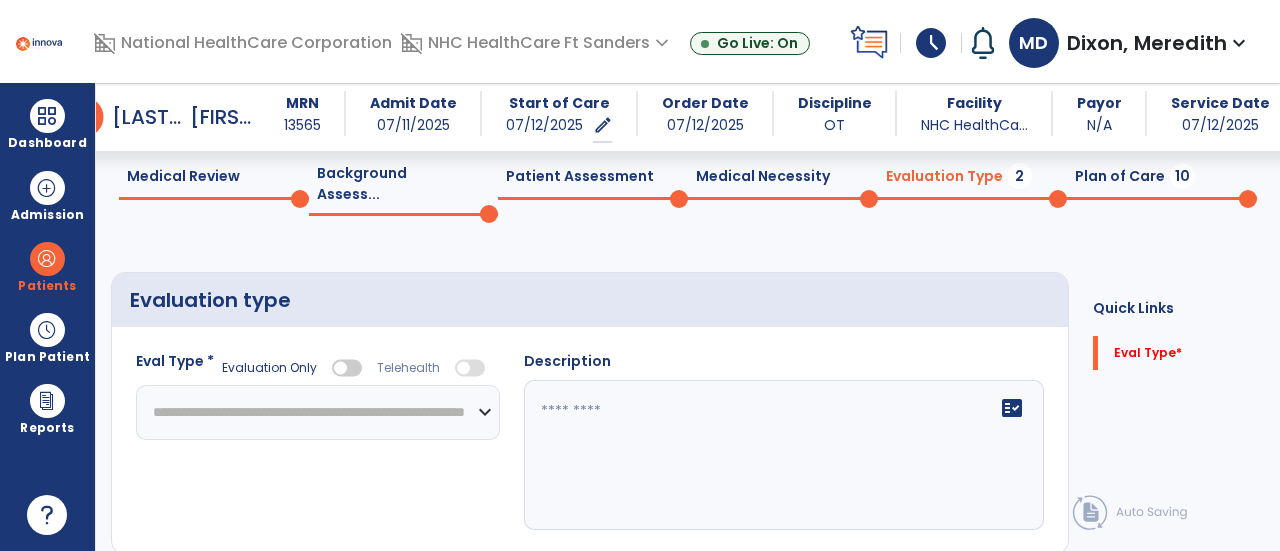 click on "**********" 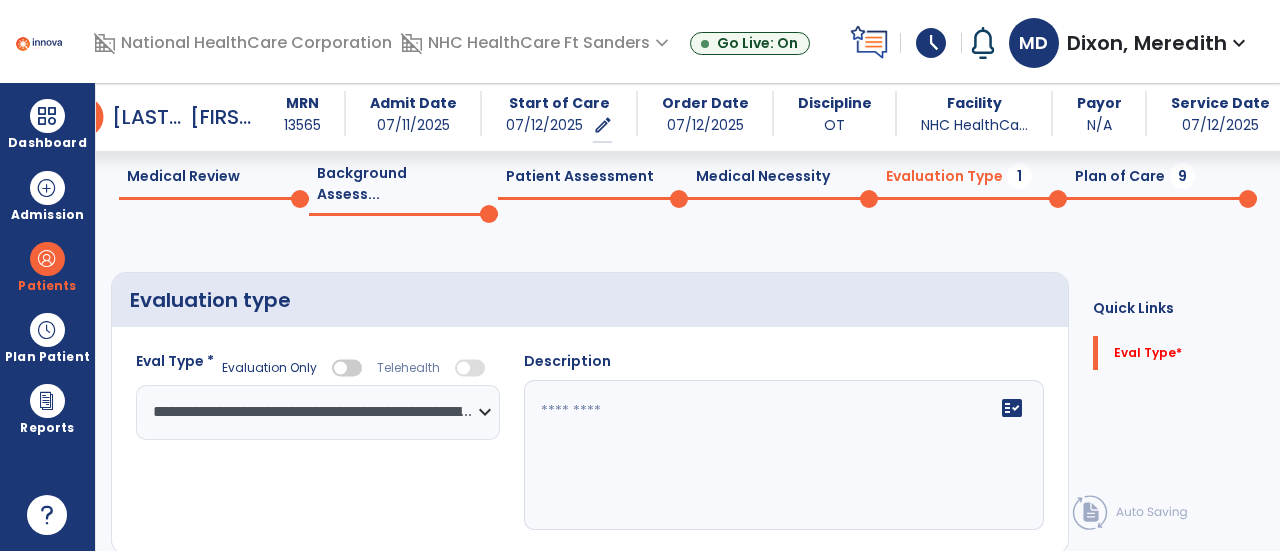 click on "fact_check" 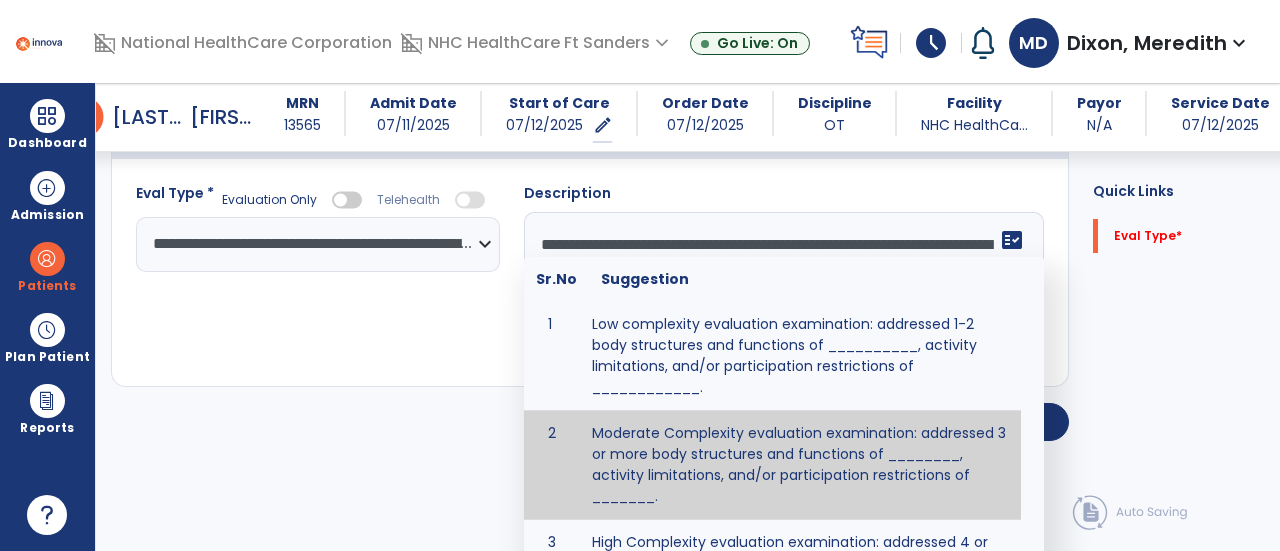 scroll, scrollTop: 128, scrollLeft: 0, axis: vertical 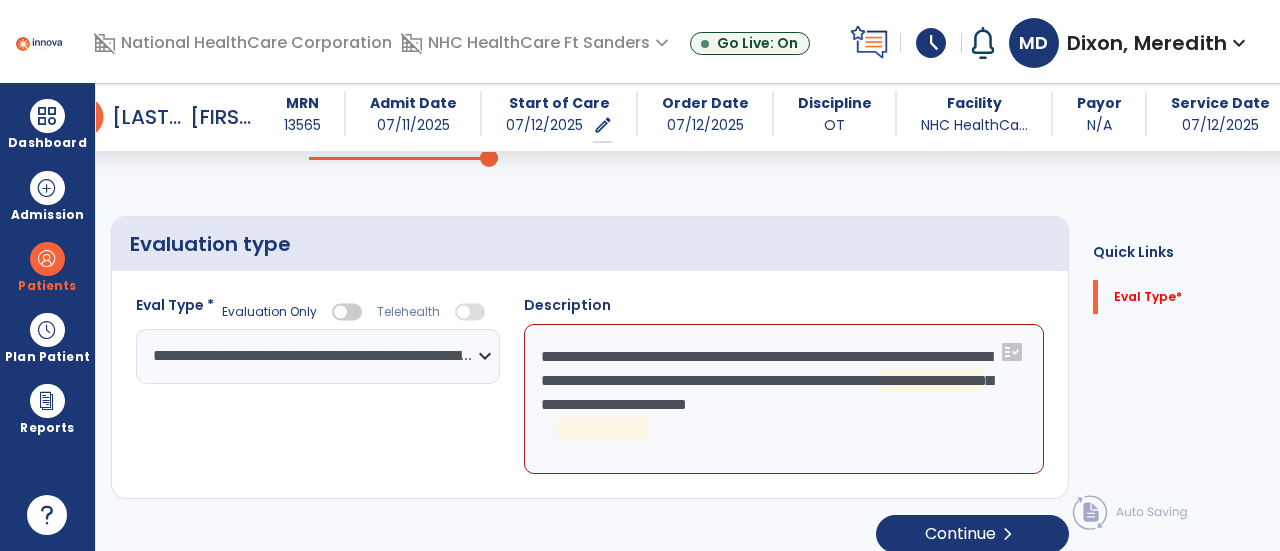 click on "**********" 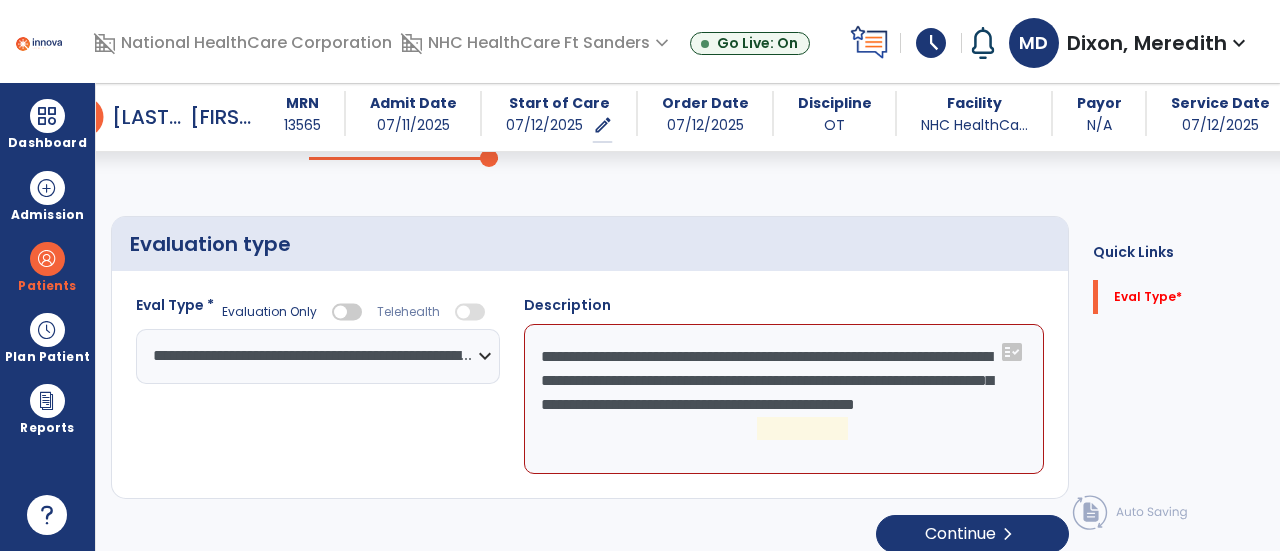 click on "**********" 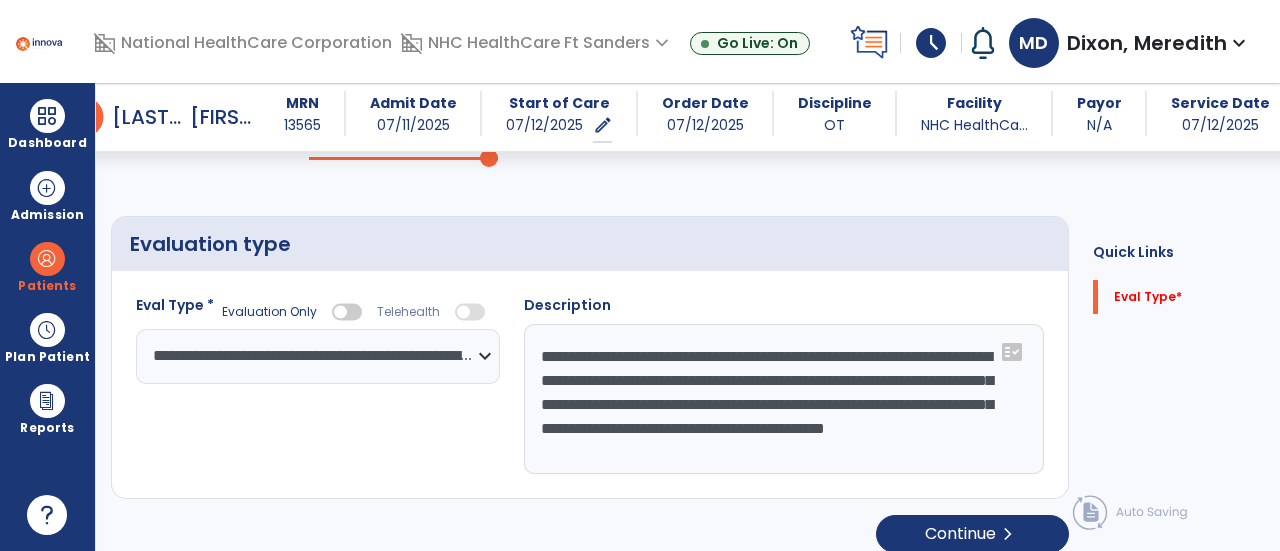 scroll, scrollTop: 15, scrollLeft: 0, axis: vertical 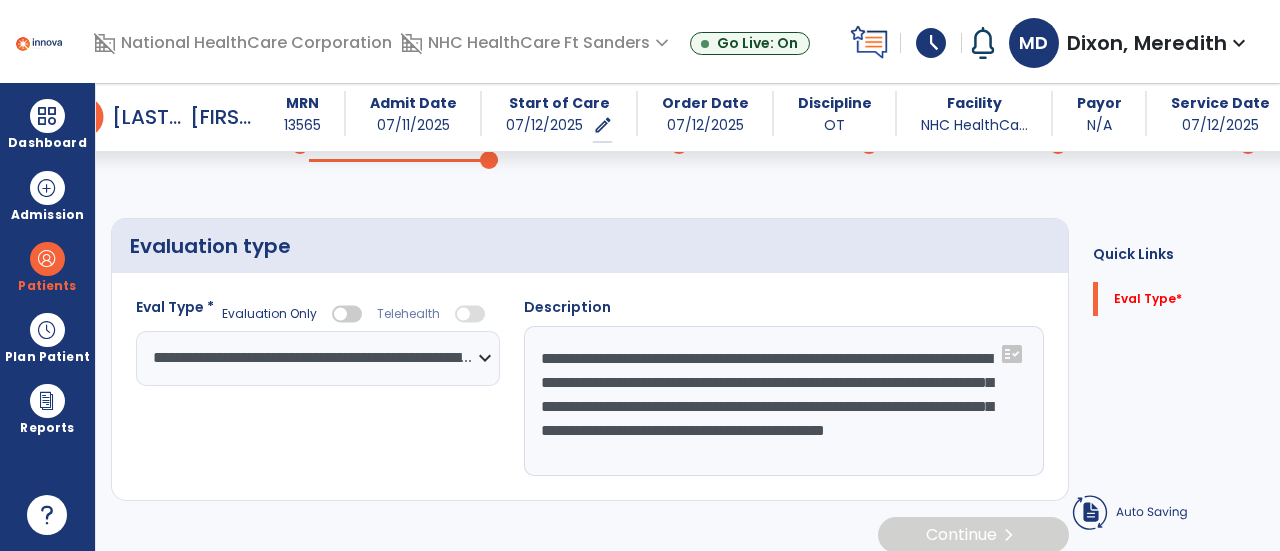 type on "**********" 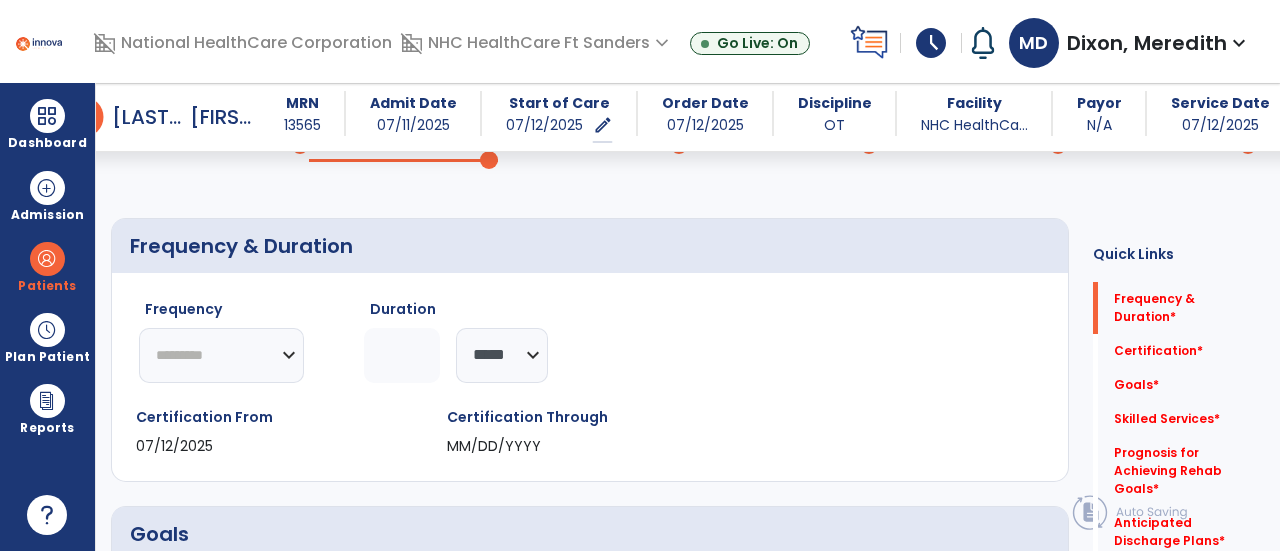click on "********* ** ** ** ** ** ** **" 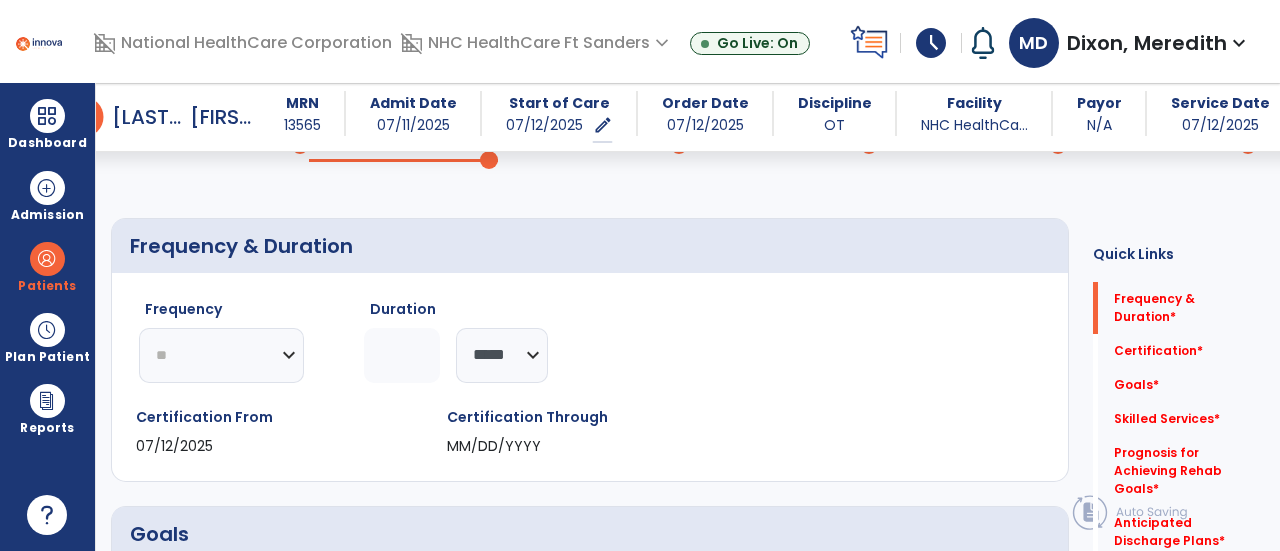 click on "********* ** ** ** ** ** ** **" 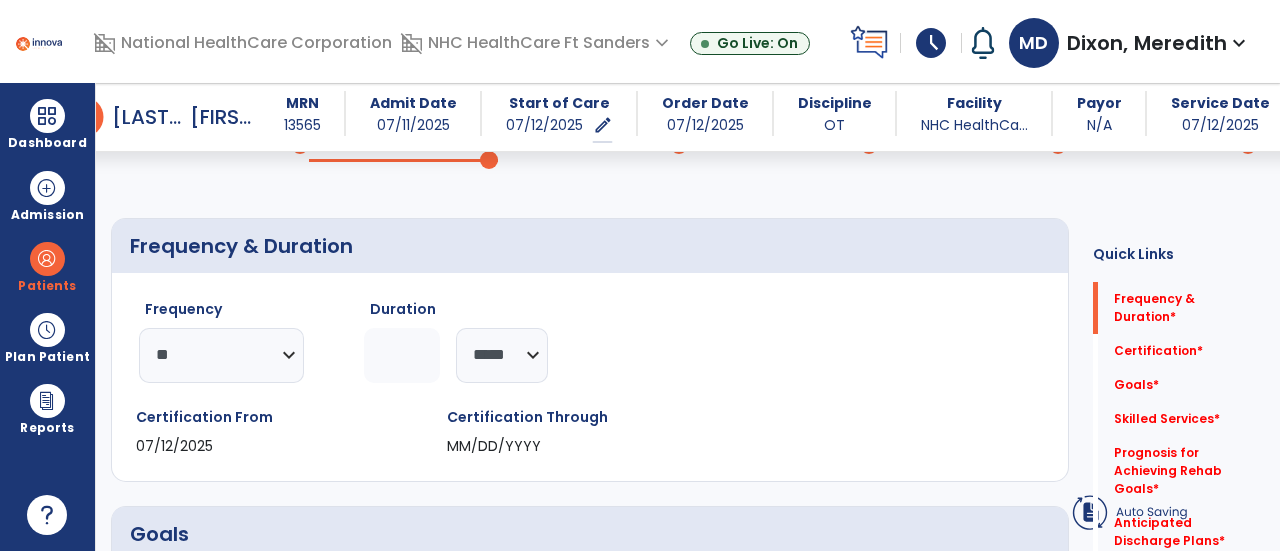 click 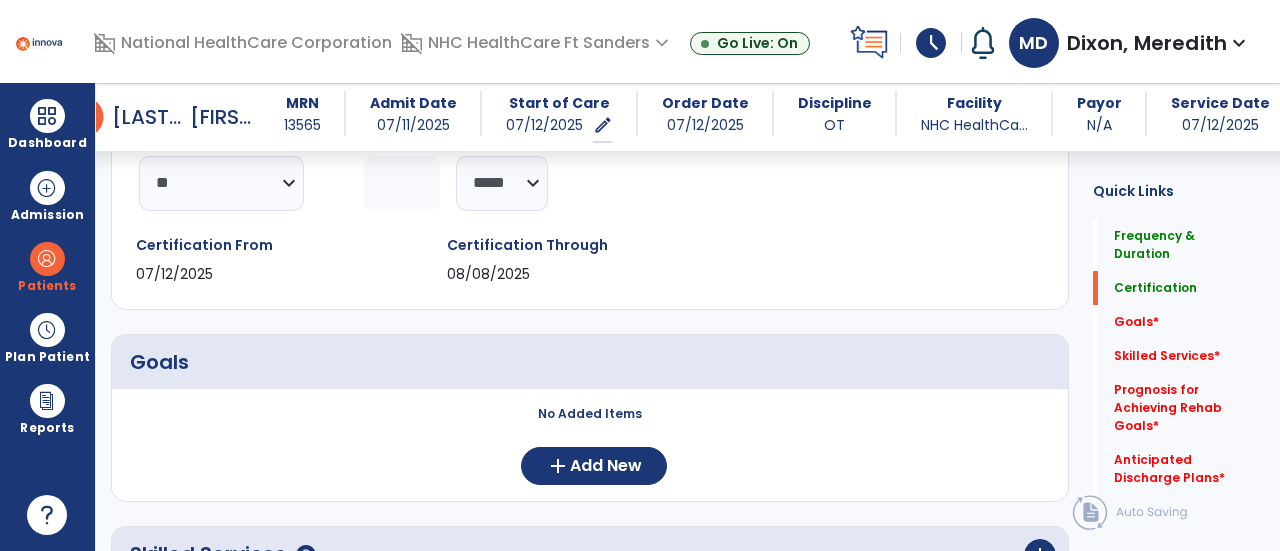 scroll, scrollTop: 316, scrollLeft: 0, axis: vertical 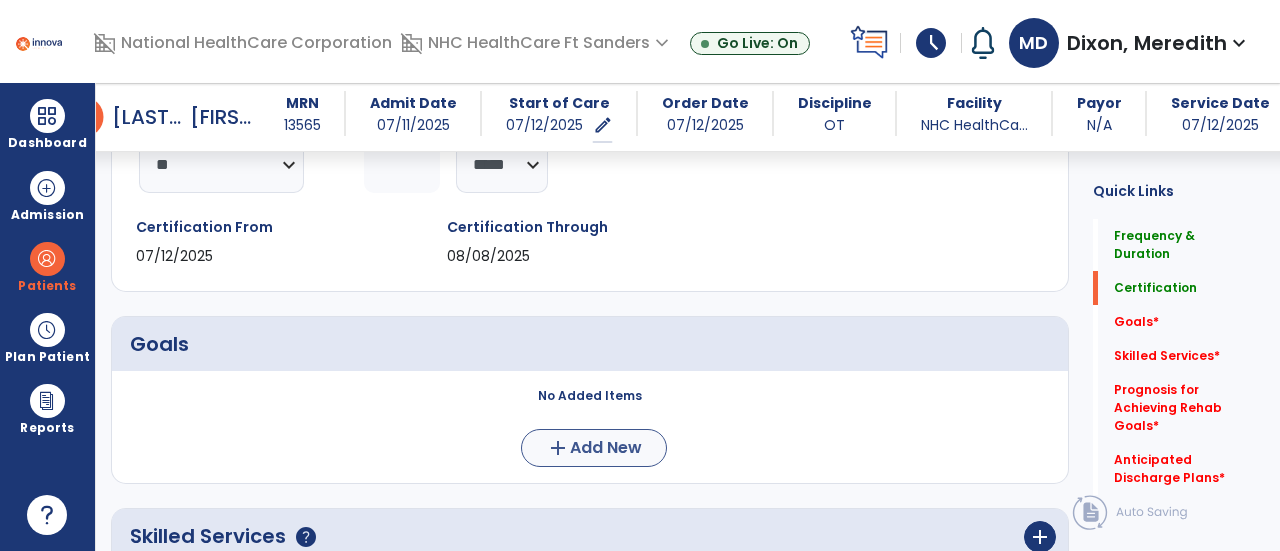 type on "*" 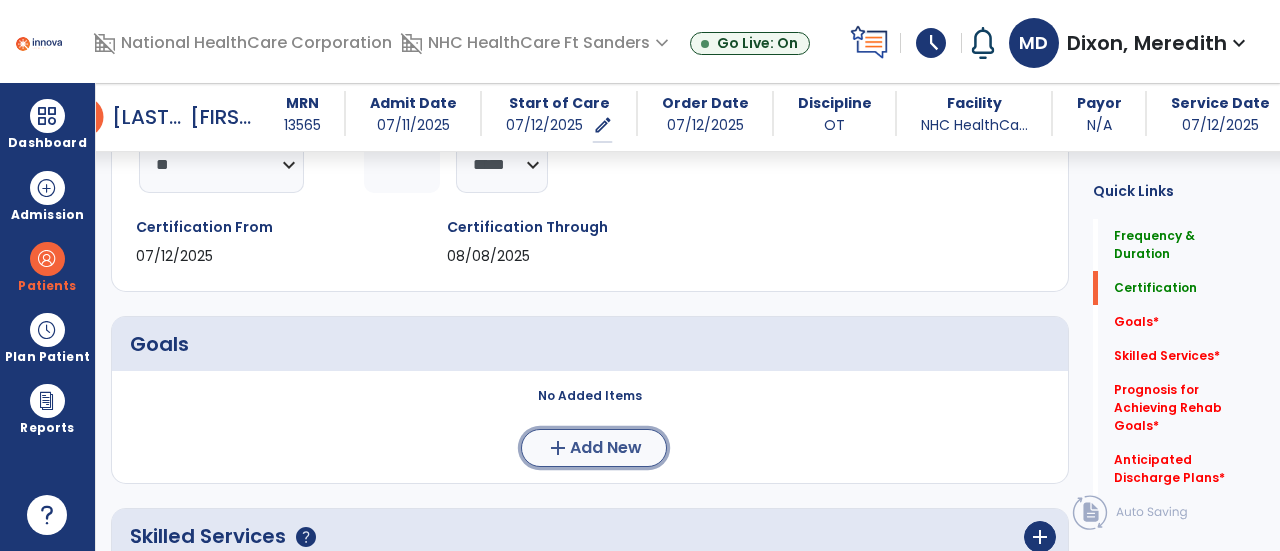 click on "Add New" at bounding box center [606, 448] 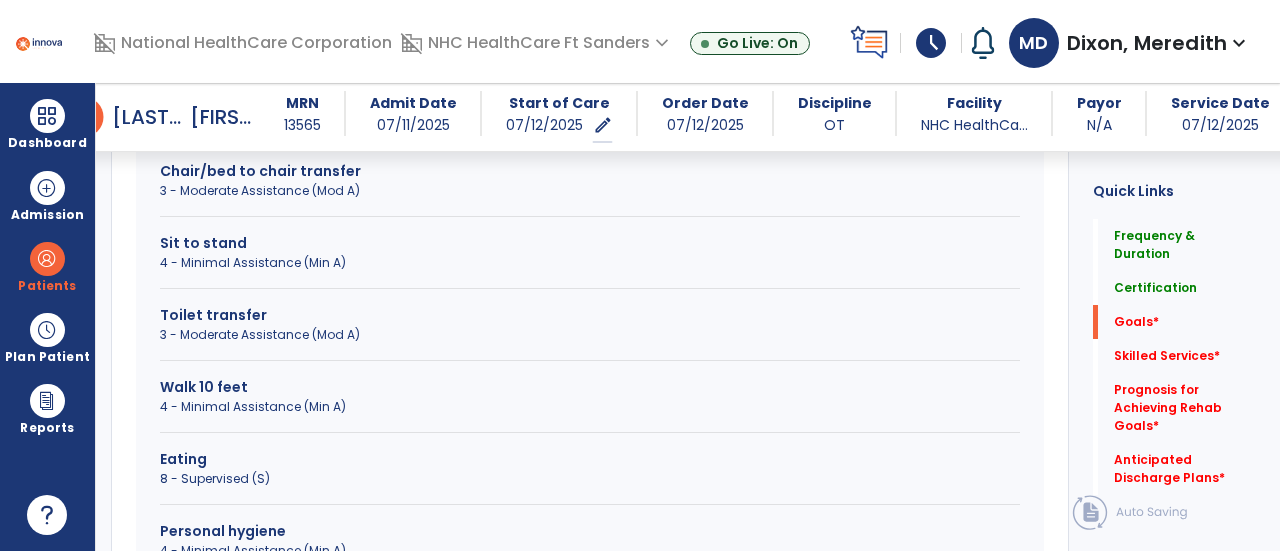 scroll, scrollTop: 714, scrollLeft: 0, axis: vertical 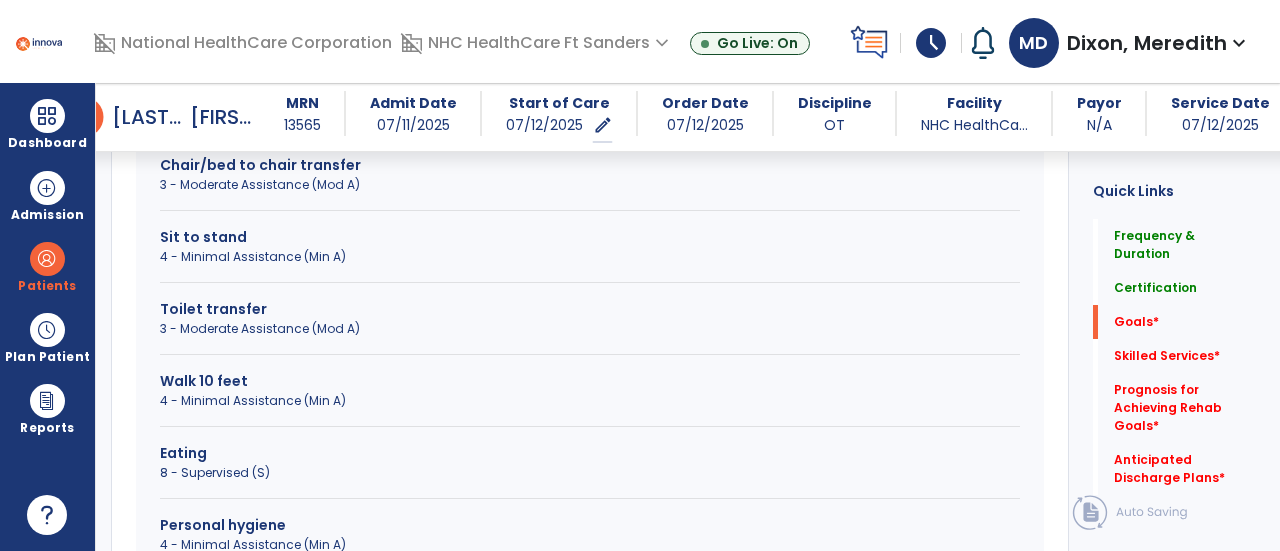 click on "3 - Moderate Assistance (Mod A)" at bounding box center [590, 329] 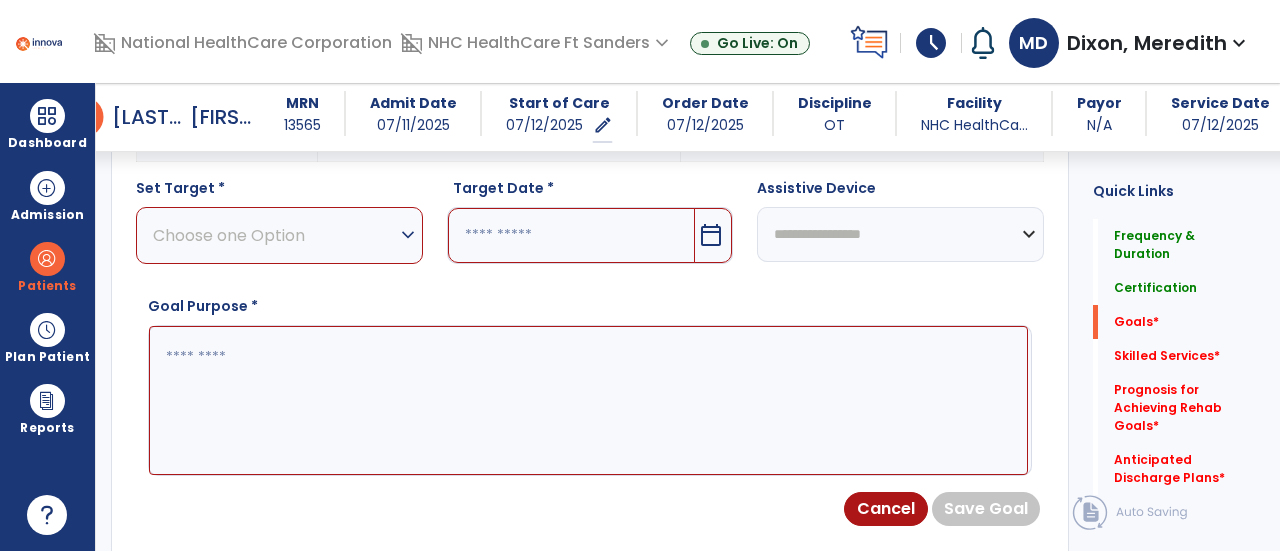 click on "Choose one Option" at bounding box center [274, 235] 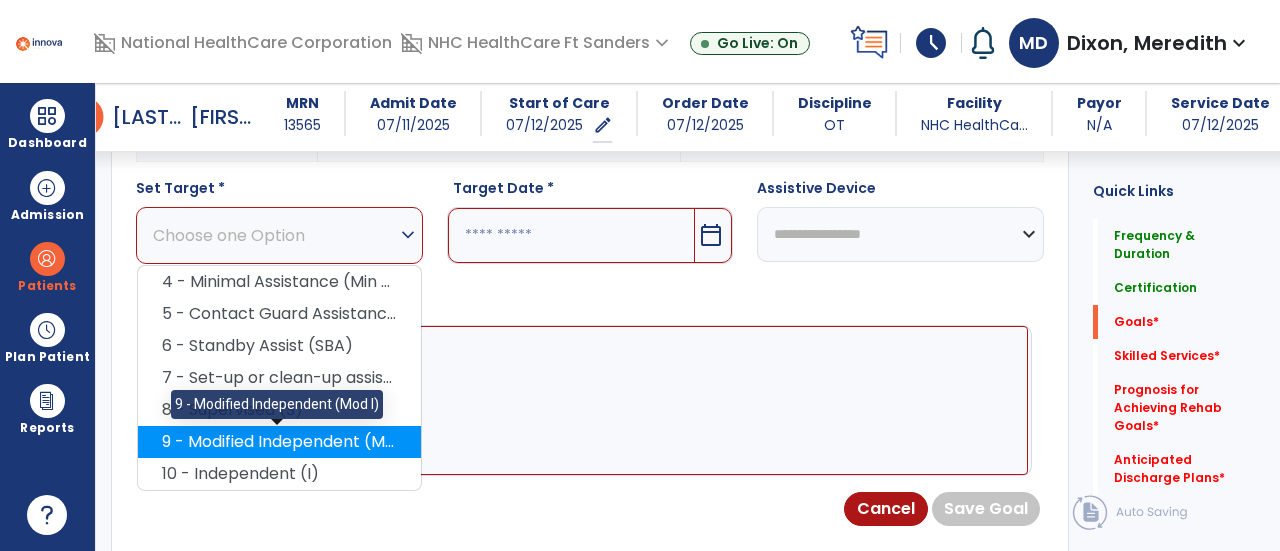 click on "9 - Modified Independent (Mod I)" at bounding box center (279, 442) 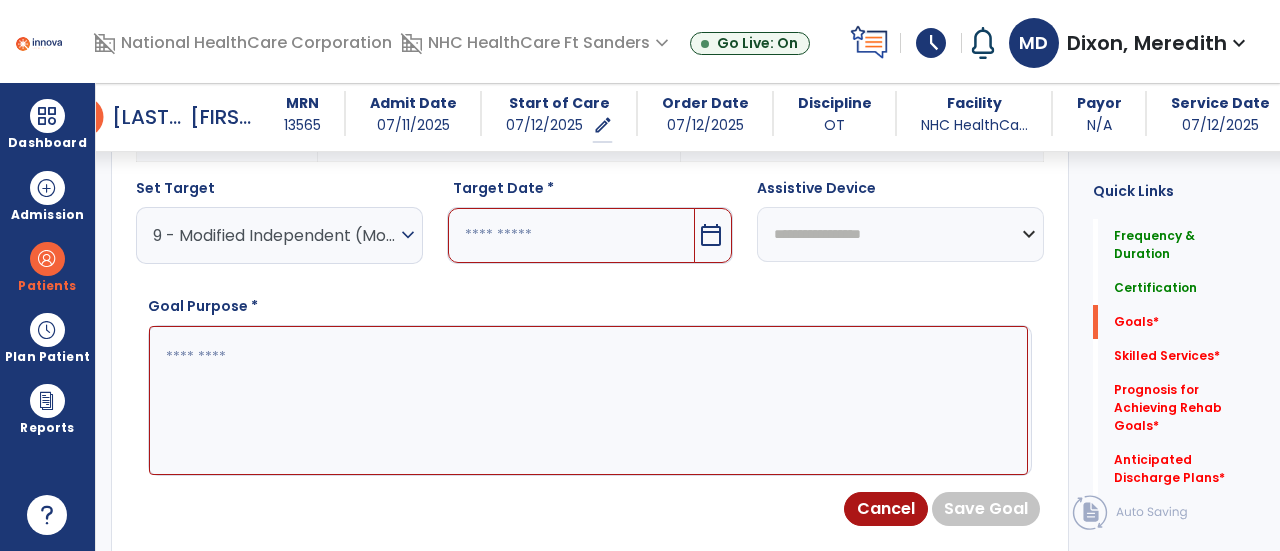 click on "calendar_today" at bounding box center (711, 235) 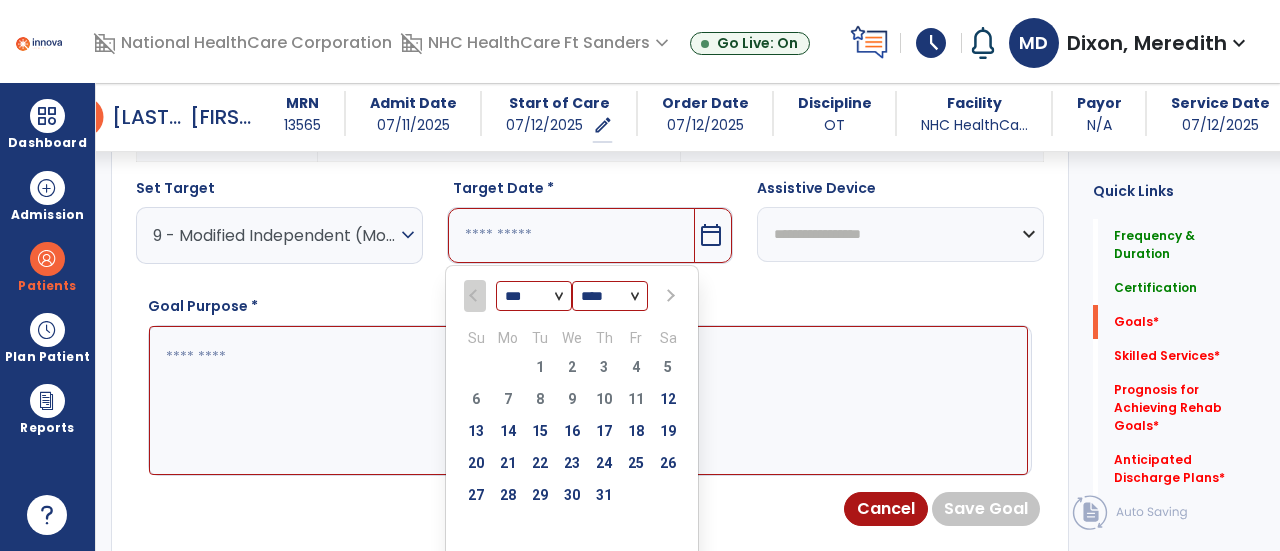 click at bounding box center (669, 296) 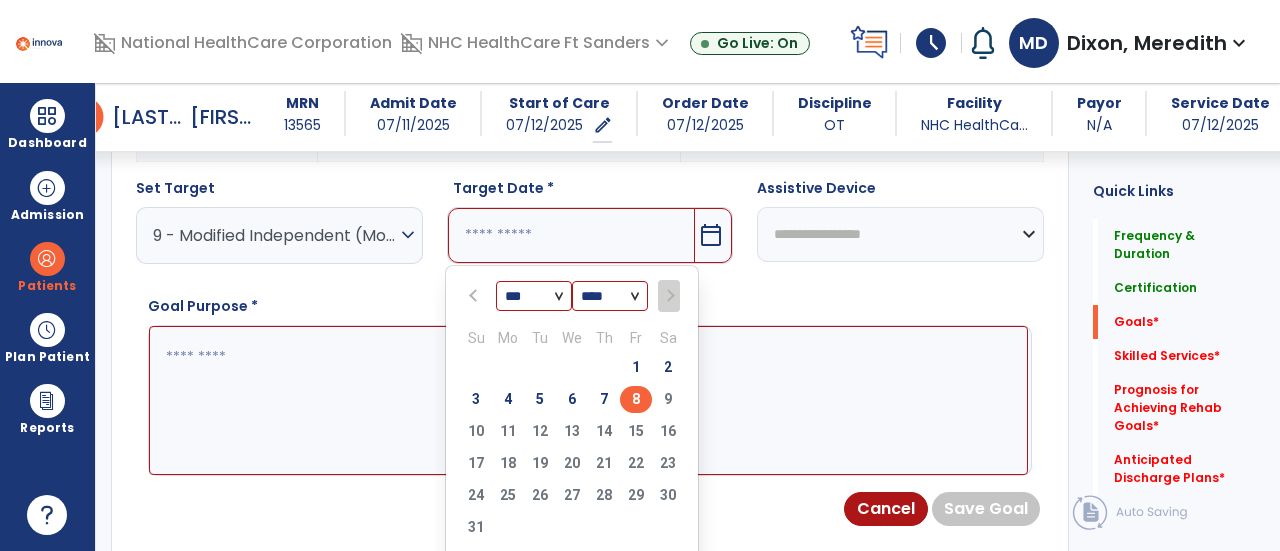 click on "8" at bounding box center [636, 399] 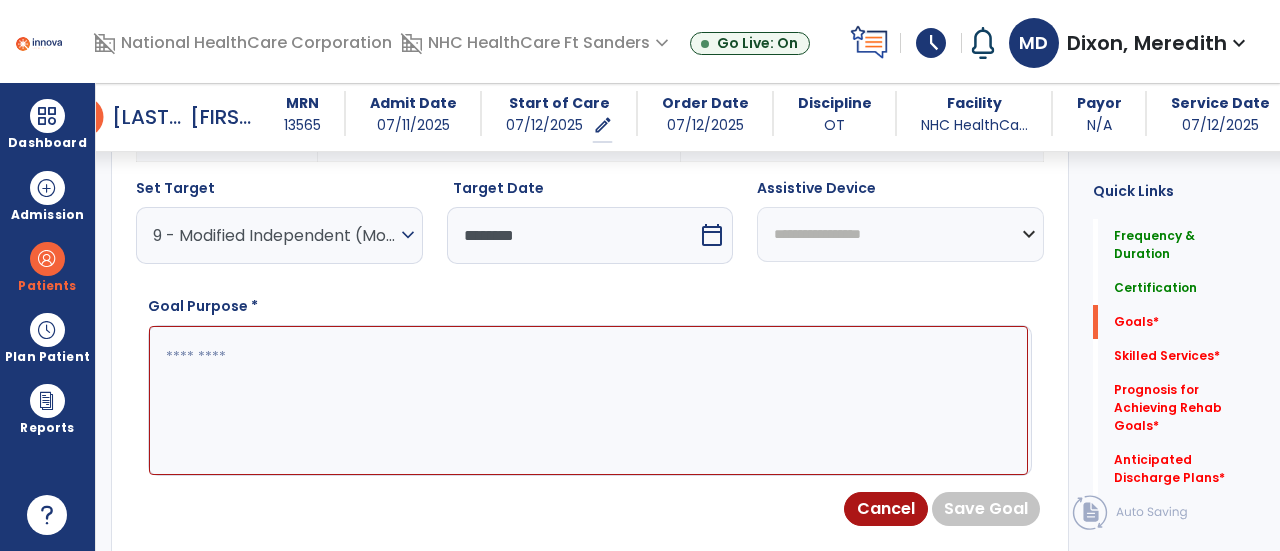 click on "**********" at bounding box center [900, 234] 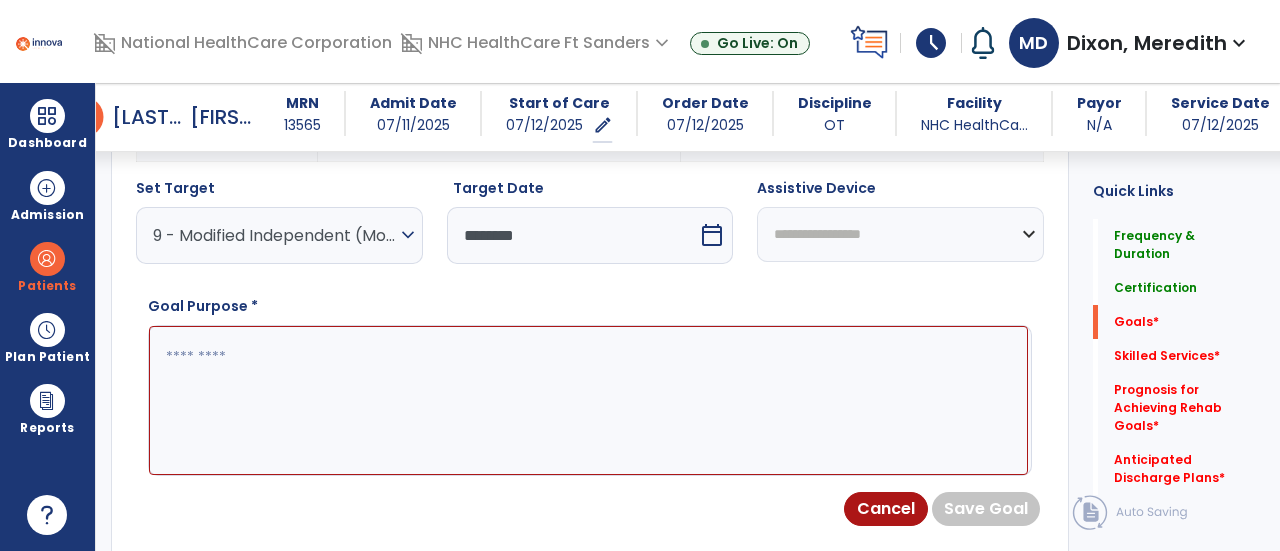 select on "**********" 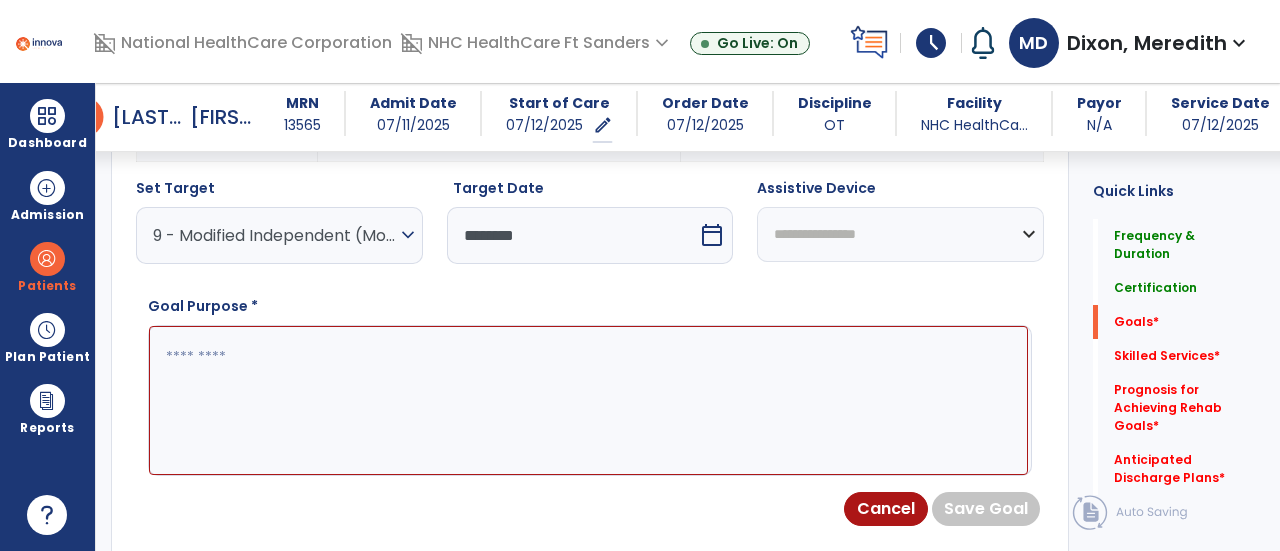 click on "**********" at bounding box center (900, 234) 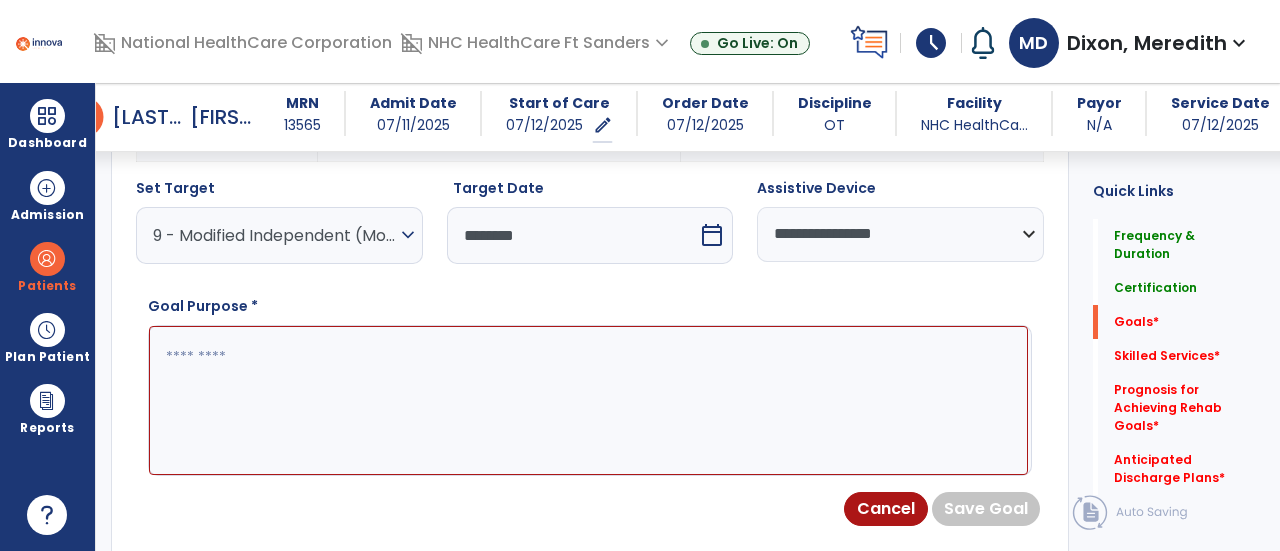 click at bounding box center [588, 400] 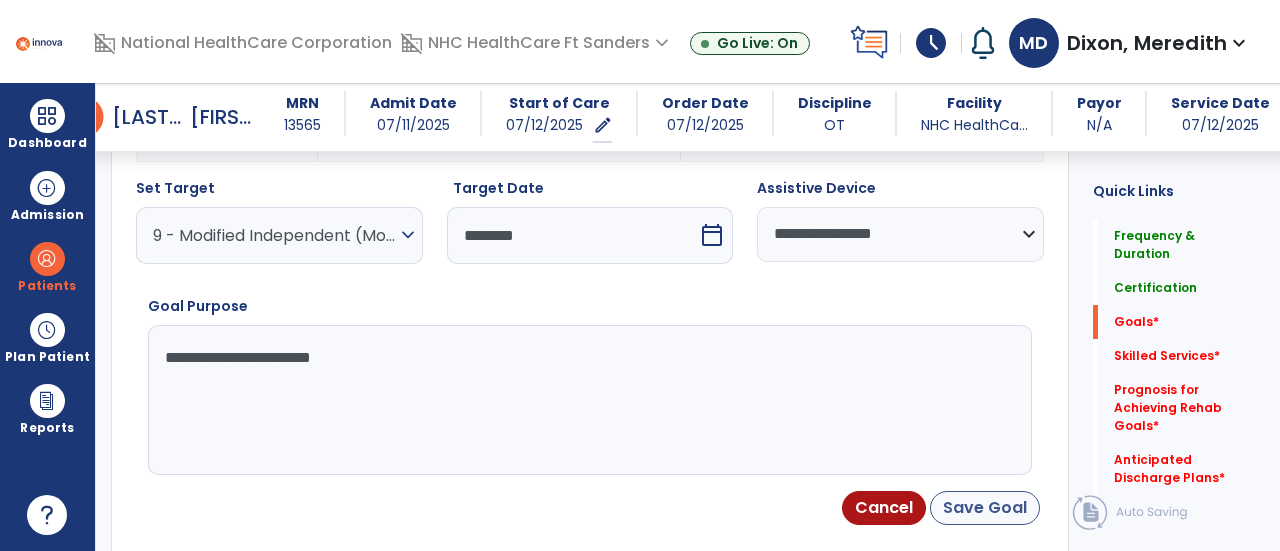 type on "**********" 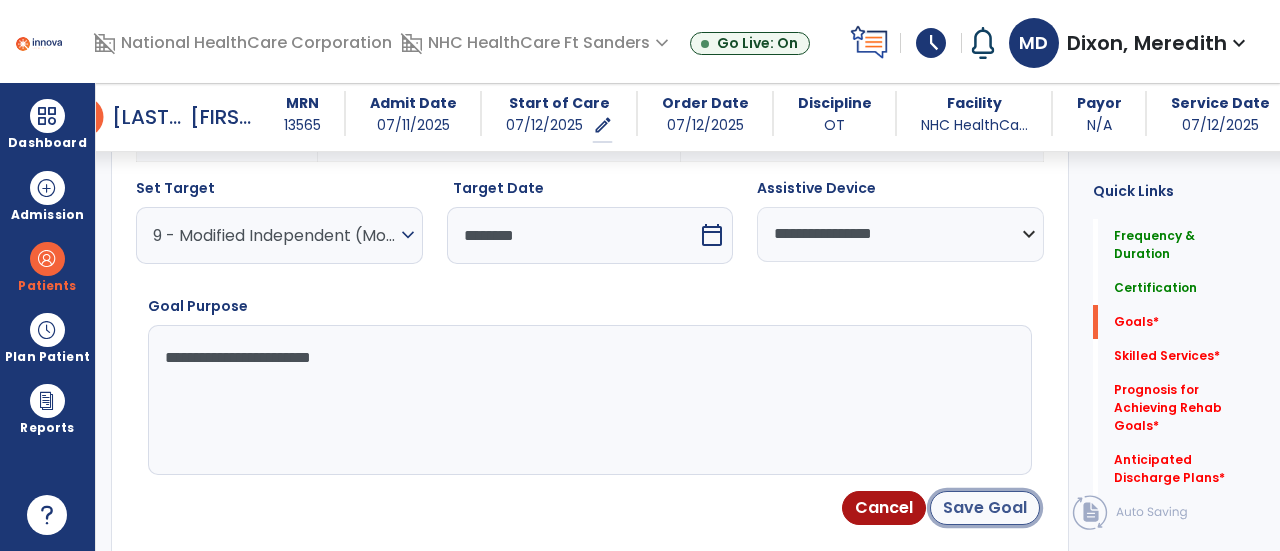 click on "Save Goal" at bounding box center (985, 508) 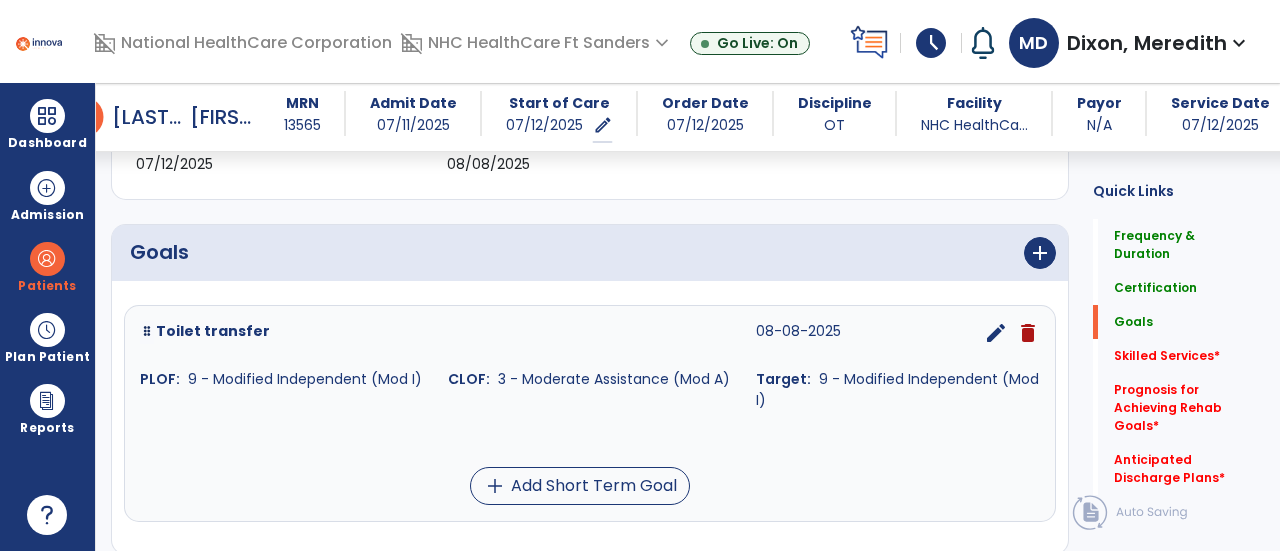 scroll, scrollTop: 414, scrollLeft: 0, axis: vertical 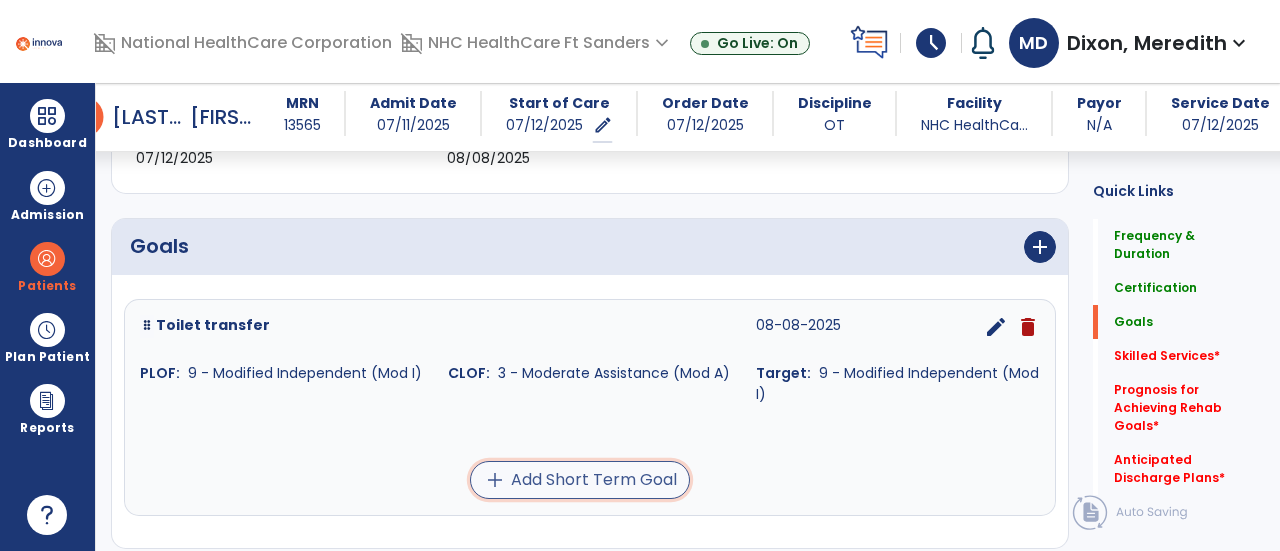 click on "add  Add Short Term Goal" at bounding box center [580, 480] 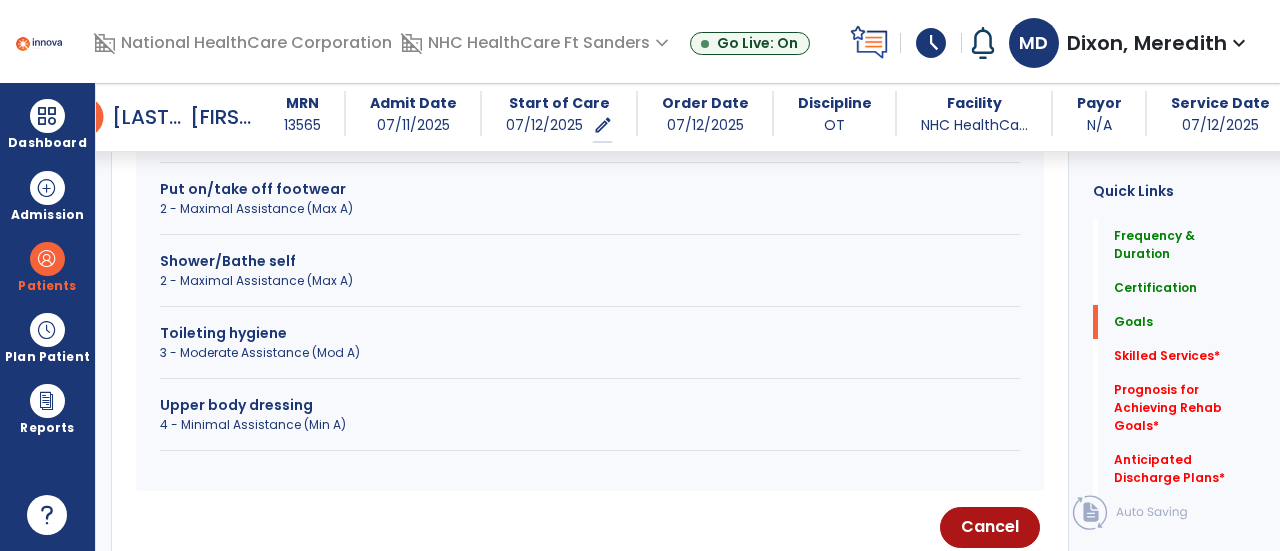 scroll, scrollTop: 1195, scrollLeft: 0, axis: vertical 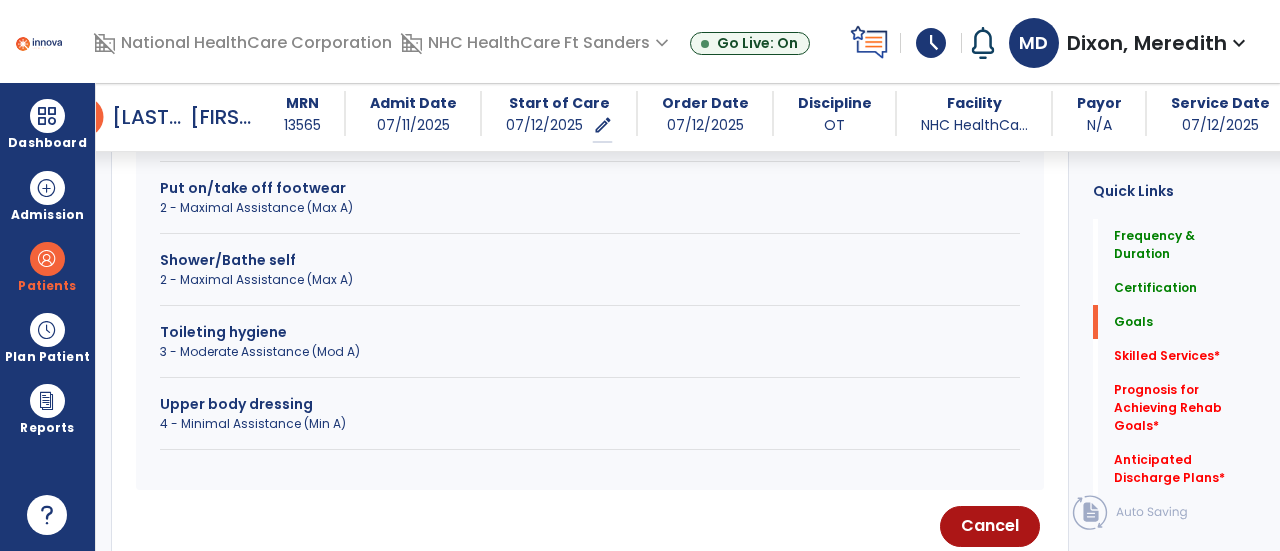 click on "Toileting hygiene" at bounding box center [590, 332] 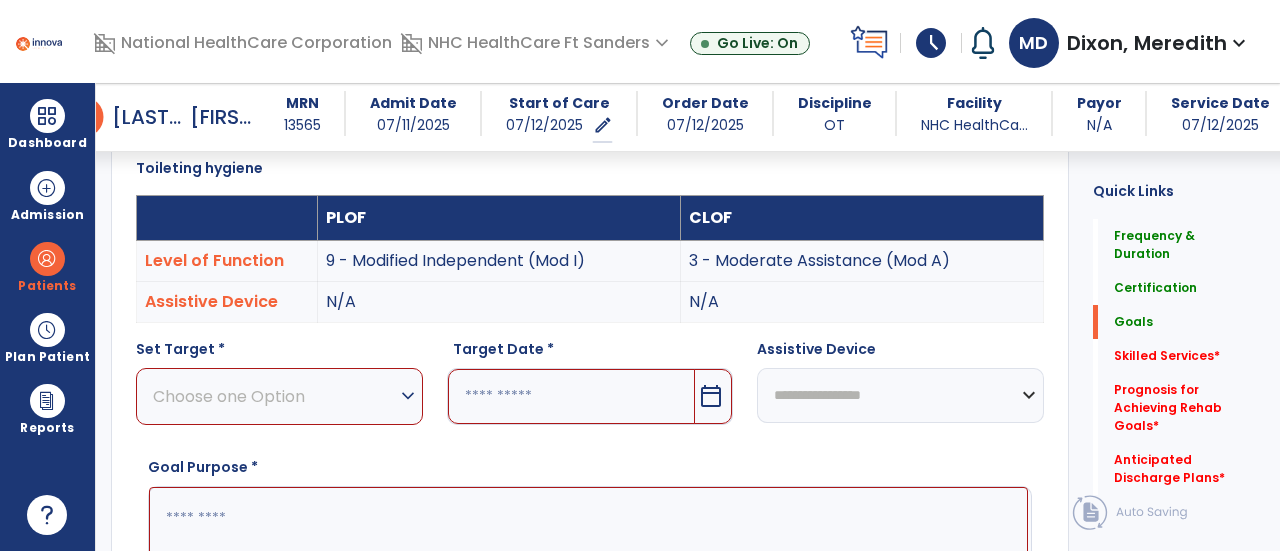 scroll, scrollTop: 541, scrollLeft: 0, axis: vertical 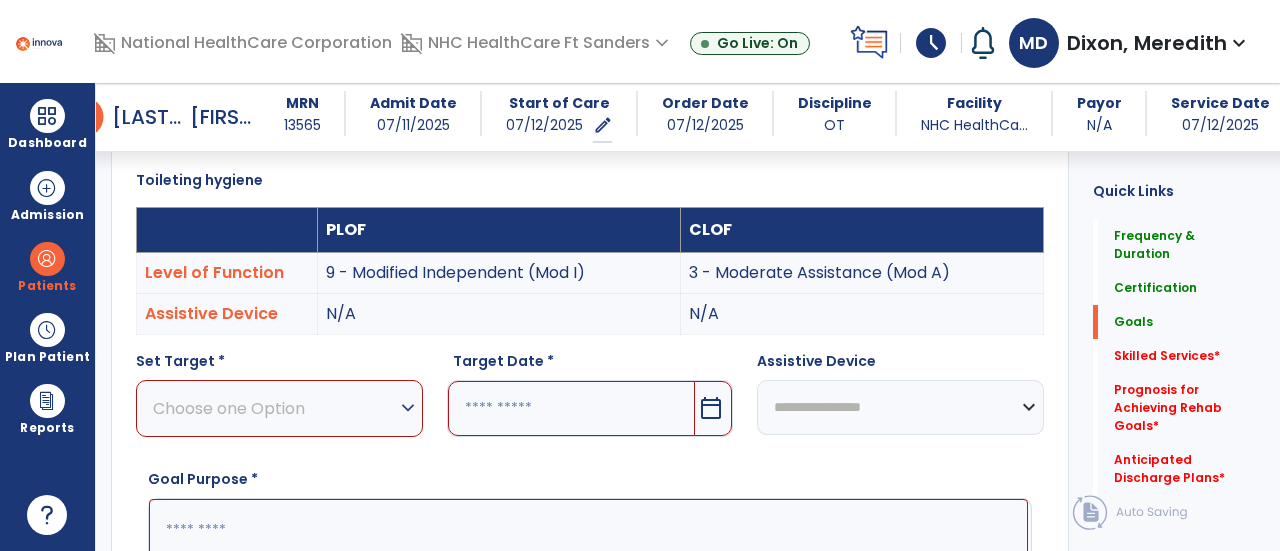 click on "Choose one Option" at bounding box center [274, 408] 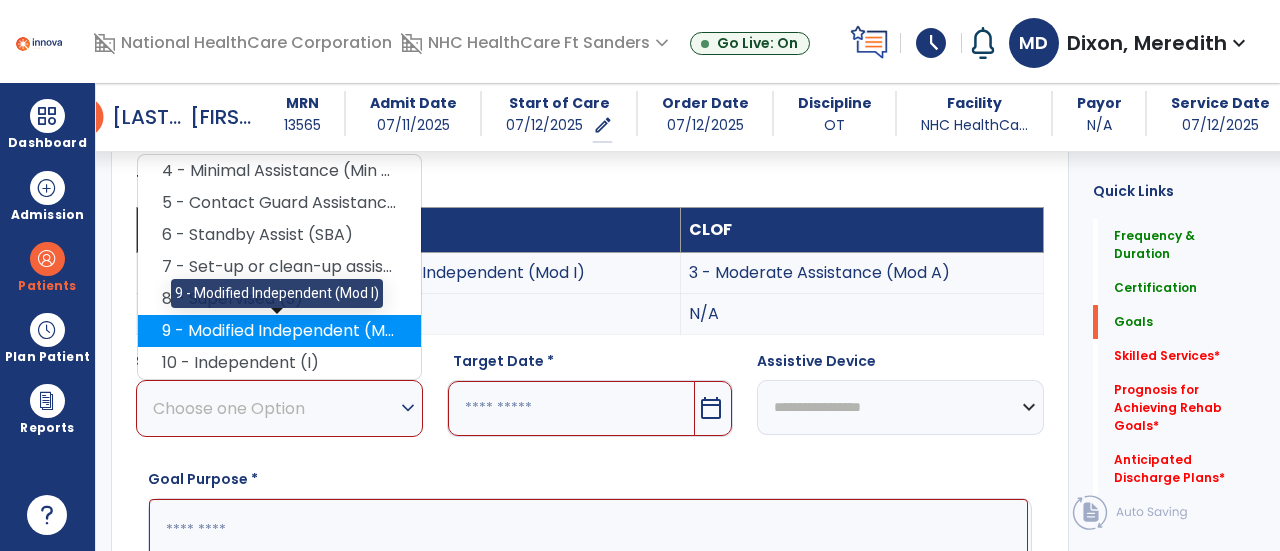 click on "9 - Modified Independent (Mod I)" at bounding box center [279, 331] 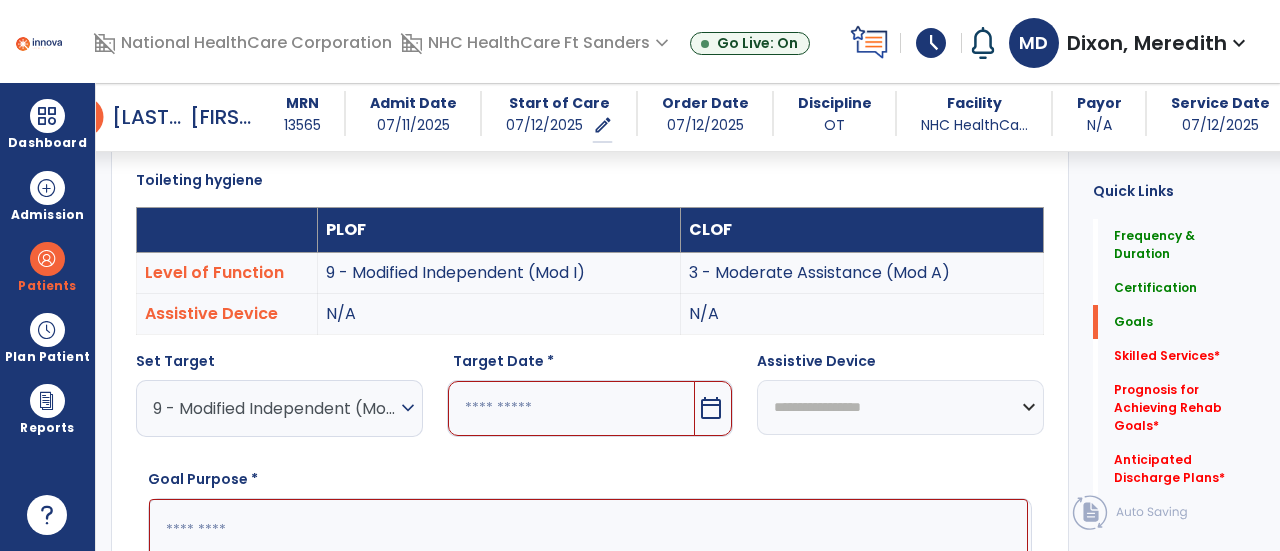 click on "calendar_today" at bounding box center (711, 408) 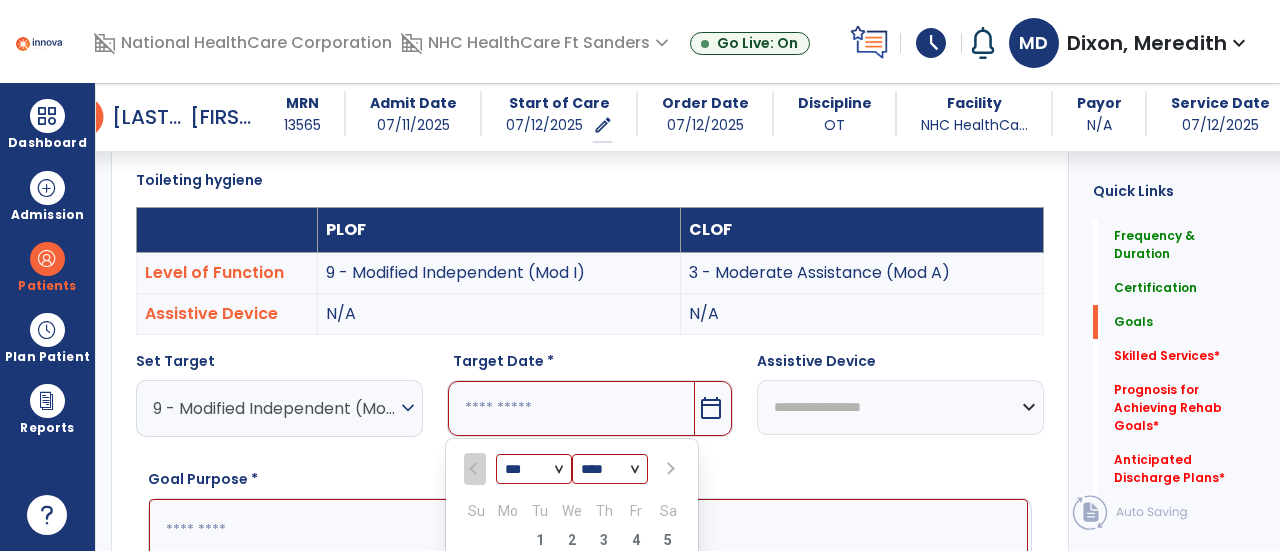 scroll, scrollTop: 563, scrollLeft: 0, axis: vertical 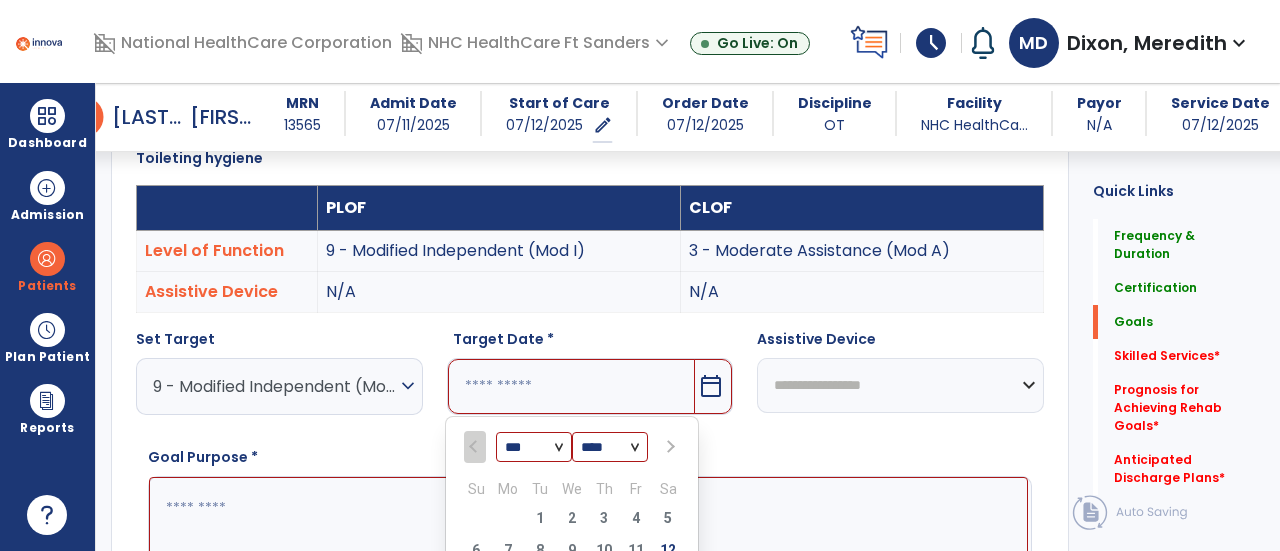 click at bounding box center (668, 446) 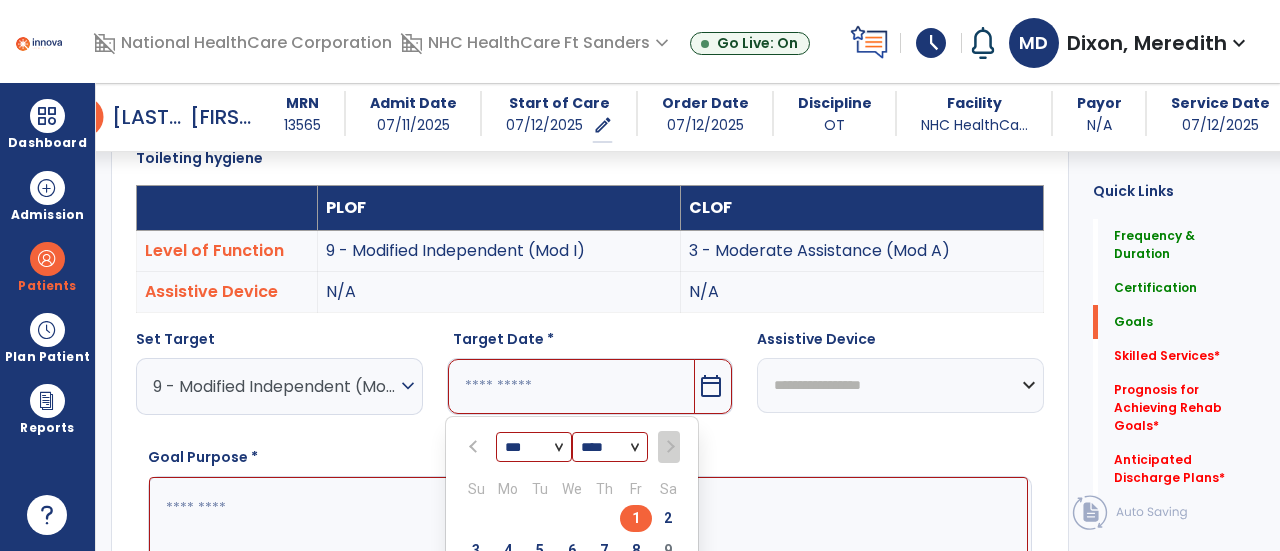click on "1" at bounding box center [636, 518] 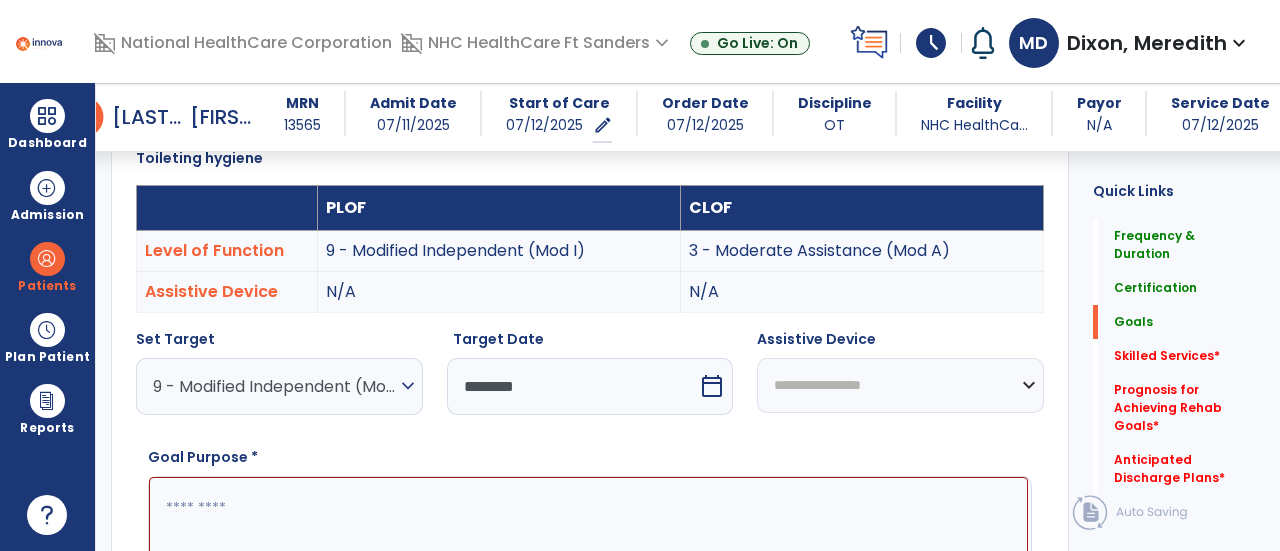 click on "**********" at bounding box center (900, 385) 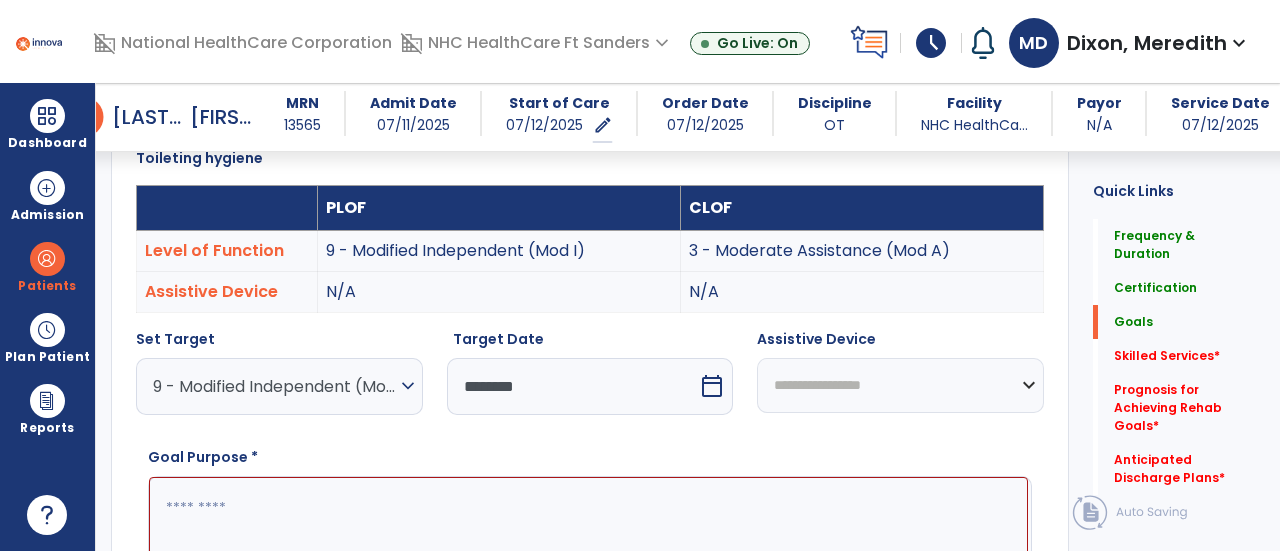 select on "**********" 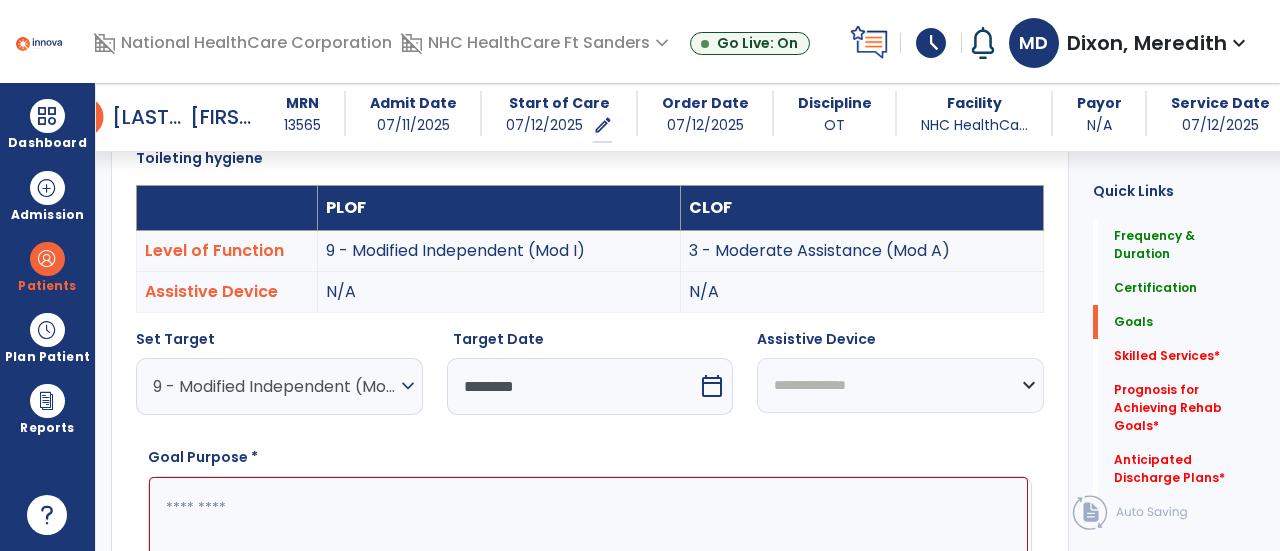 click on "**********" at bounding box center [900, 385] 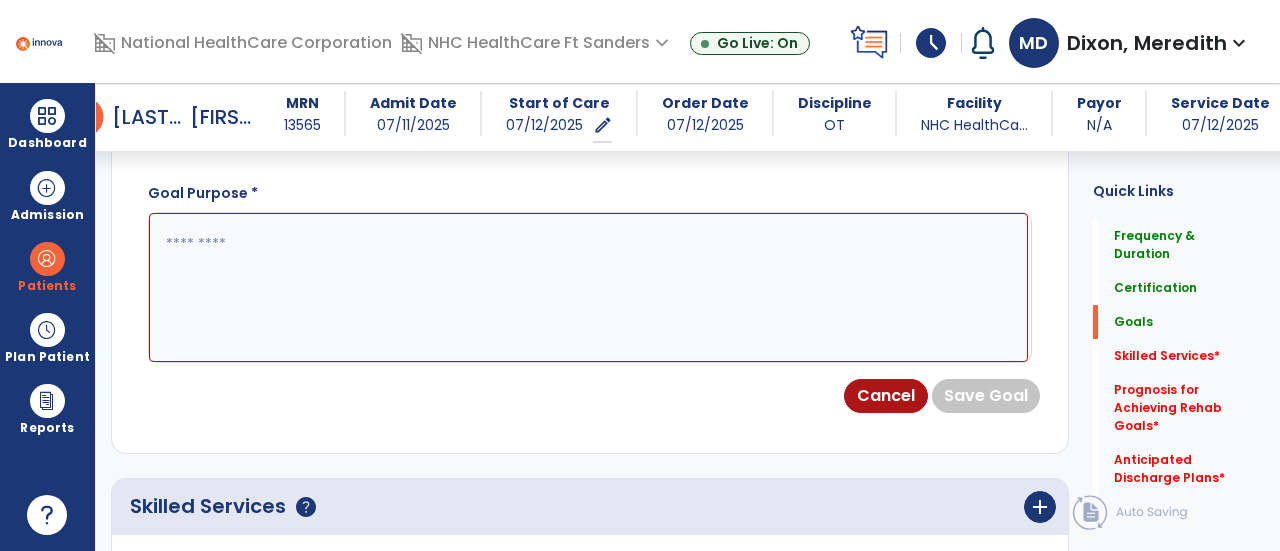 scroll, scrollTop: 828, scrollLeft: 0, axis: vertical 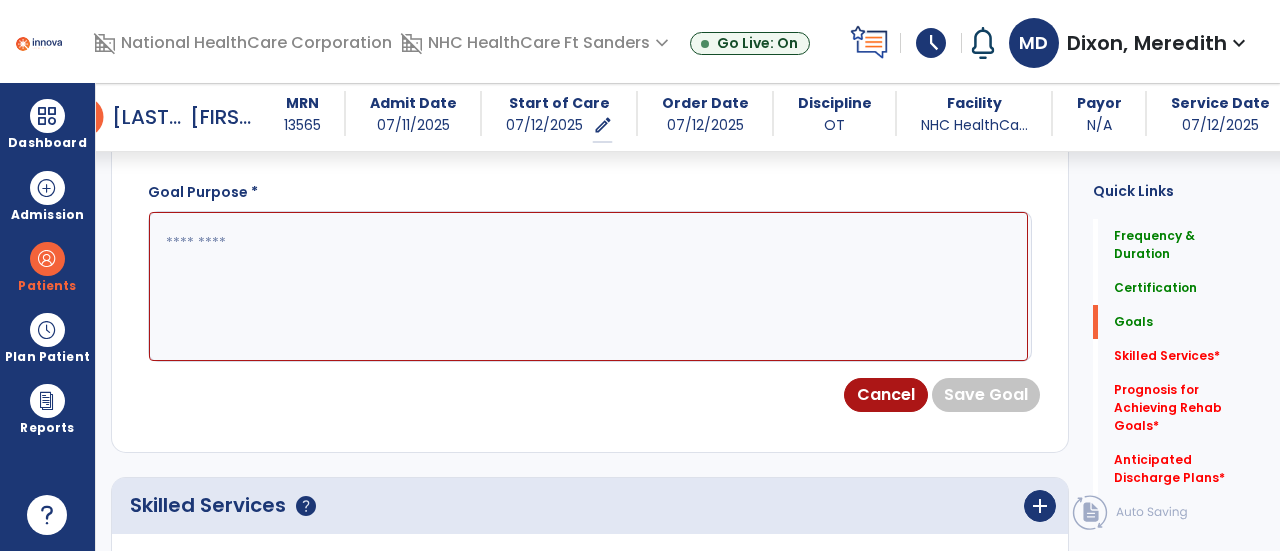 click at bounding box center (588, 286) 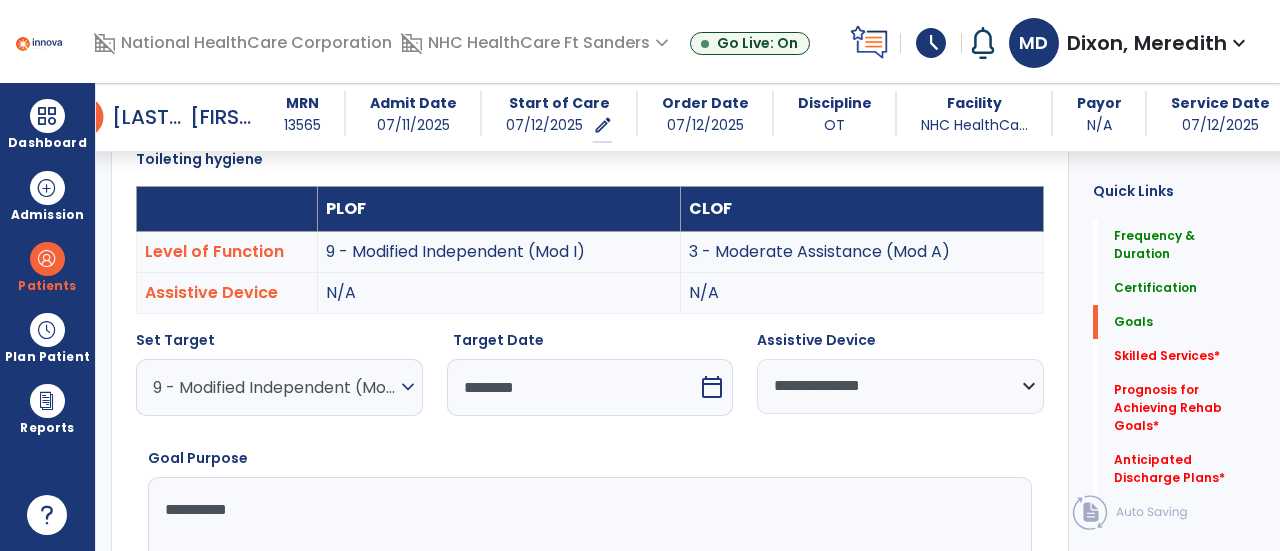 scroll, scrollTop: 561, scrollLeft: 0, axis: vertical 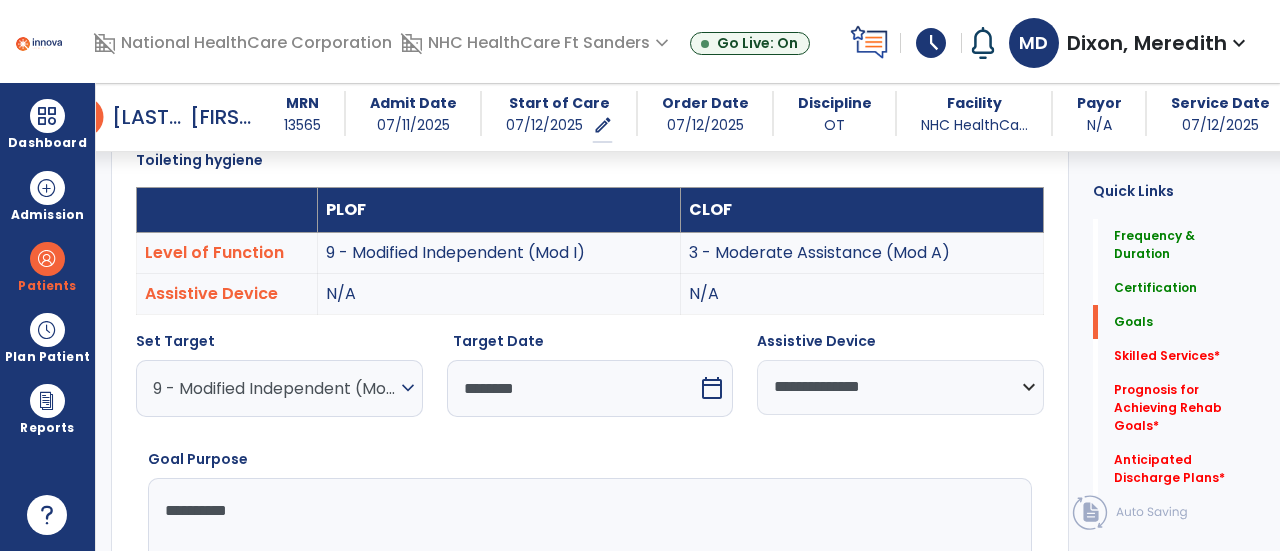 type on "**********" 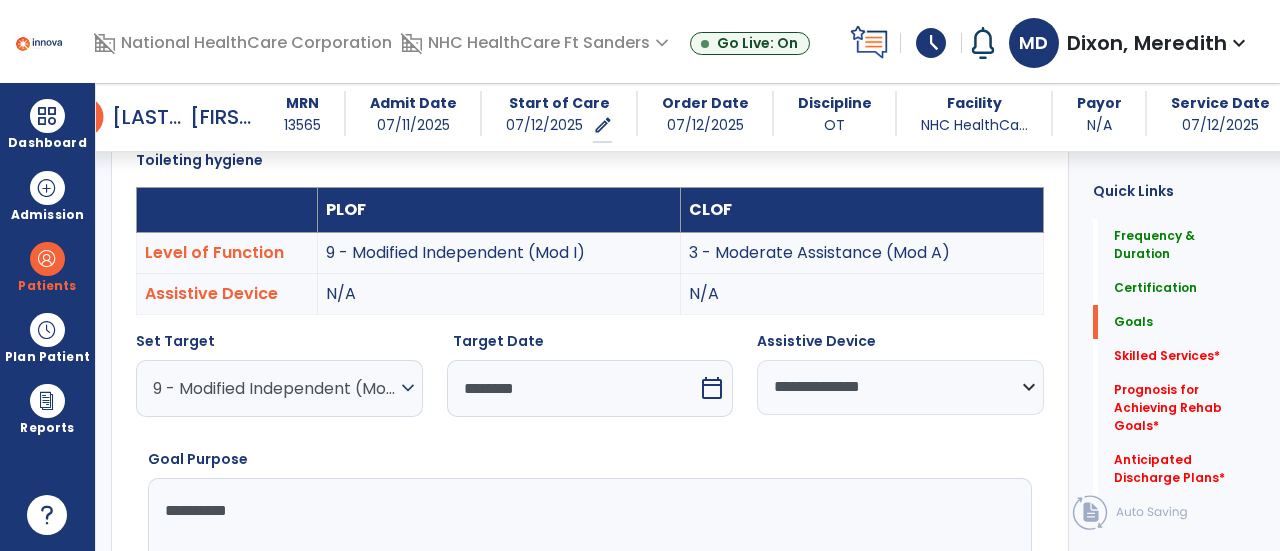click on "**********" at bounding box center (900, 387) 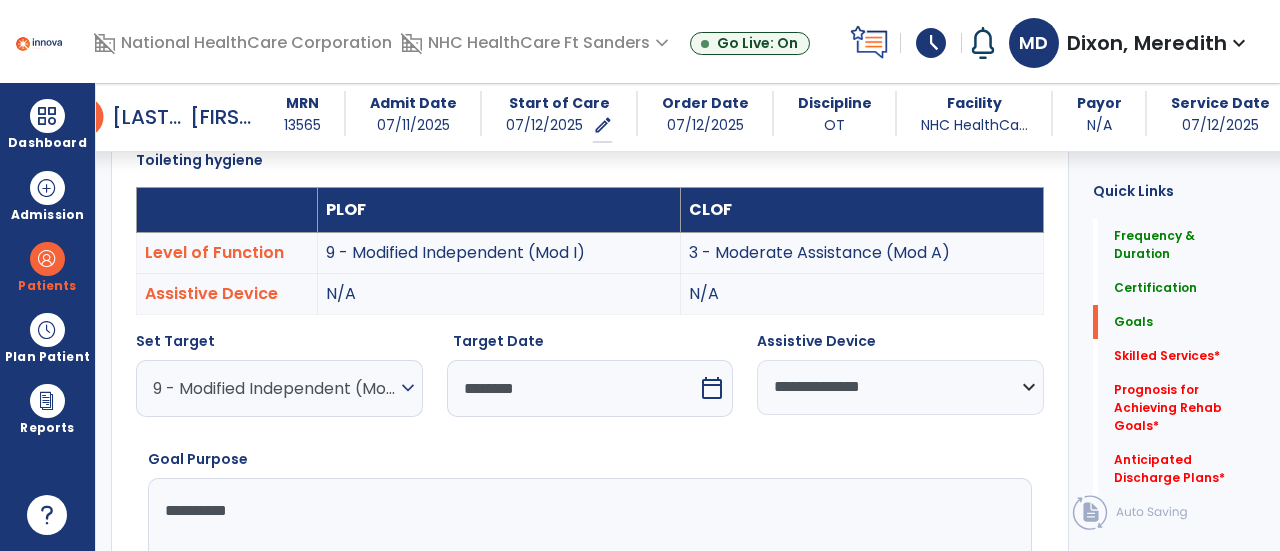 select on "**********" 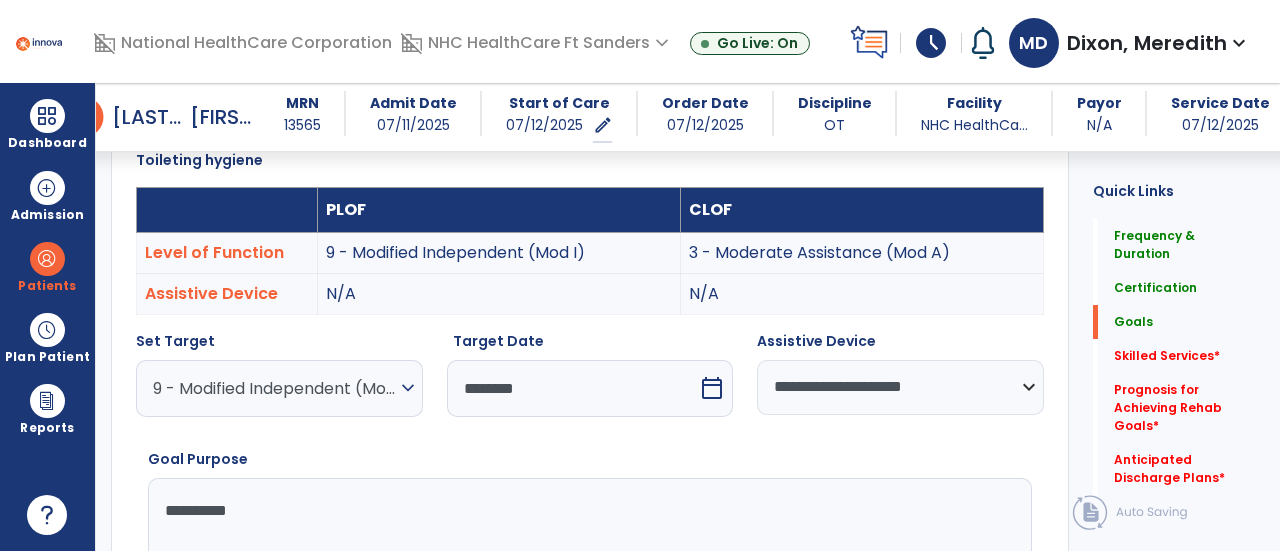 click on "**********" at bounding box center [900, 387] 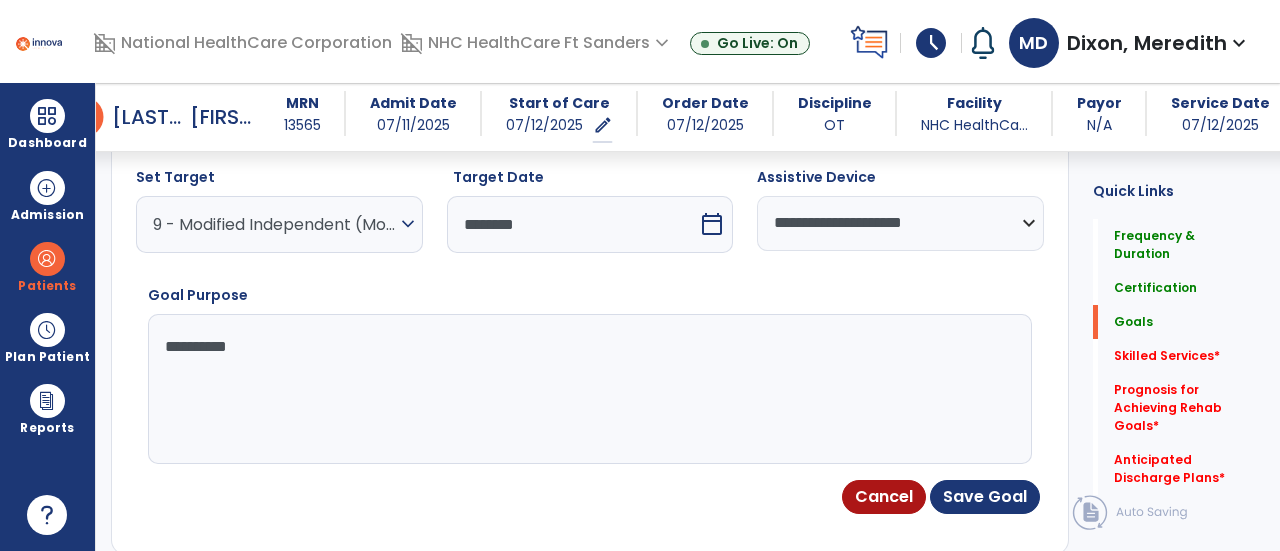scroll, scrollTop: 732, scrollLeft: 0, axis: vertical 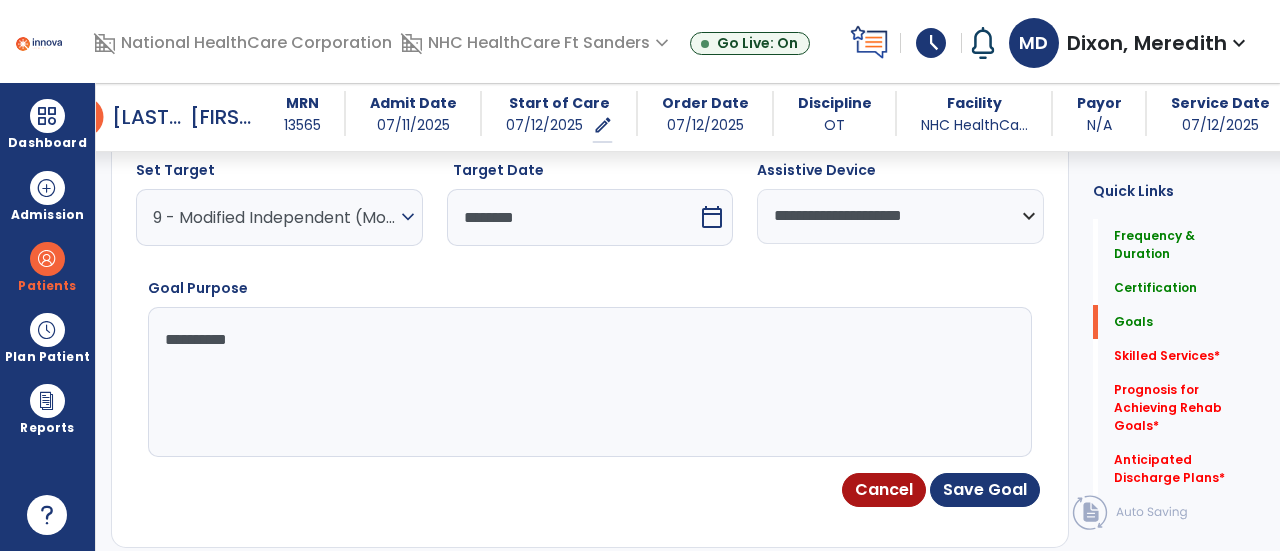 click on "**********" at bounding box center (588, 382) 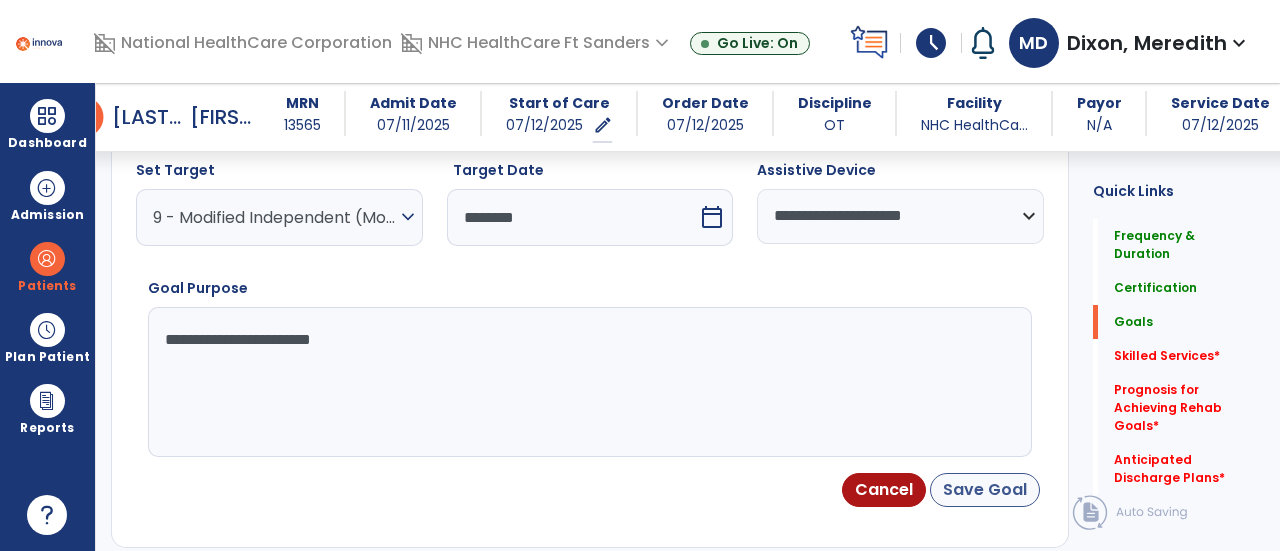 type on "**********" 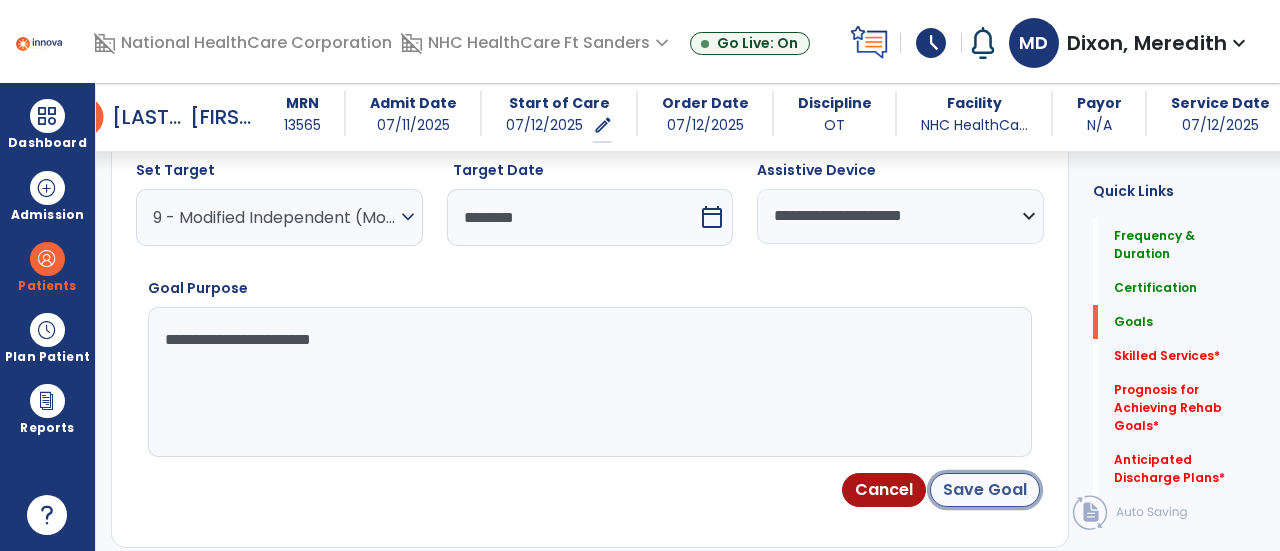 click on "Save Goal" at bounding box center (985, 490) 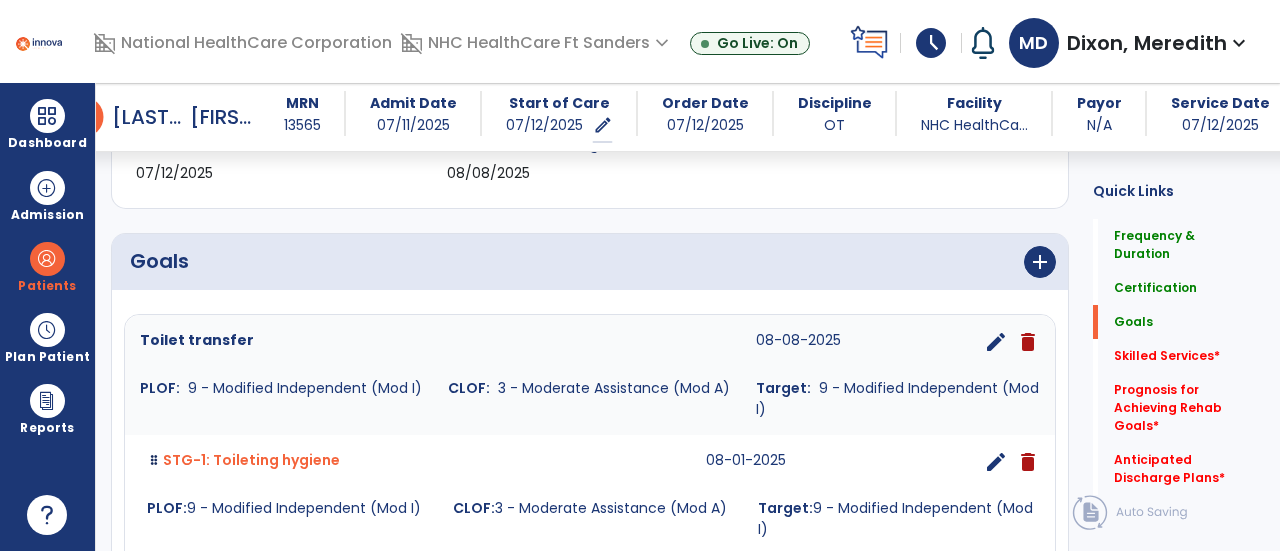 scroll, scrollTop: 397, scrollLeft: 0, axis: vertical 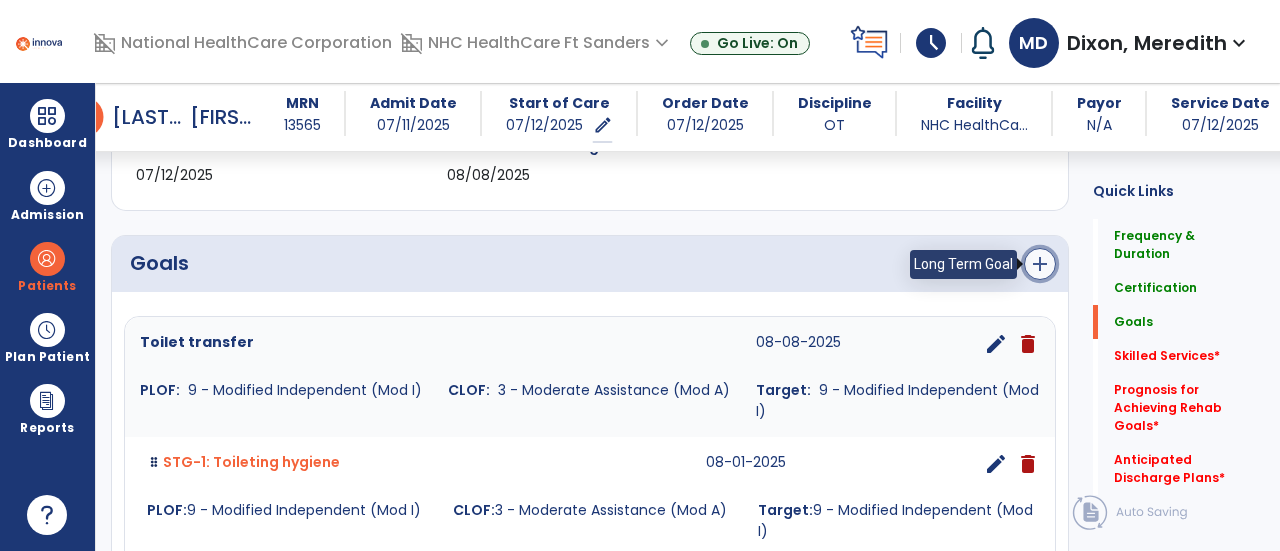 click on "add" at bounding box center [1040, 264] 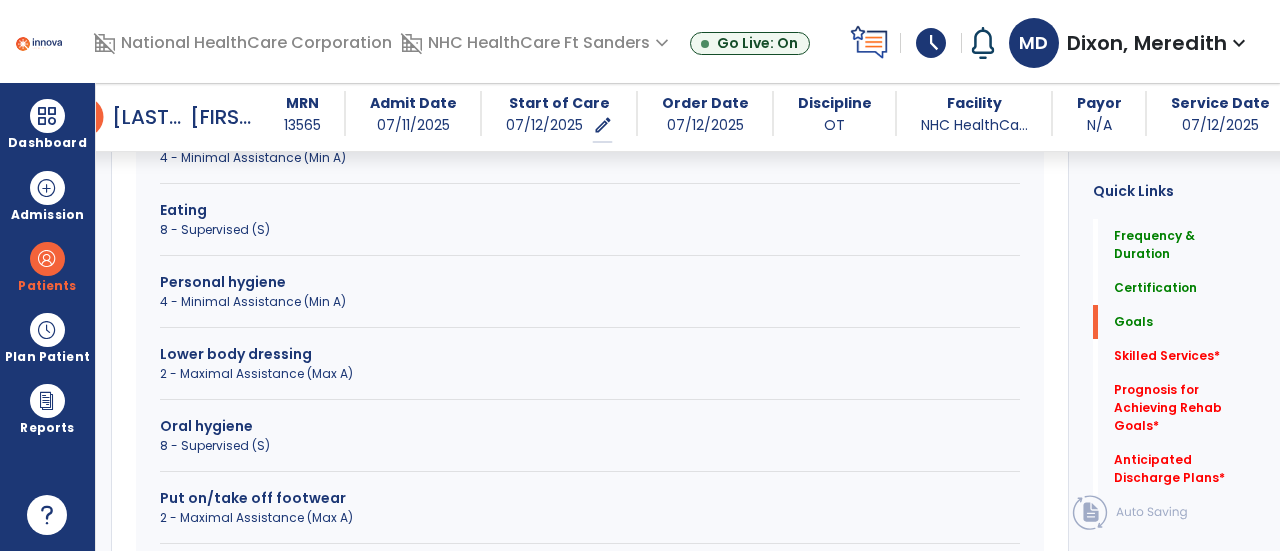 scroll, scrollTop: 913, scrollLeft: 0, axis: vertical 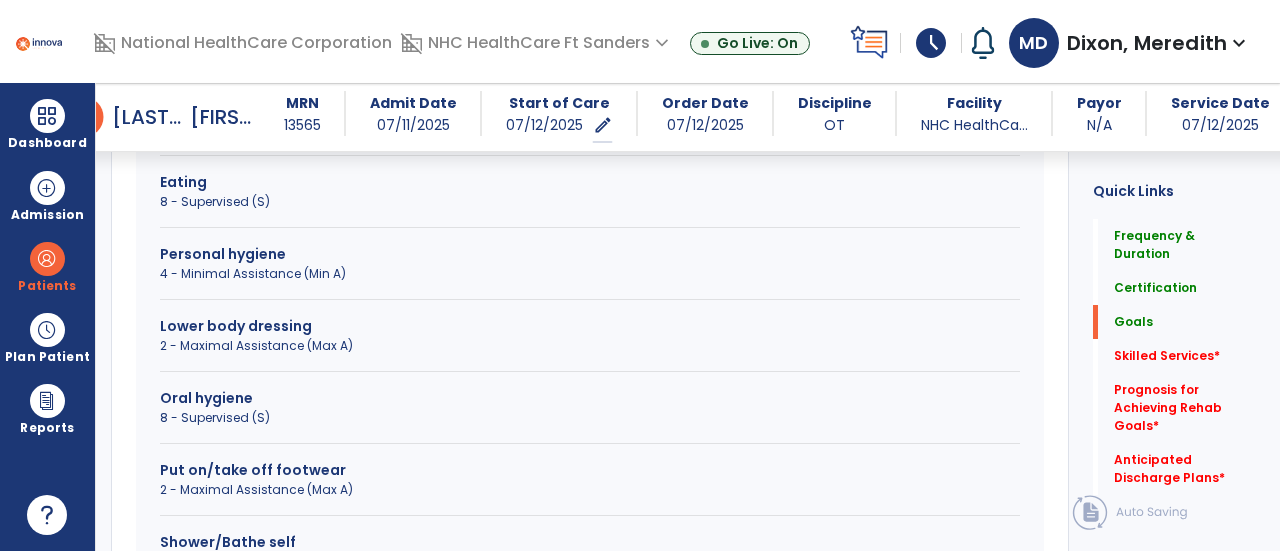 click on "2 - Maximal Assistance (Max A)" at bounding box center [590, 346] 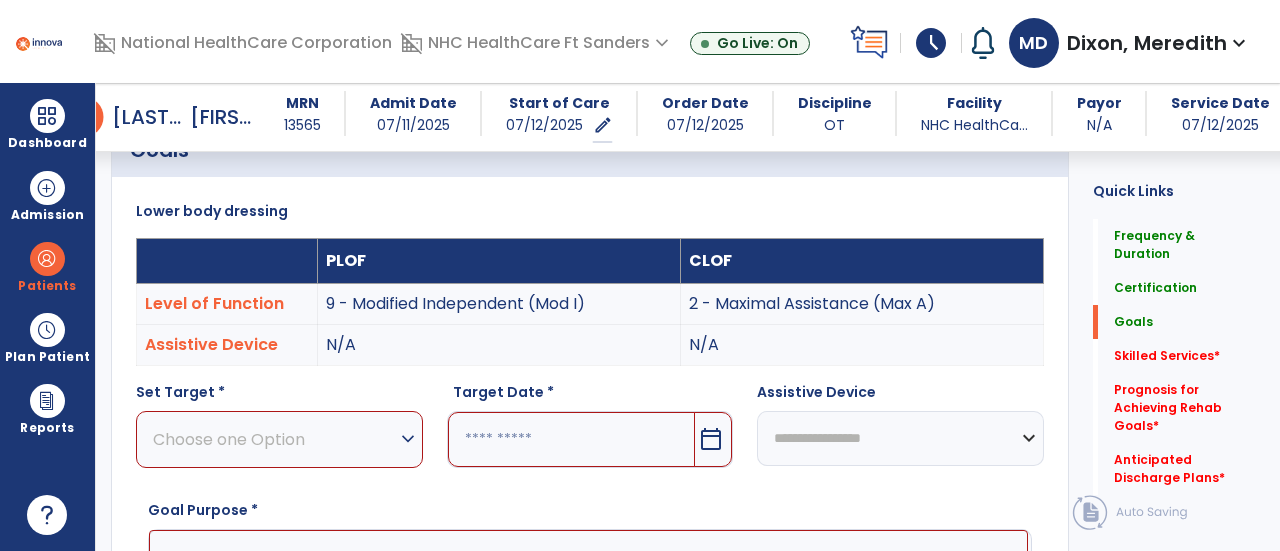scroll, scrollTop: 505, scrollLeft: 0, axis: vertical 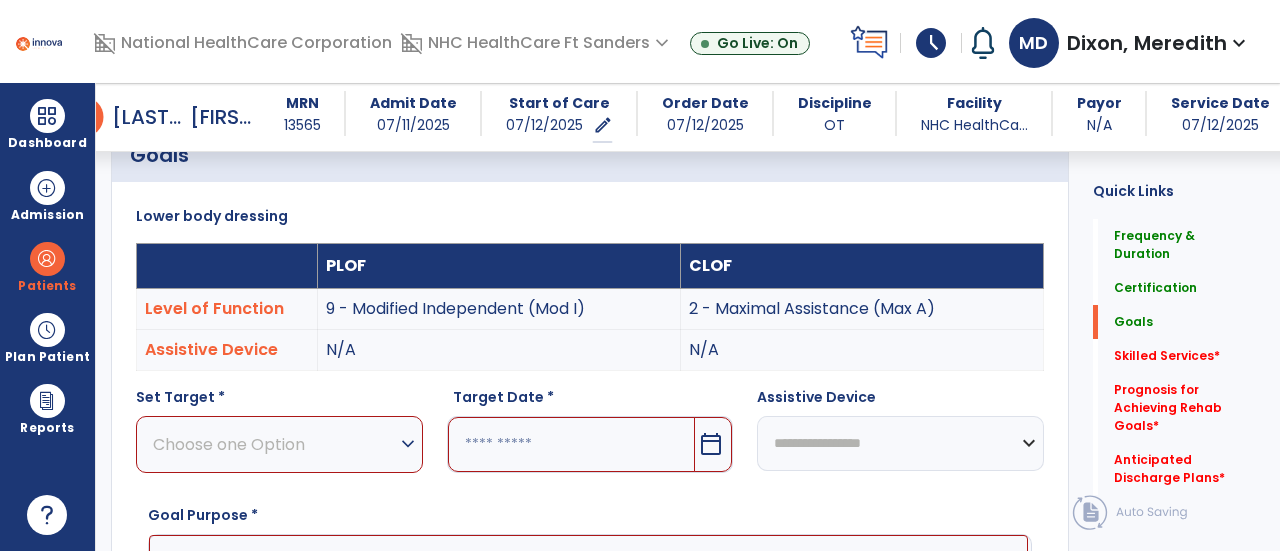 click on "expand_more" at bounding box center (408, 444) 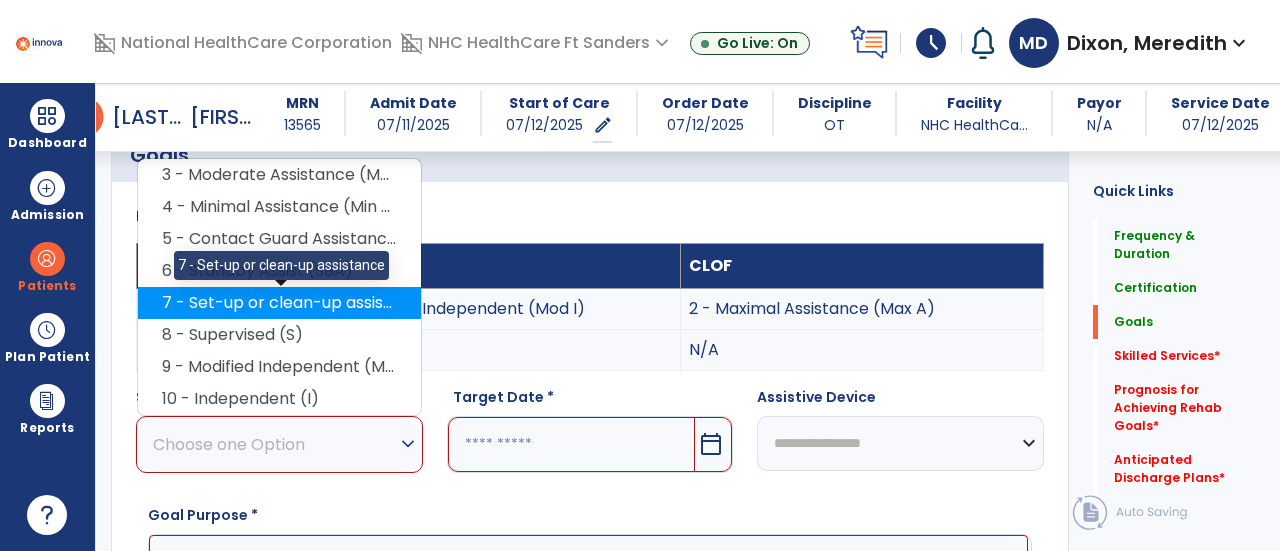 click on "7 - Set-up or clean-up assistance" at bounding box center [279, 303] 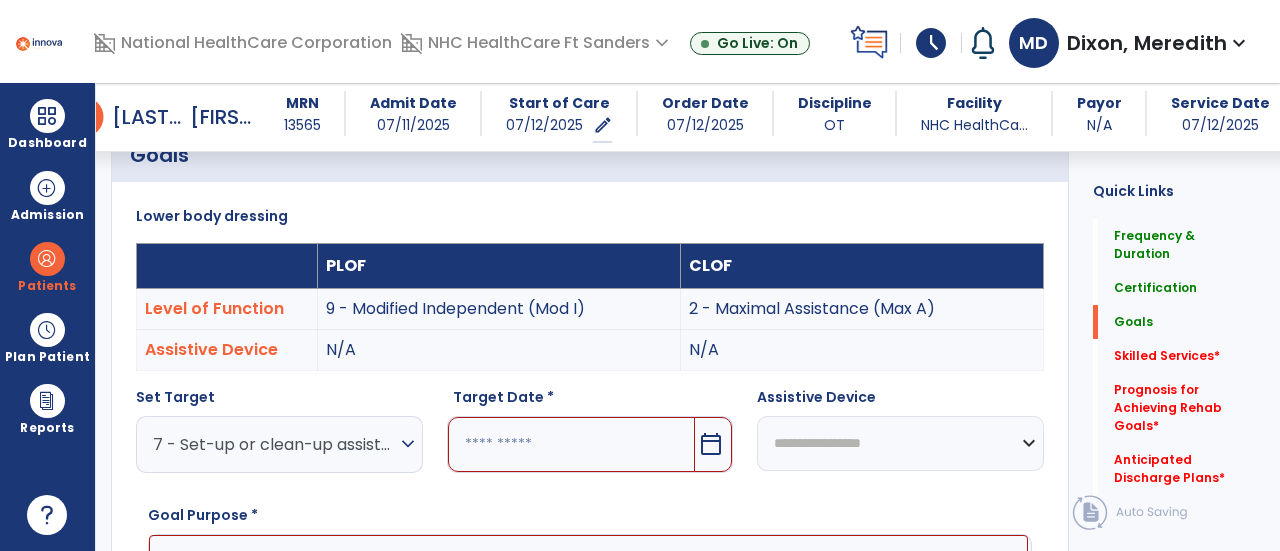 click on "calendar_today" at bounding box center [711, 444] 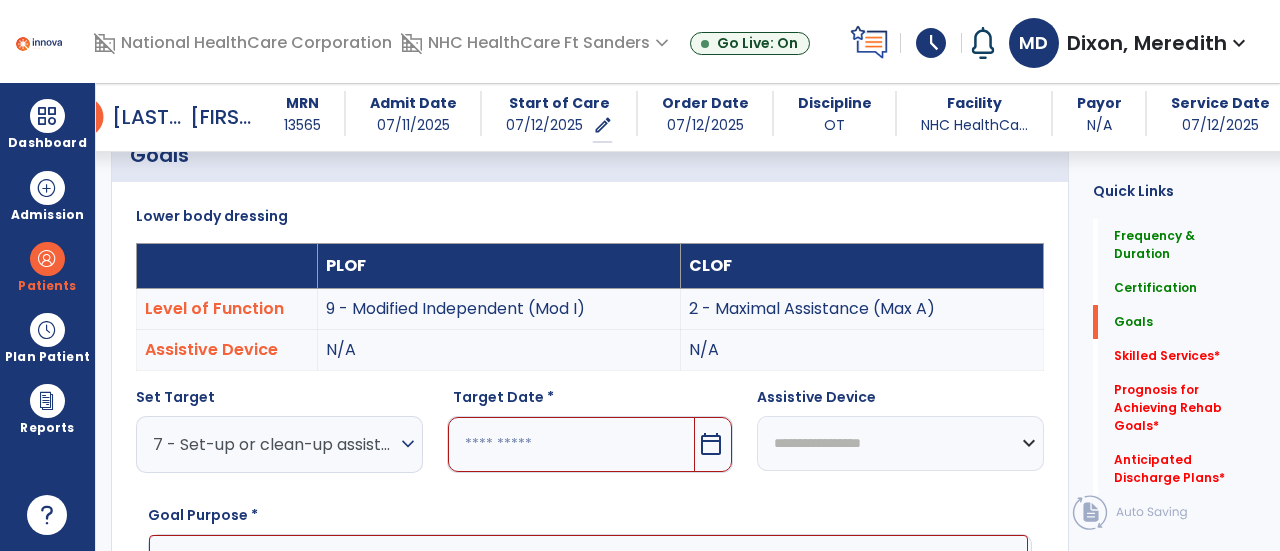 scroll, scrollTop: 781, scrollLeft: 0, axis: vertical 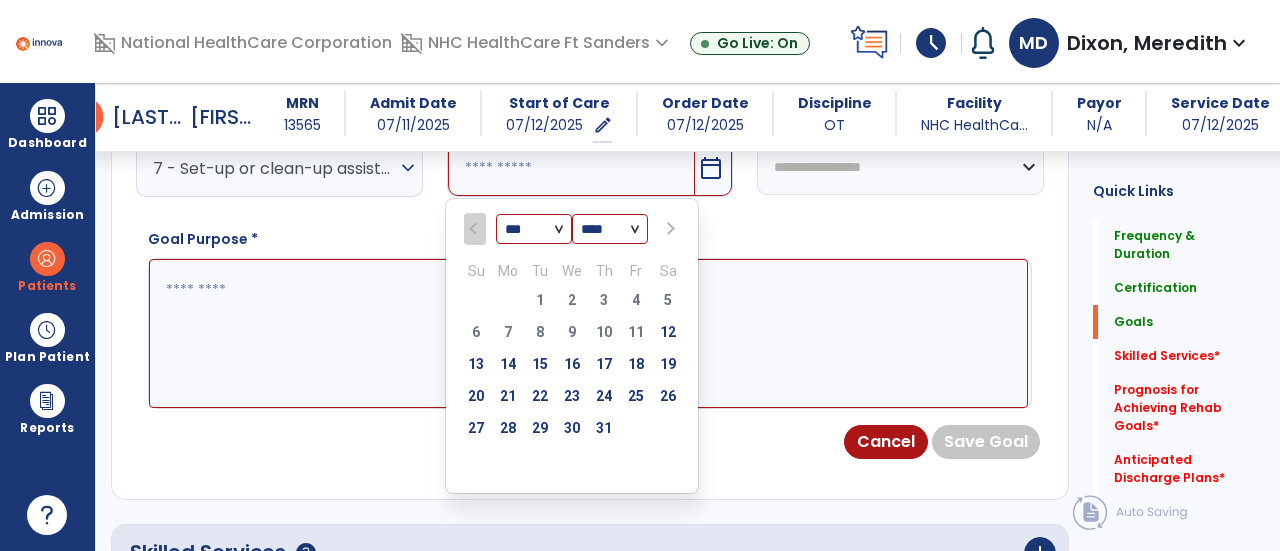 click at bounding box center (668, 228) 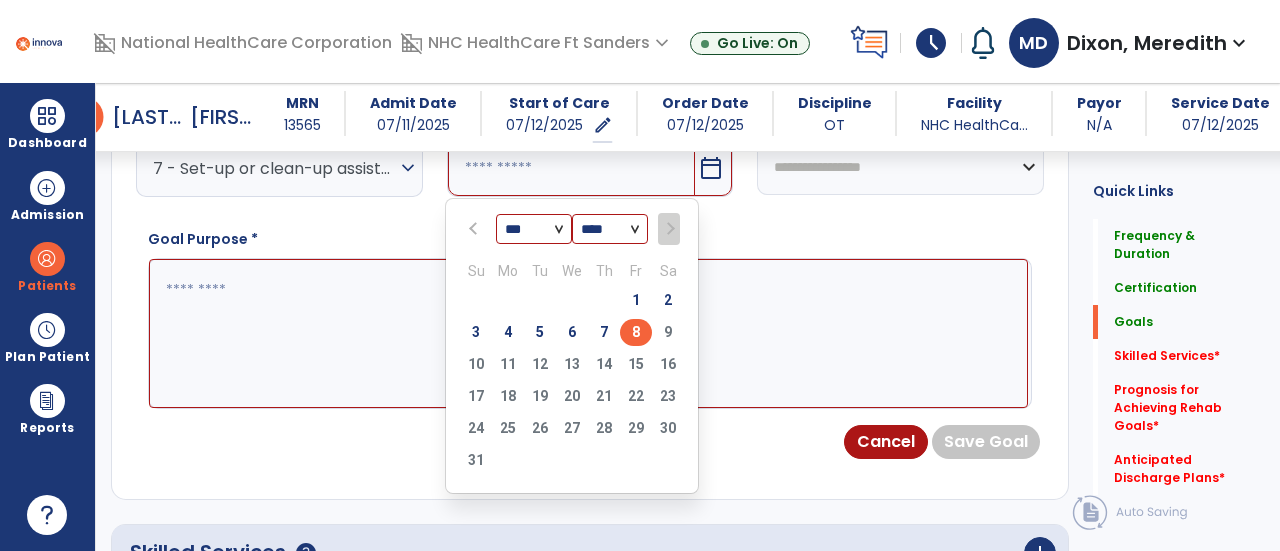 click on "8" at bounding box center (636, 332) 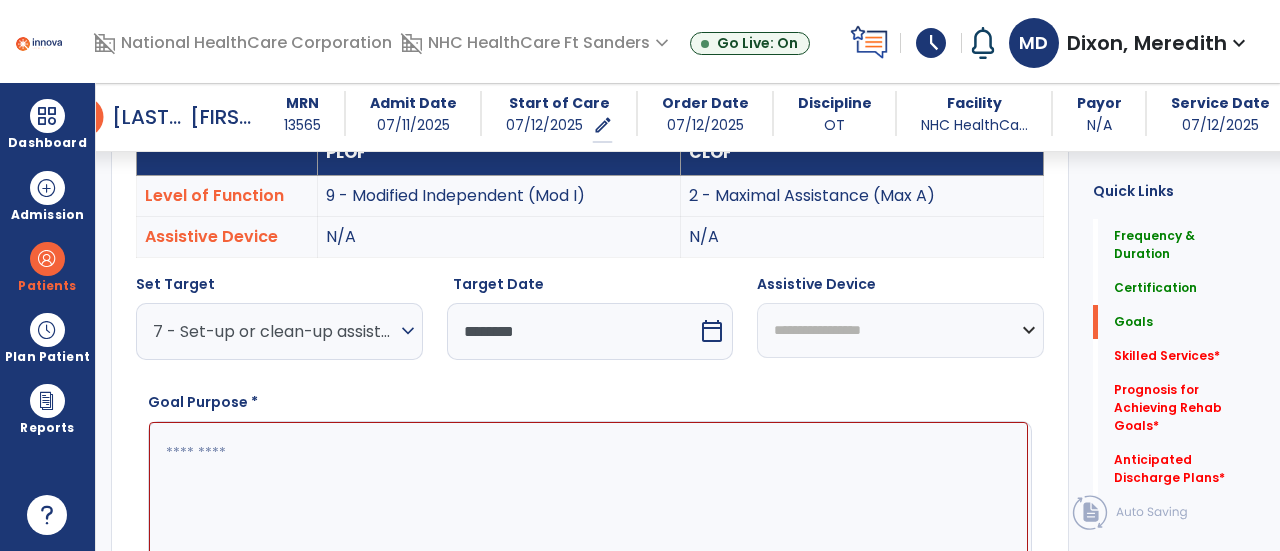 scroll, scrollTop: 619, scrollLeft: 0, axis: vertical 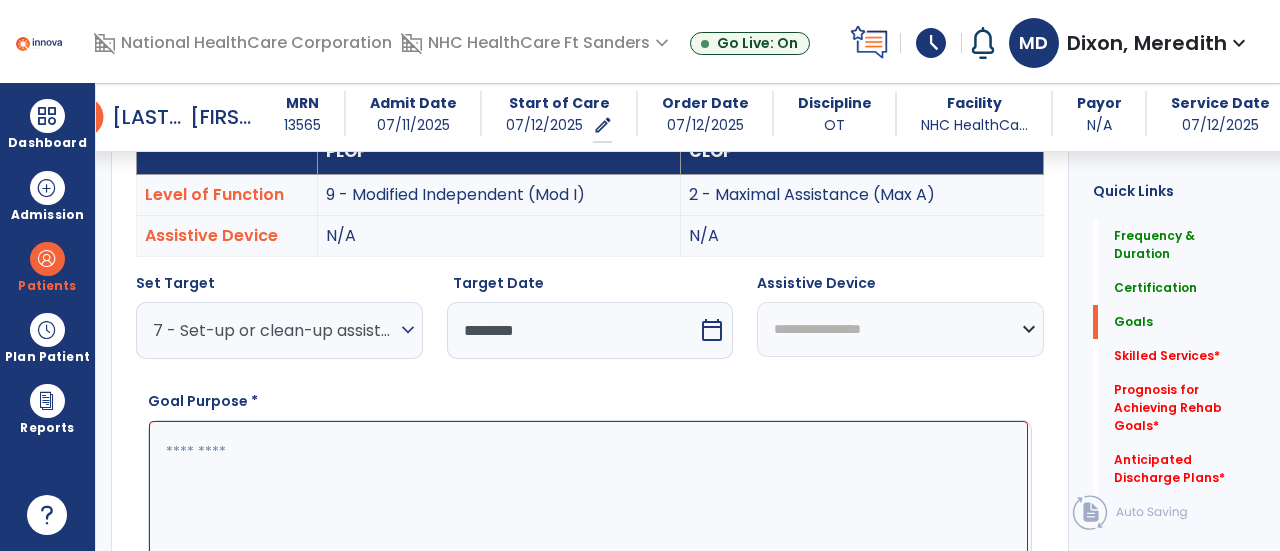 click on "**********" at bounding box center (900, 329) 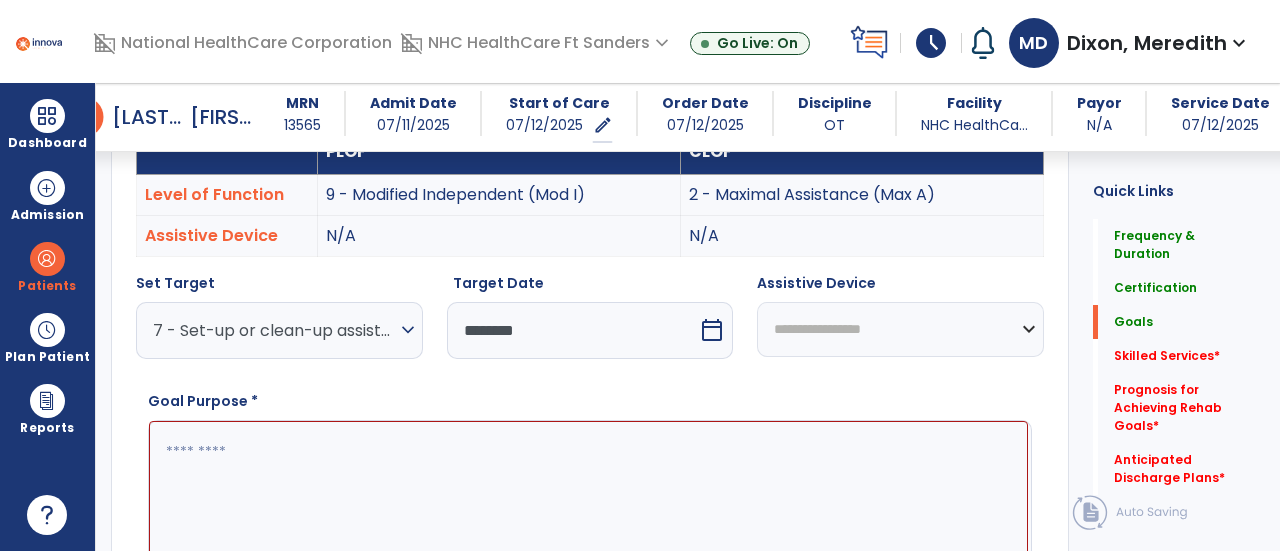 select on "*******" 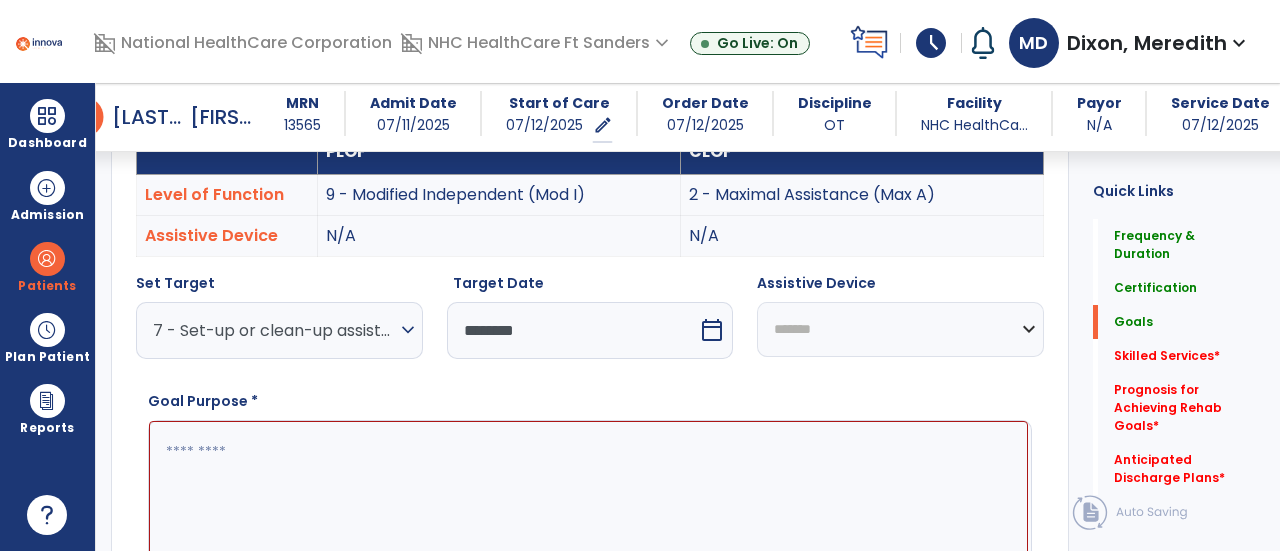 click on "**********" at bounding box center (900, 329) 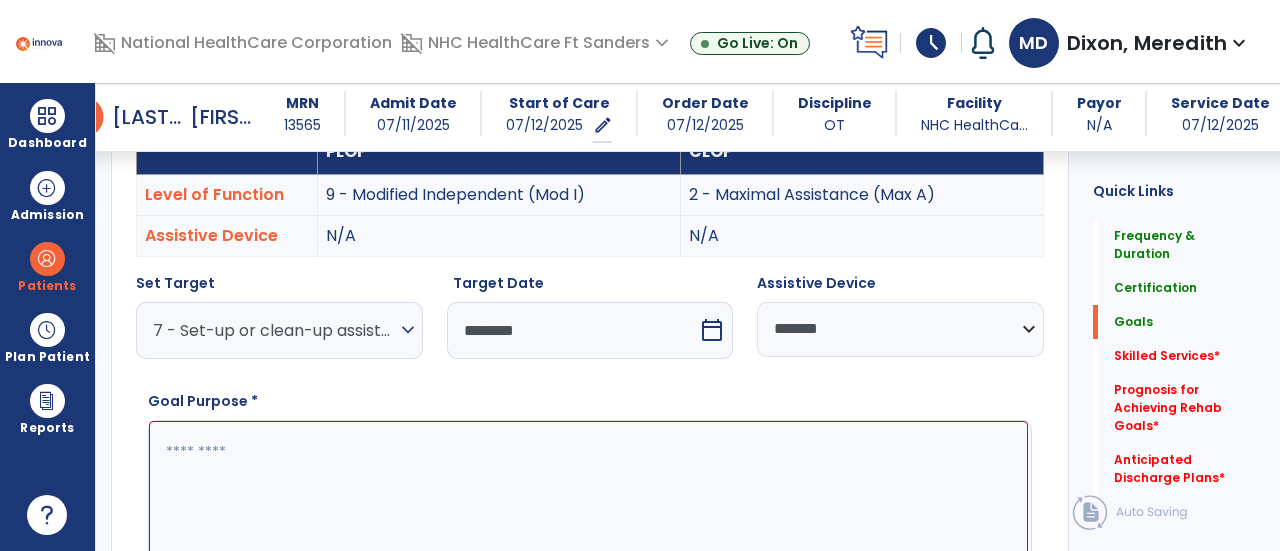 click at bounding box center [588, 495] 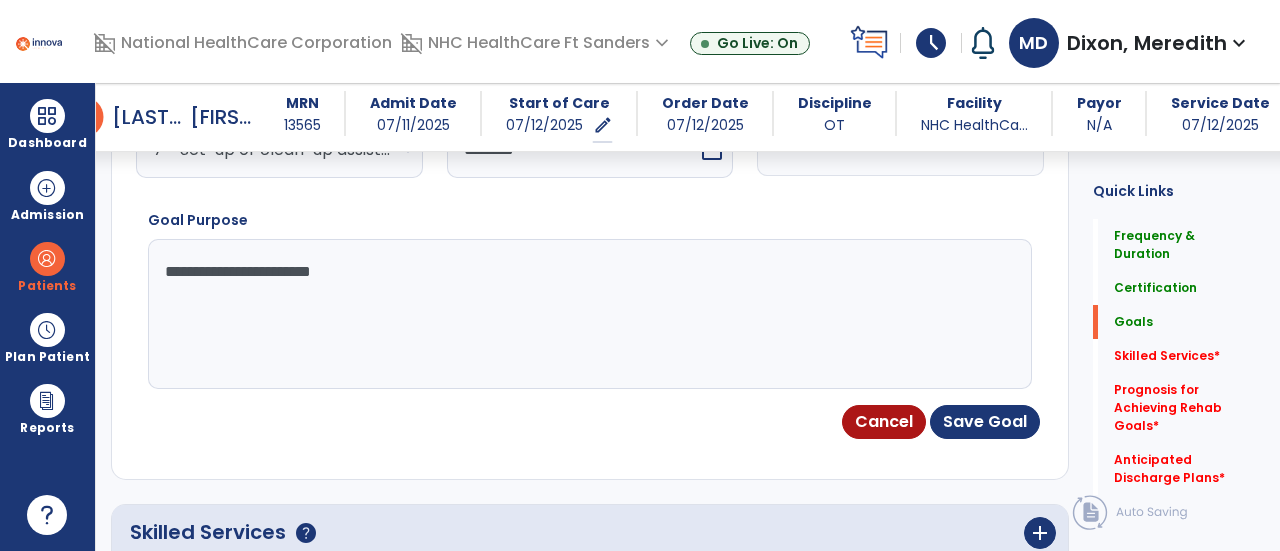scroll, scrollTop: 807, scrollLeft: 0, axis: vertical 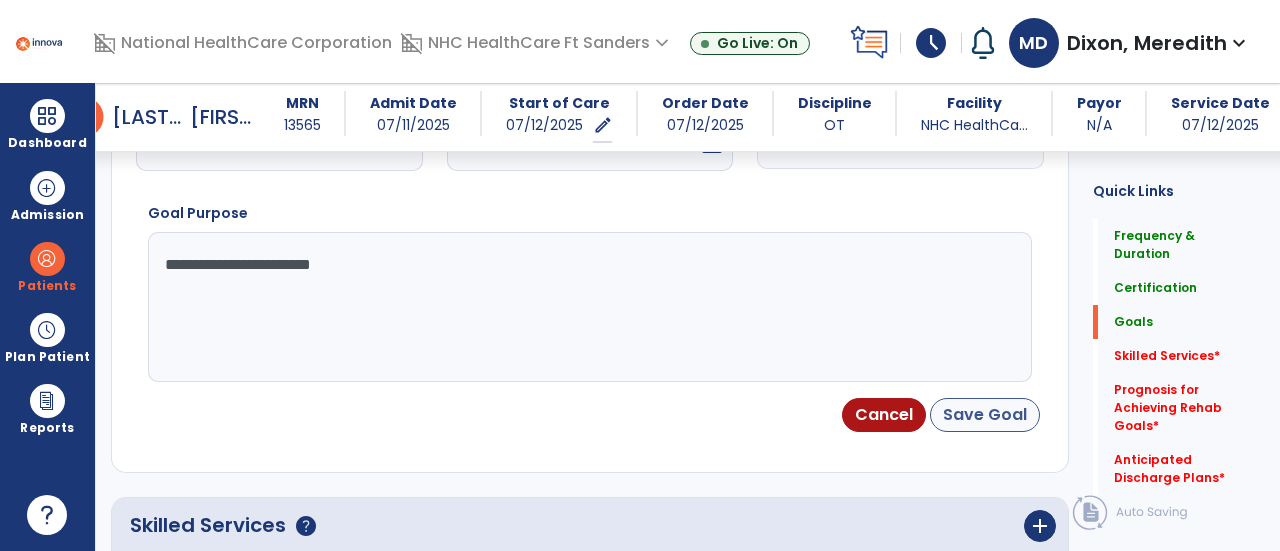 type on "**********" 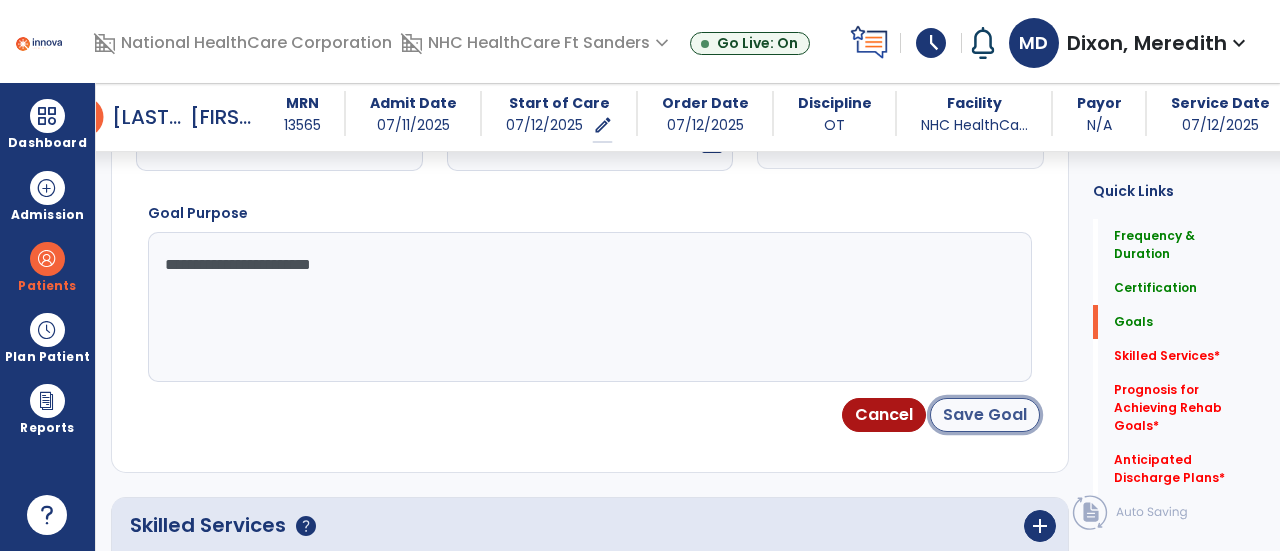 click on "Save Goal" at bounding box center [985, 415] 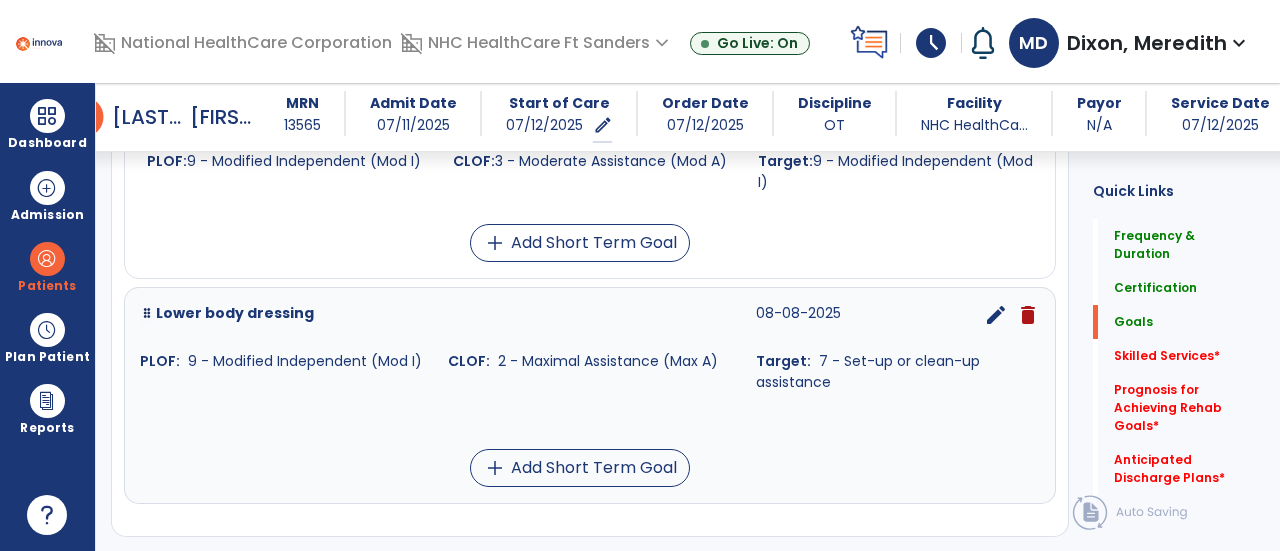 scroll, scrollTop: 760, scrollLeft: 0, axis: vertical 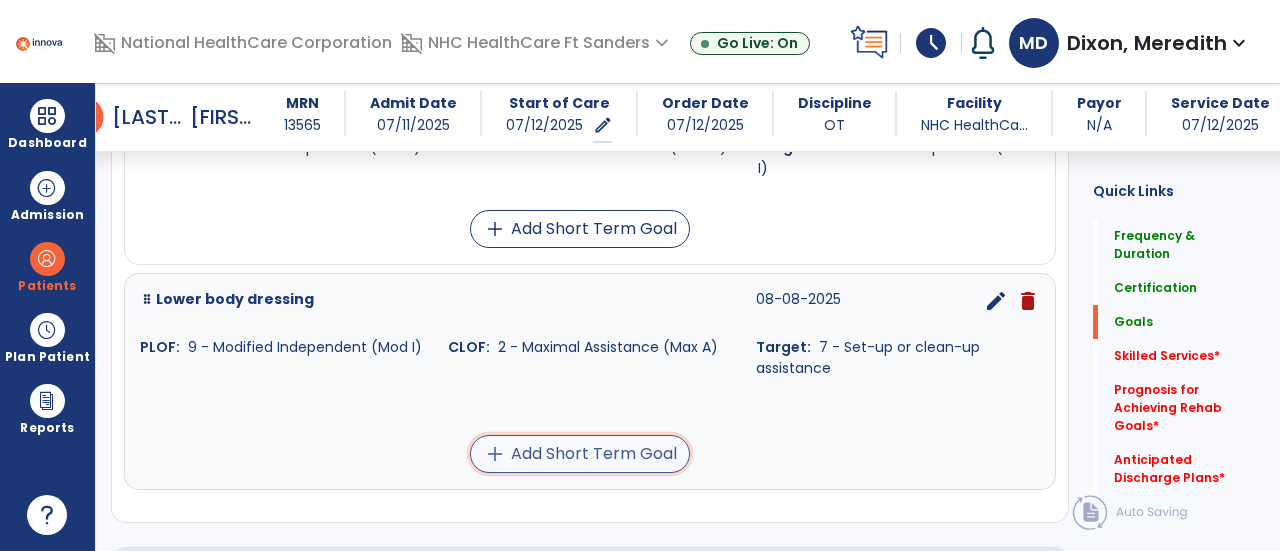 click on "add  Add Short Term Goal" at bounding box center (580, 454) 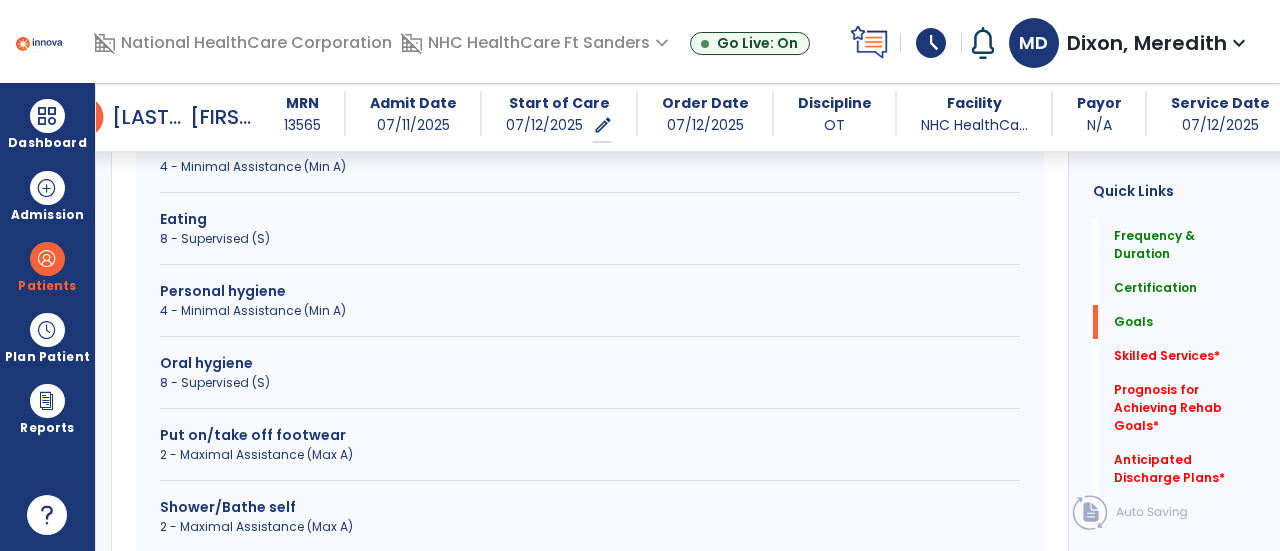 scroll, scrollTop: 876, scrollLeft: 0, axis: vertical 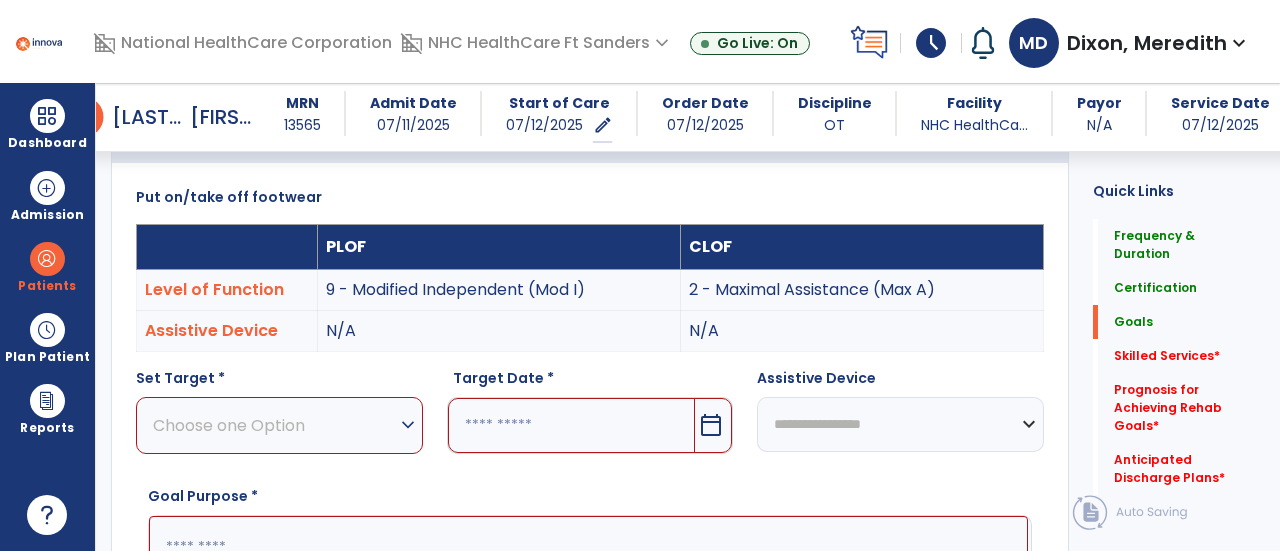 click on "Choose one Option" at bounding box center (274, 425) 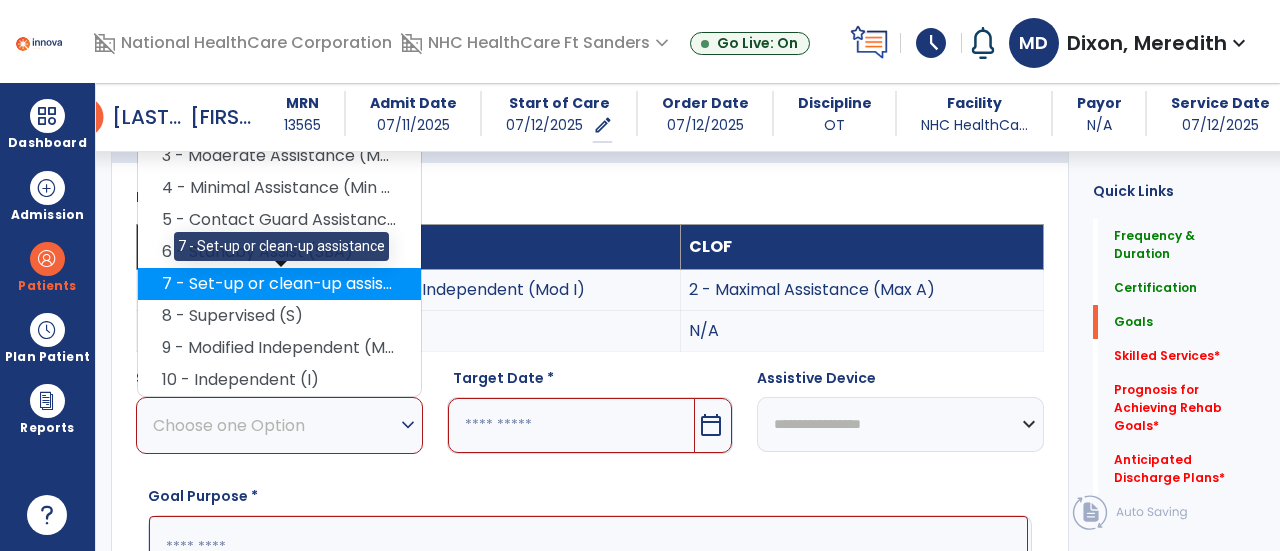 click on "7 - Set-up or clean-up assistance" at bounding box center [279, 284] 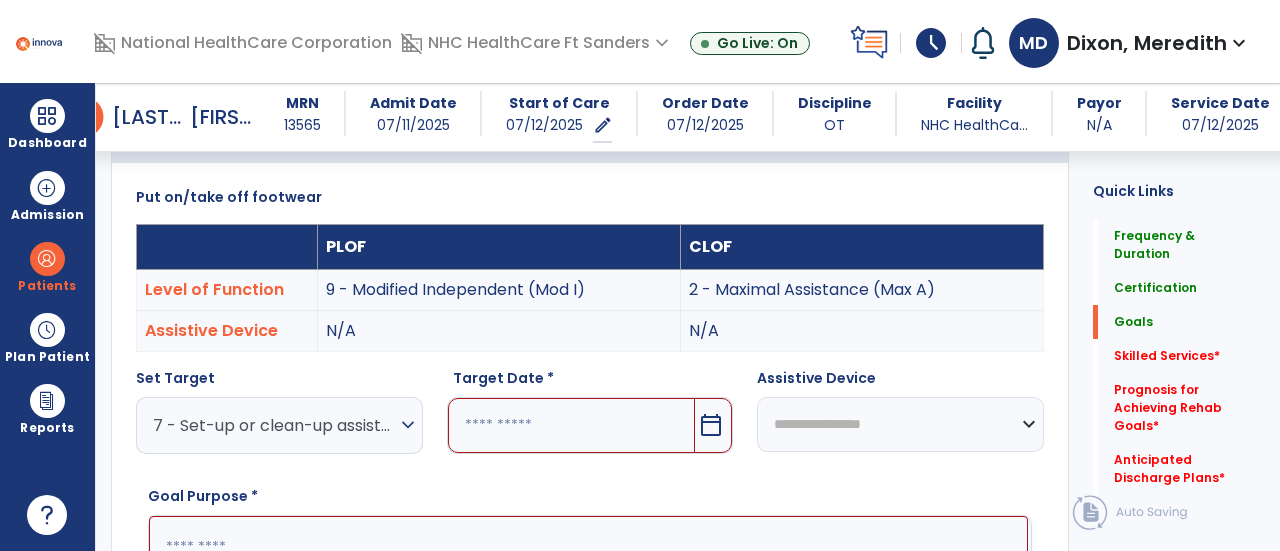 click at bounding box center [572, 425] 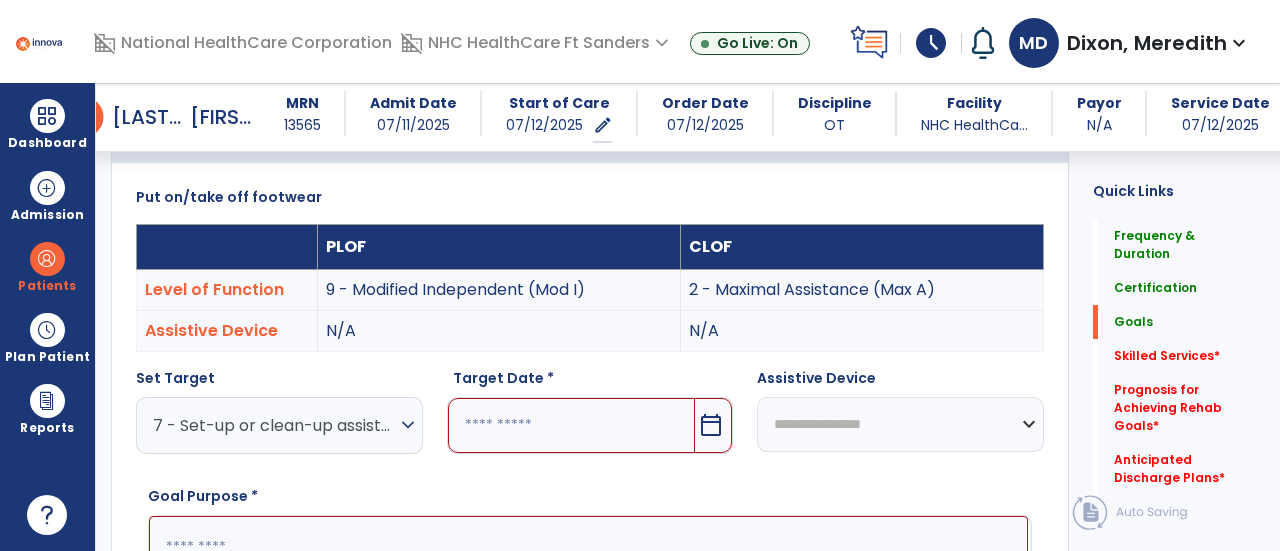 scroll, scrollTop: 781, scrollLeft: 0, axis: vertical 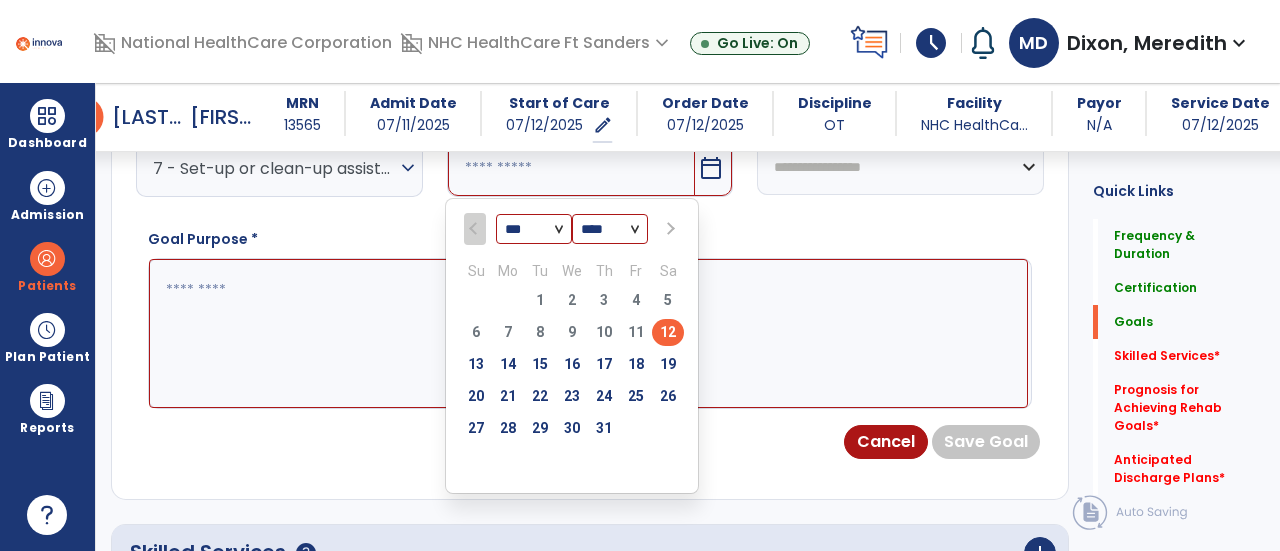 click at bounding box center [668, 228] 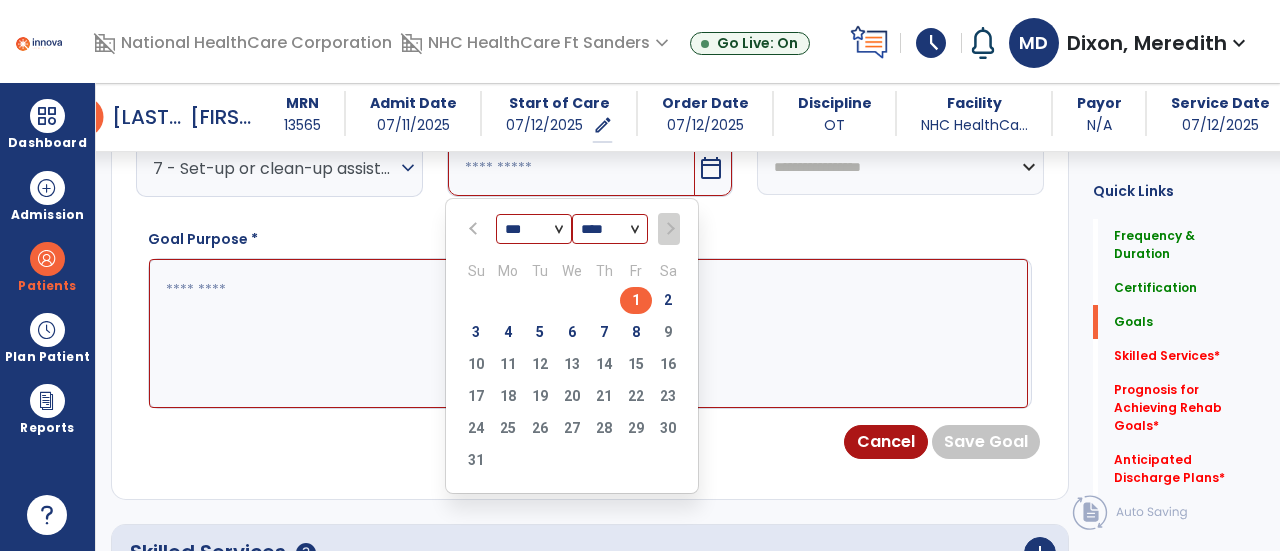 click on "1" at bounding box center (636, 300) 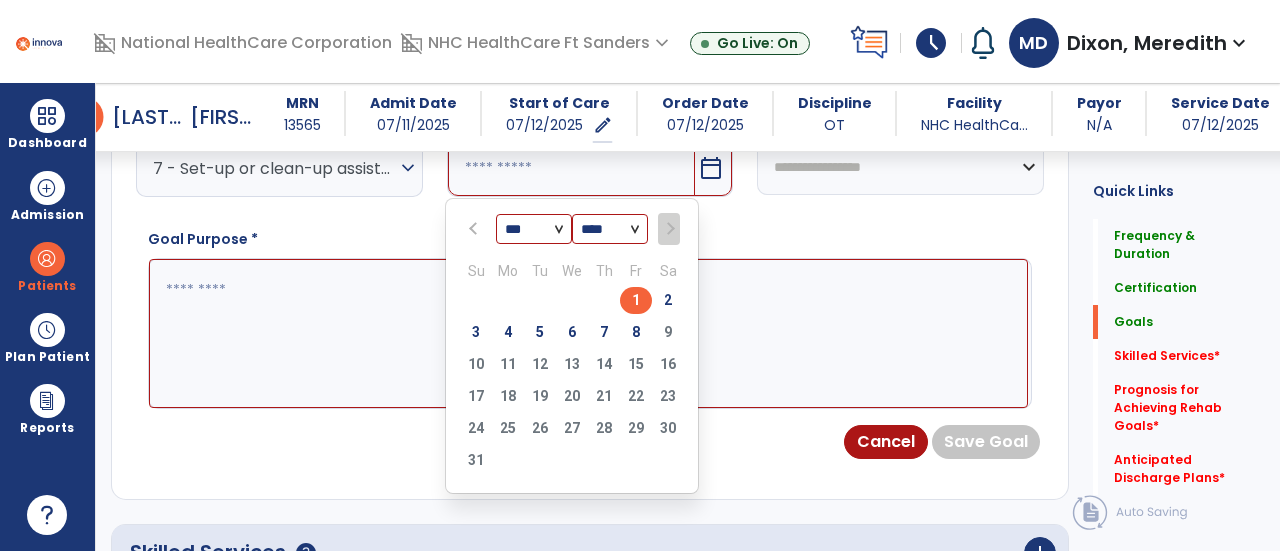 type on "********" 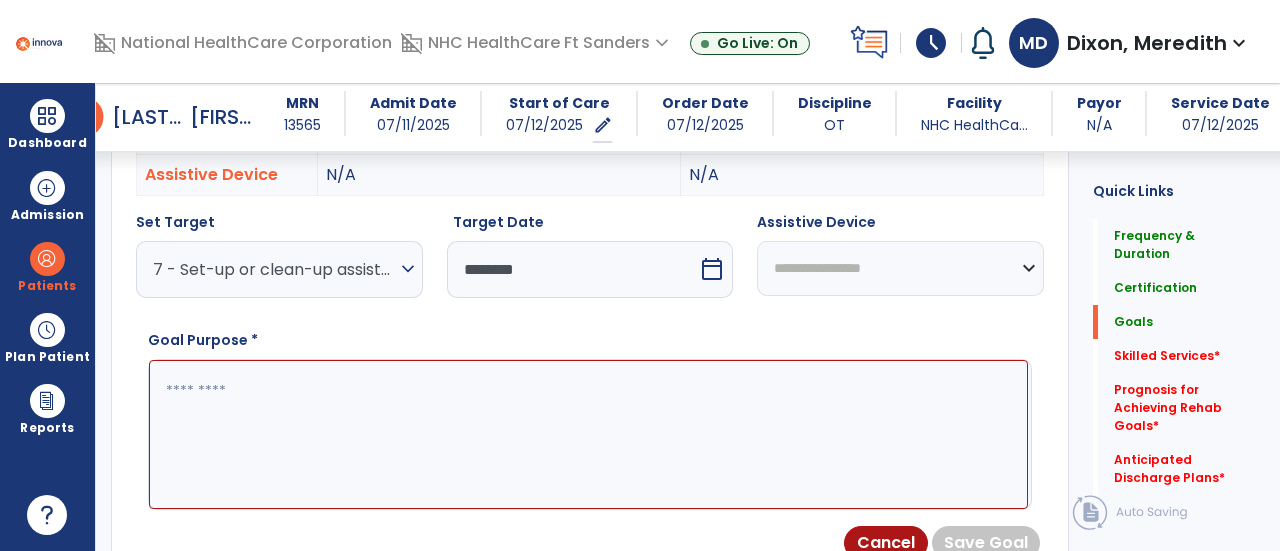 scroll, scrollTop: 663, scrollLeft: 0, axis: vertical 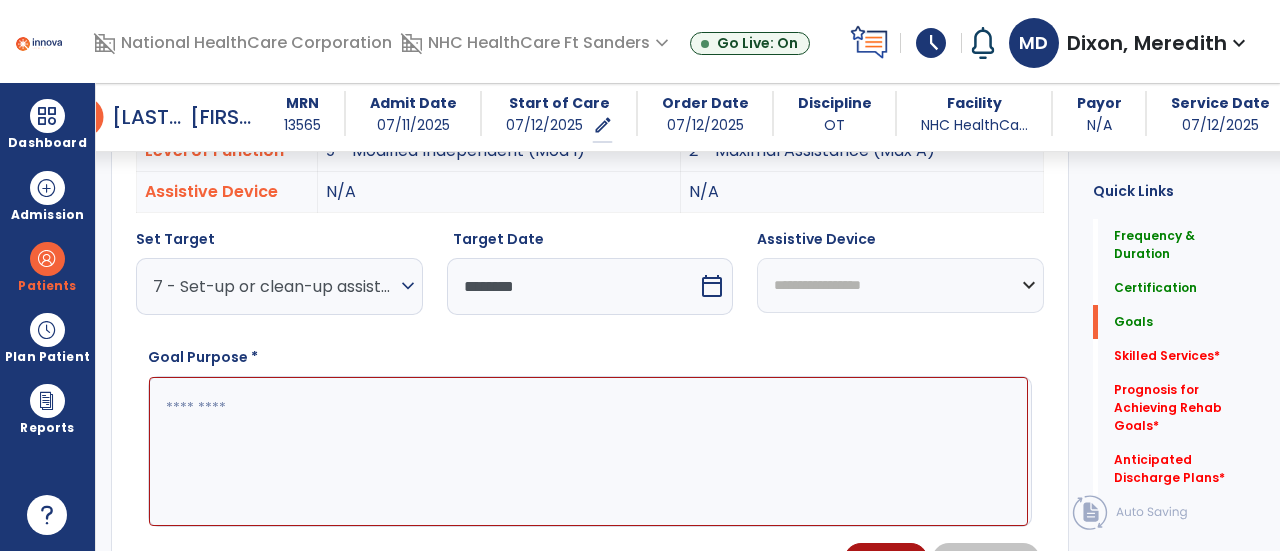 click on "**********" at bounding box center (900, 285) 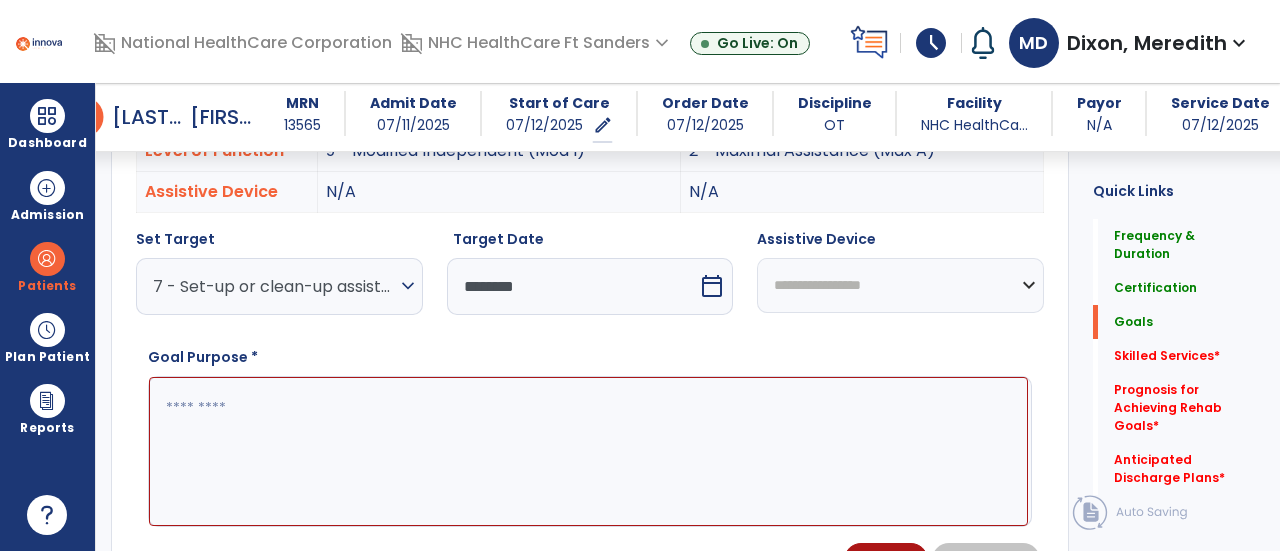 select on "********" 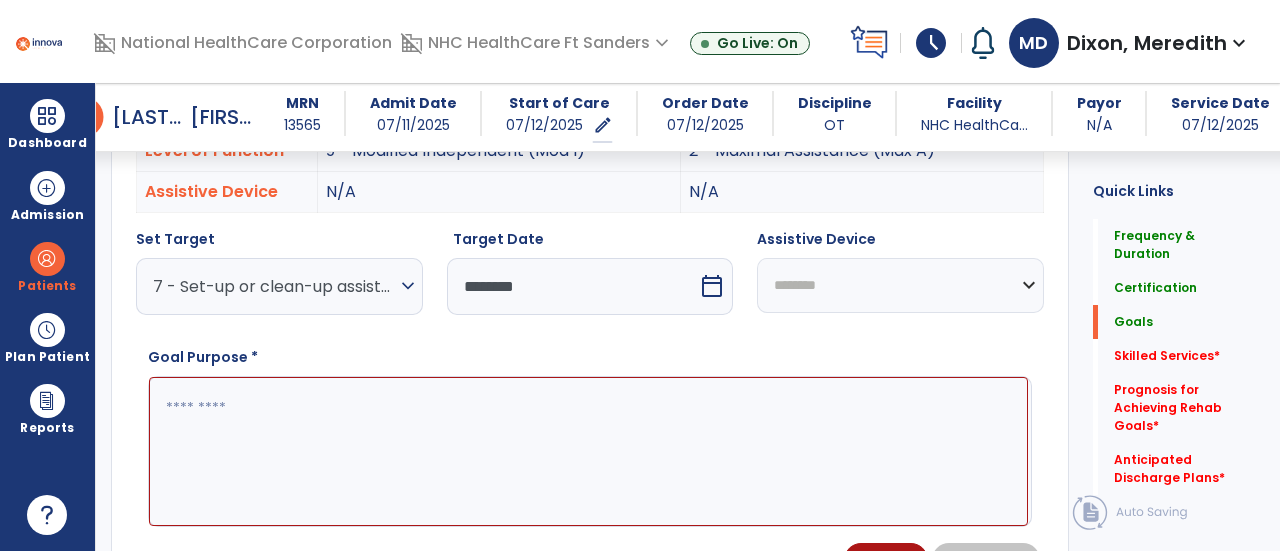 click on "**********" at bounding box center [900, 285] 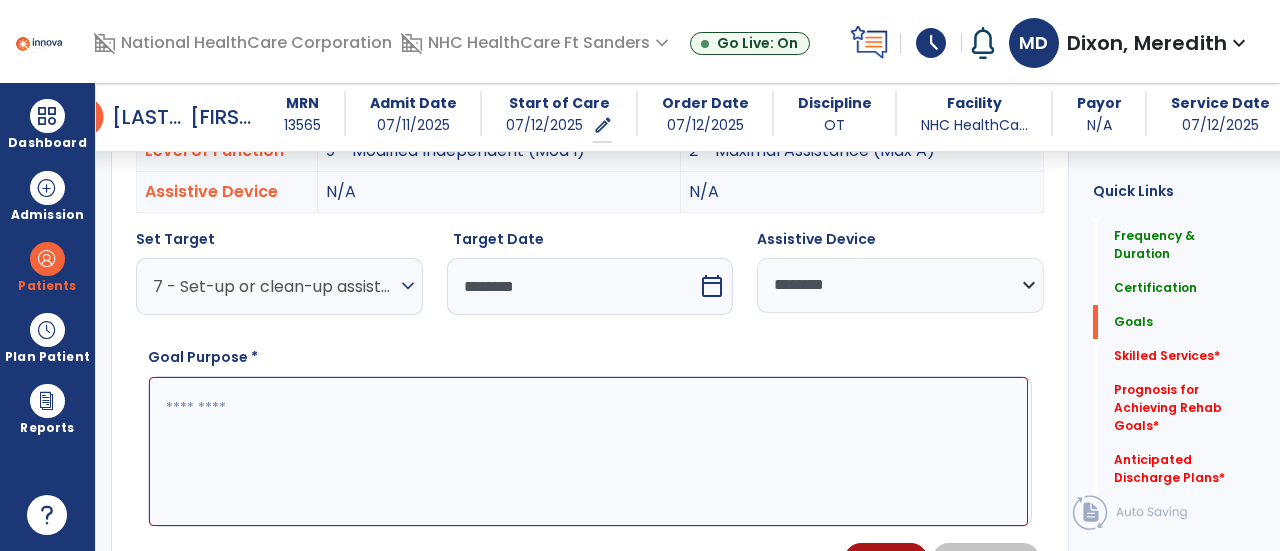click at bounding box center (588, 451) 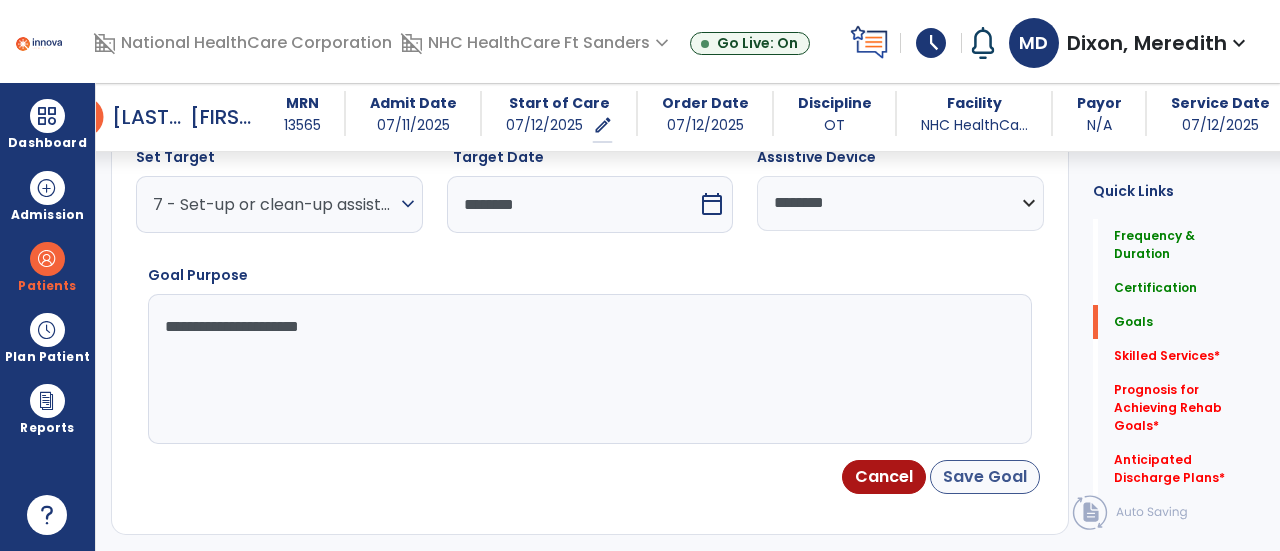 type on "**********" 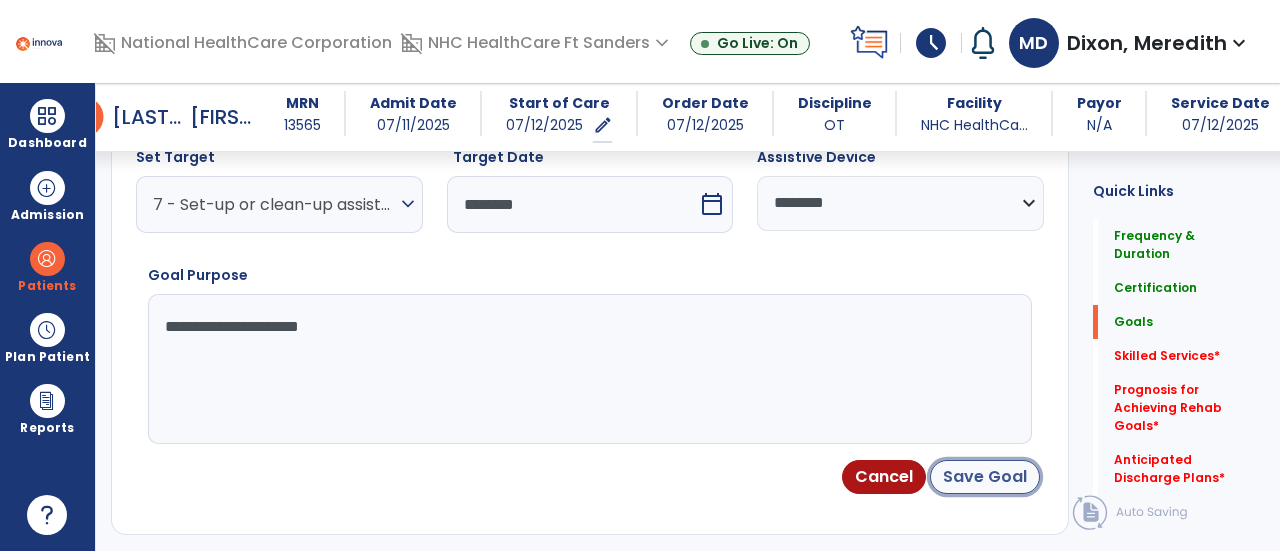 click on "Save Goal" at bounding box center [985, 477] 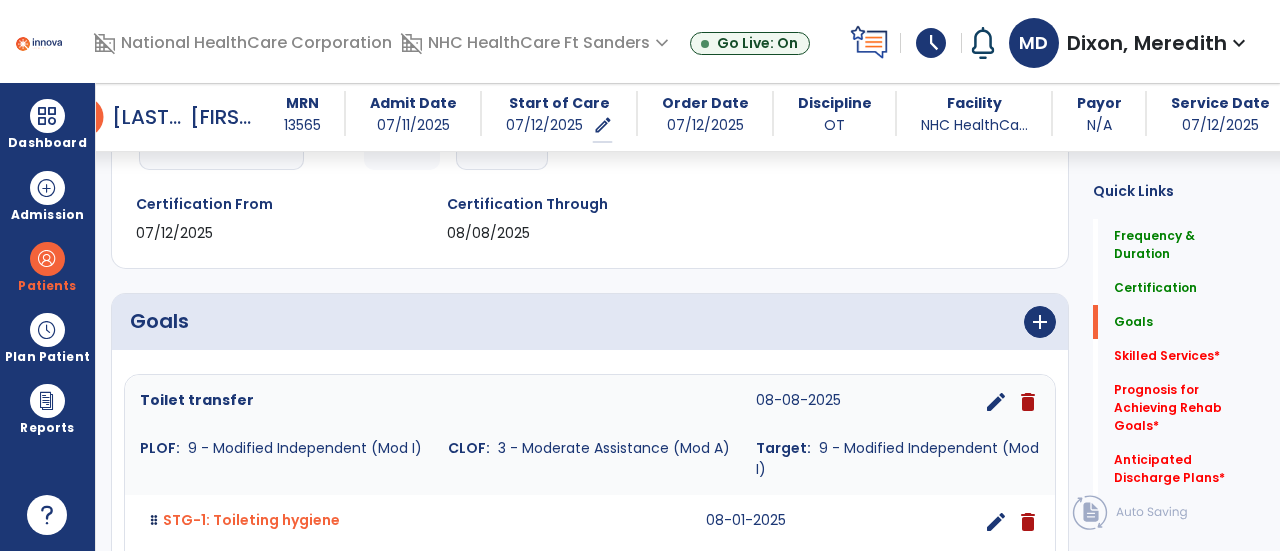 scroll, scrollTop: 338, scrollLeft: 0, axis: vertical 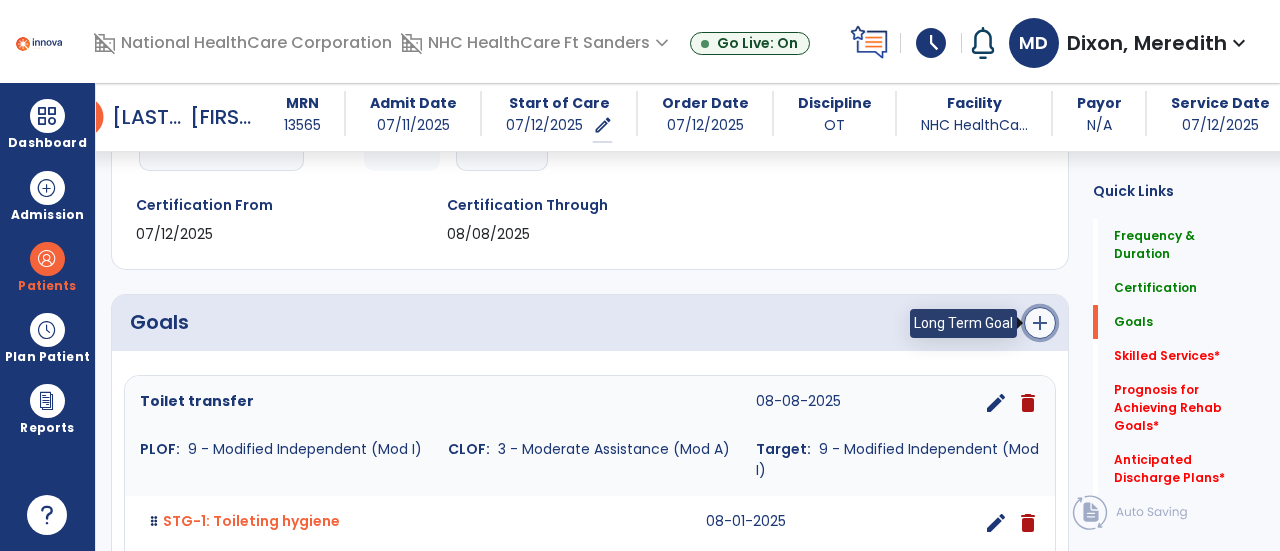 click on "add" at bounding box center [1040, 323] 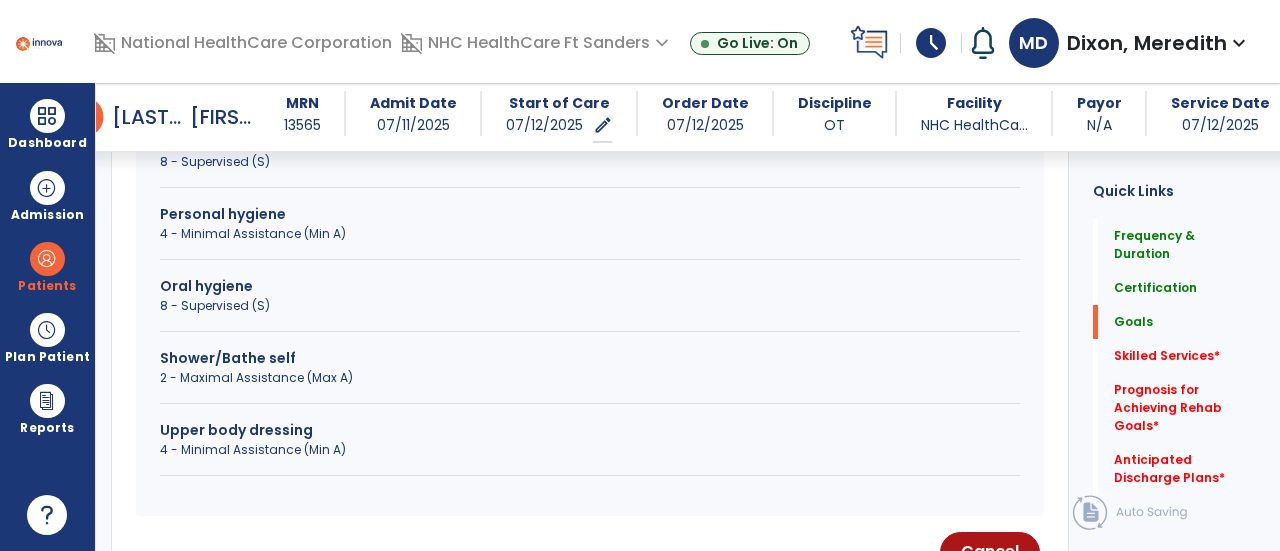 scroll, scrollTop: 957, scrollLeft: 0, axis: vertical 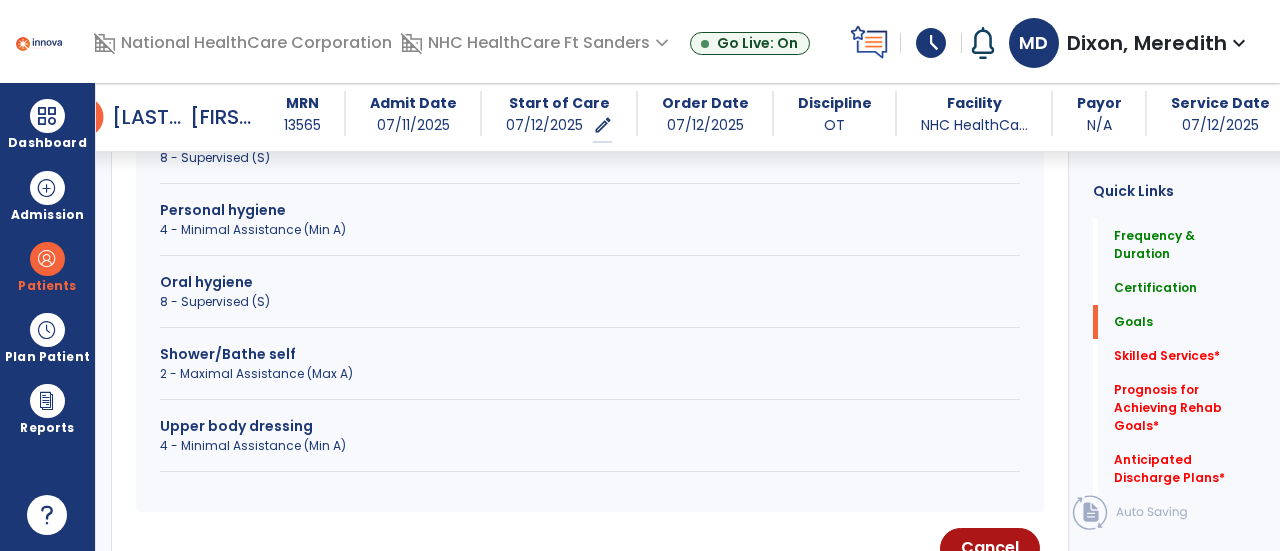 click on "2 - Maximal Assistance (Max A)" at bounding box center [590, 374] 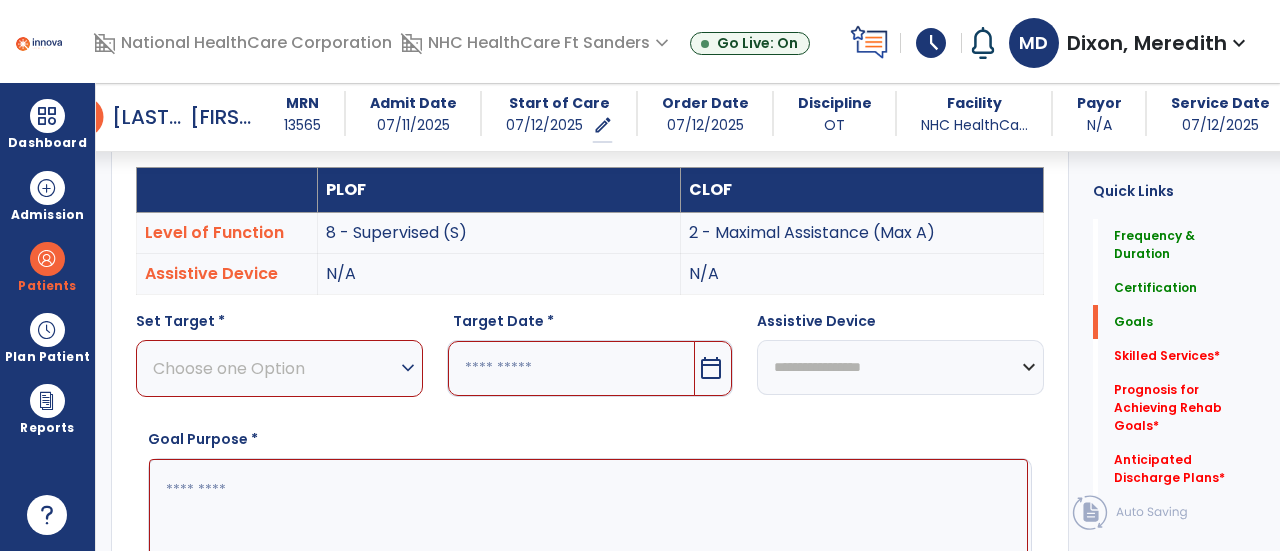 scroll, scrollTop: 579, scrollLeft: 0, axis: vertical 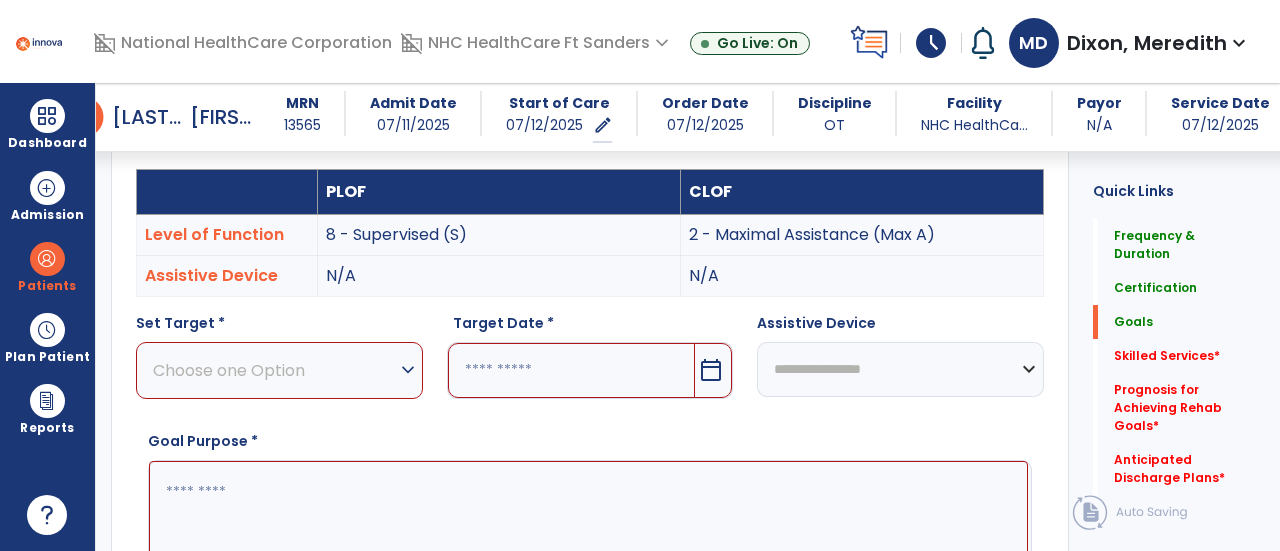 click on "Choose one Option" at bounding box center [274, 370] 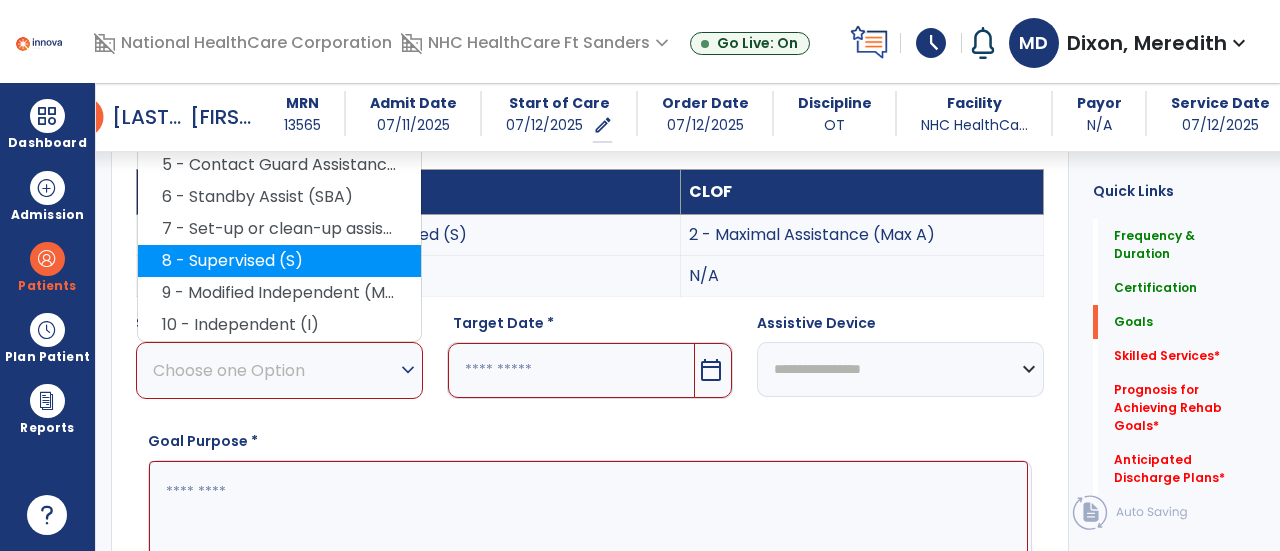 click on "8 - Supervised (S)" at bounding box center [279, 261] 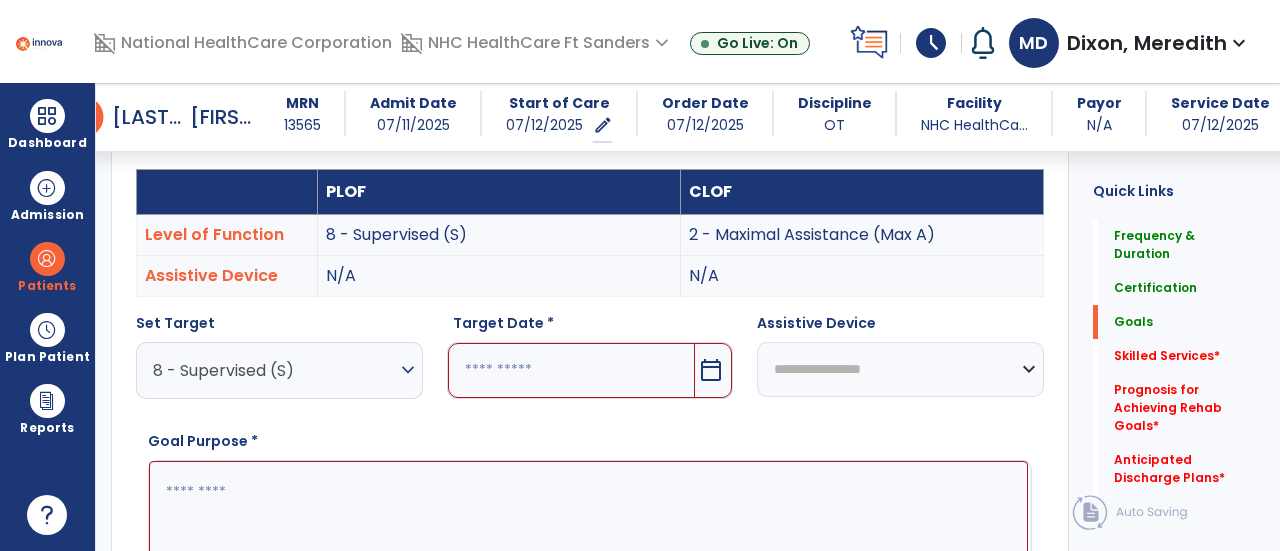 click on "calendar_today" at bounding box center [711, 370] 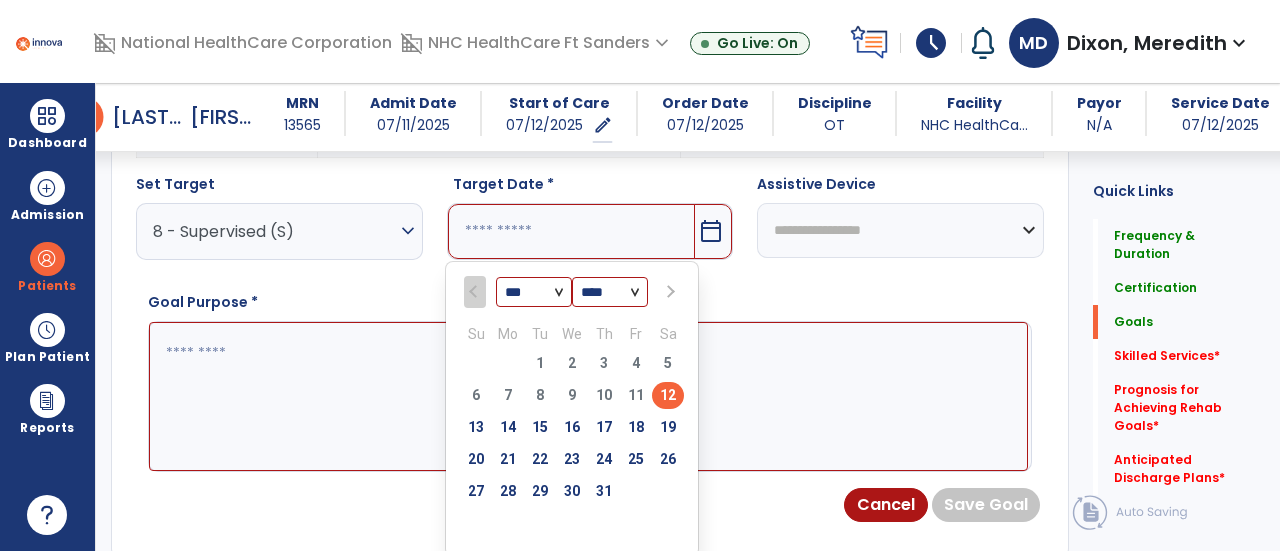 scroll, scrollTop: 721, scrollLeft: 0, axis: vertical 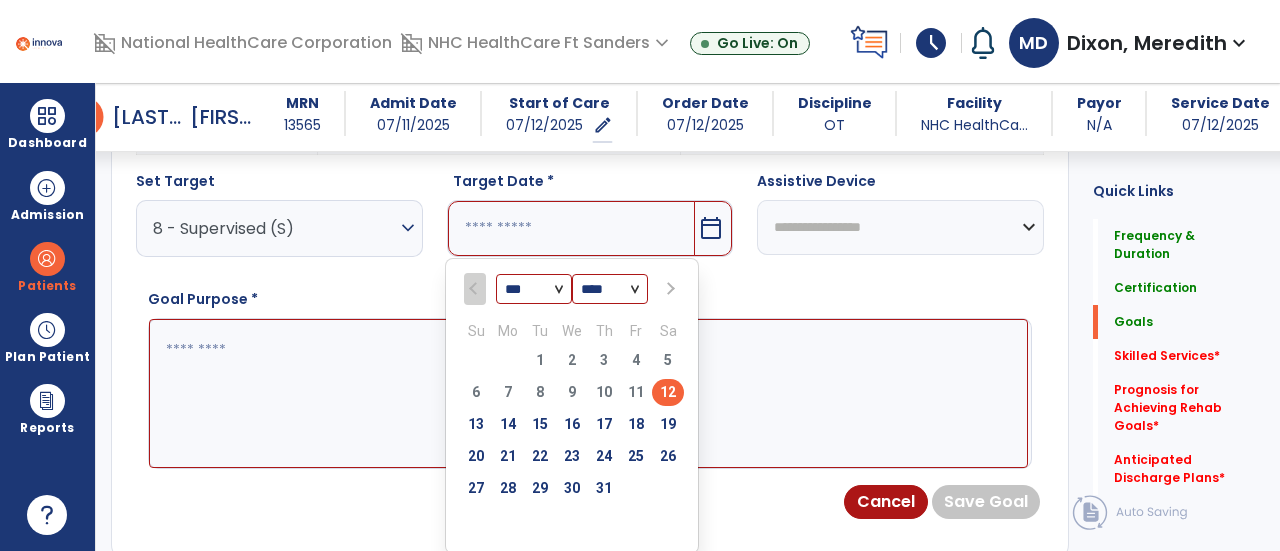 click at bounding box center [668, 288] 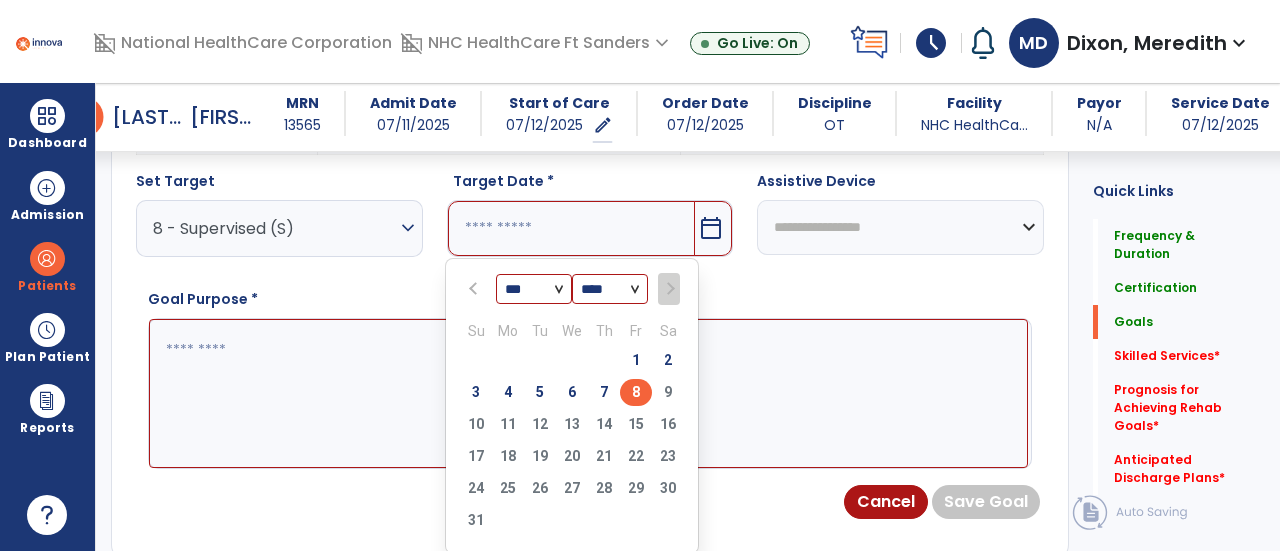 click on "8" at bounding box center (636, 392) 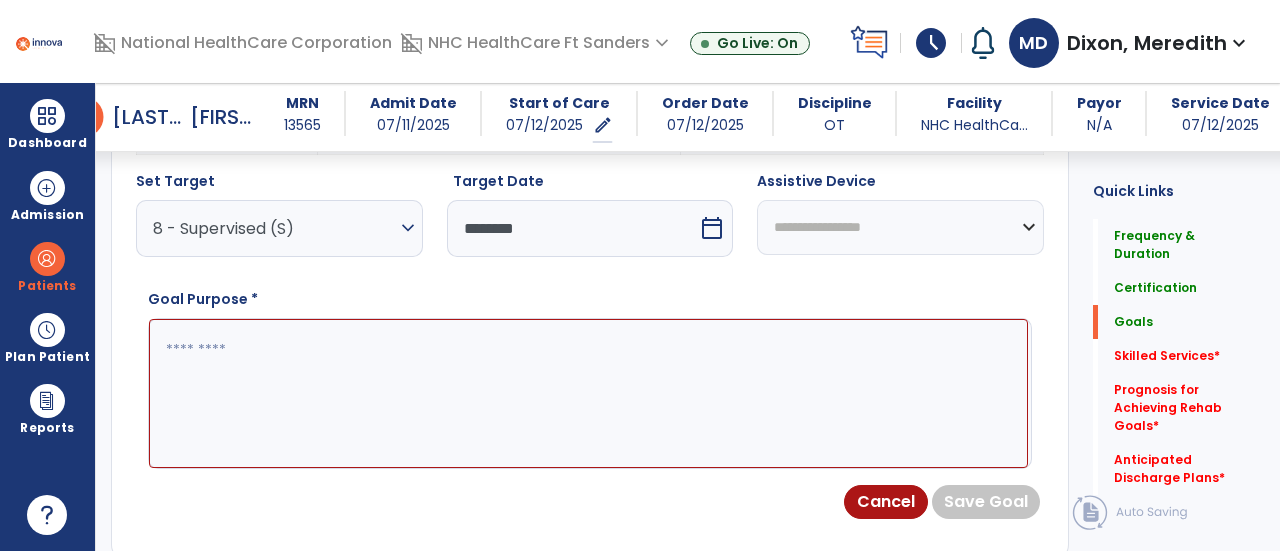 click on "**********" at bounding box center [900, 227] 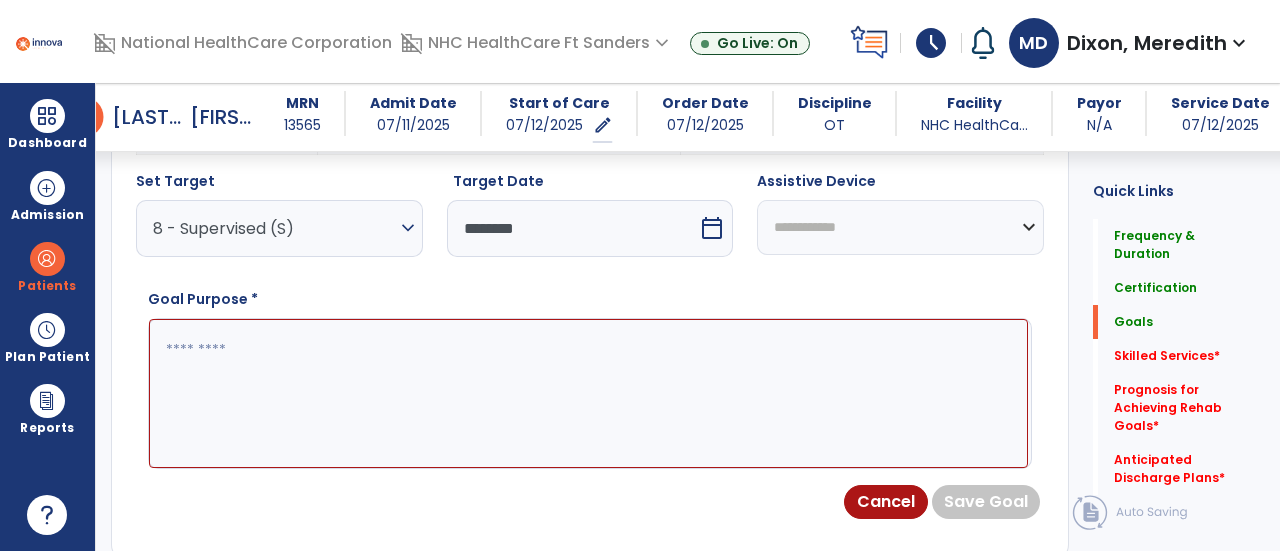 click on "**********" at bounding box center (900, 227) 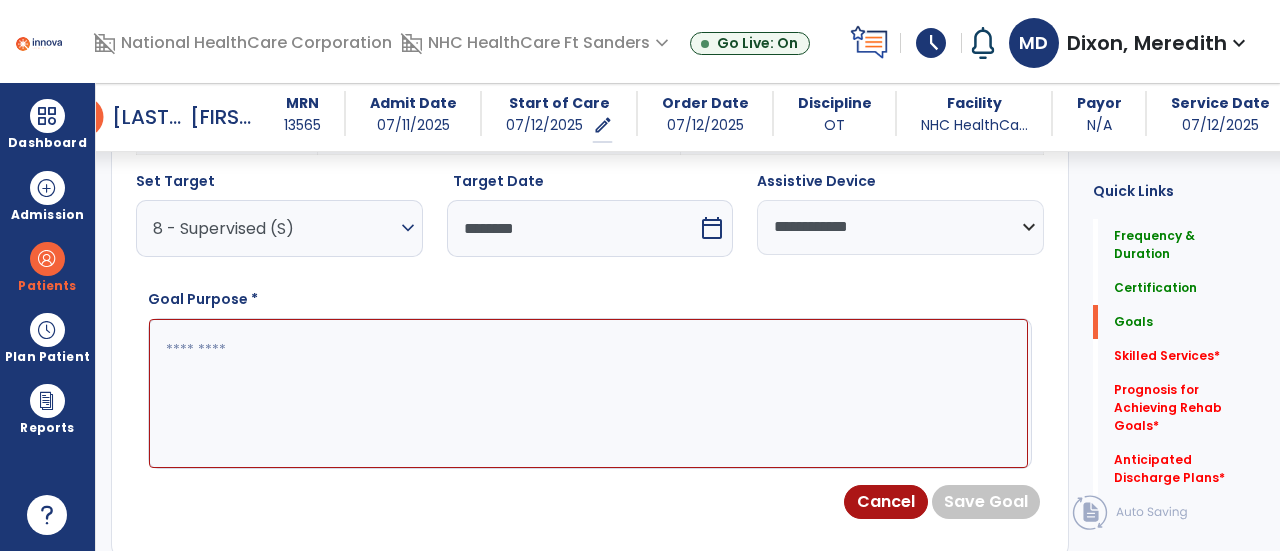 click at bounding box center [588, 393] 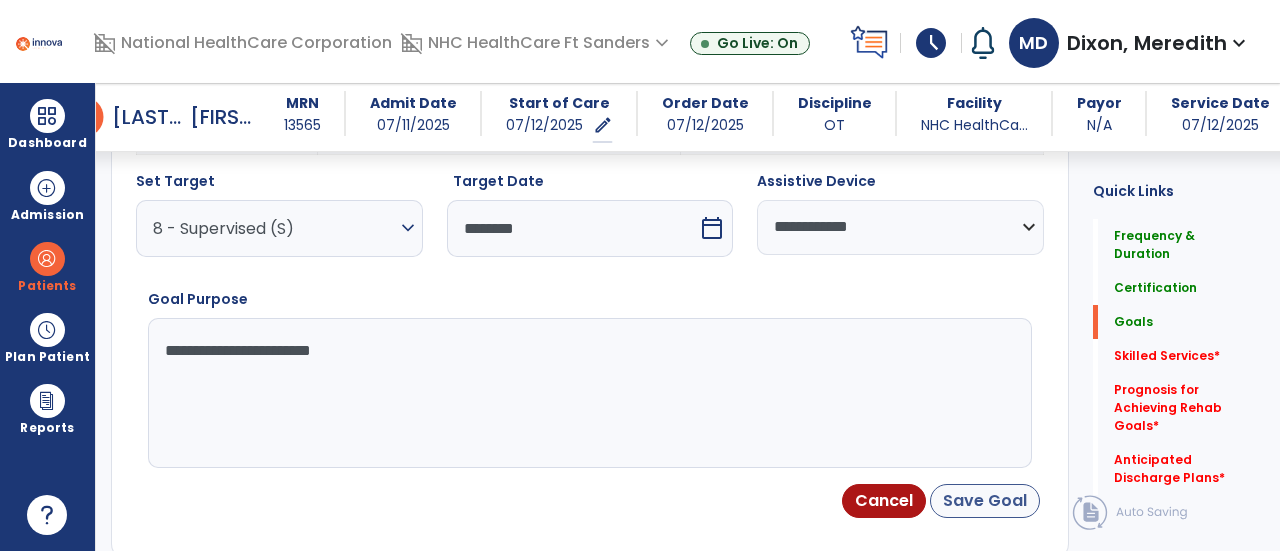 type on "**********" 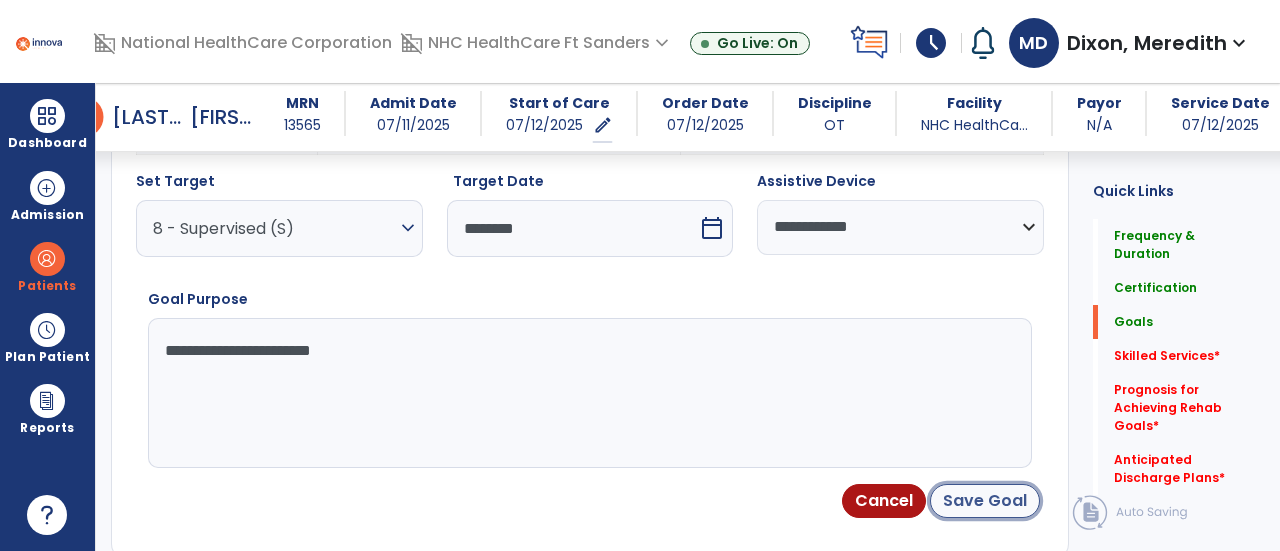 click on "Save Goal" at bounding box center [985, 501] 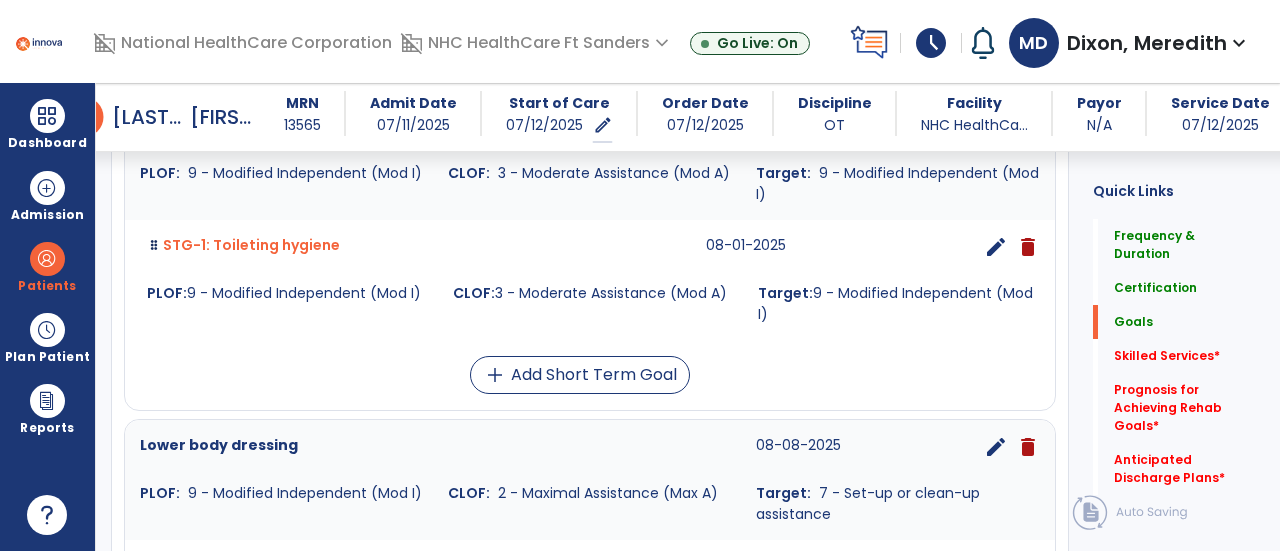 click on "Toilet transfer 08-08-2025 edit delete PLOF: 9 - Modified Independent (Mod I) CLOF: 3 - Moderate Assistance (Mod A) Target: 9 - Modified Independent (Mod I) STG-1: Toileting hygiene 08-01-2025 edit delete PLOF: 9 - Modified Independent (Mod I) CLOF: 3 - Moderate Assistance (Mod A) Target: 9 - Modified Independent (Mod I) add Add Short Term Goal" at bounding box center [590, 255] 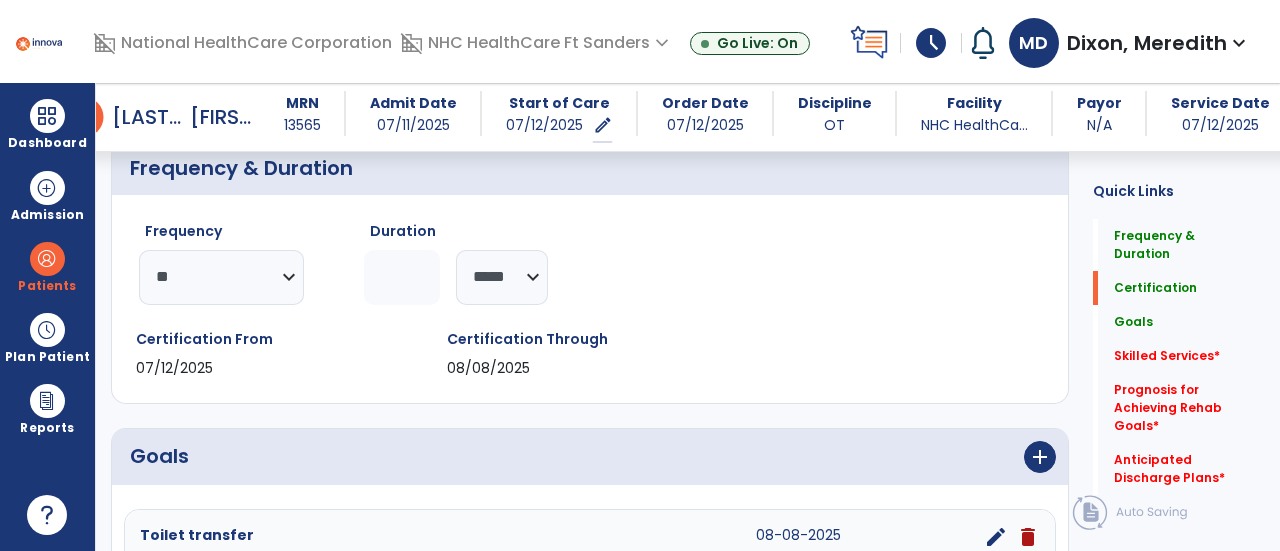 scroll, scrollTop: 200, scrollLeft: 0, axis: vertical 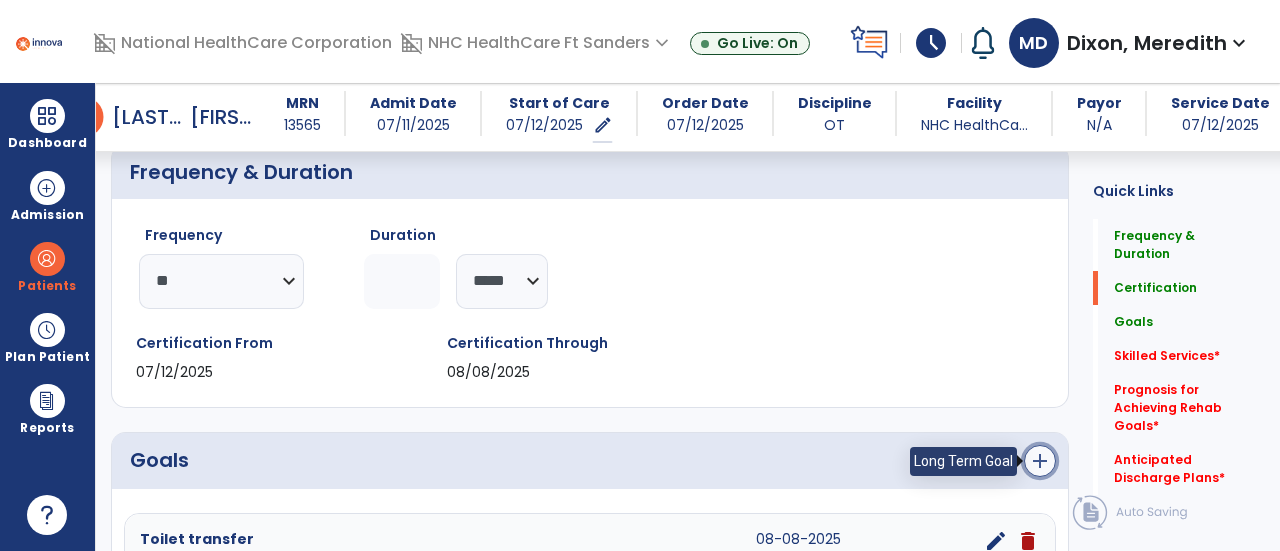 click on "add" at bounding box center (1040, 461) 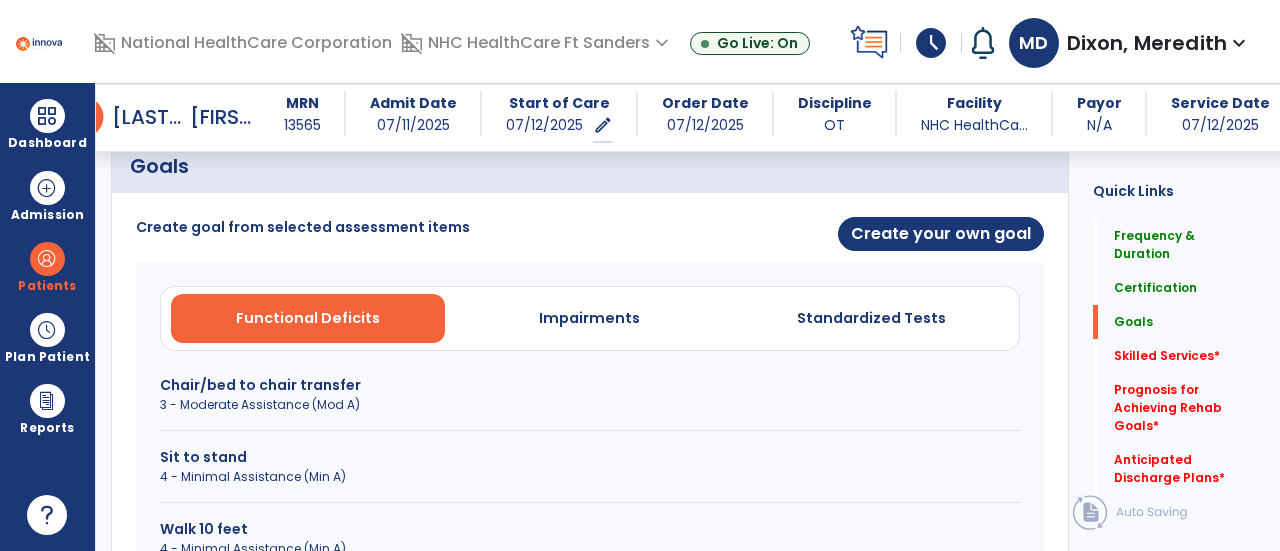 scroll, scrollTop: 498, scrollLeft: 0, axis: vertical 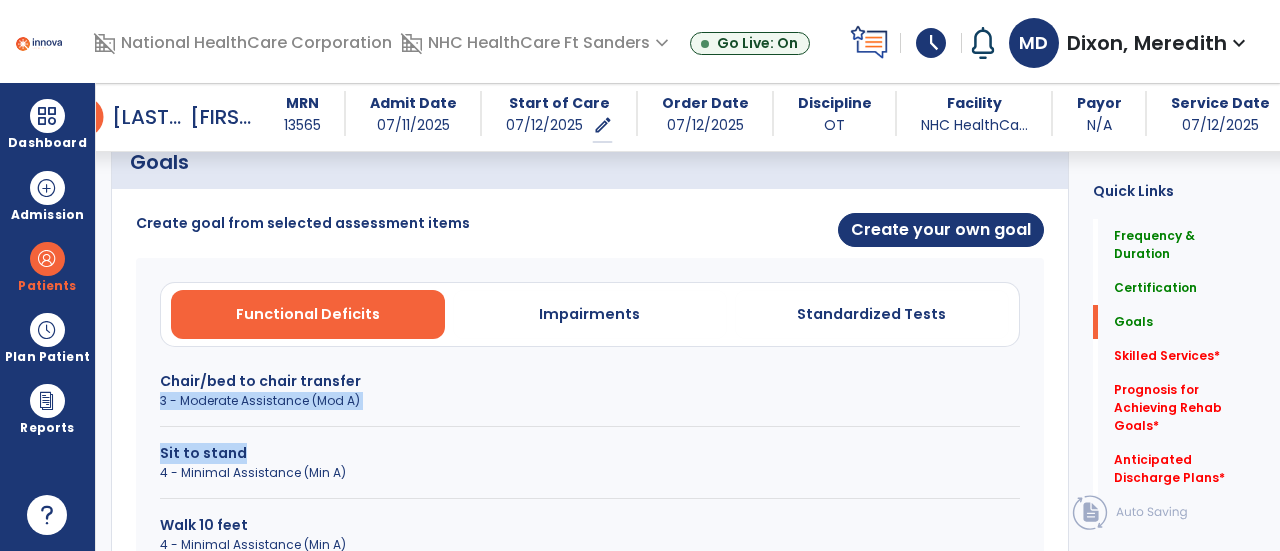 drag, startPoint x: 743, startPoint y: 340, endPoint x: 763, endPoint y: 429, distance: 91.21951 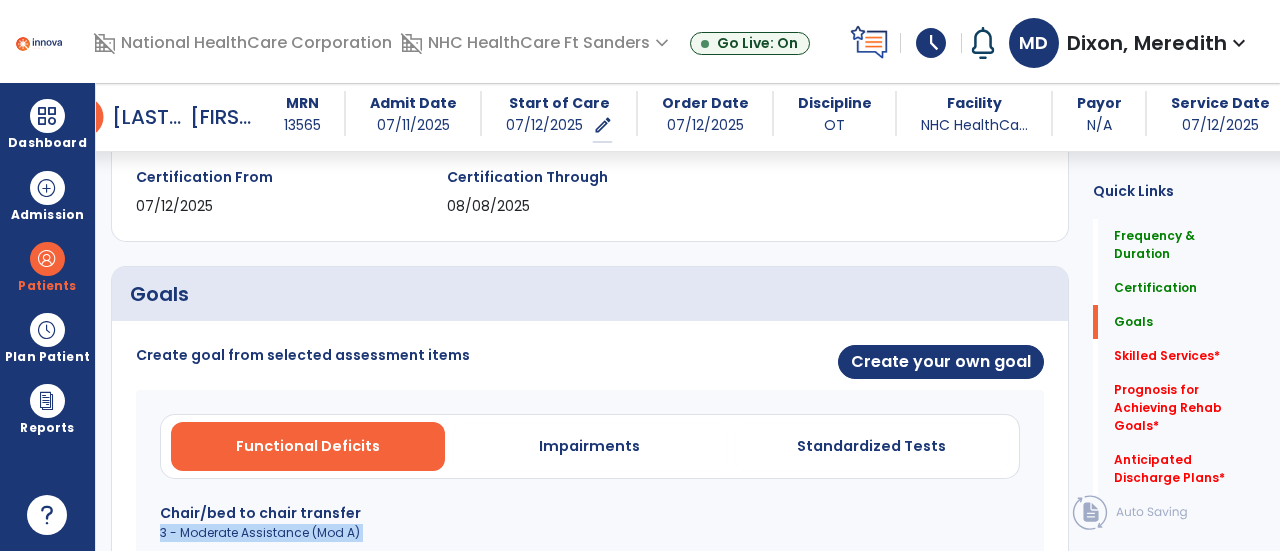scroll, scrollTop: 364, scrollLeft: 0, axis: vertical 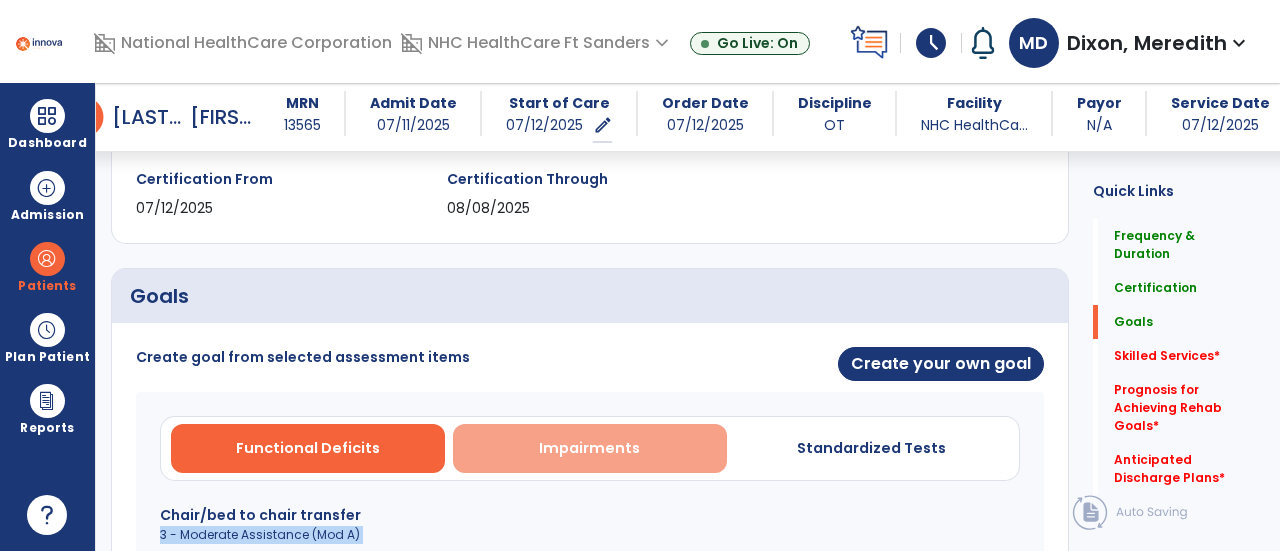 click on "Impairments" at bounding box center (589, 448) 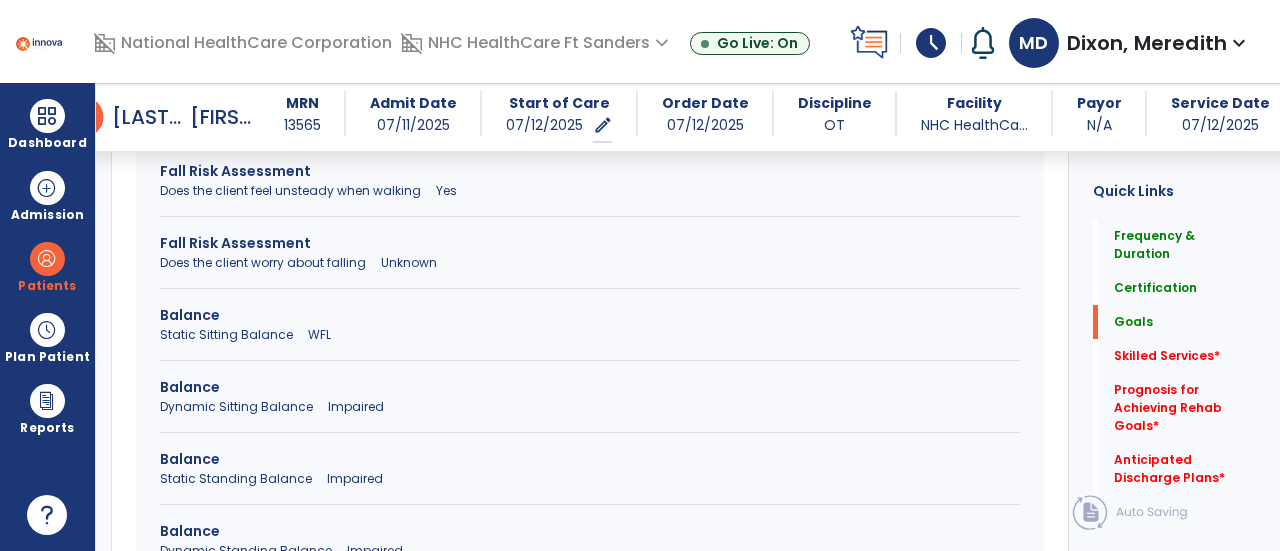 scroll, scrollTop: 926, scrollLeft: 0, axis: vertical 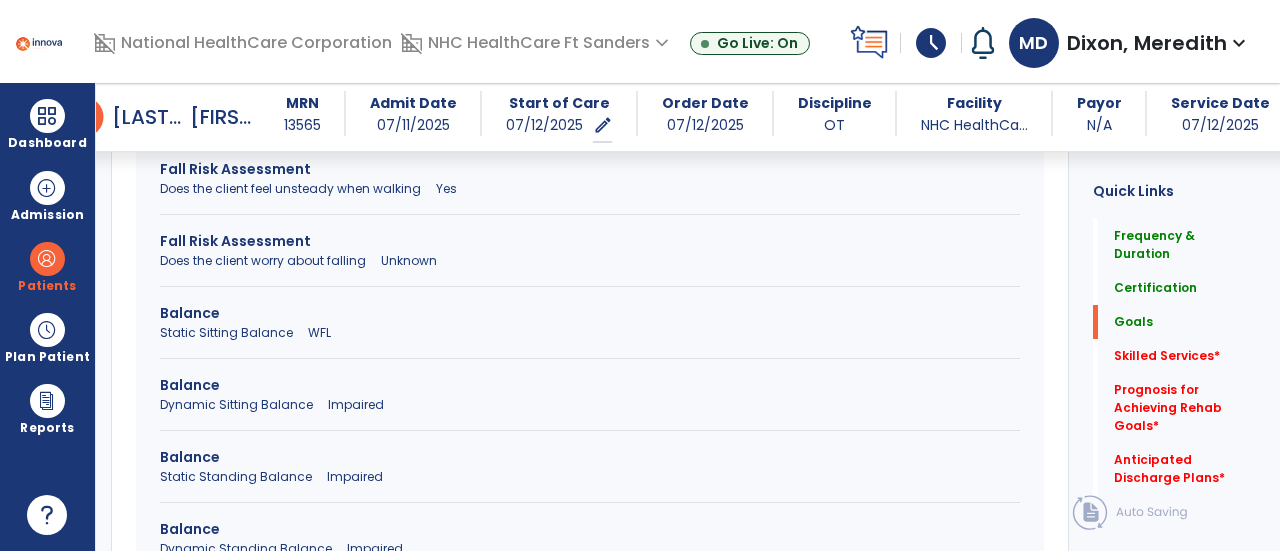 click on "Dynamic Sitting Balance      Impaired" at bounding box center (590, 405) 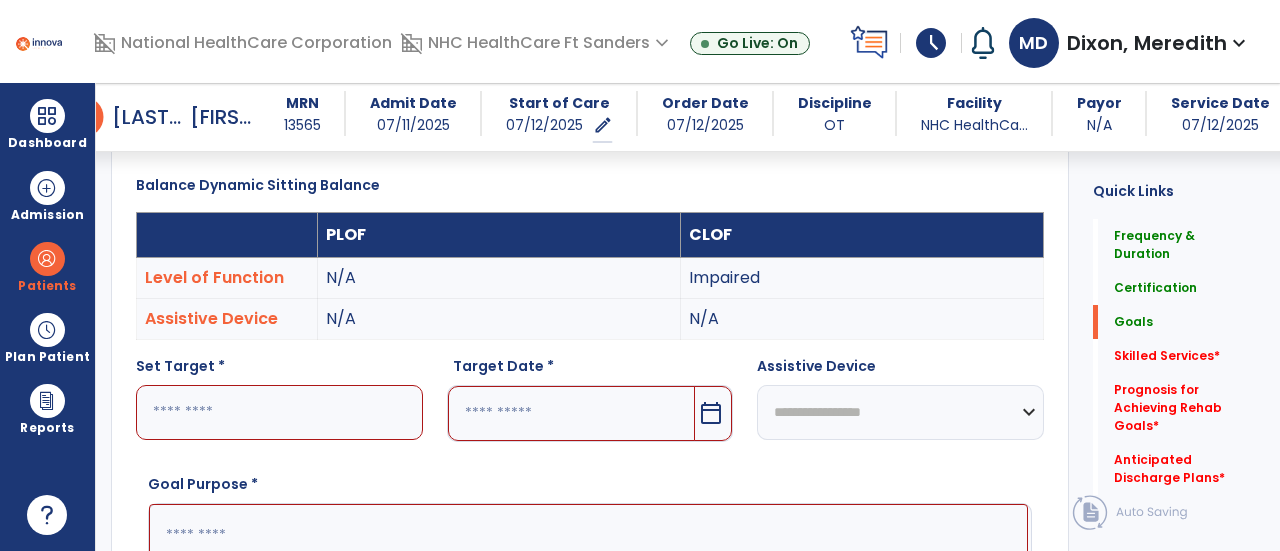 scroll, scrollTop: 536, scrollLeft: 0, axis: vertical 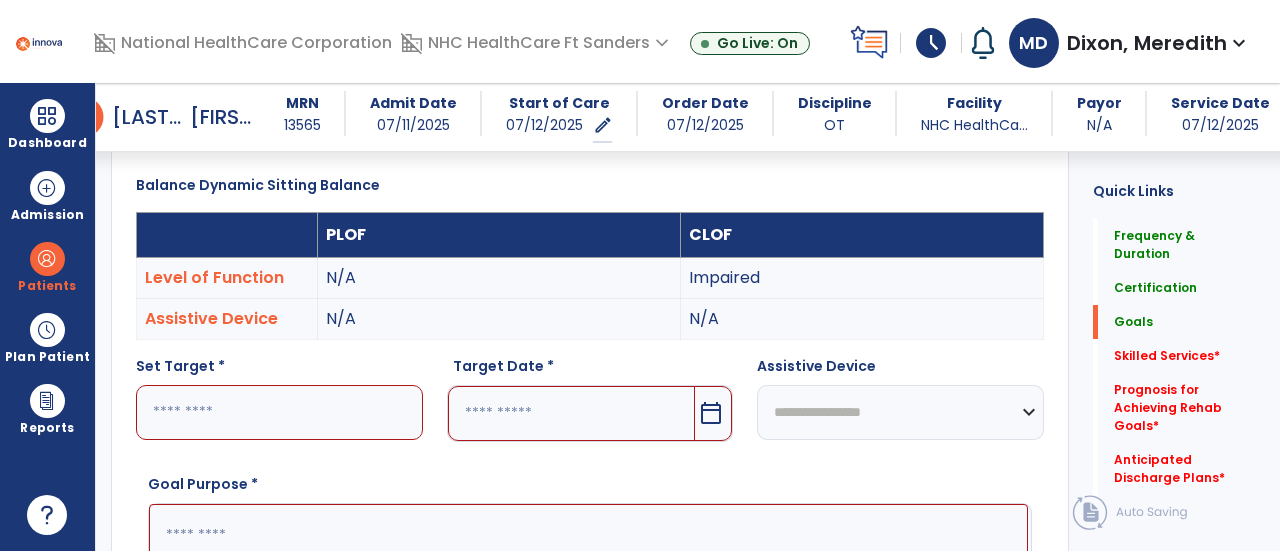 click at bounding box center (279, 412) 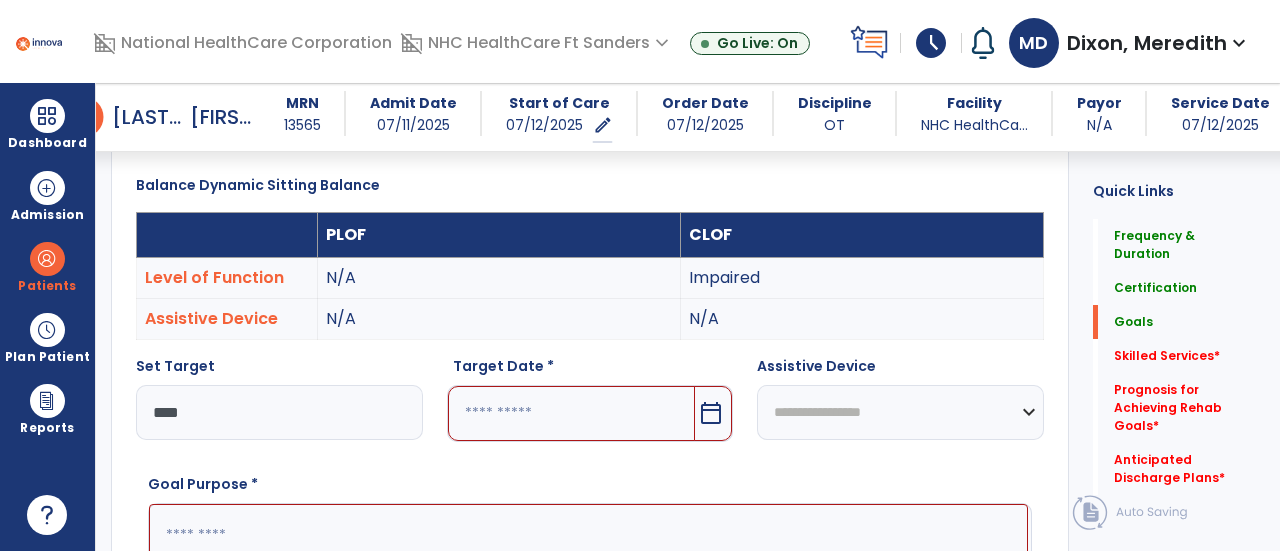 type on "****" 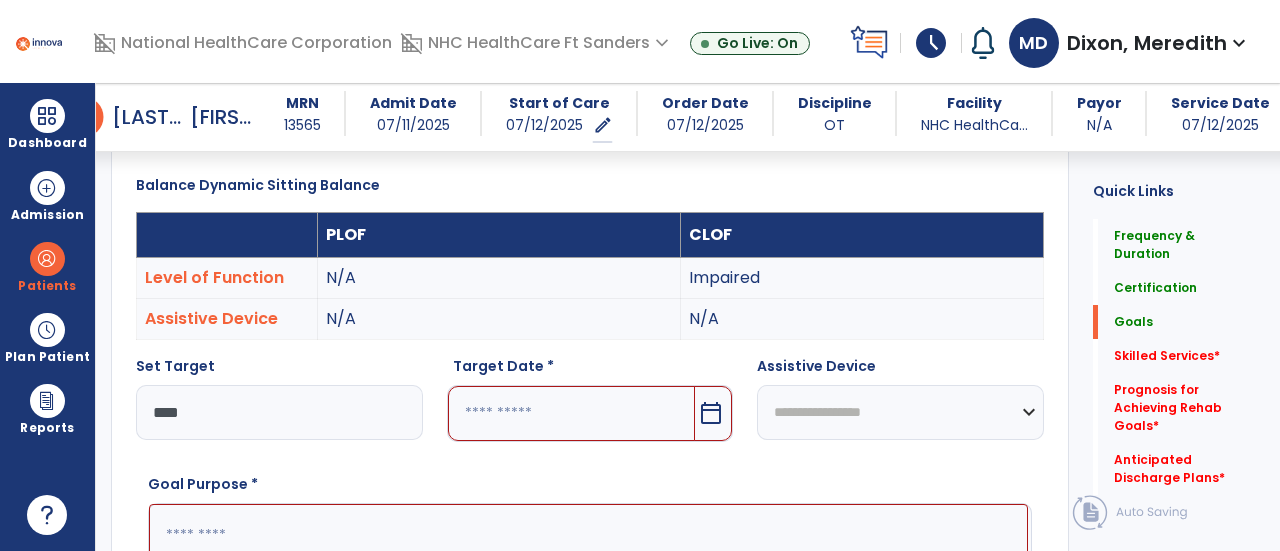 click on "calendar_today" at bounding box center (711, 413) 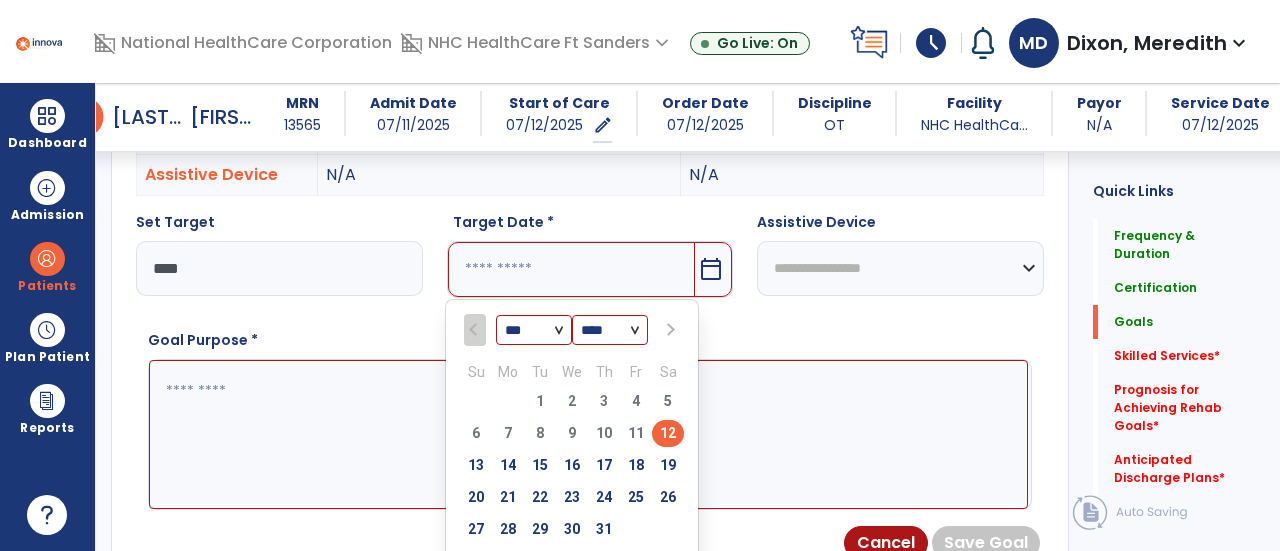 scroll, scrollTop: 683, scrollLeft: 0, axis: vertical 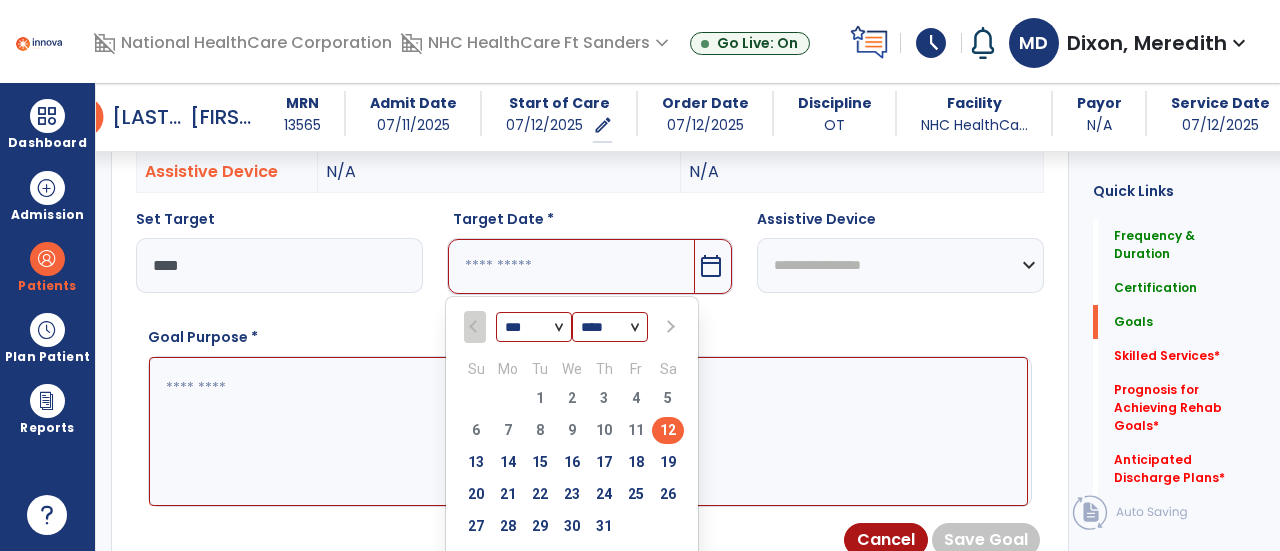 click at bounding box center (669, 327) 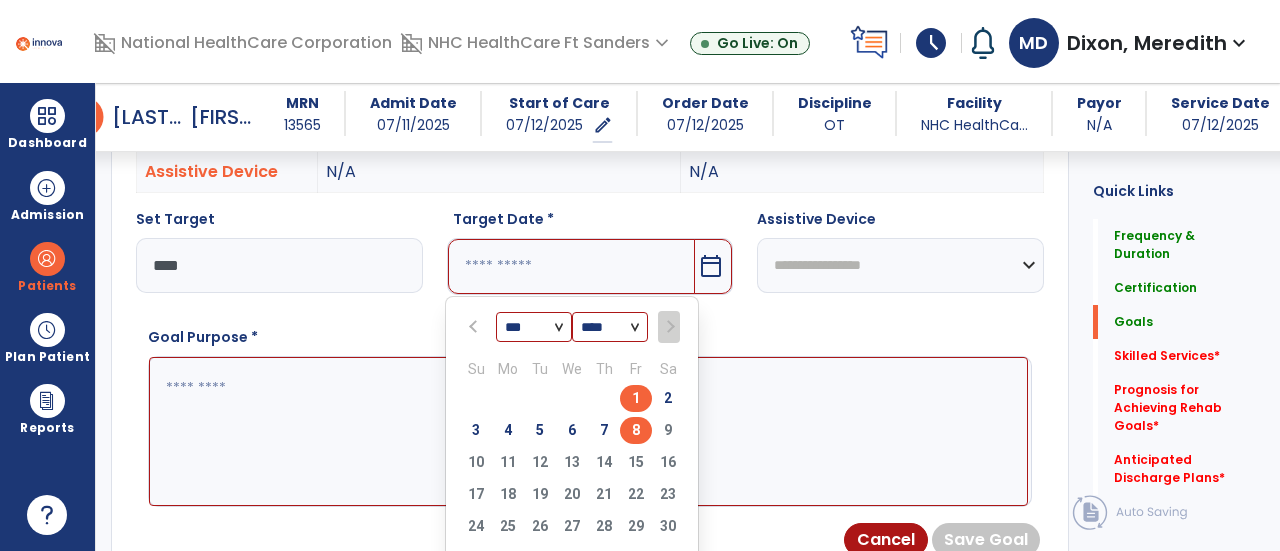click on "8" at bounding box center [636, 430] 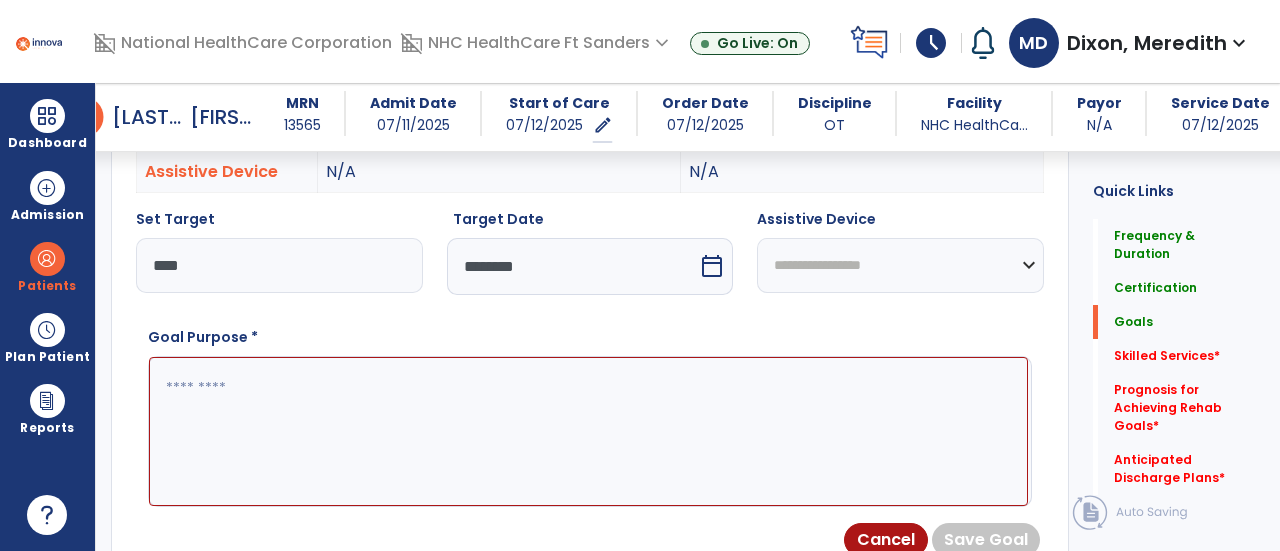 click at bounding box center (588, 431) 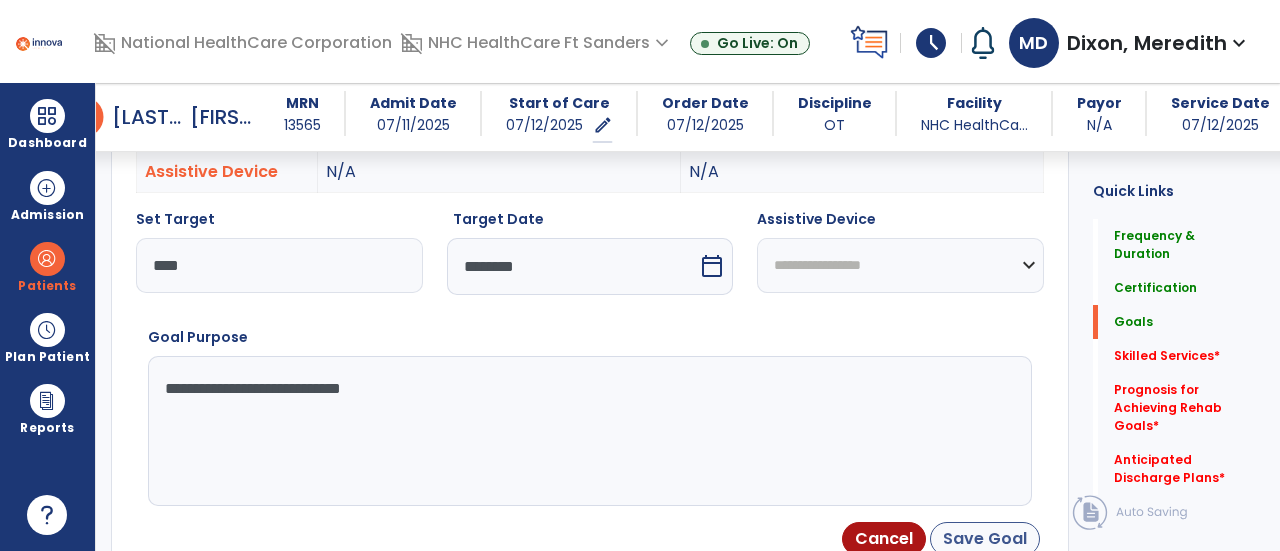 type on "**********" 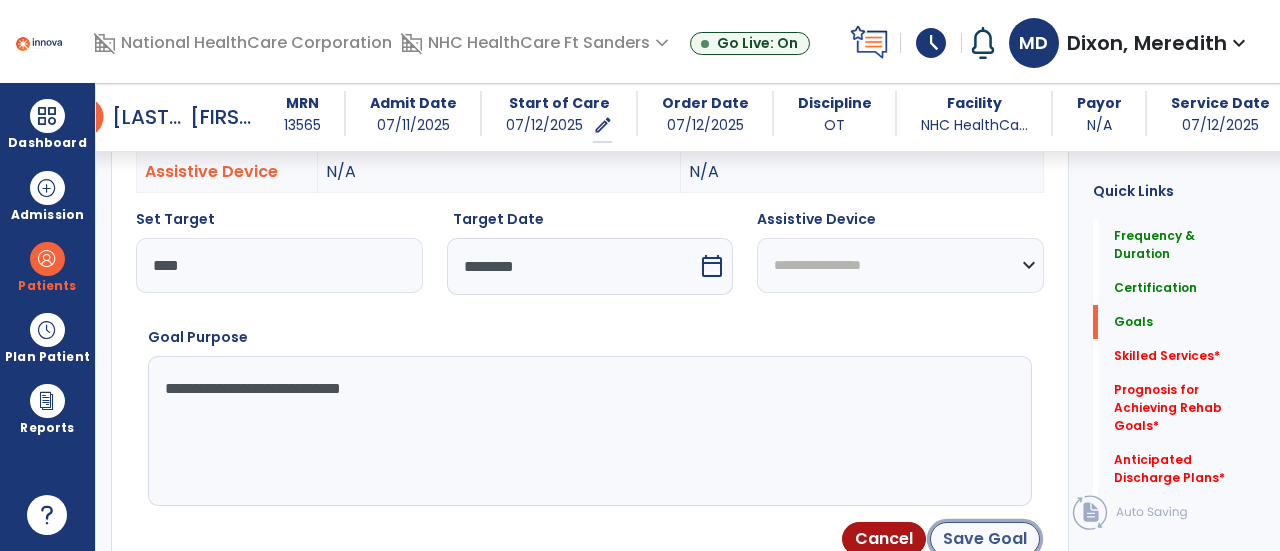 click on "Save Goal" at bounding box center [985, 539] 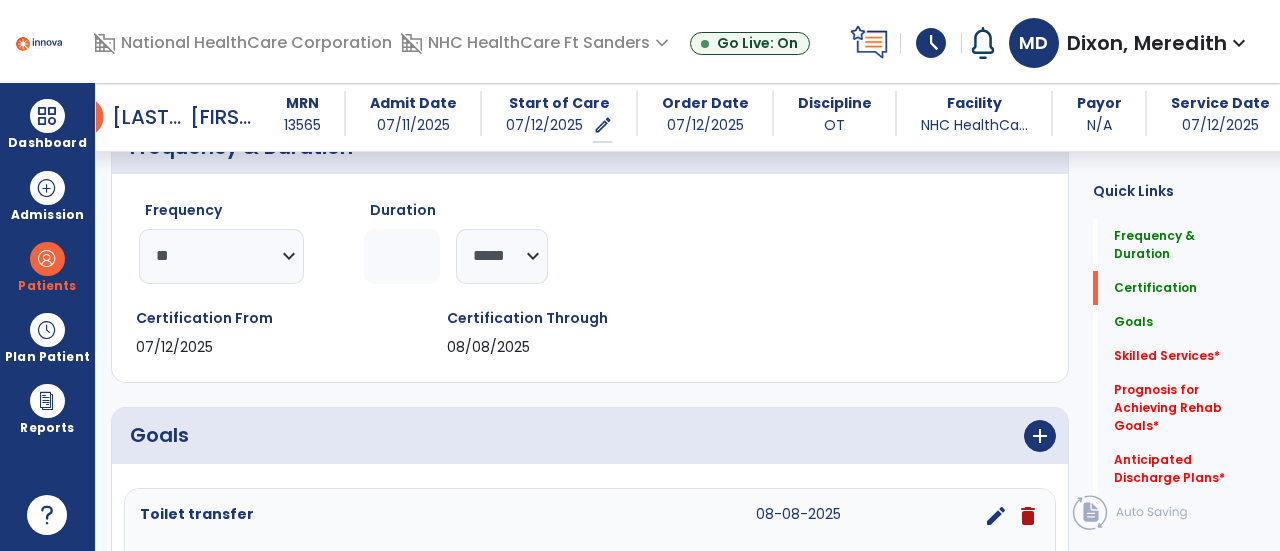 scroll, scrollTop: 257, scrollLeft: 0, axis: vertical 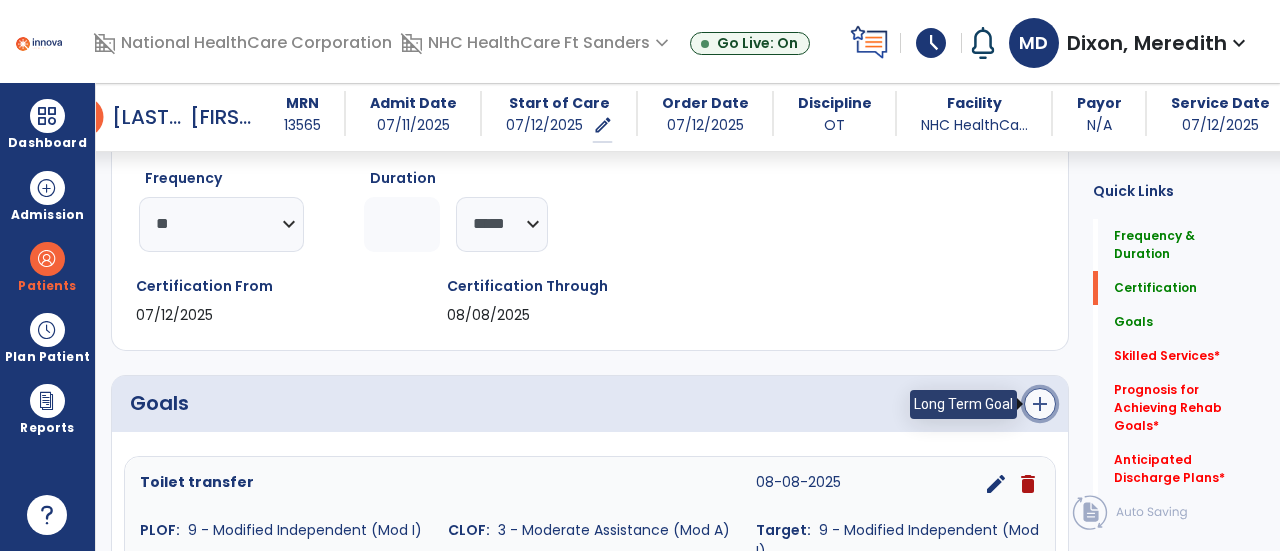 click on "add" at bounding box center [1040, 404] 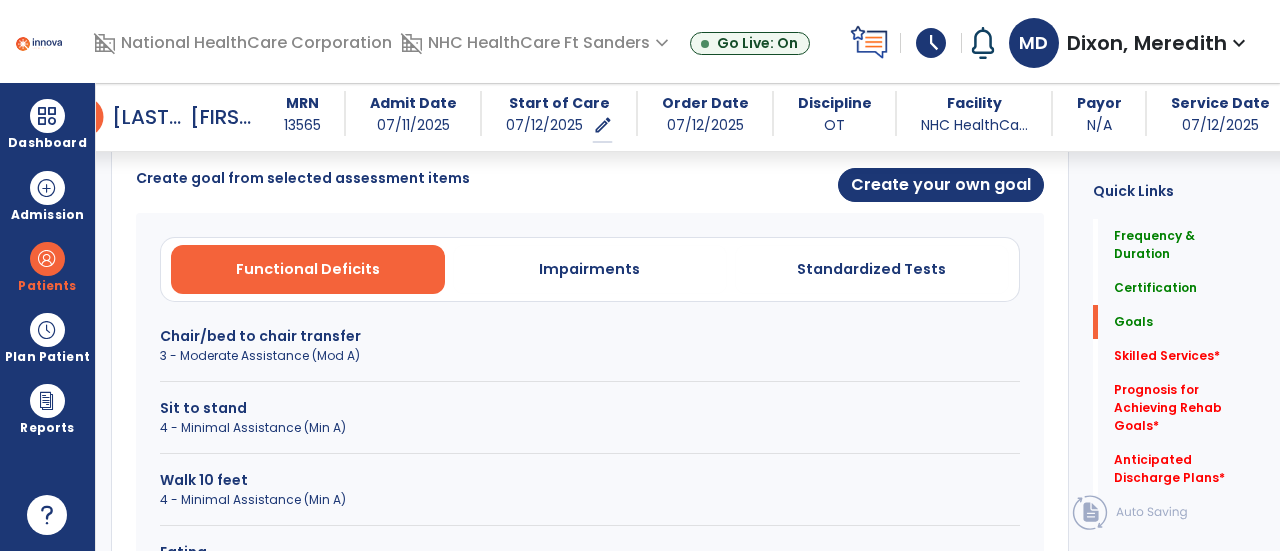 scroll, scrollTop: 554, scrollLeft: 0, axis: vertical 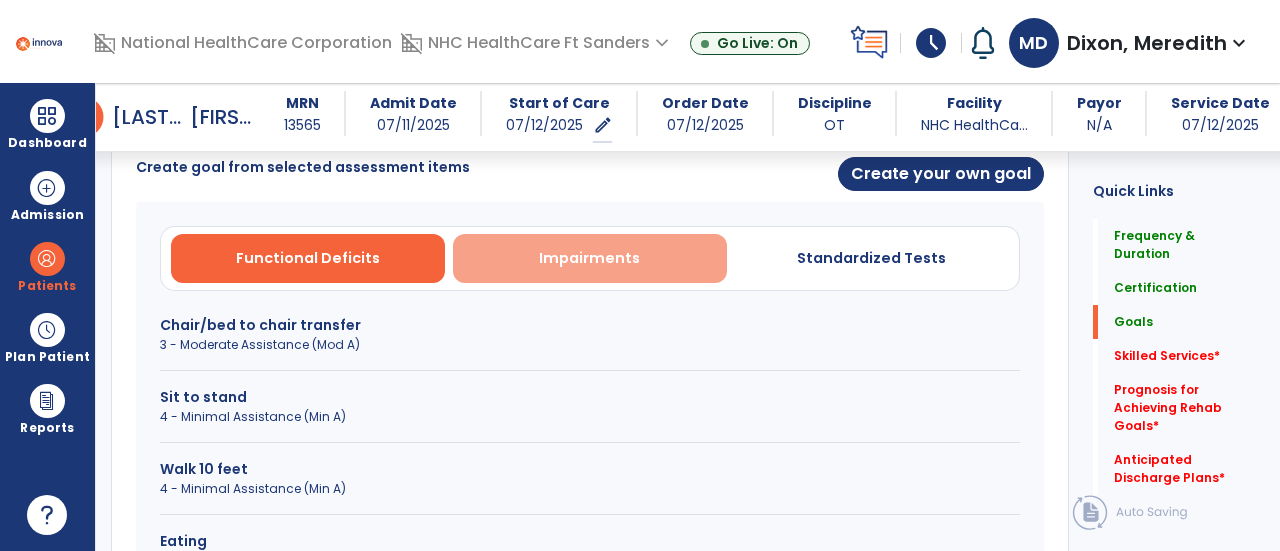 click on "Impairments" at bounding box center [589, 258] 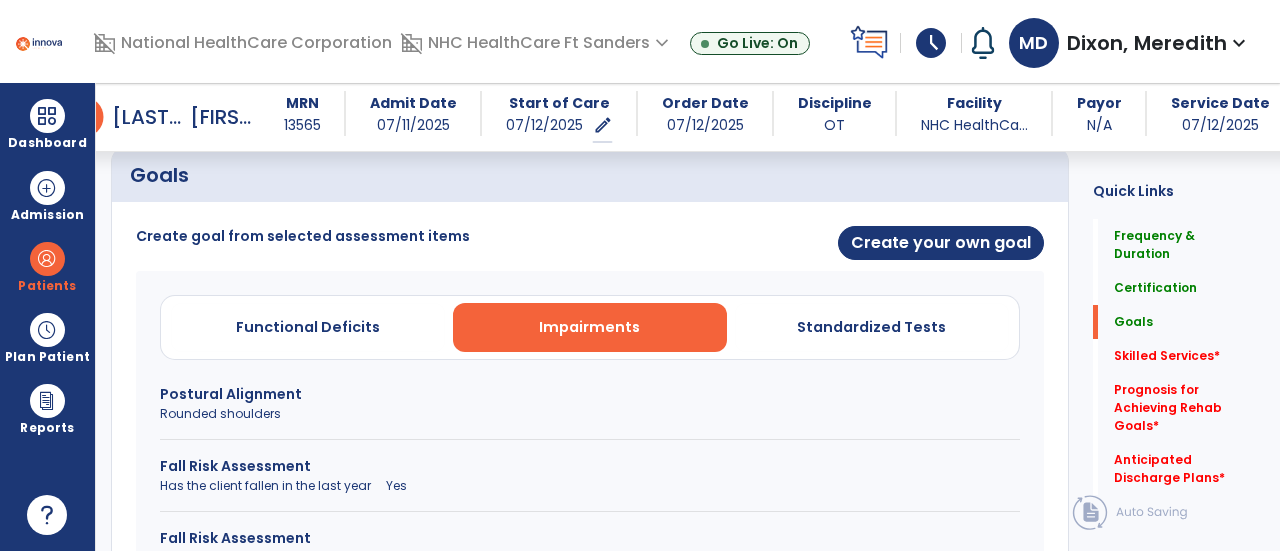 scroll, scrollTop: 484, scrollLeft: 0, axis: vertical 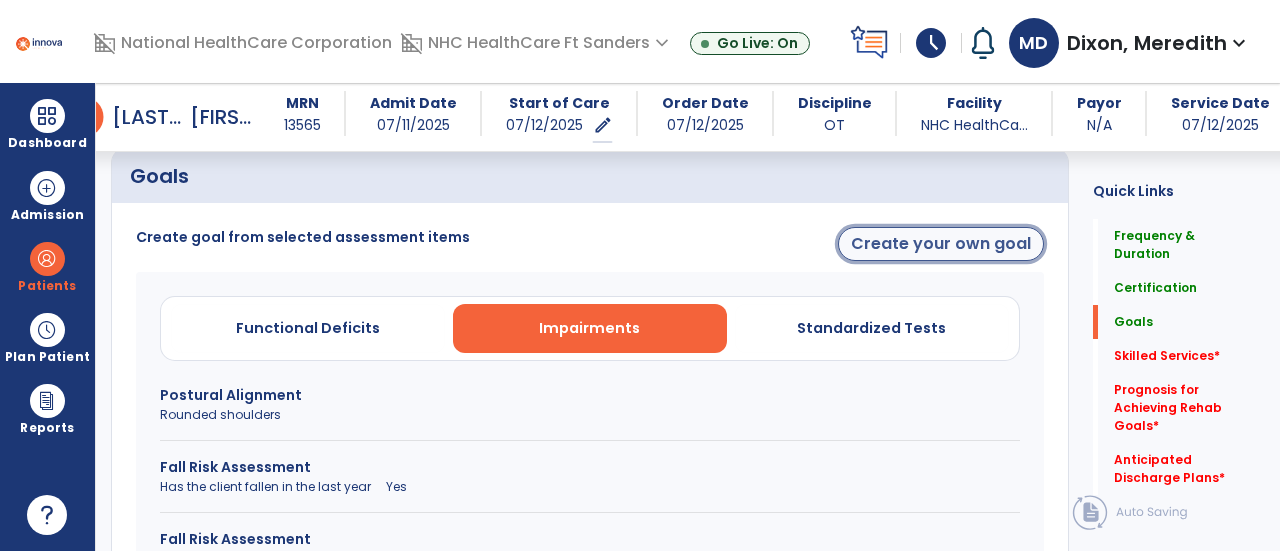 click on "Create your own goal" at bounding box center [941, 244] 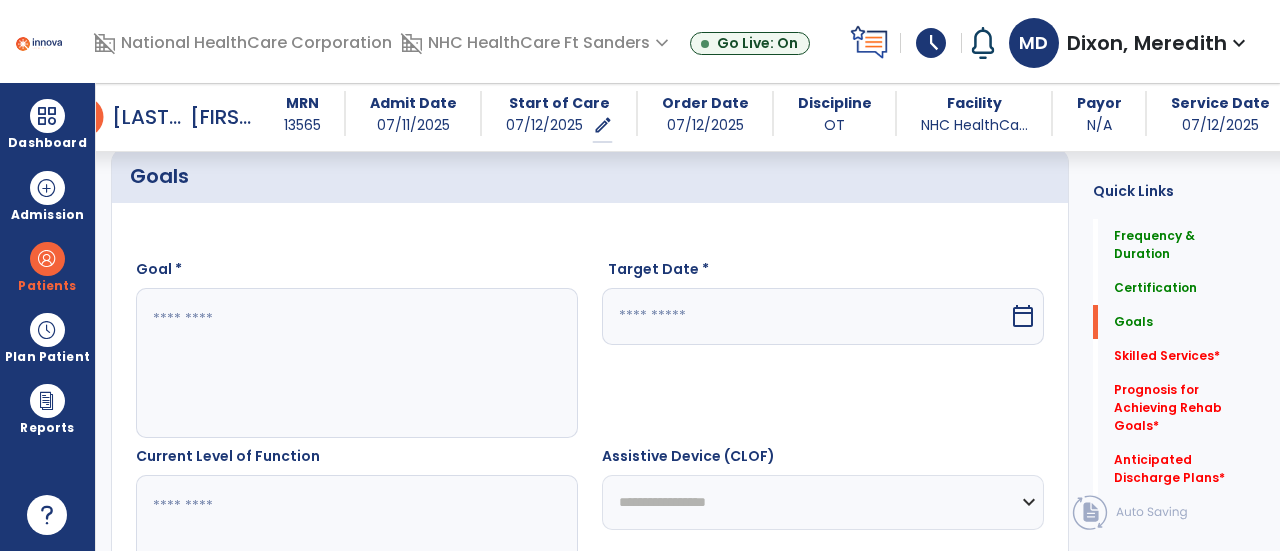 click at bounding box center [356, 363] 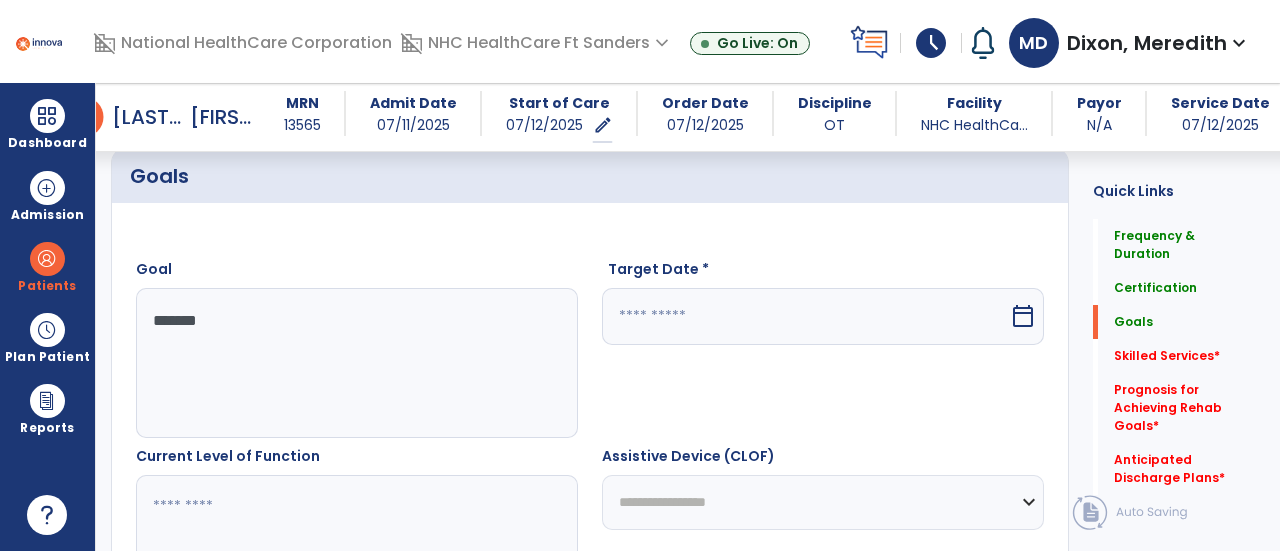 type on "*******" 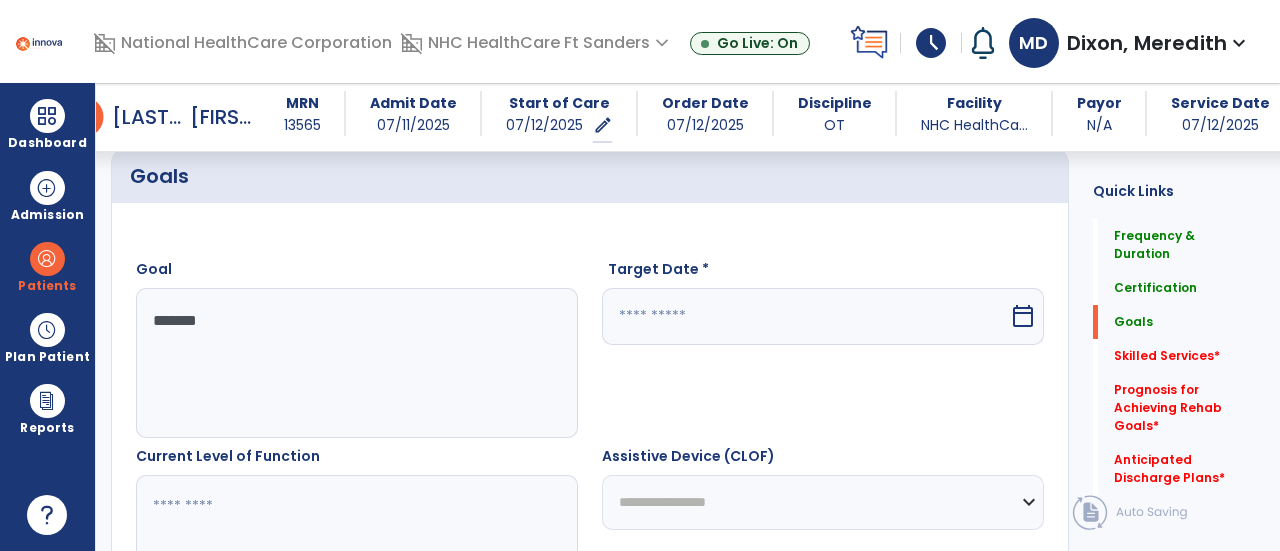 click at bounding box center (805, 316) 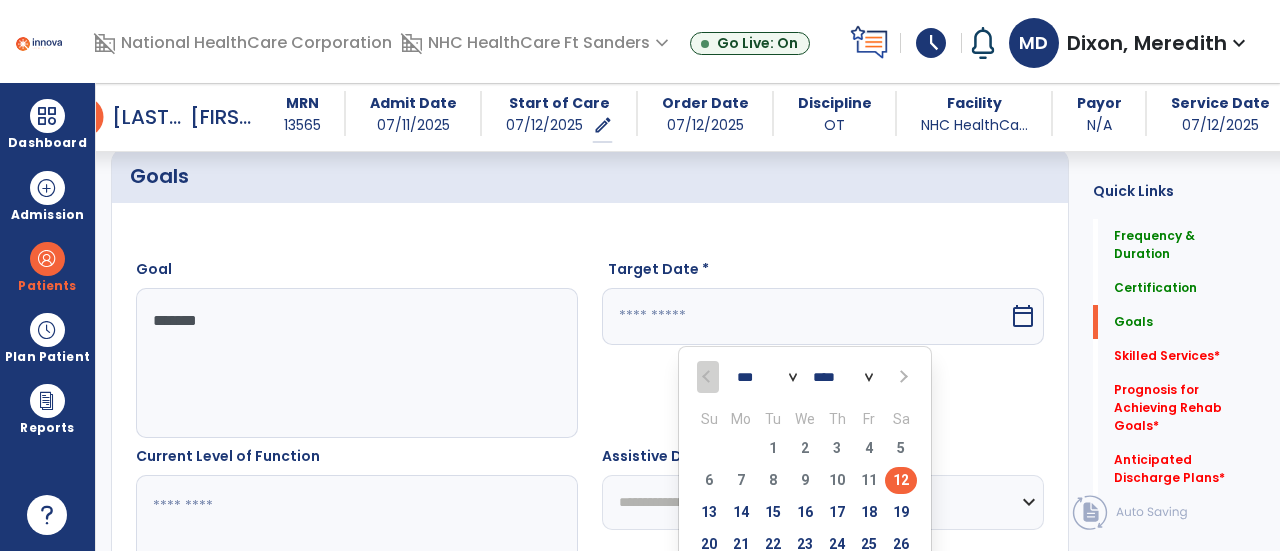 click at bounding box center (901, 376) 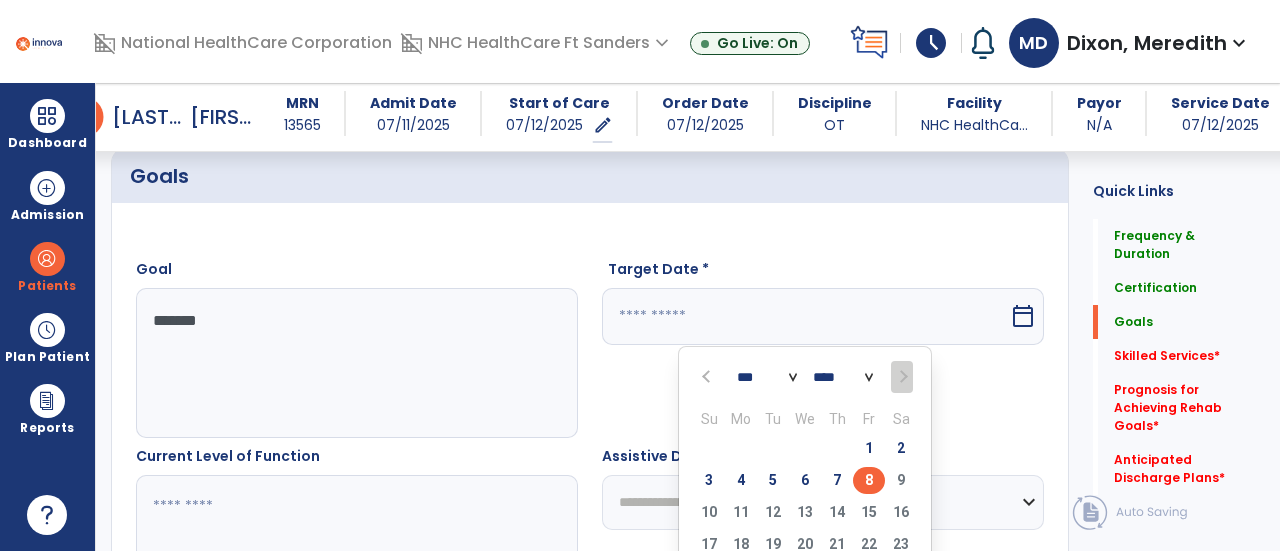 click on "8" at bounding box center [869, 480] 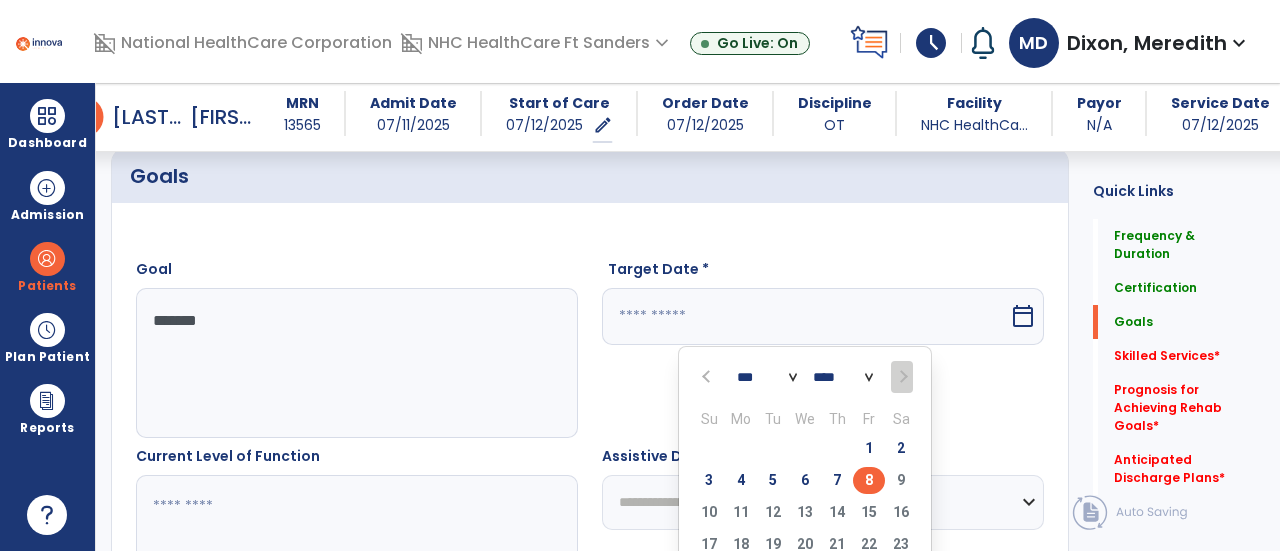 type on "********" 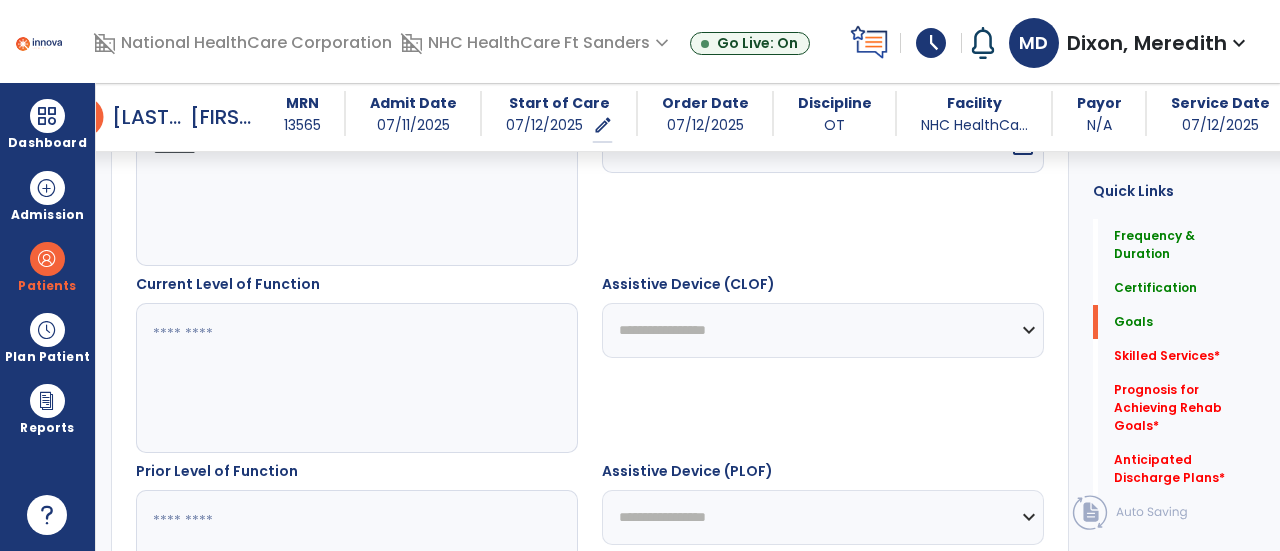scroll, scrollTop: 657, scrollLeft: 0, axis: vertical 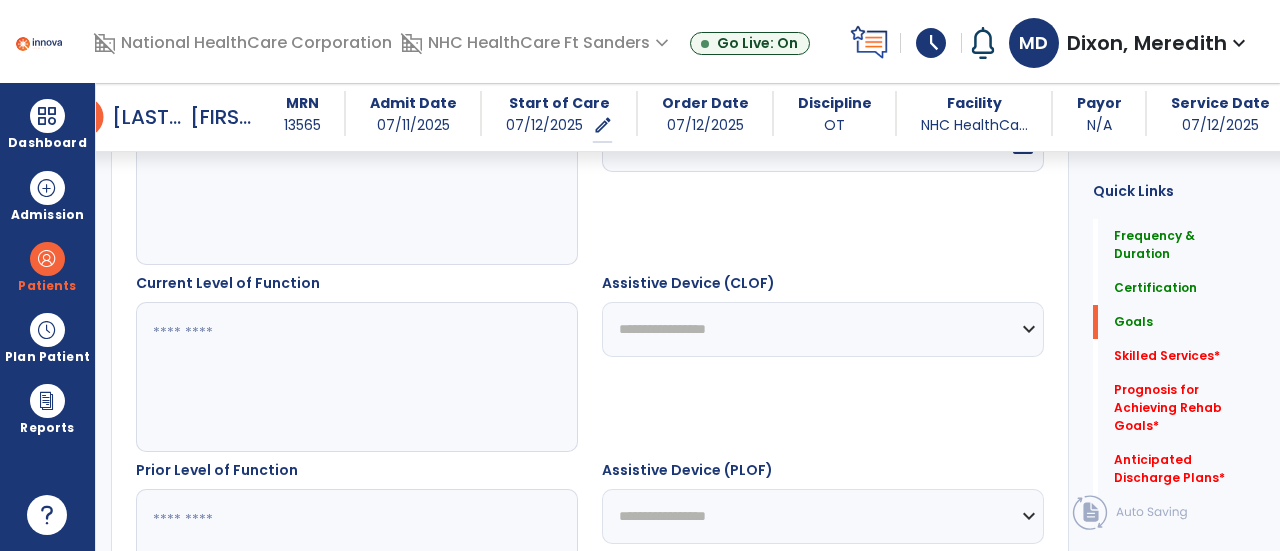 click at bounding box center [356, 377] 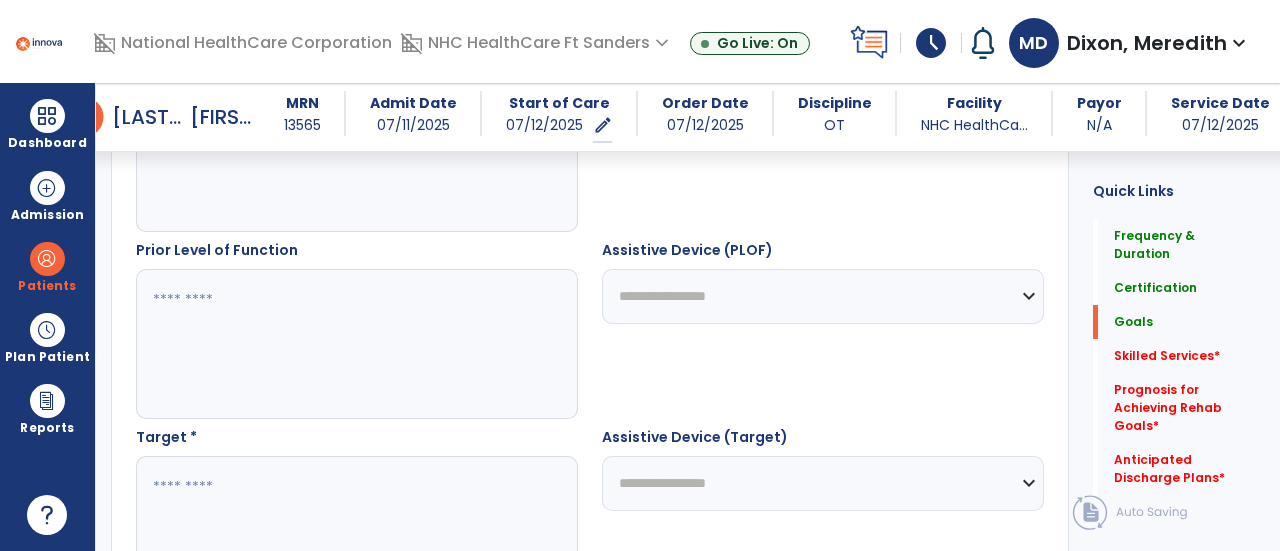 scroll, scrollTop: 884, scrollLeft: 0, axis: vertical 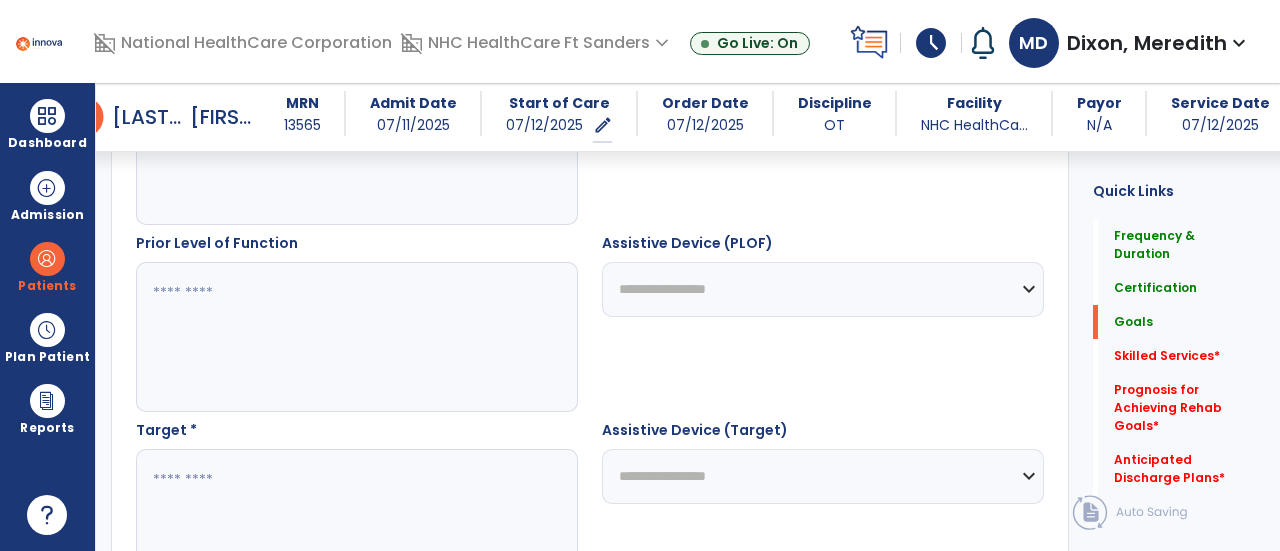 type on "***" 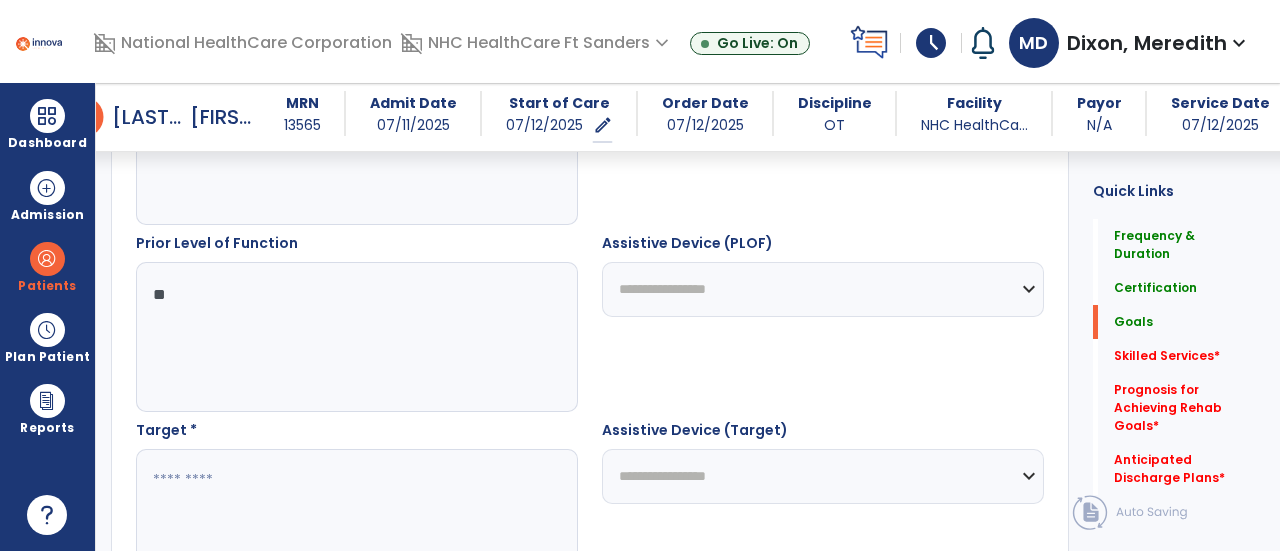 type on "**" 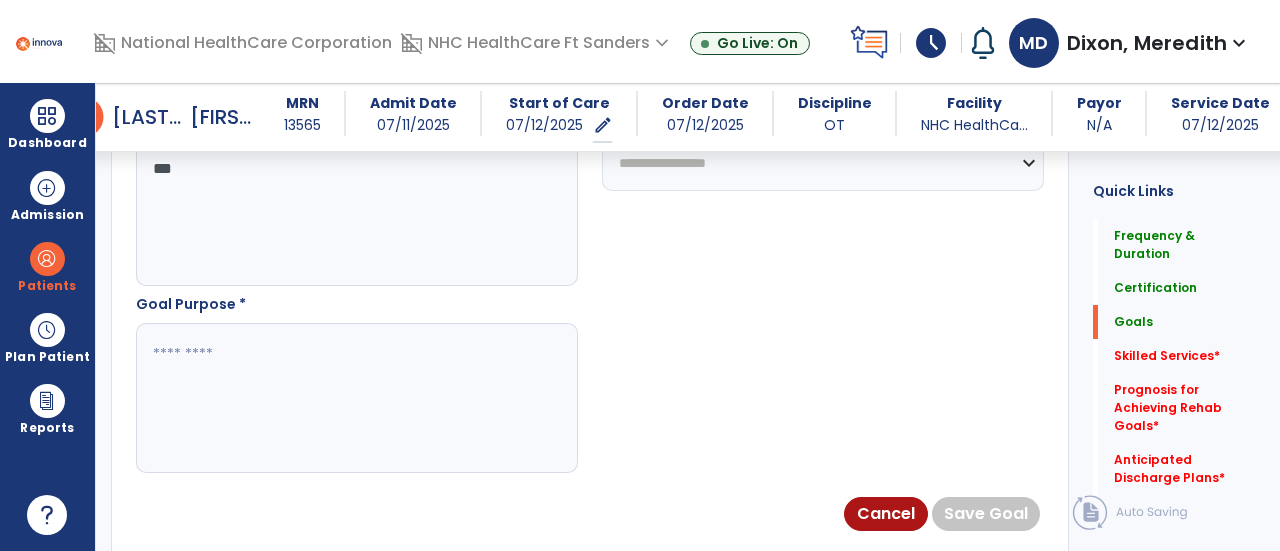 scroll, scrollTop: 1198, scrollLeft: 0, axis: vertical 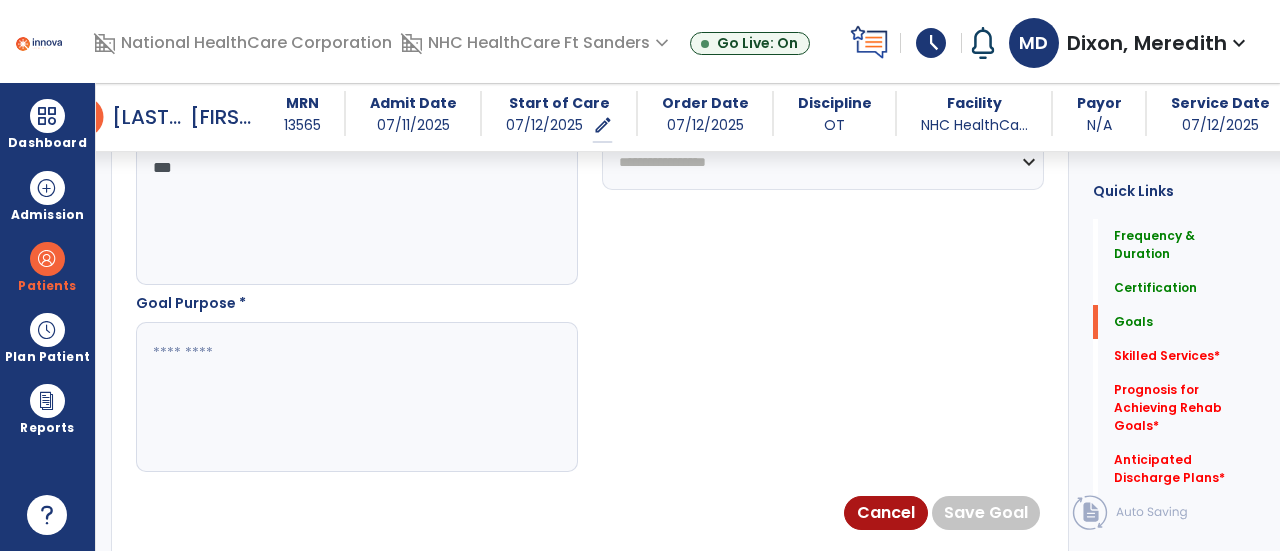 type on "***" 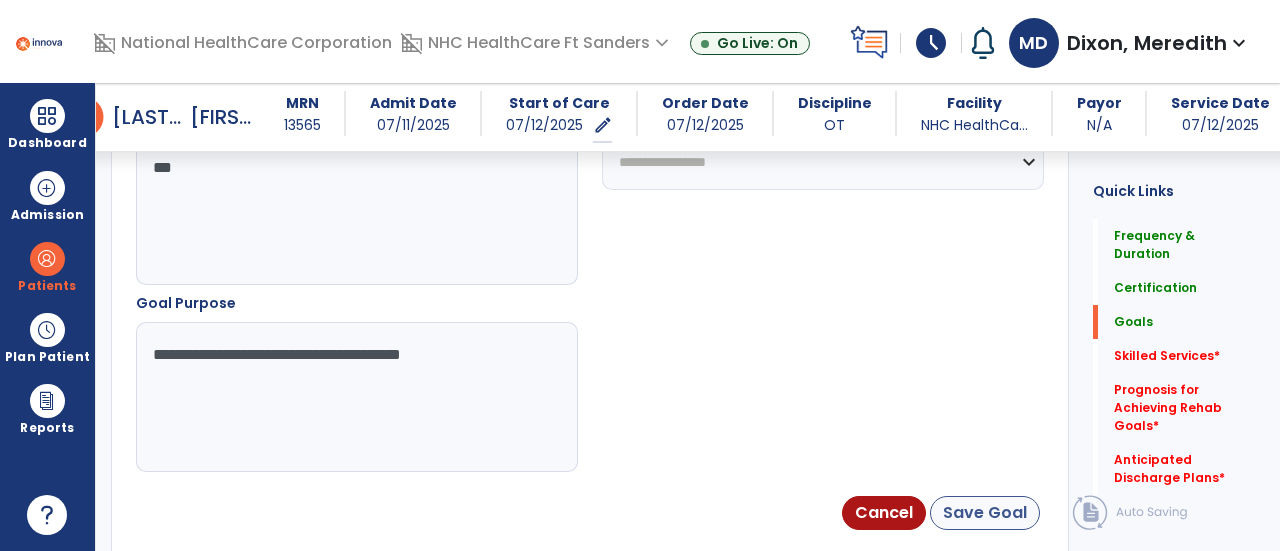 type on "**********" 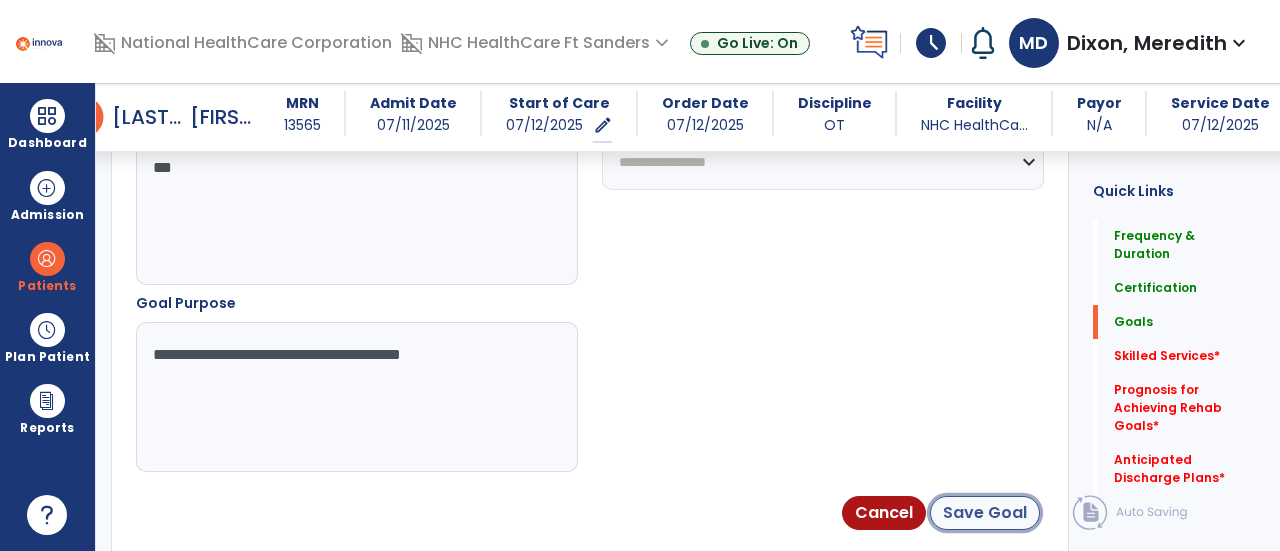 click on "Save Goal" at bounding box center [985, 513] 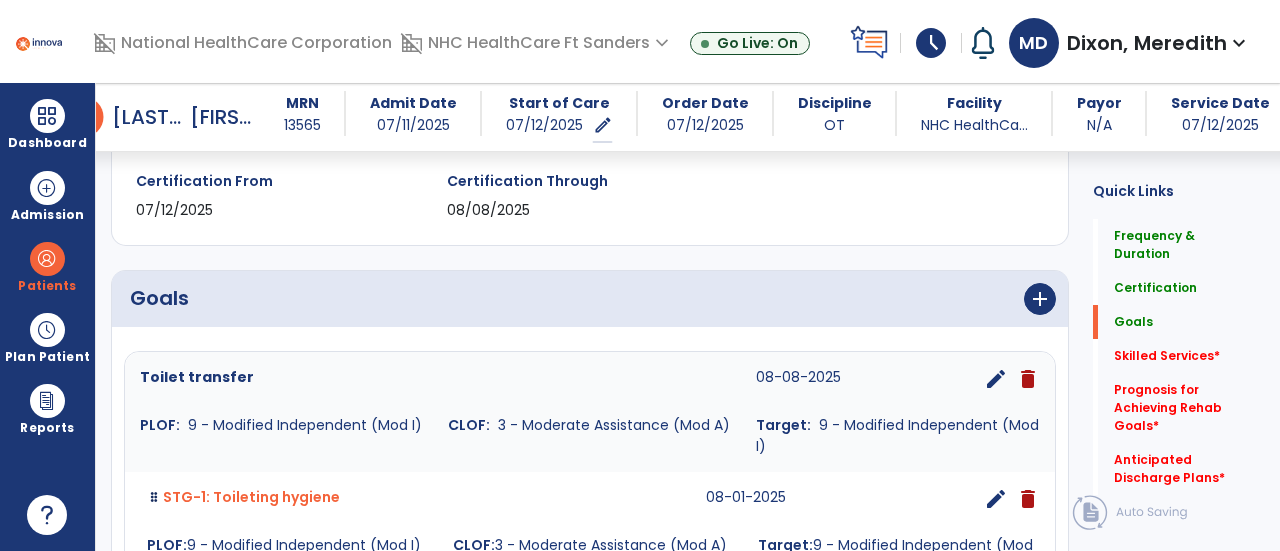 scroll, scrollTop: 320, scrollLeft: 0, axis: vertical 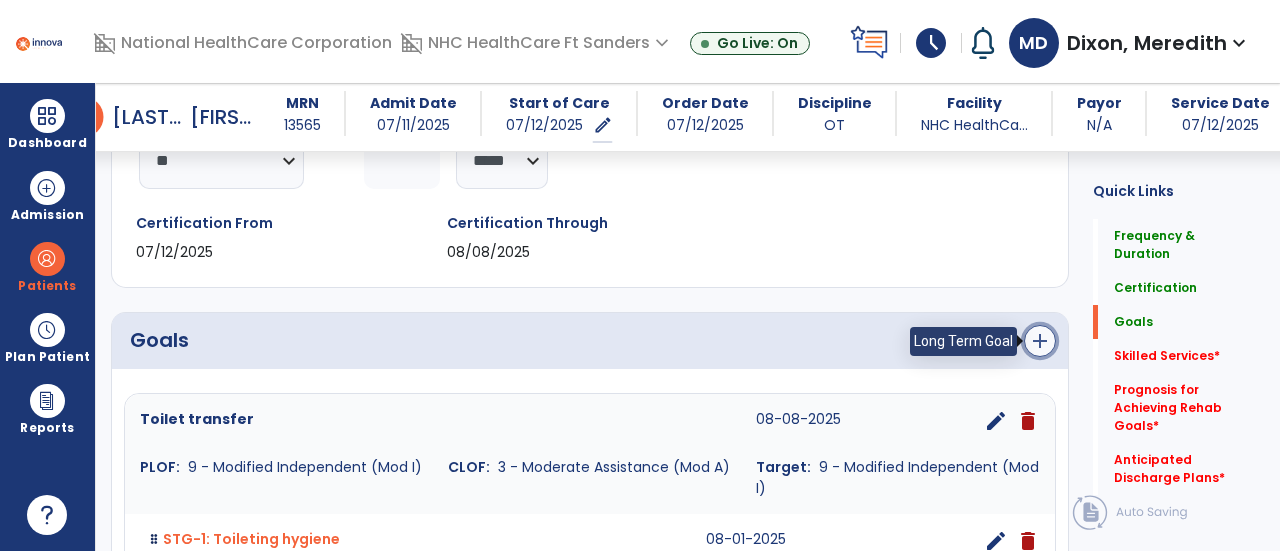 click on "add" at bounding box center [1040, 341] 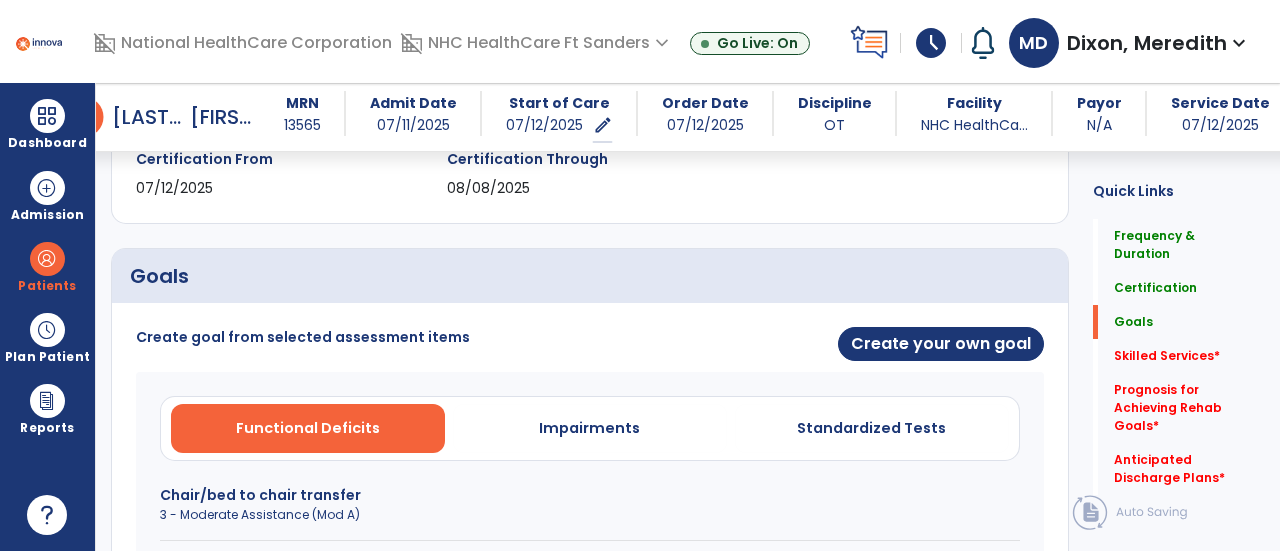scroll, scrollTop: 386, scrollLeft: 0, axis: vertical 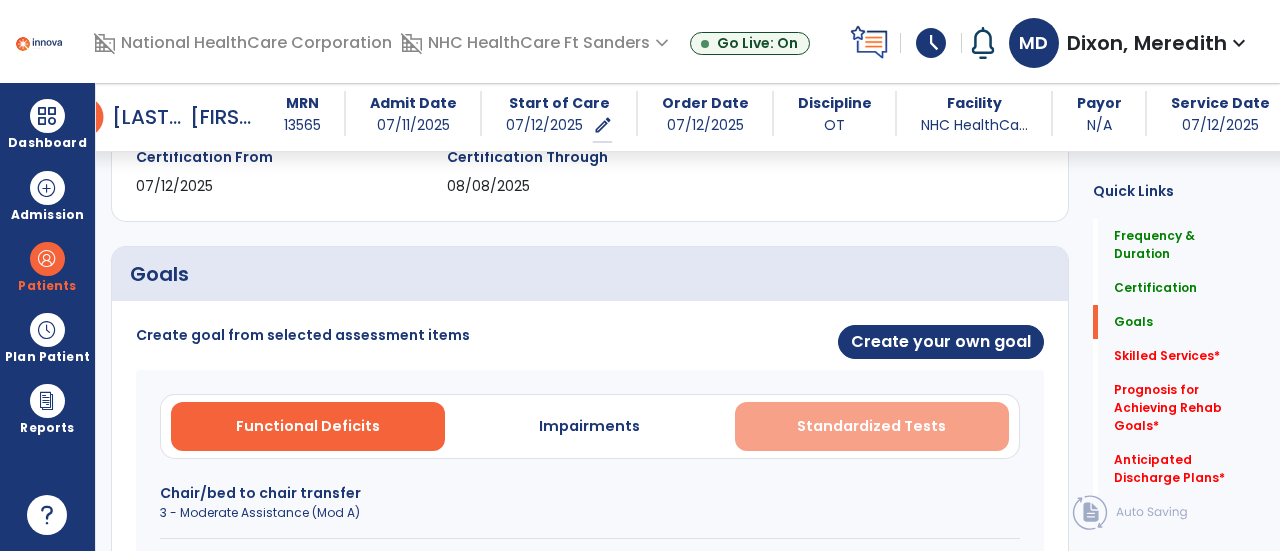 click on "Standardized Tests" at bounding box center (871, 426) 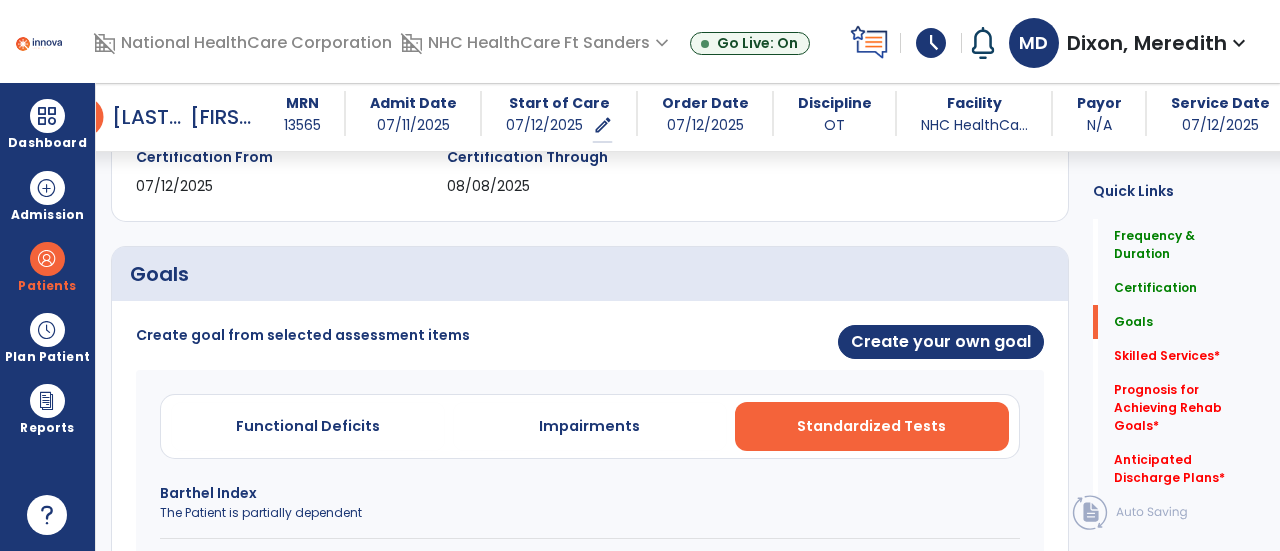 click on "Barthel Index The Patient is partially dependent" at bounding box center [590, 511] 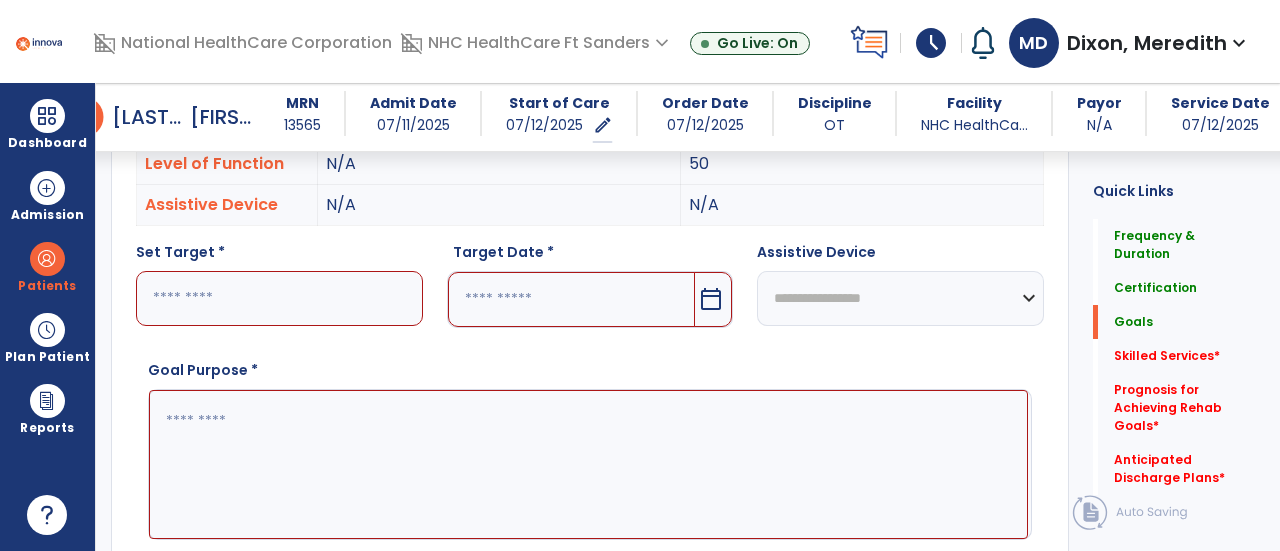 scroll, scrollTop: 652, scrollLeft: 0, axis: vertical 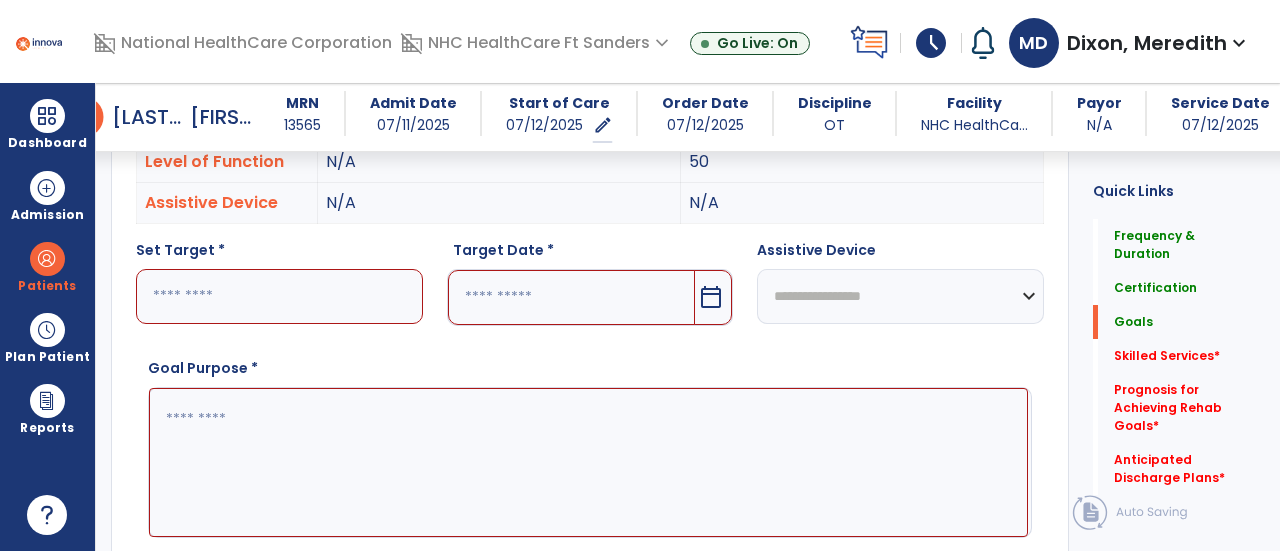 click at bounding box center (279, 296) 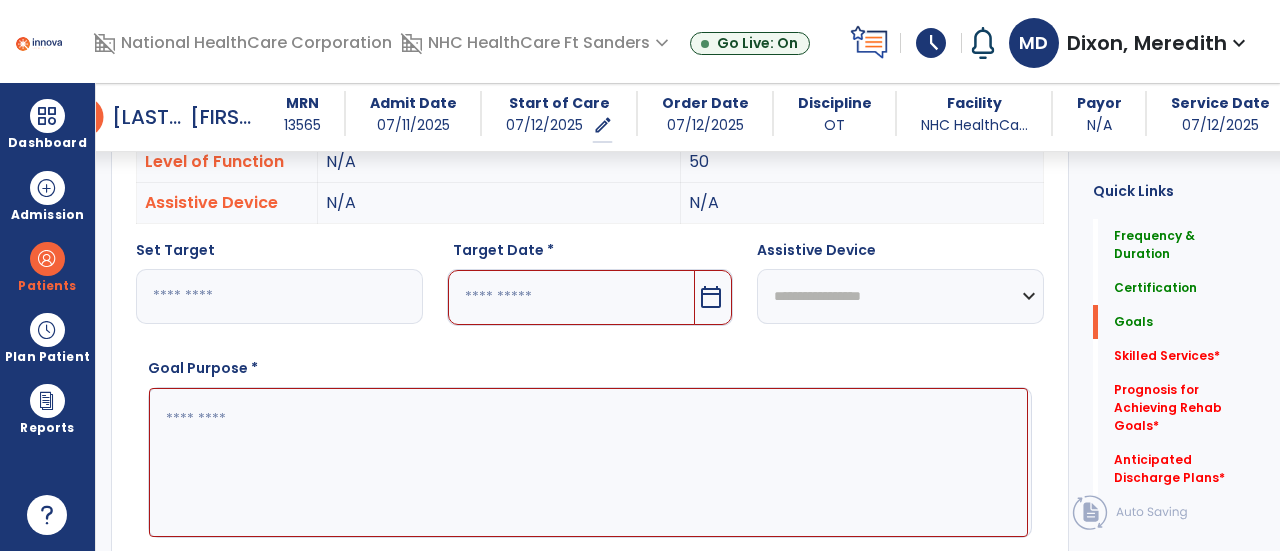 type on "**" 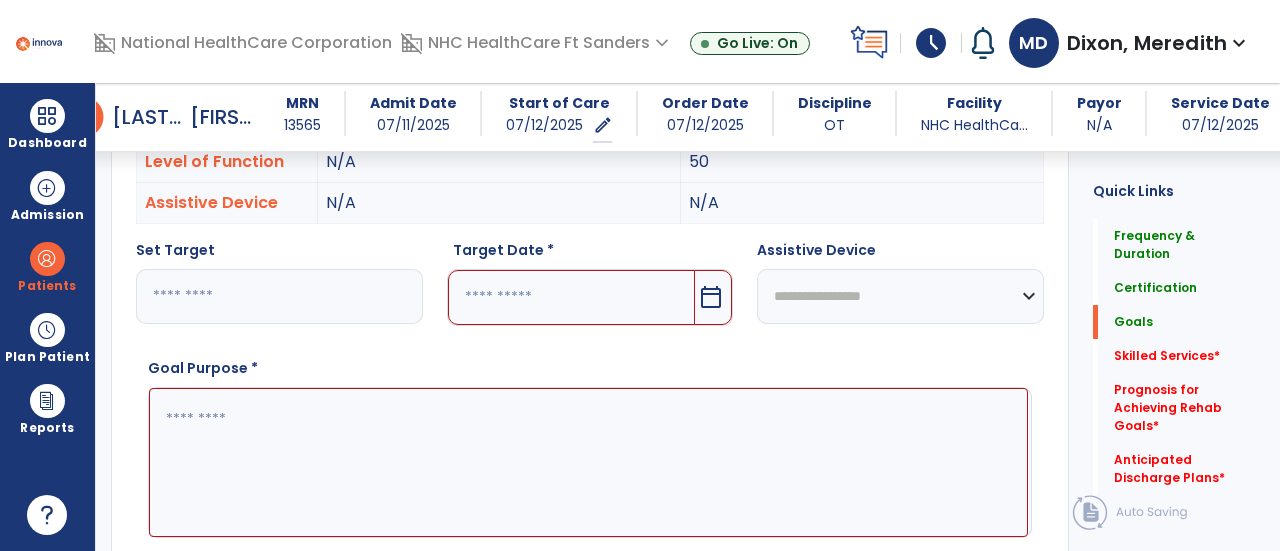 click on "calendar_today" at bounding box center (711, 297) 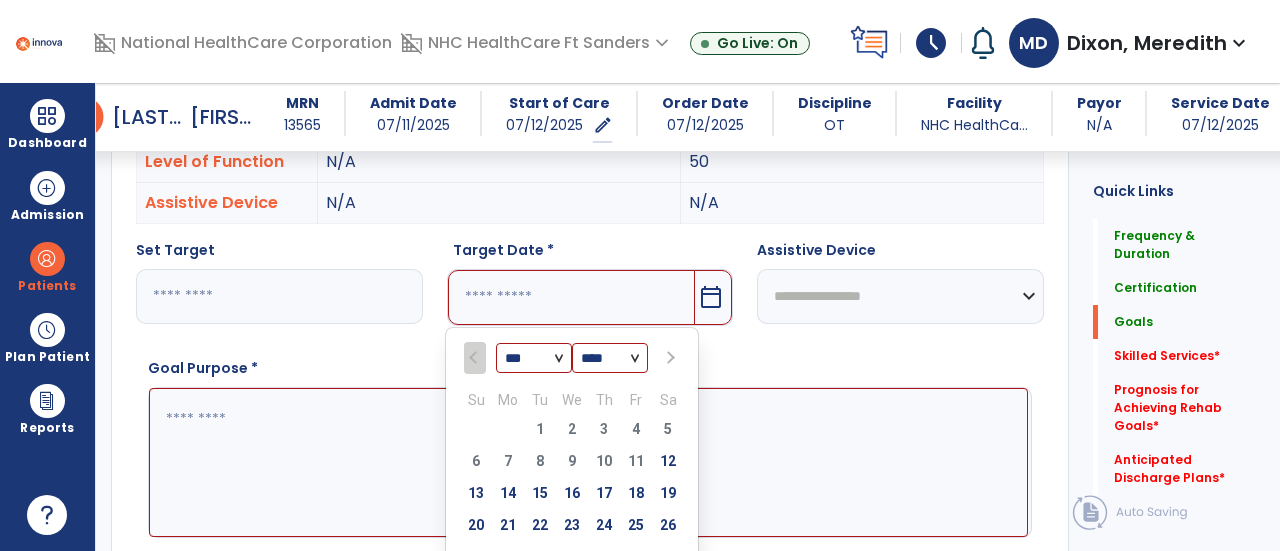 click at bounding box center [668, 357] 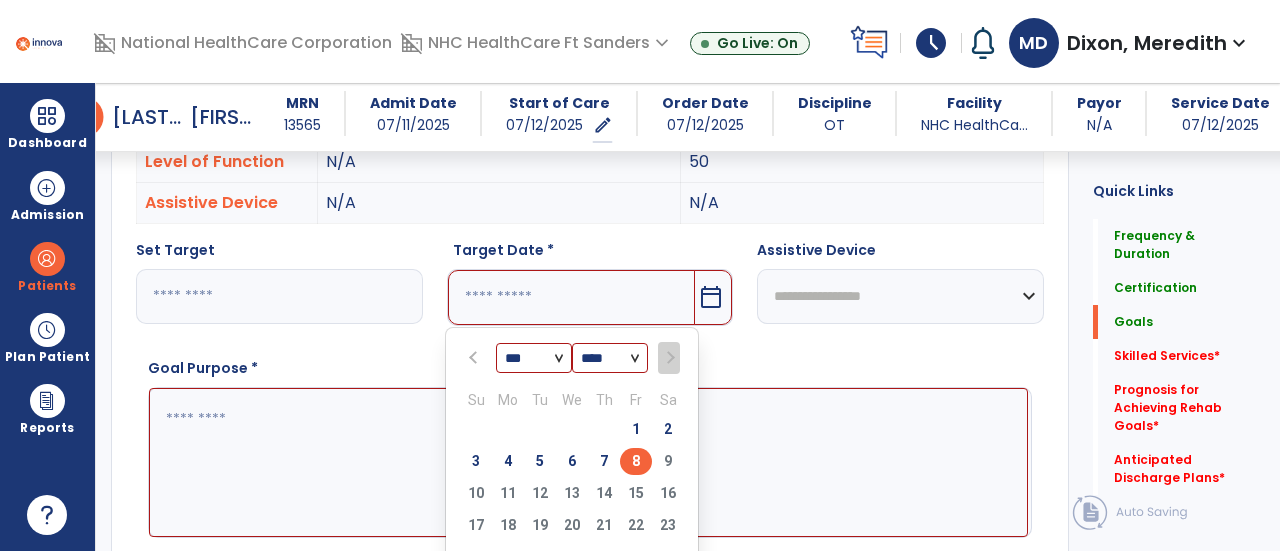 click on "8" at bounding box center (636, 461) 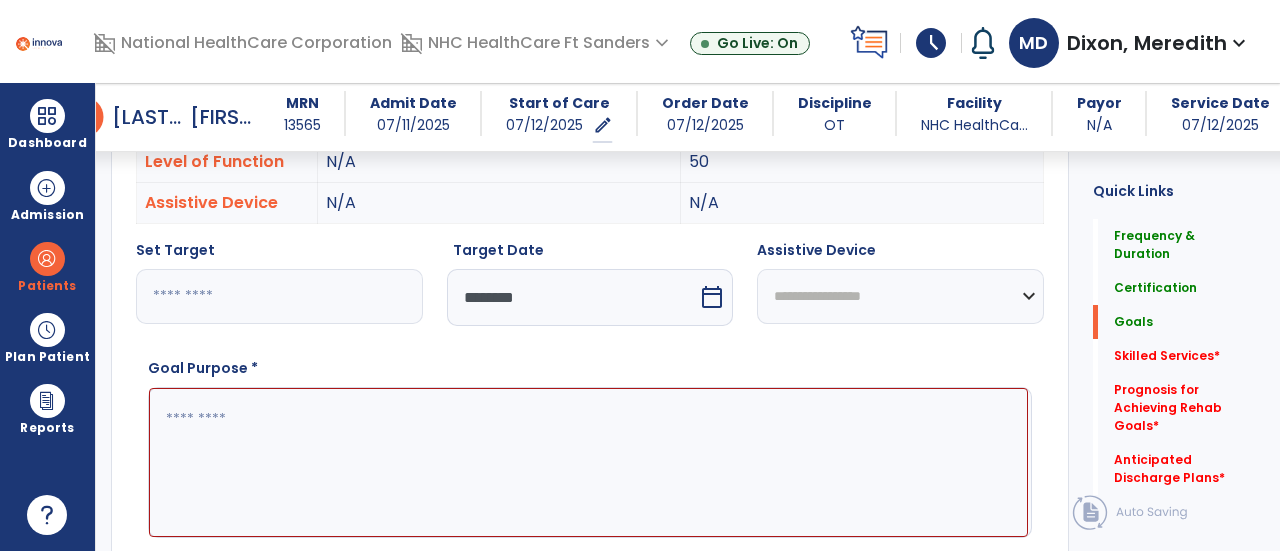 click at bounding box center [588, 462] 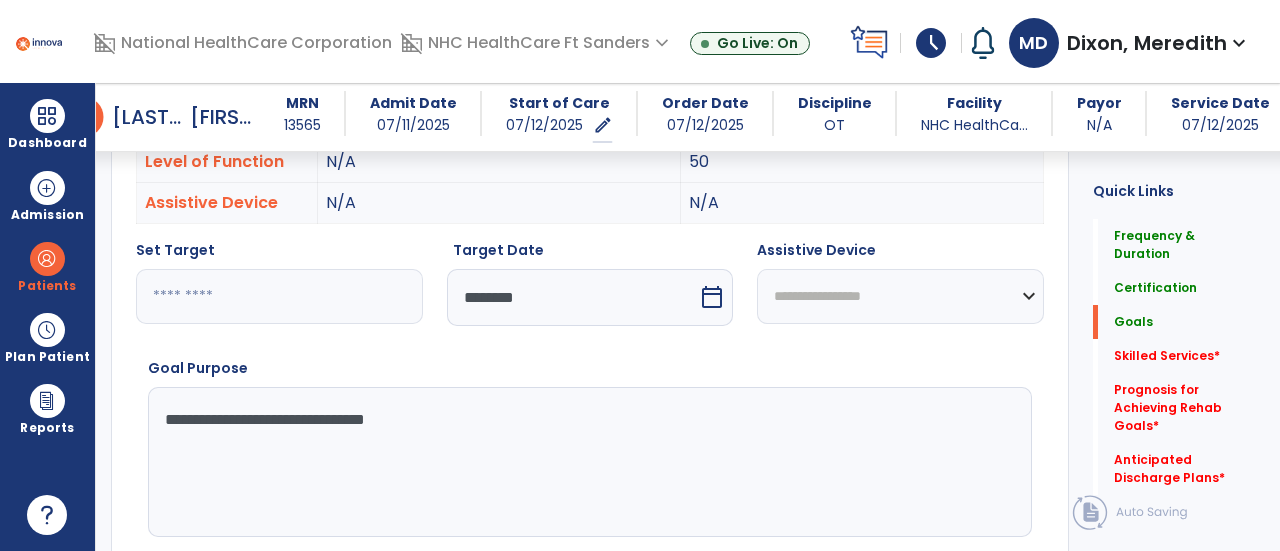 type on "**********" 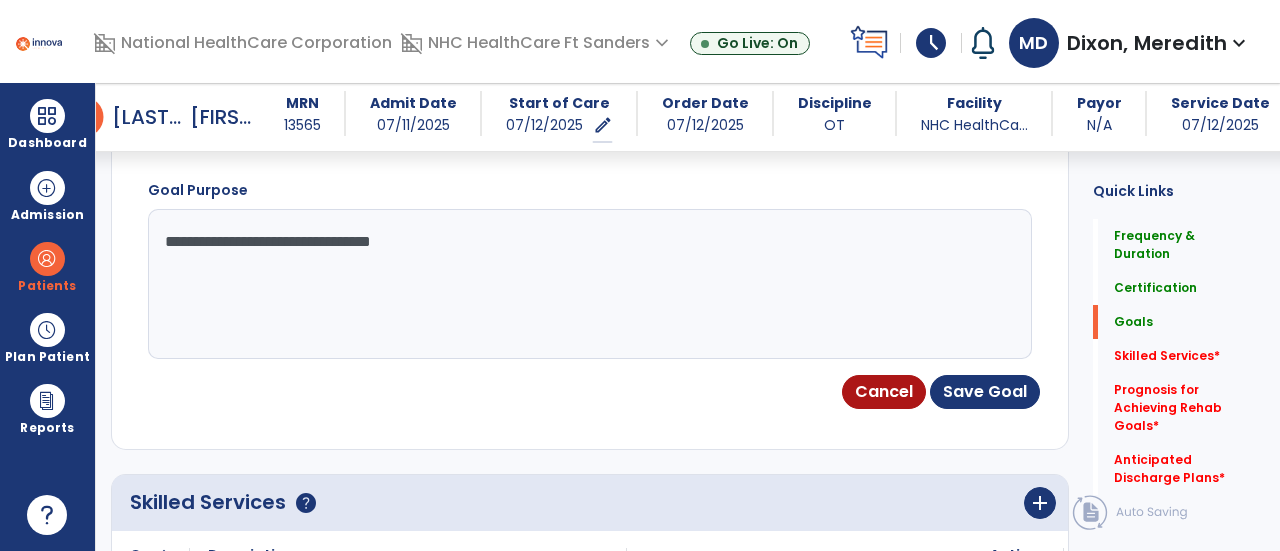 scroll, scrollTop: 832, scrollLeft: 0, axis: vertical 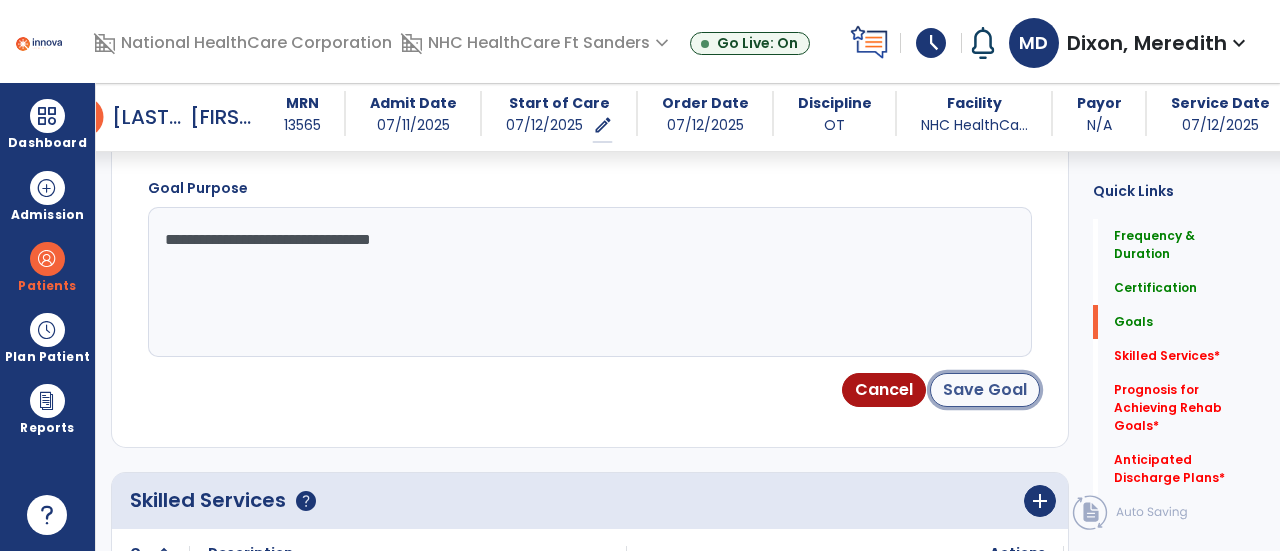 click on "Save Goal" at bounding box center [985, 390] 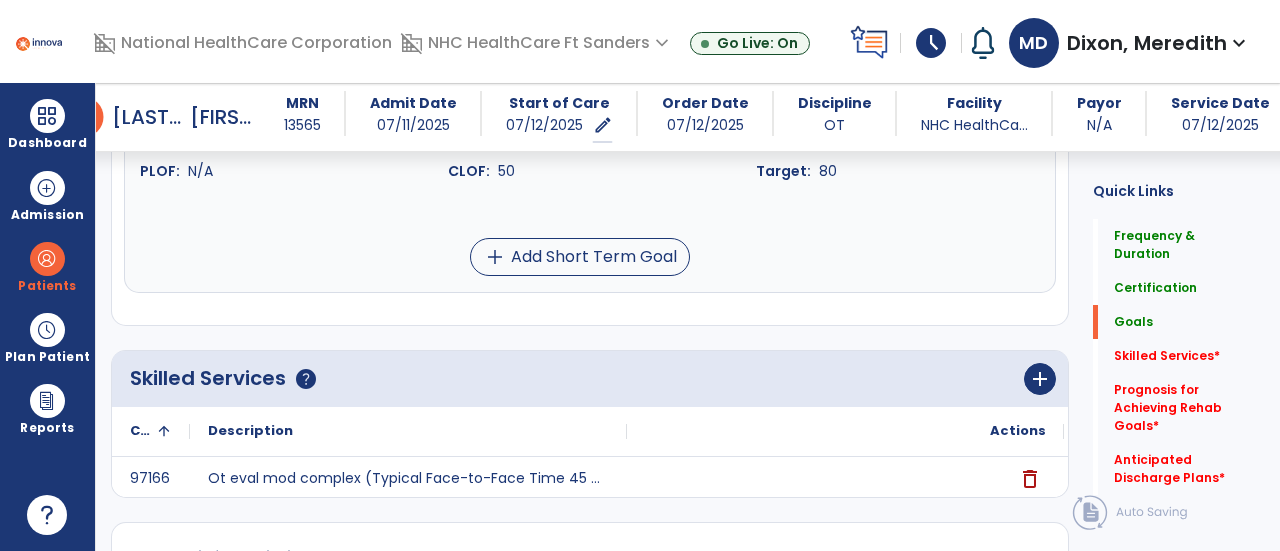 scroll, scrollTop: 2013, scrollLeft: 0, axis: vertical 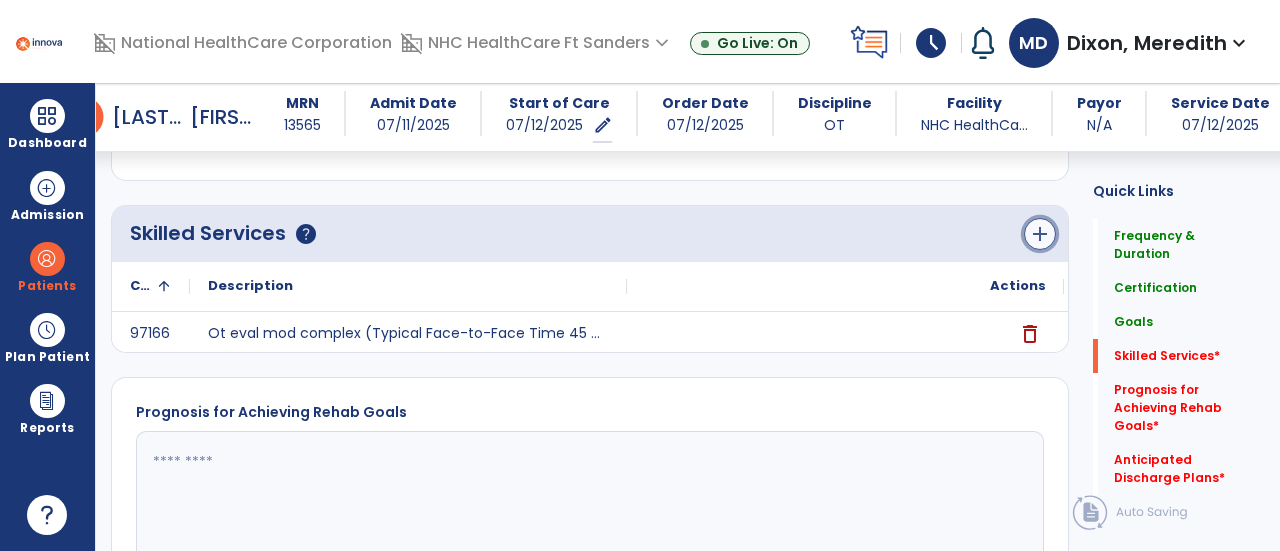 click on "add" 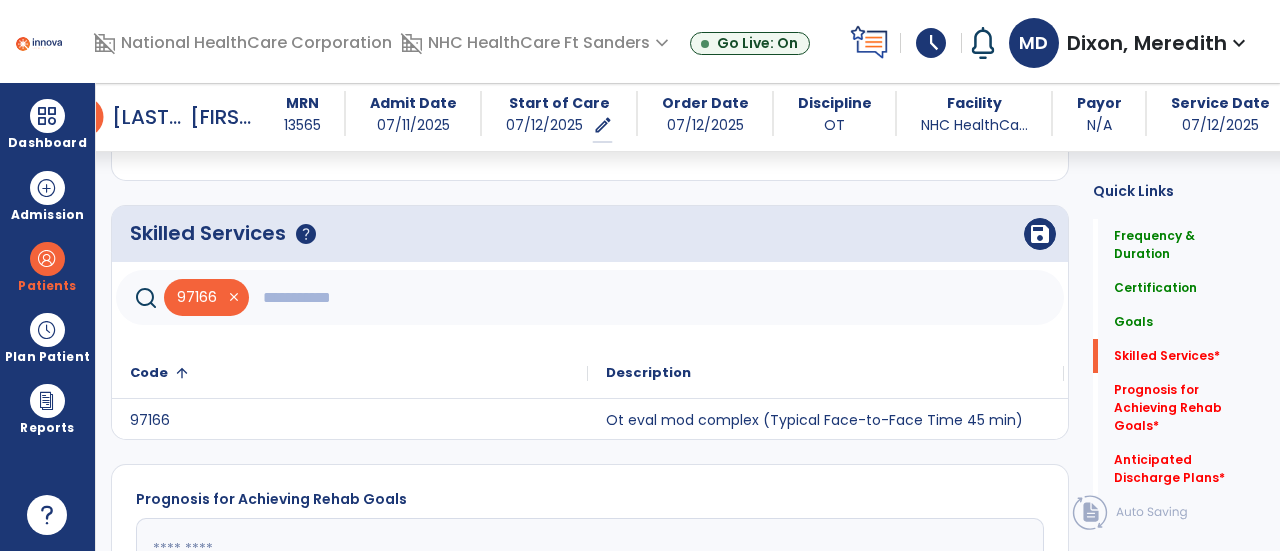 click 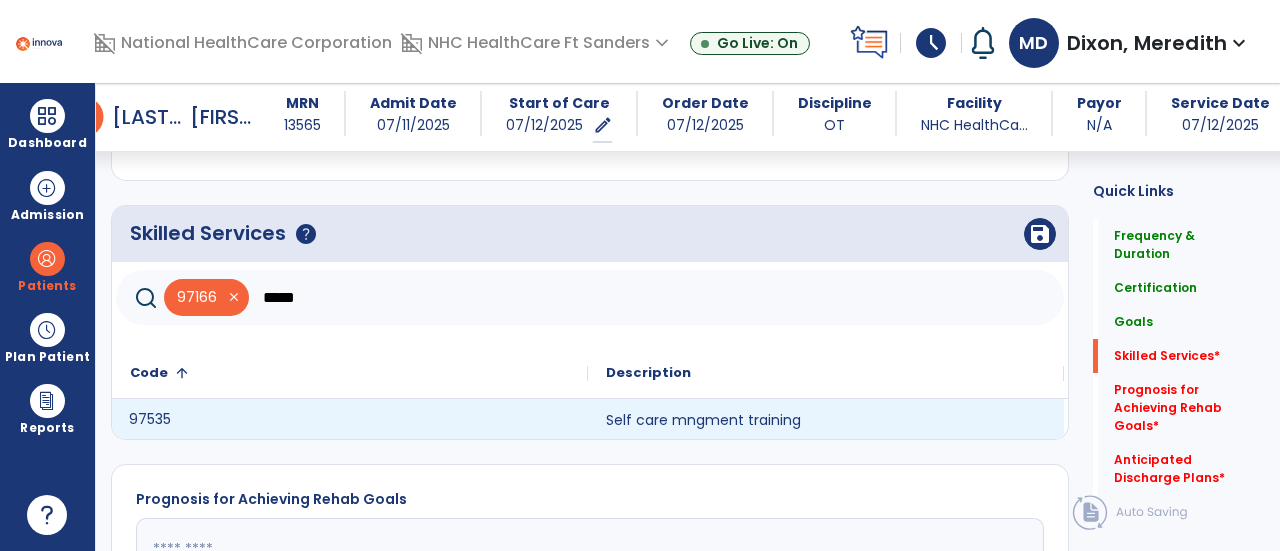 click on "97535" 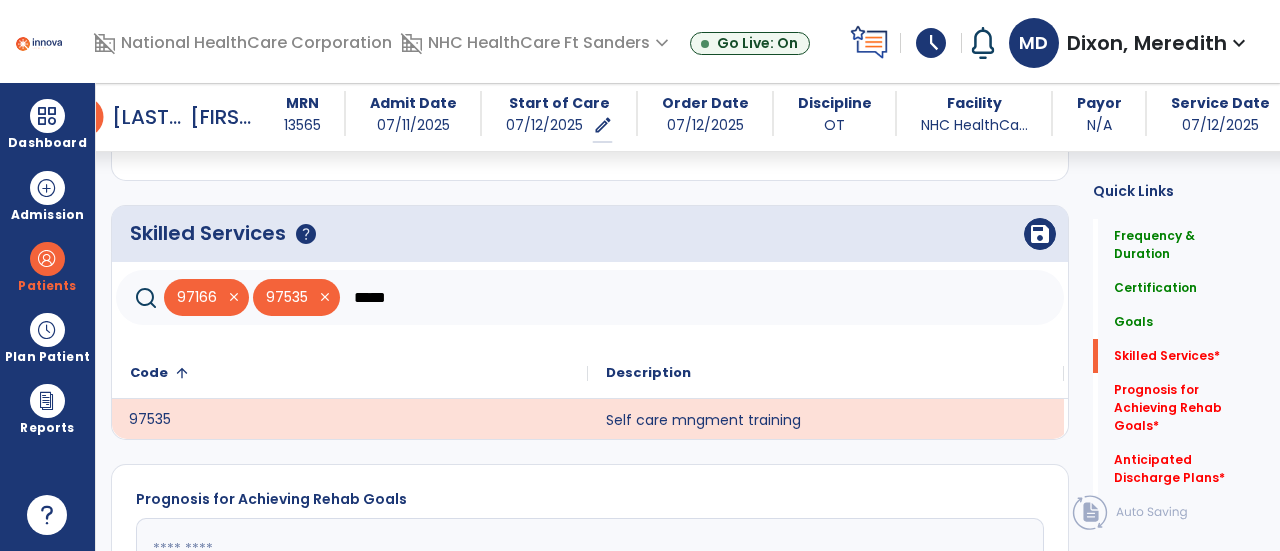 click on "*****" 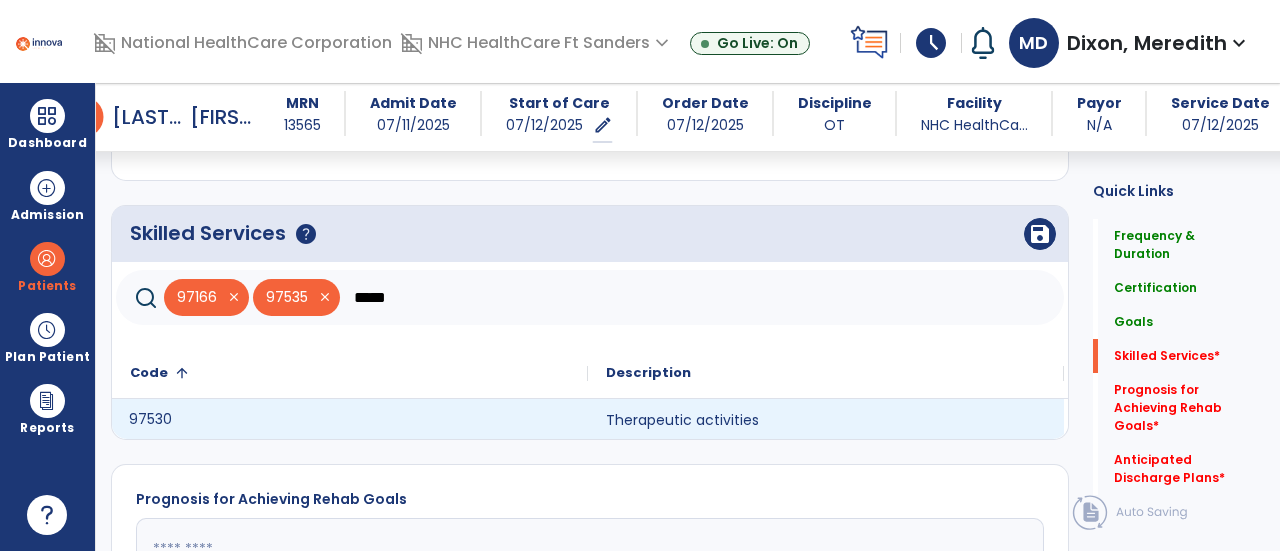 click on "97530" 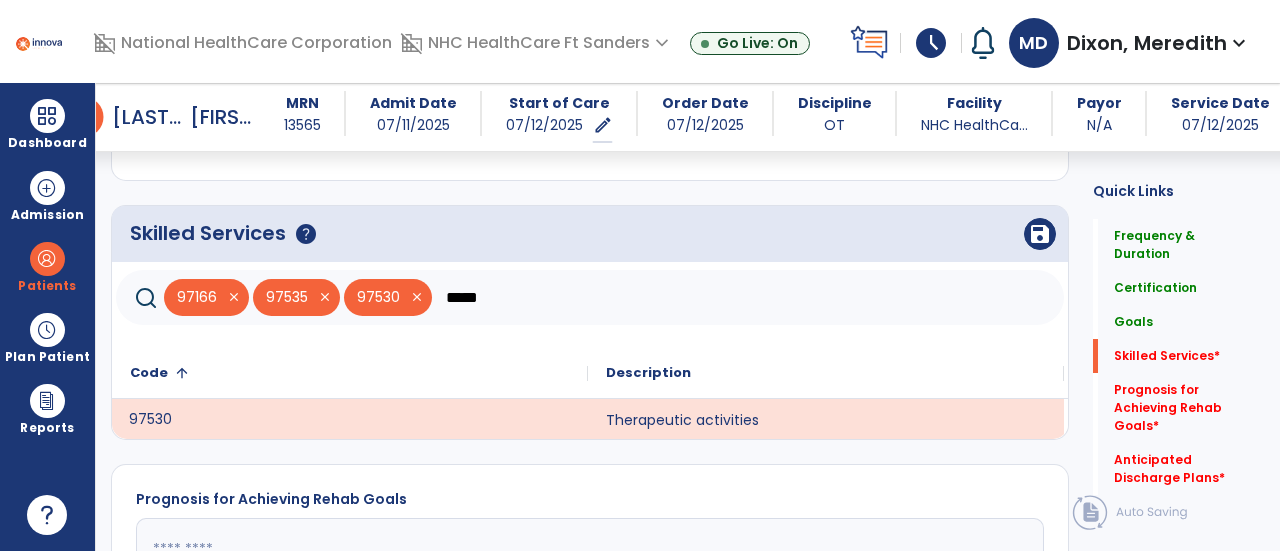 click on "*****" 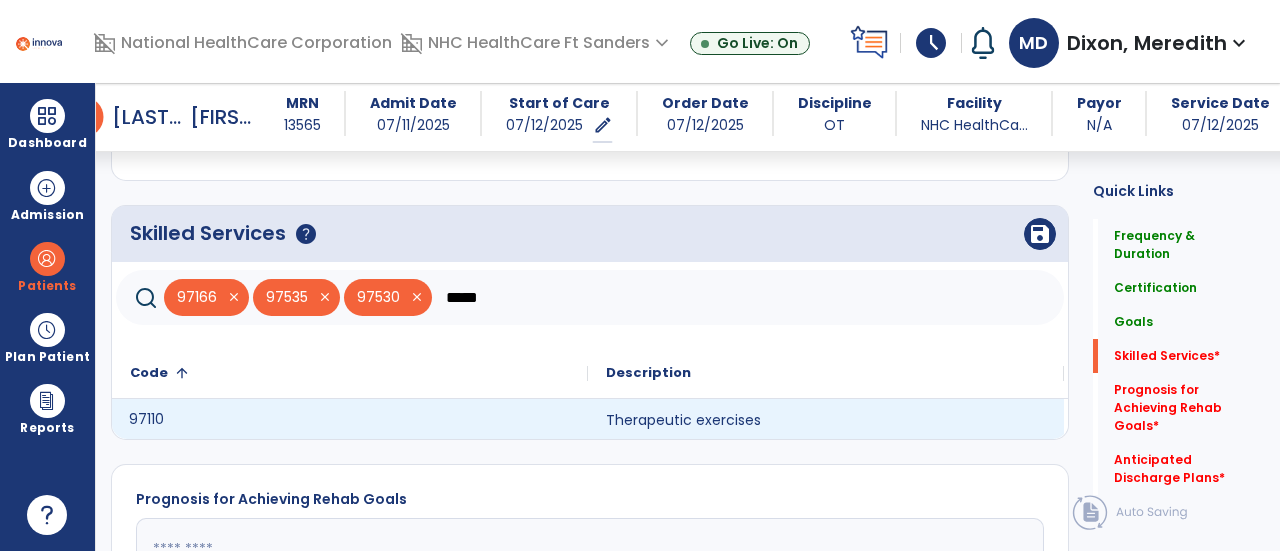 click on "97110" 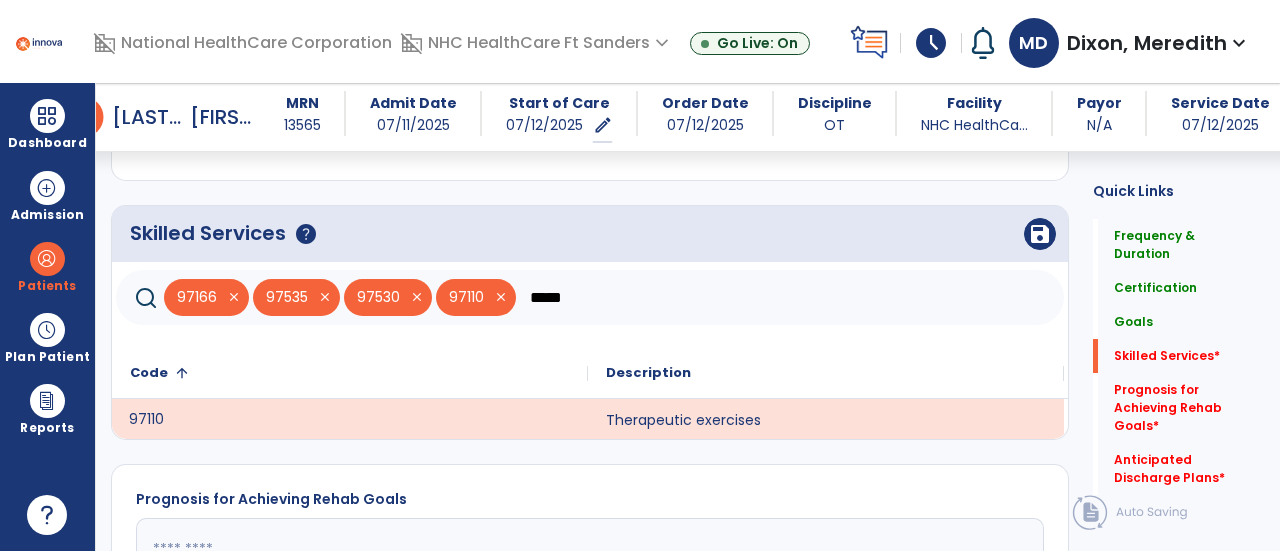 click on "*****" 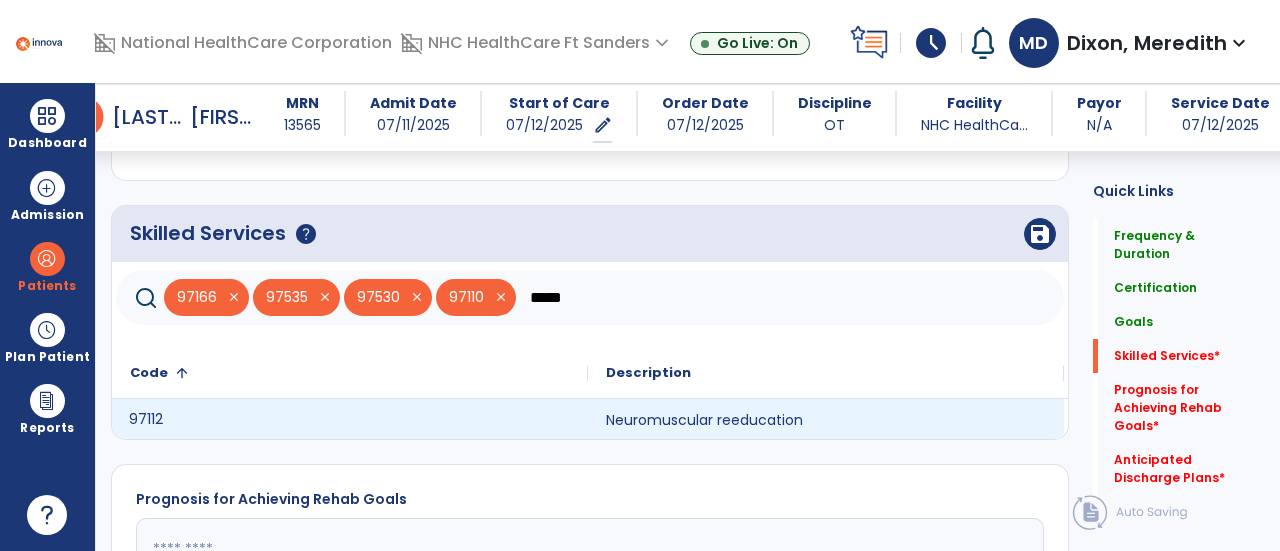 click on "97112" 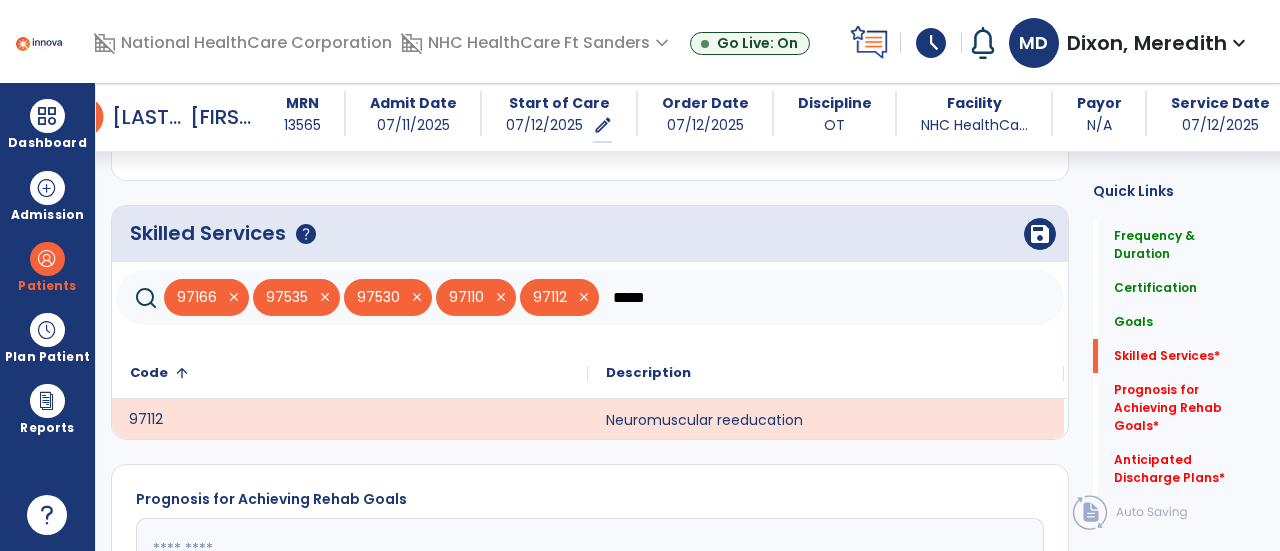 click on "*****" 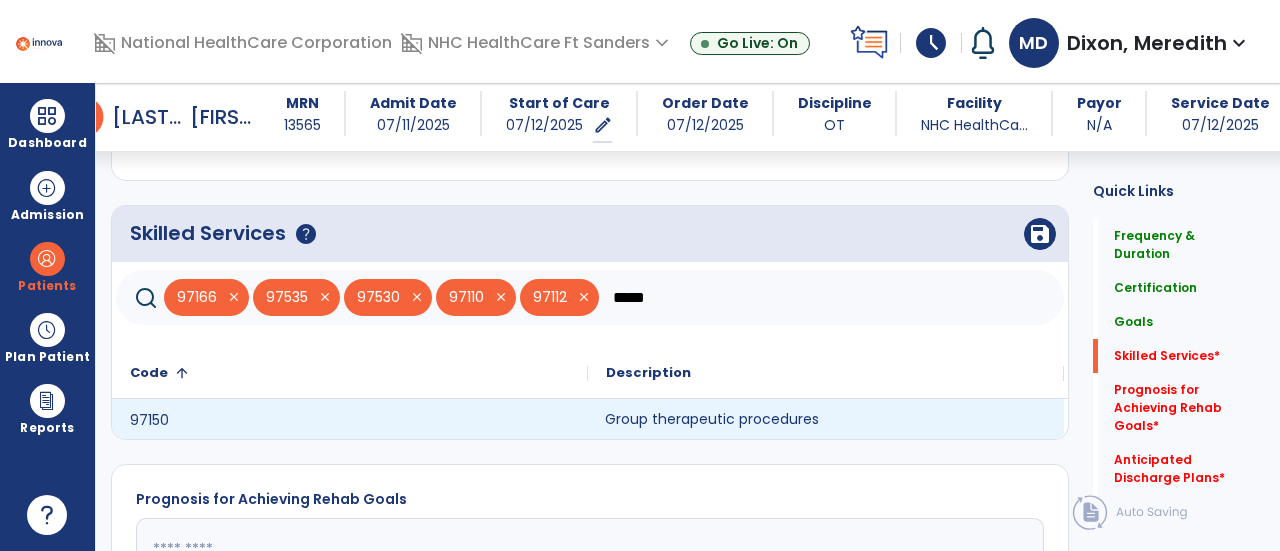 click on "Group therapeutic procedures" 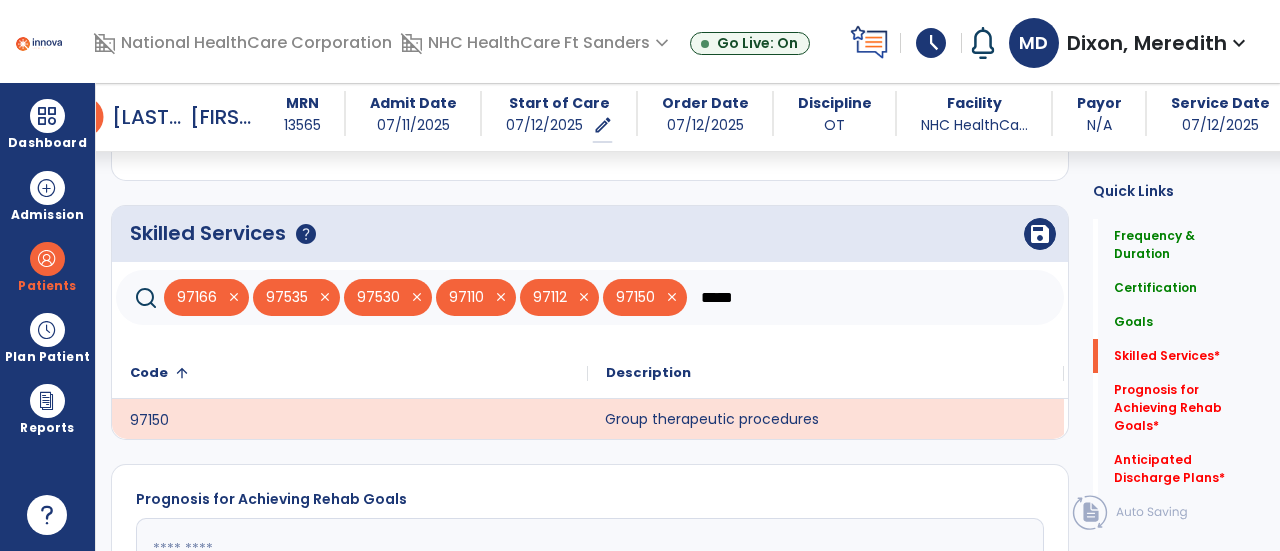 click on "*****" 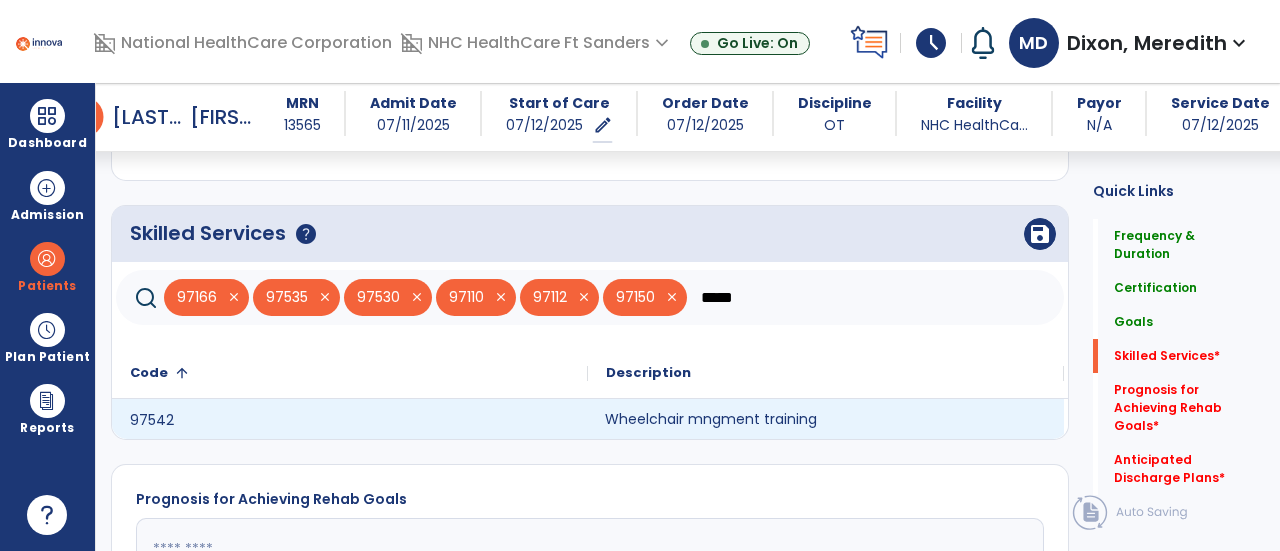 click on "Wheelchair mngment training" 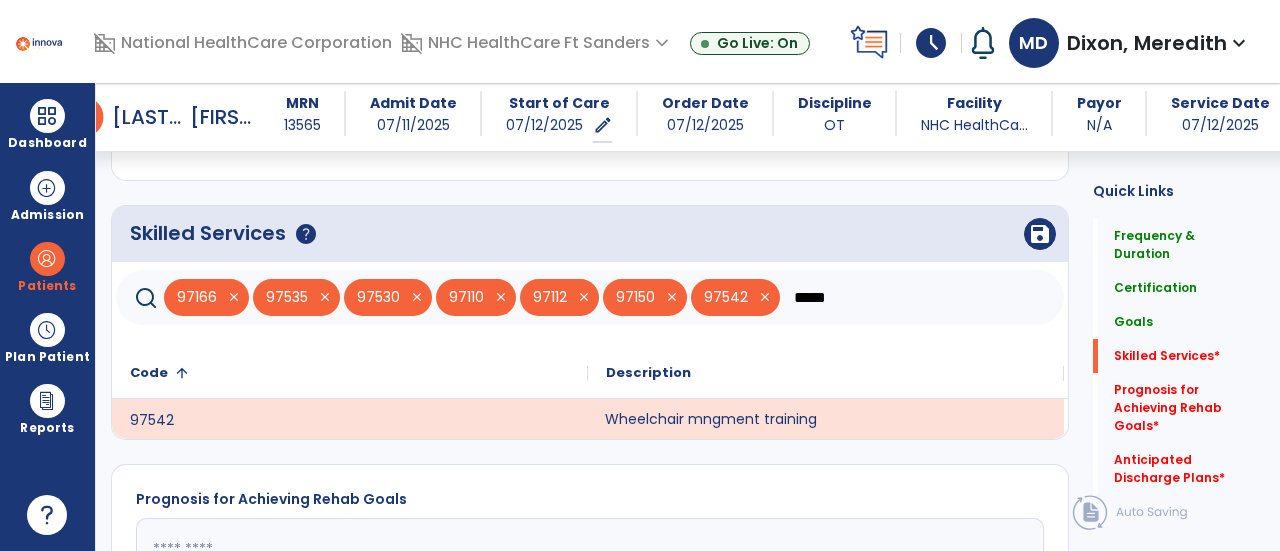 click on "*****" 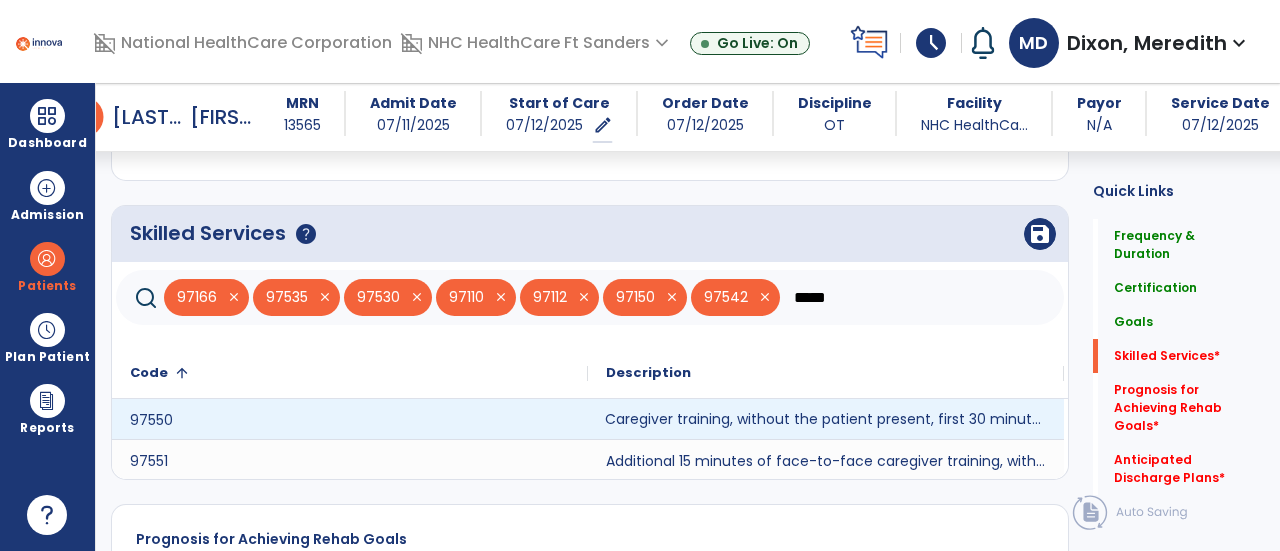 type on "*****" 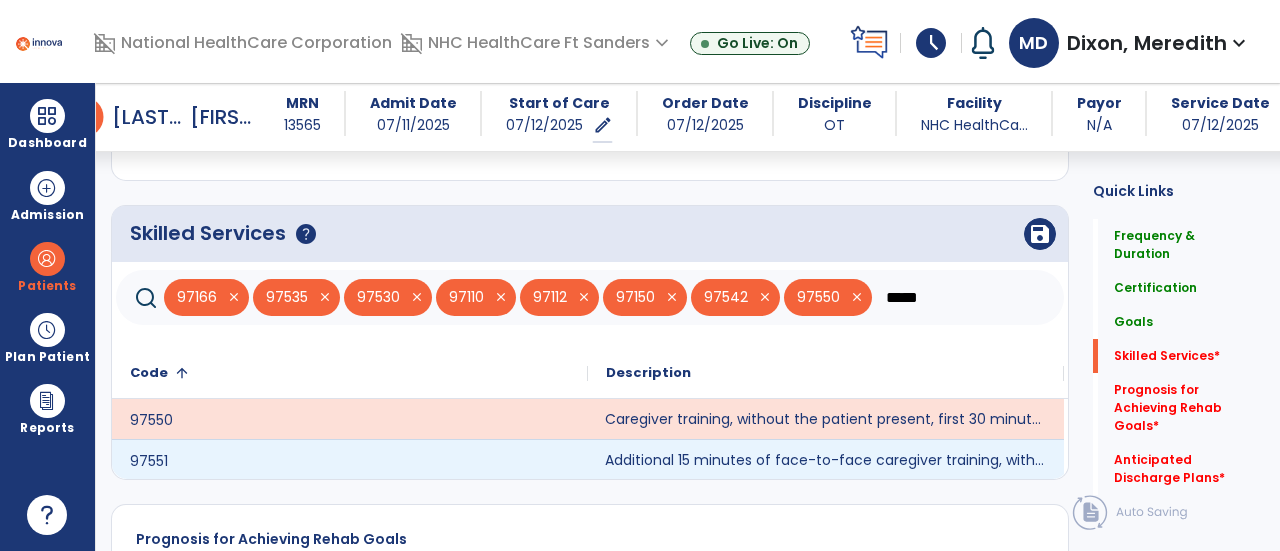 click on "Additional 15 minutes of face-to-face caregiver training, without the patient present, after 97550 is billed." 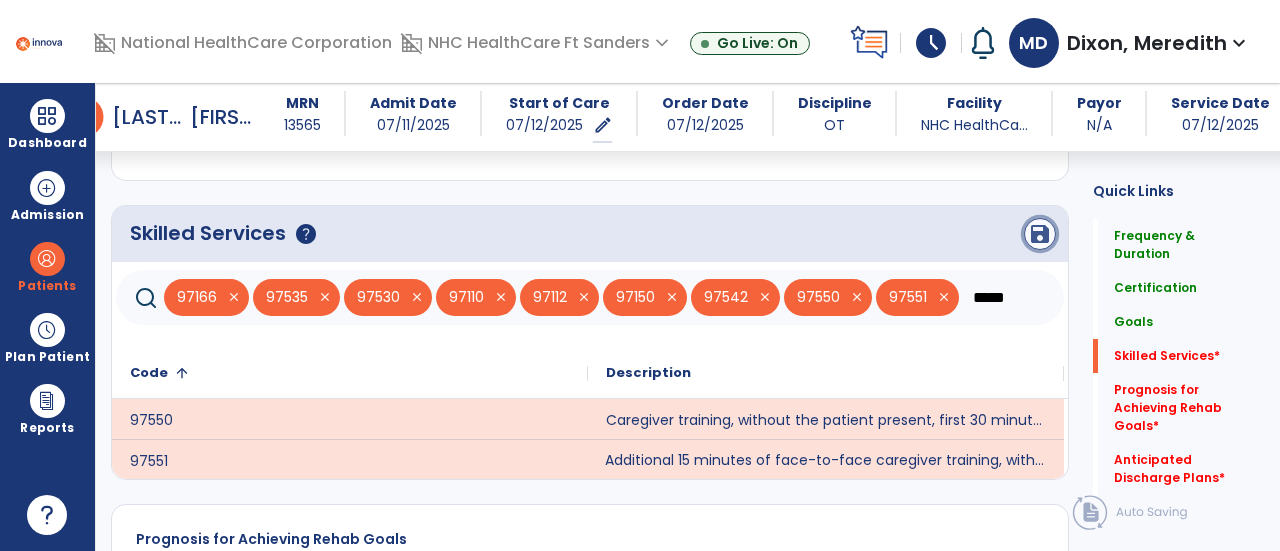 click on "save" 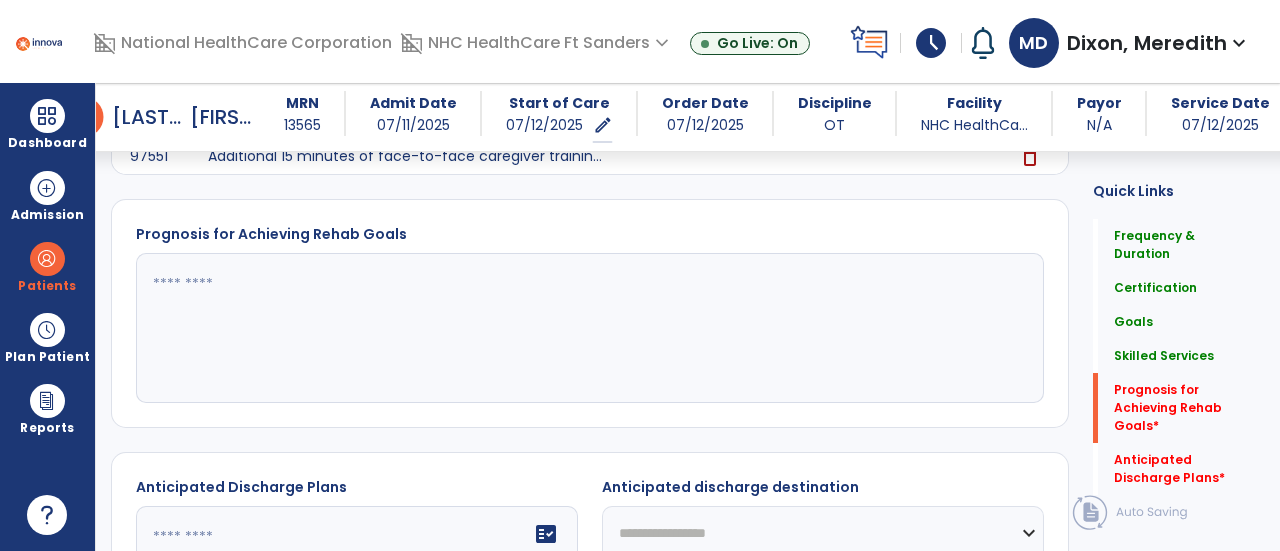 scroll, scrollTop: 2515, scrollLeft: 0, axis: vertical 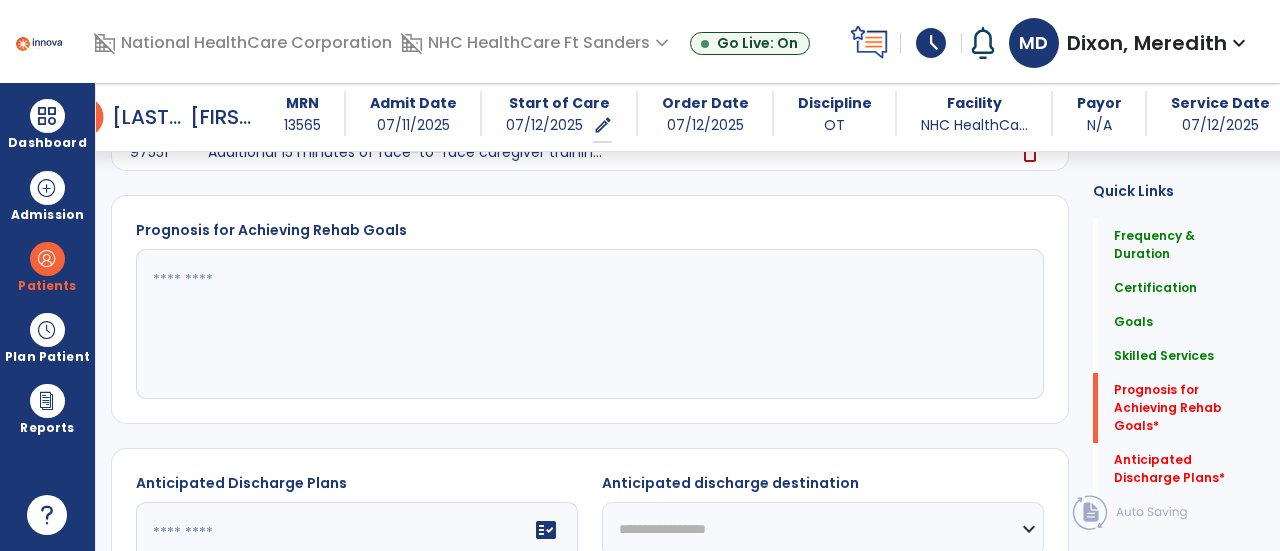 click 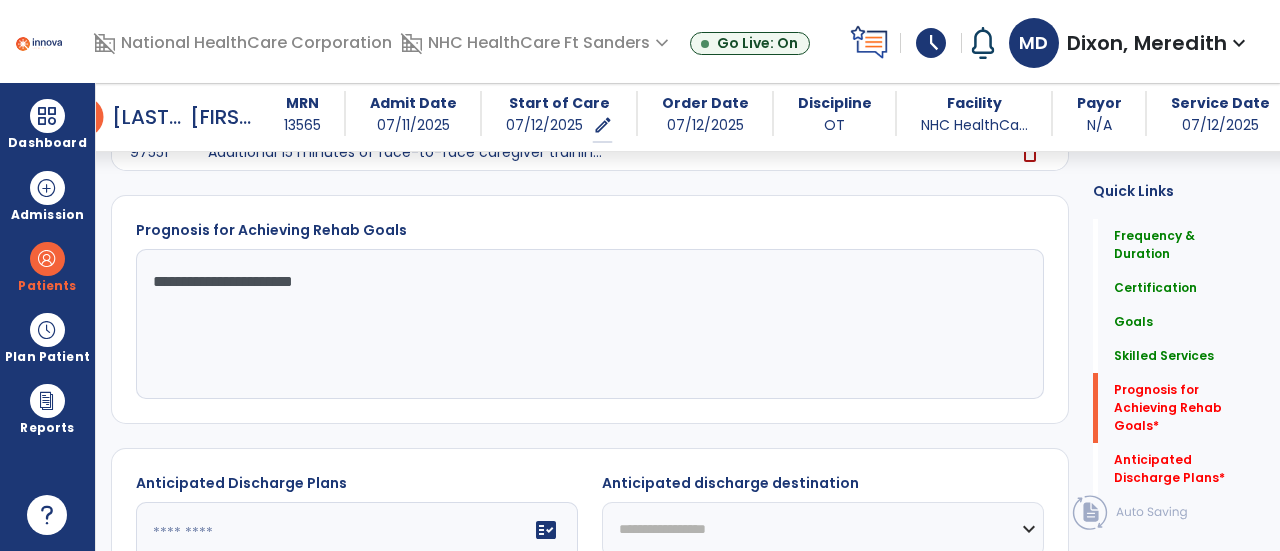 type on "**********" 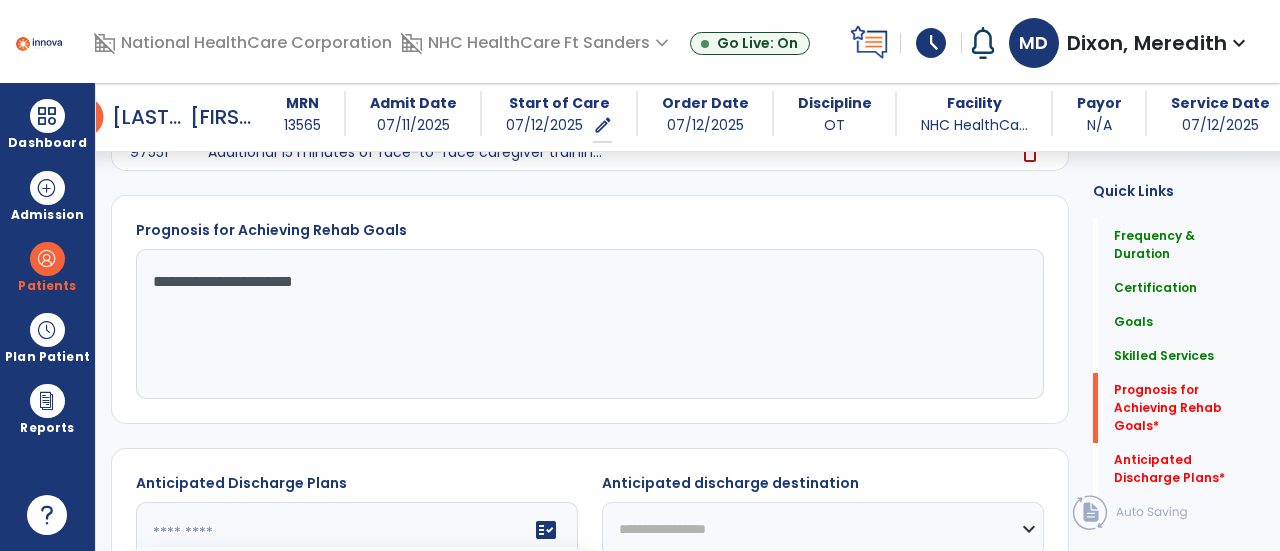 click 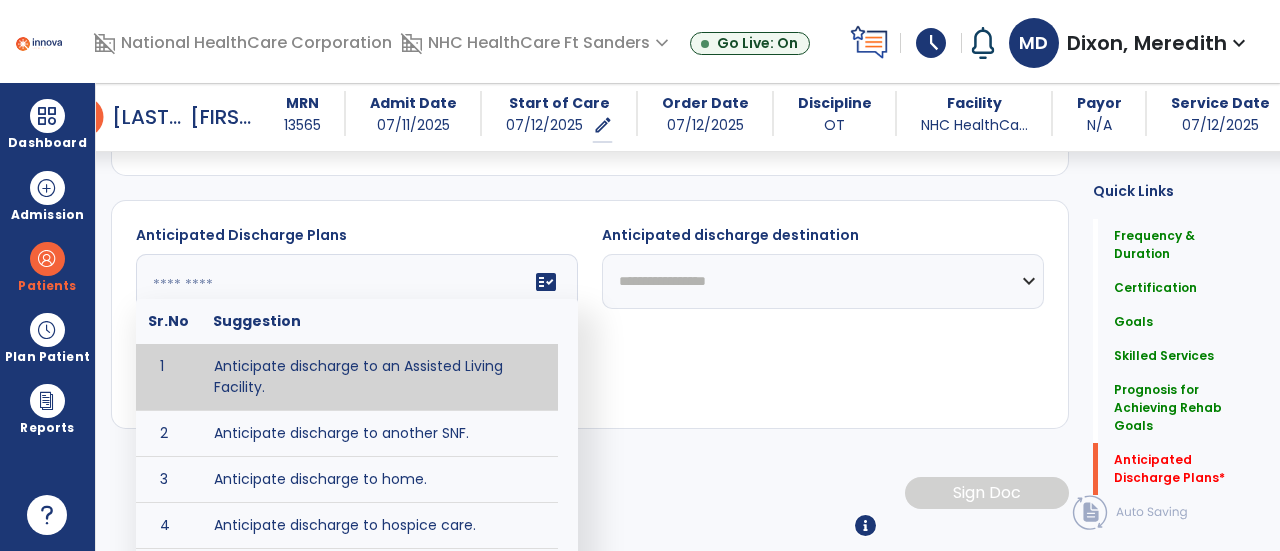 scroll, scrollTop: 2765, scrollLeft: 0, axis: vertical 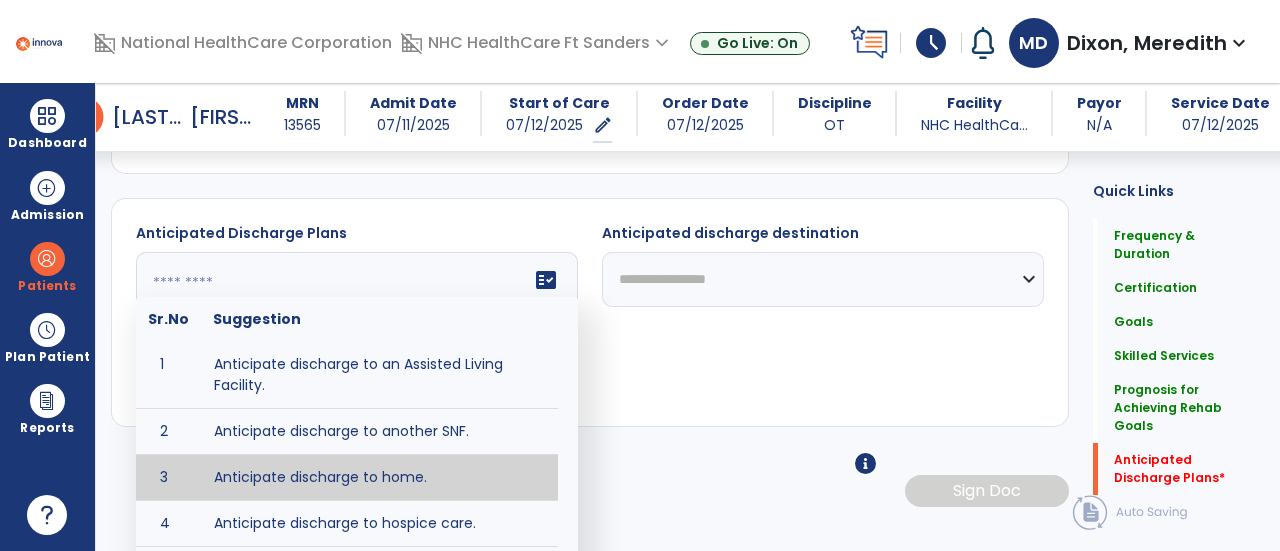 type on "**********" 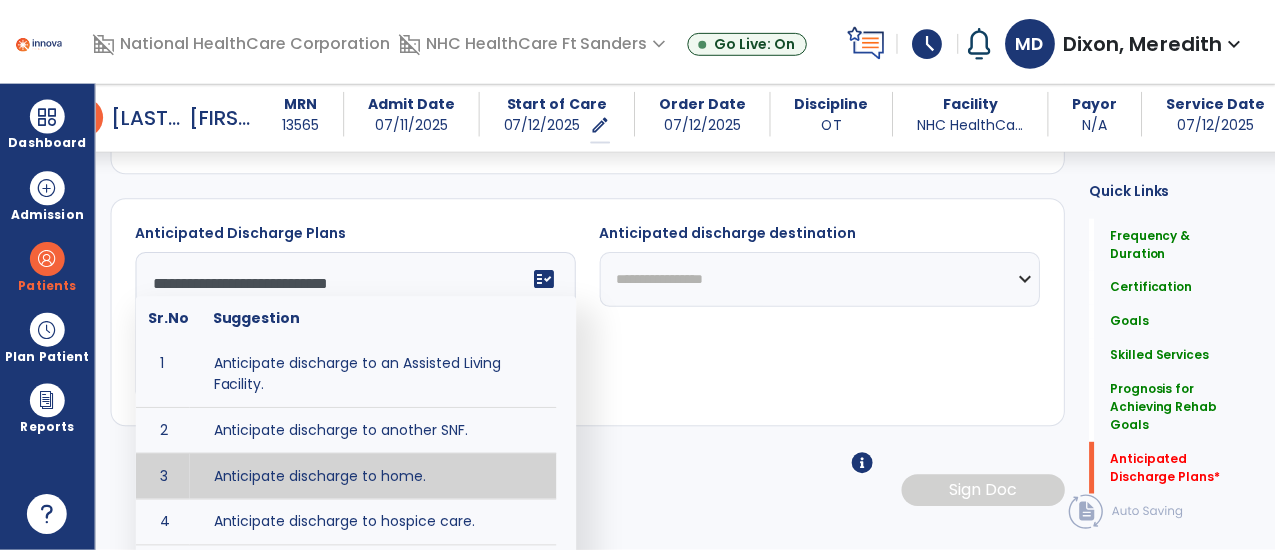 scroll, scrollTop: 2709, scrollLeft: 0, axis: vertical 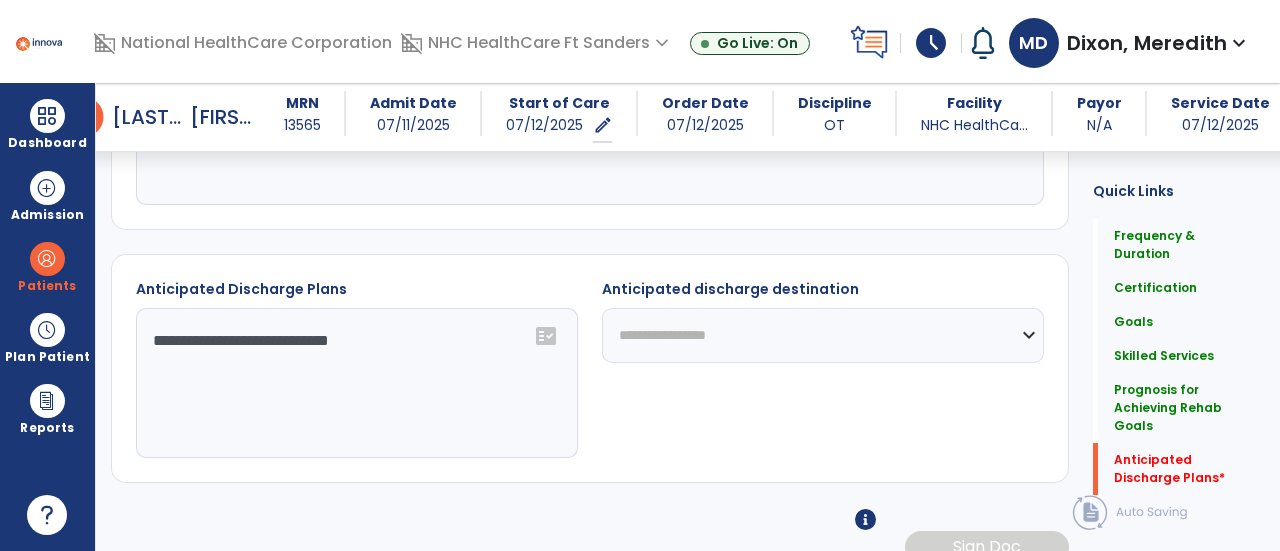 click on "**********" 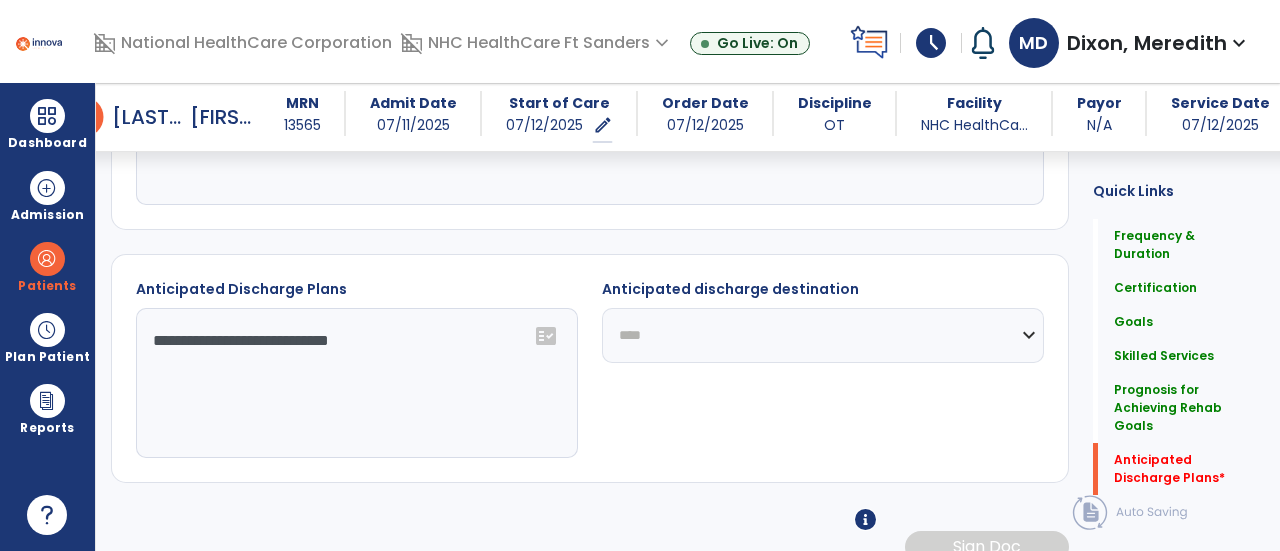 click on "**********" 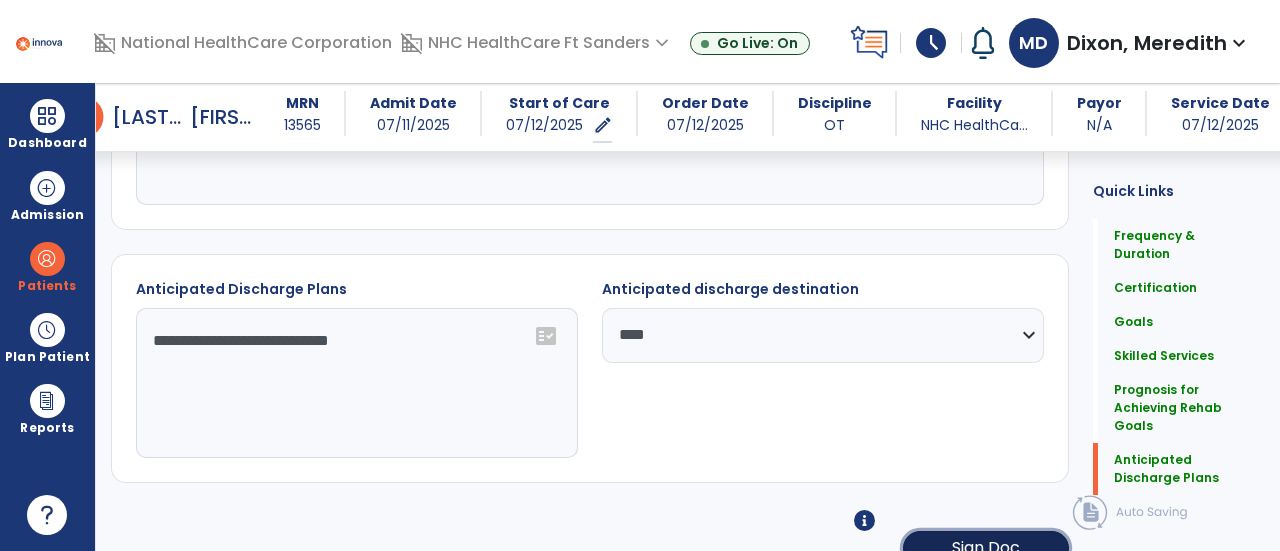 click on "Sign Doc" 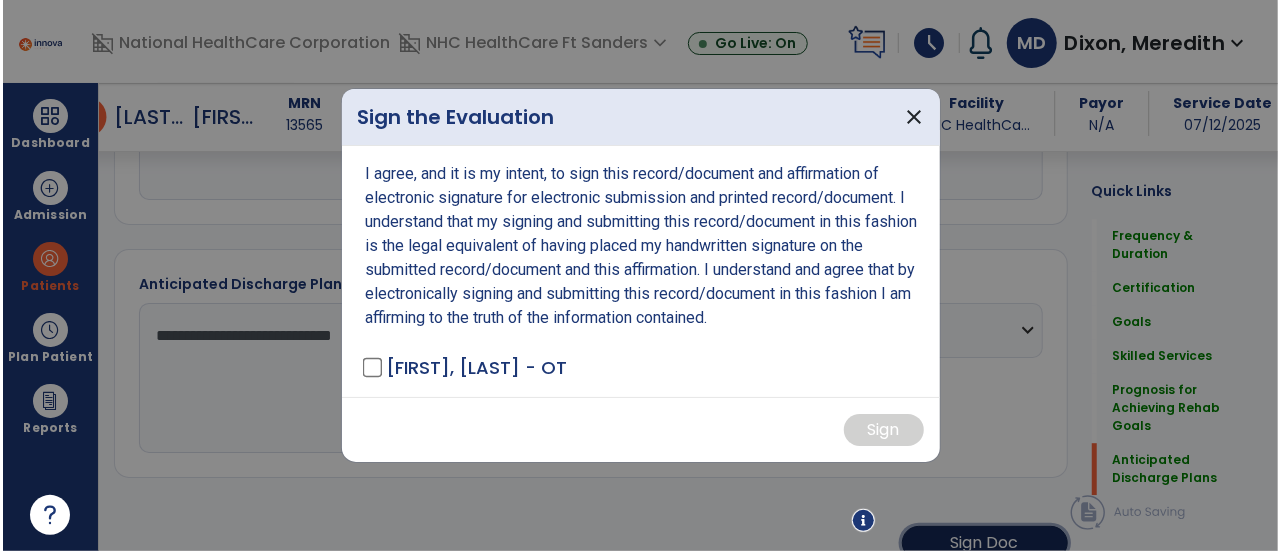 scroll, scrollTop: 2709, scrollLeft: 0, axis: vertical 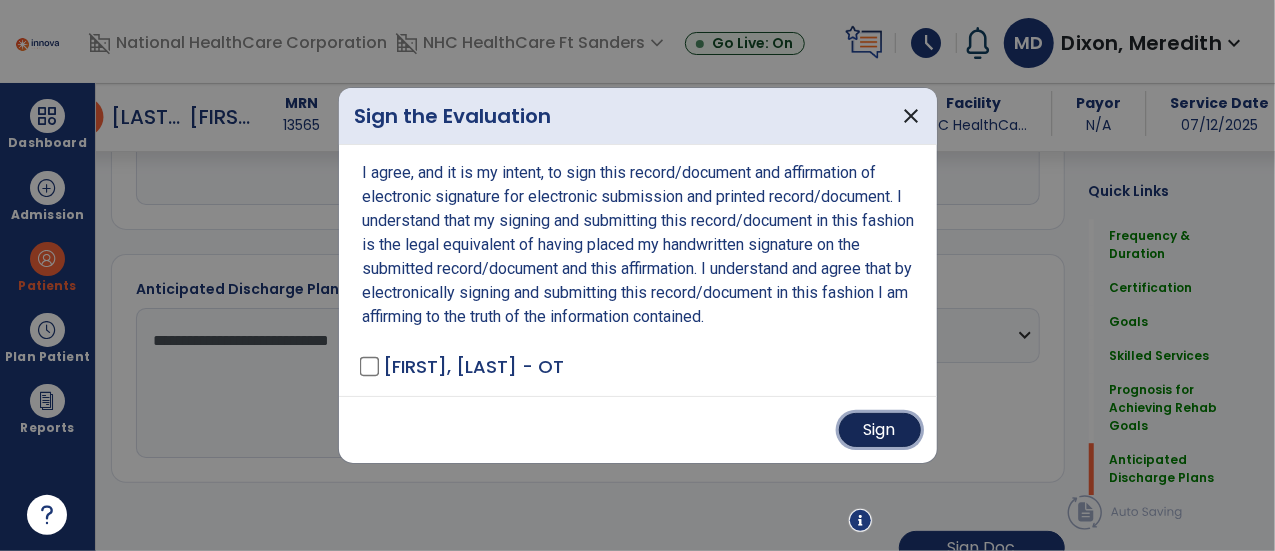 click on "Sign" at bounding box center [880, 430] 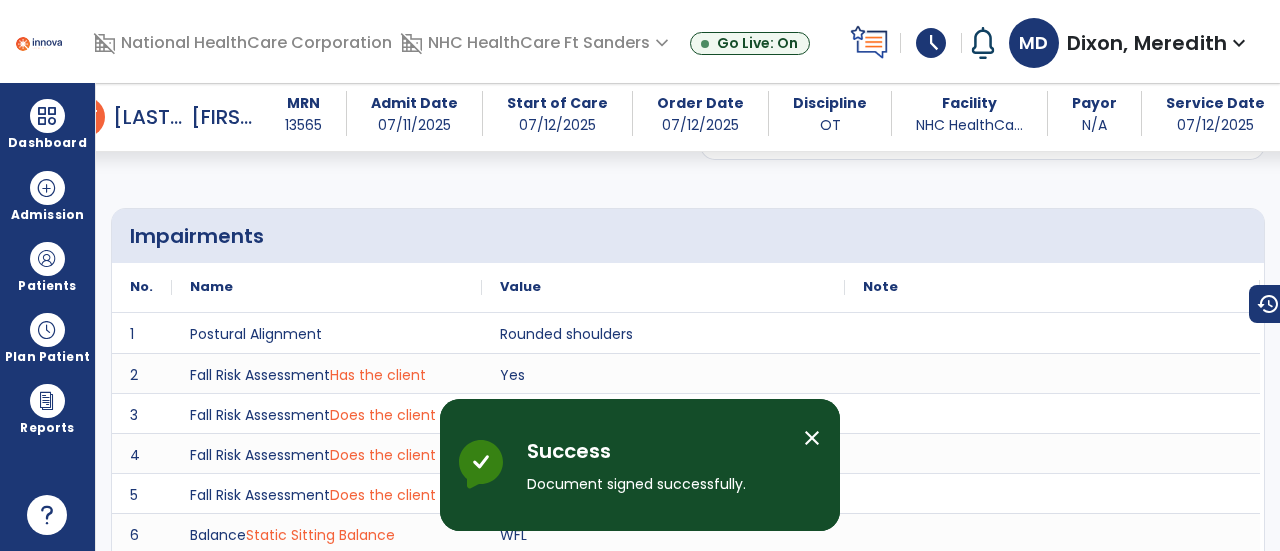 scroll, scrollTop: 2201, scrollLeft: 0, axis: vertical 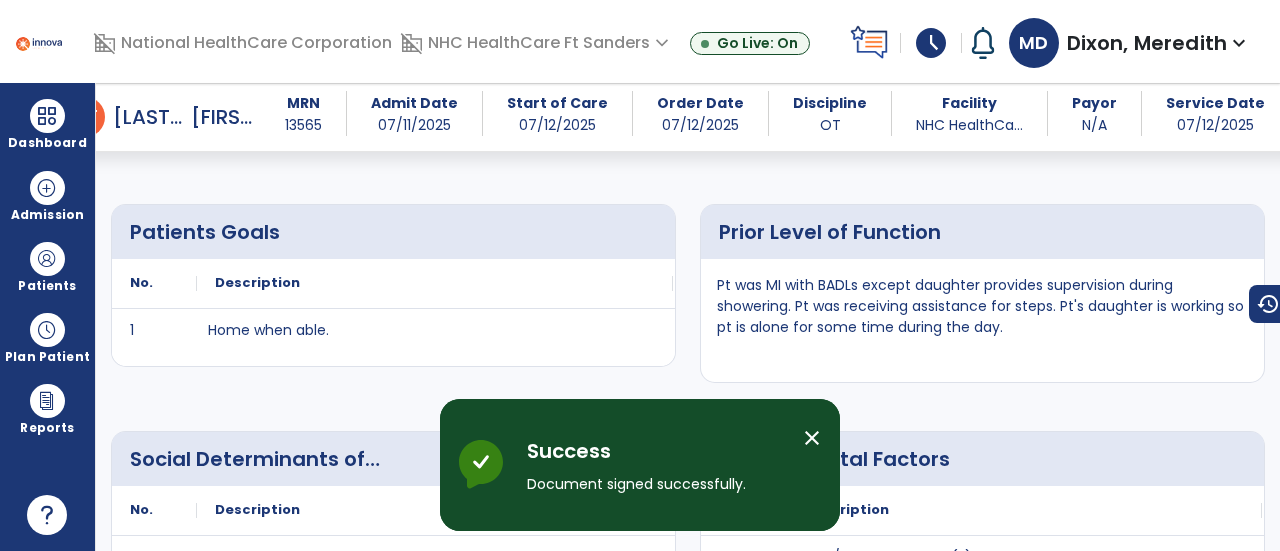 click on "close" at bounding box center [812, 438] 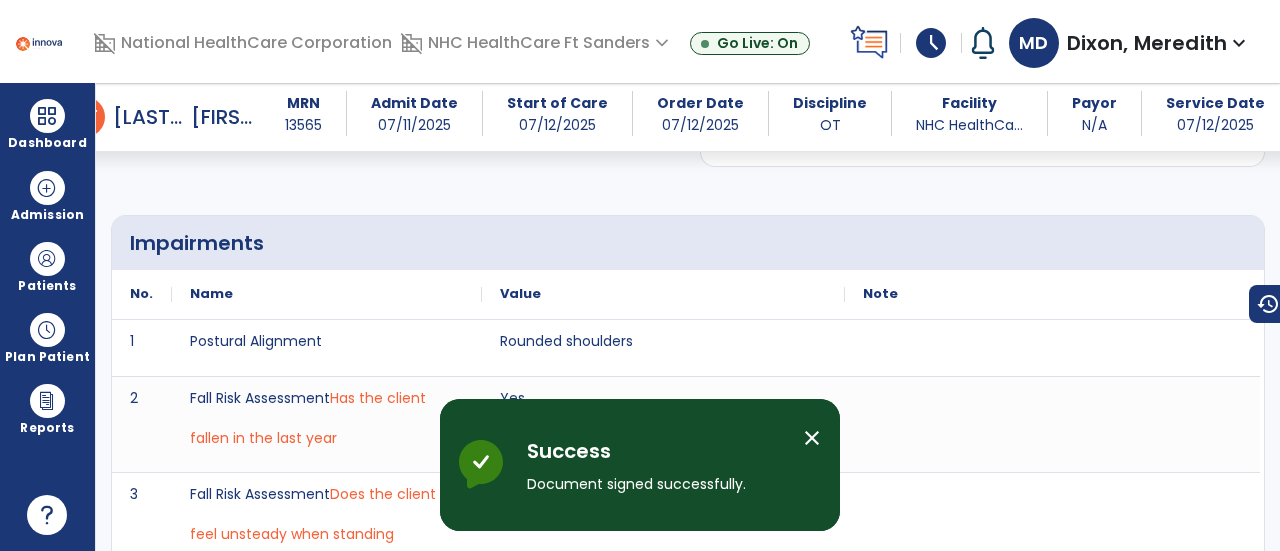 scroll, scrollTop: 2756, scrollLeft: 0, axis: vertical 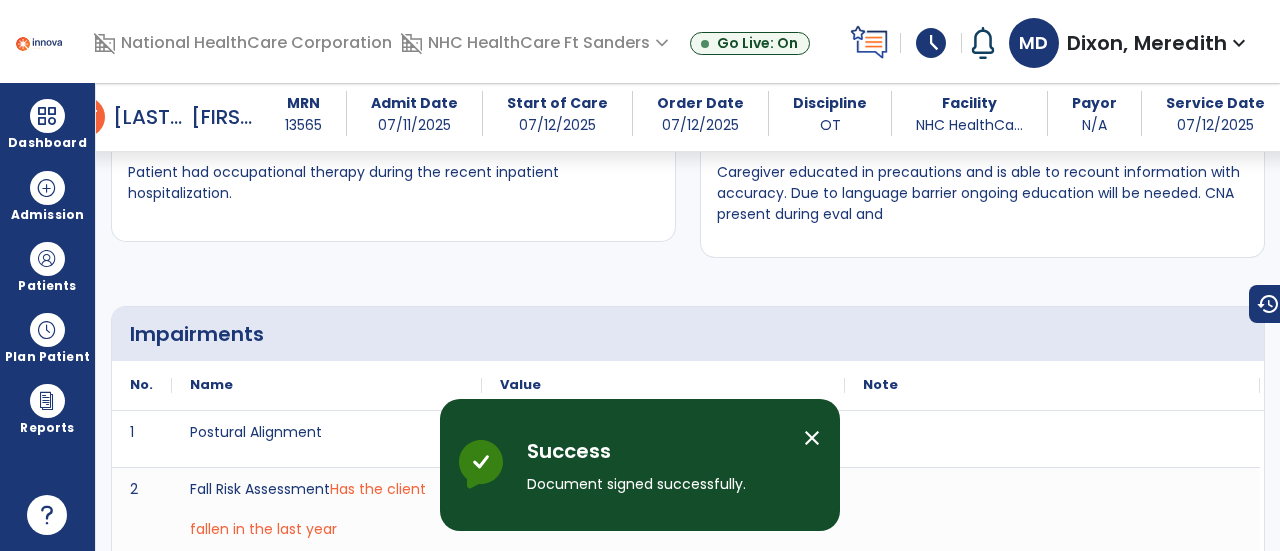 click on "close" at bounding box center (812, 438) 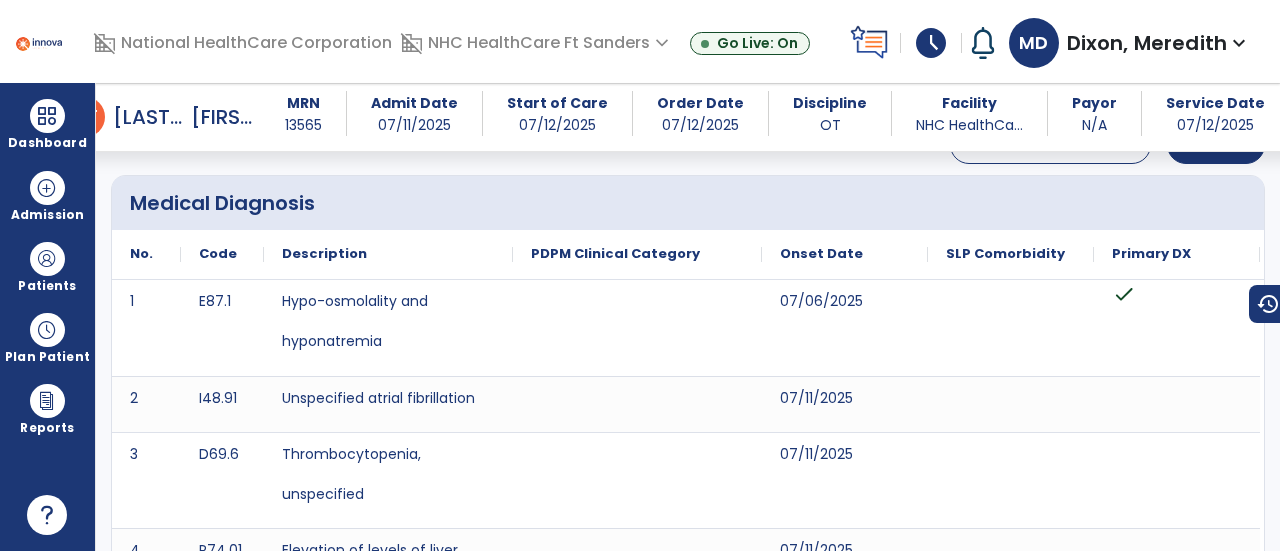 scroll, scrollTop: 0, scrollLeft: 0, axis: both 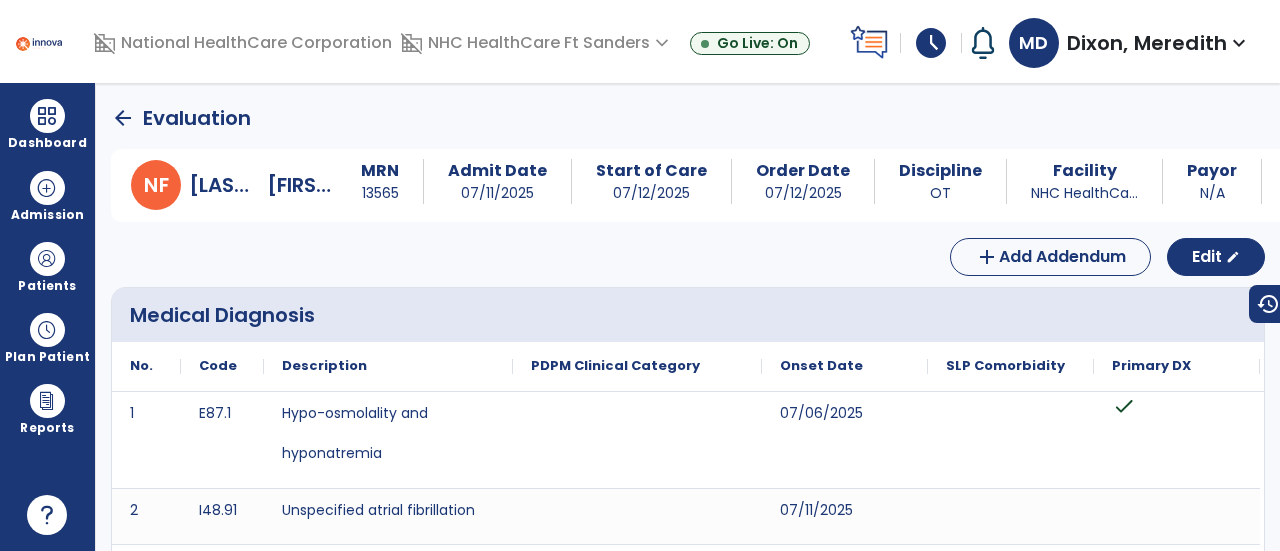 click on "arrow_back" 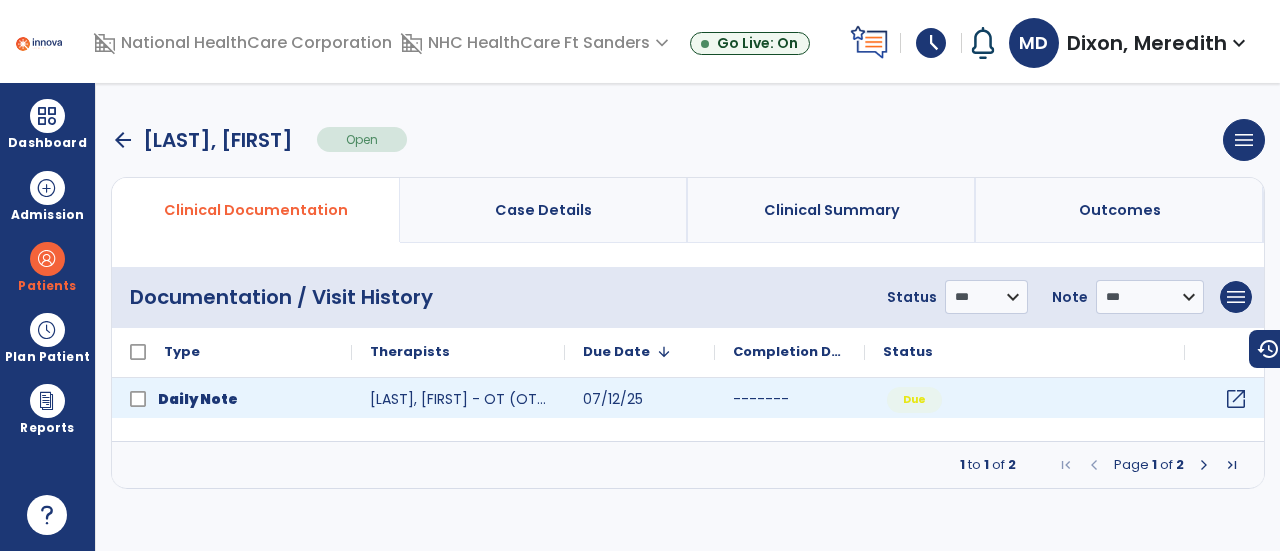 click on "open_in_new" 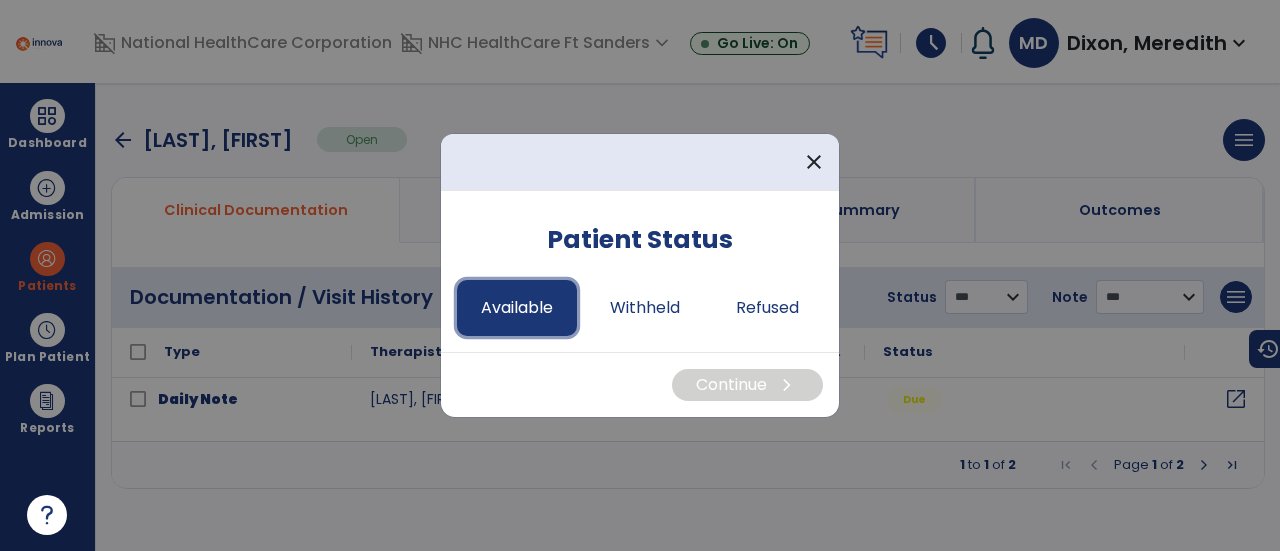 click on "Available" at bounding box center [517, 308] 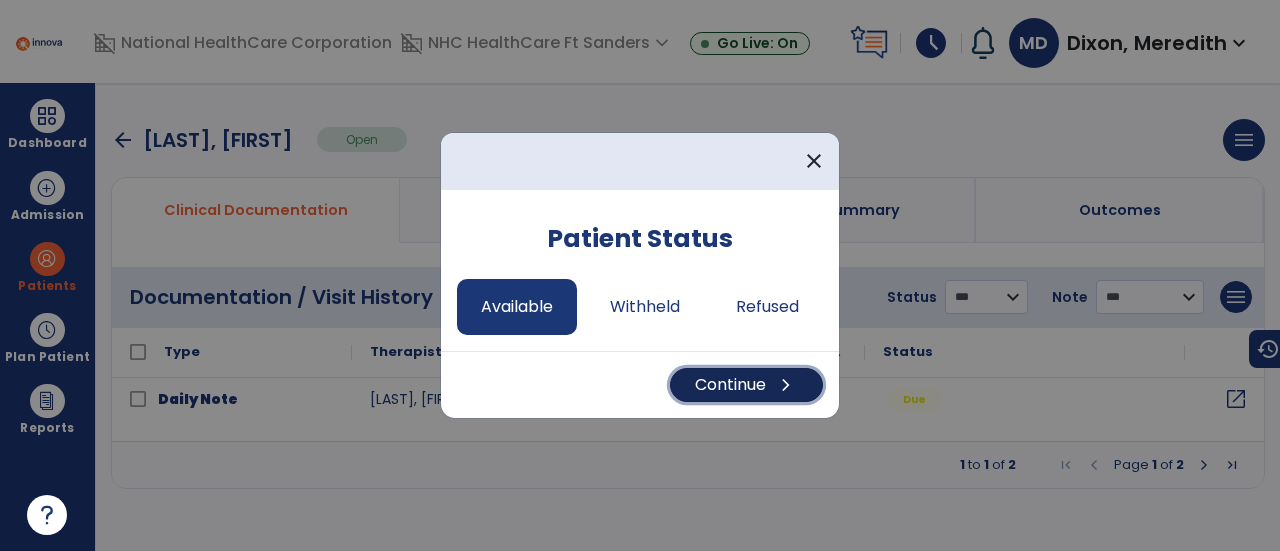 click on "Continue   chevron_right" at bounding box center [746, 385] 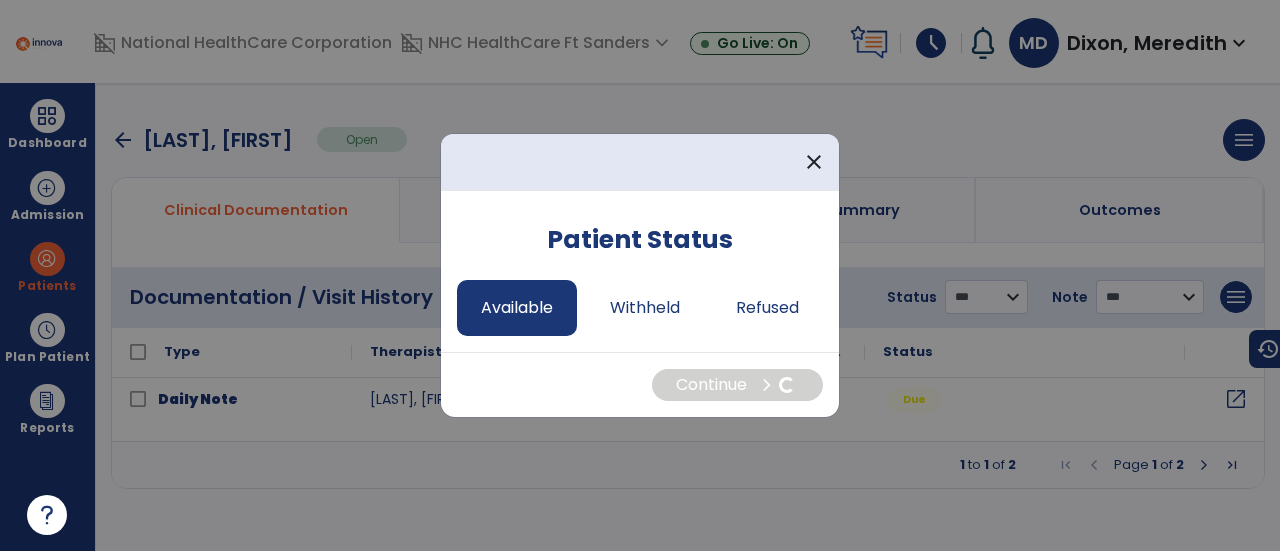 select on "*" 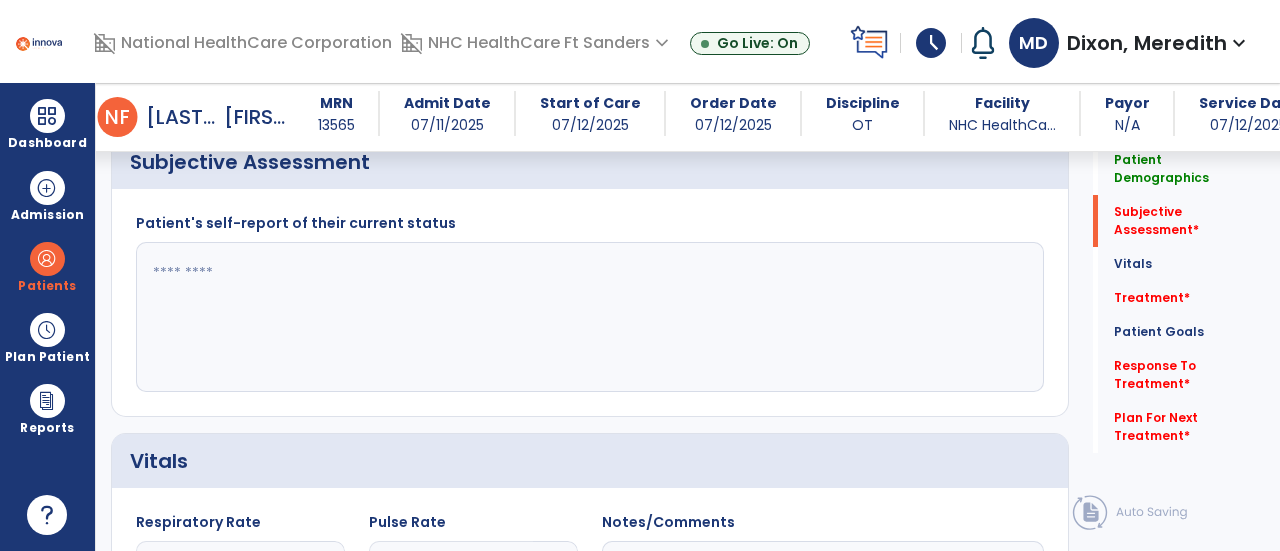 scroll, scrollTop: 873, scrollLeft: 0, axis: vertical 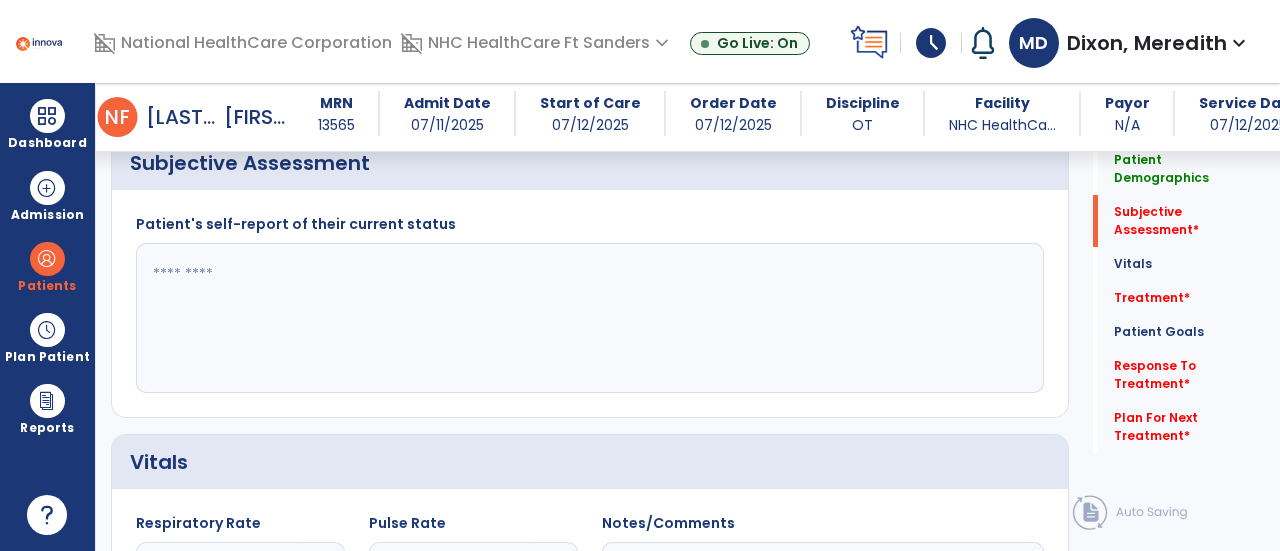 click 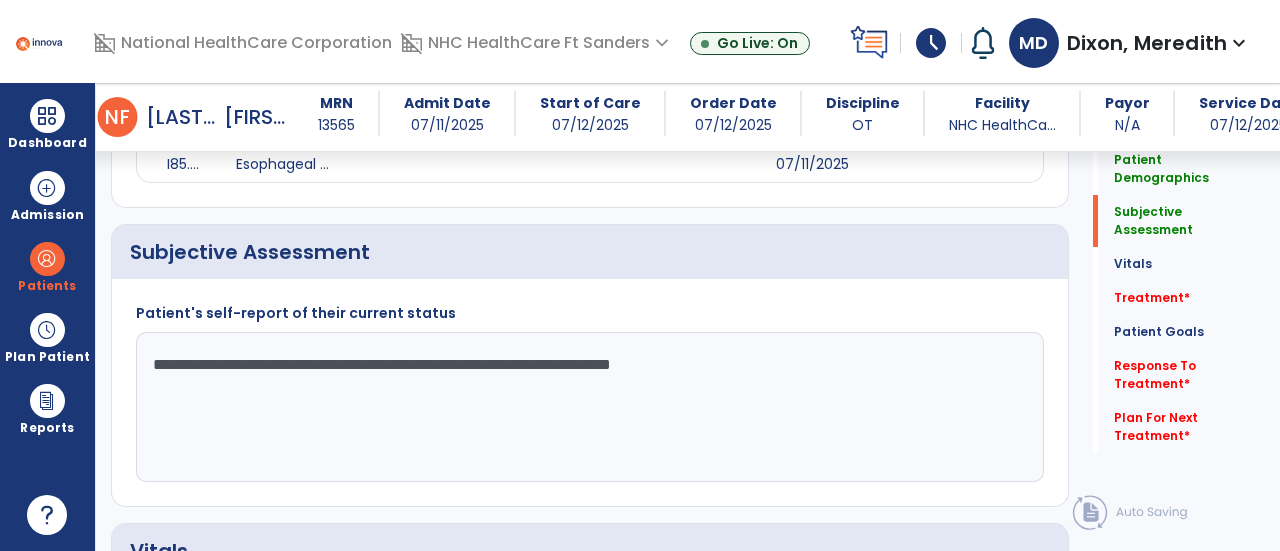 scroll, scrollTop: 778, scrollLeft: 0, axis: vertical 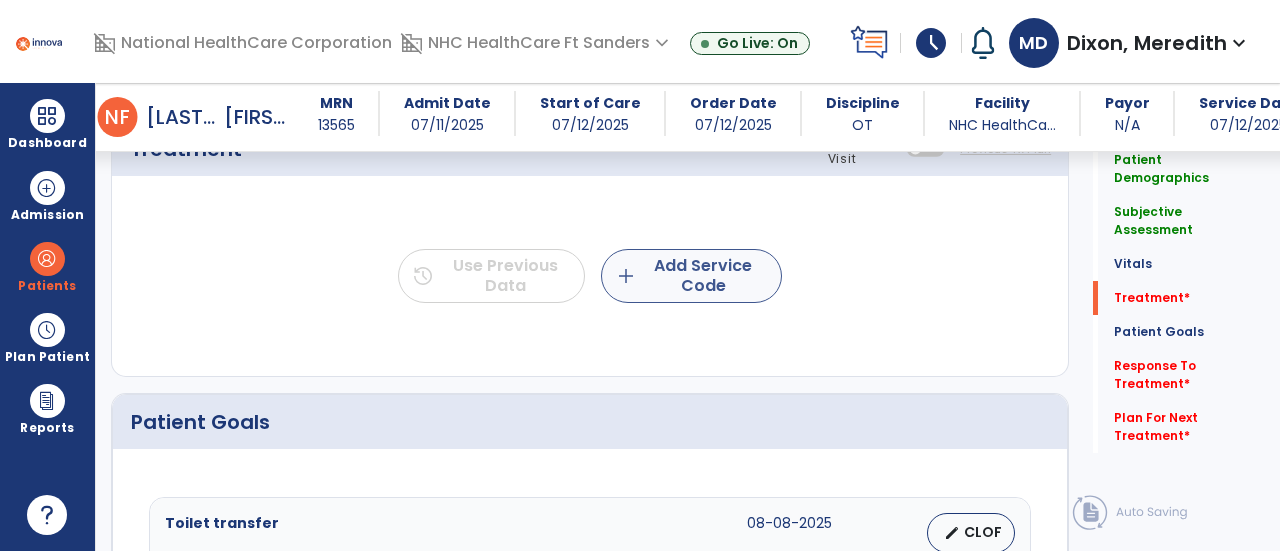type on "**********" 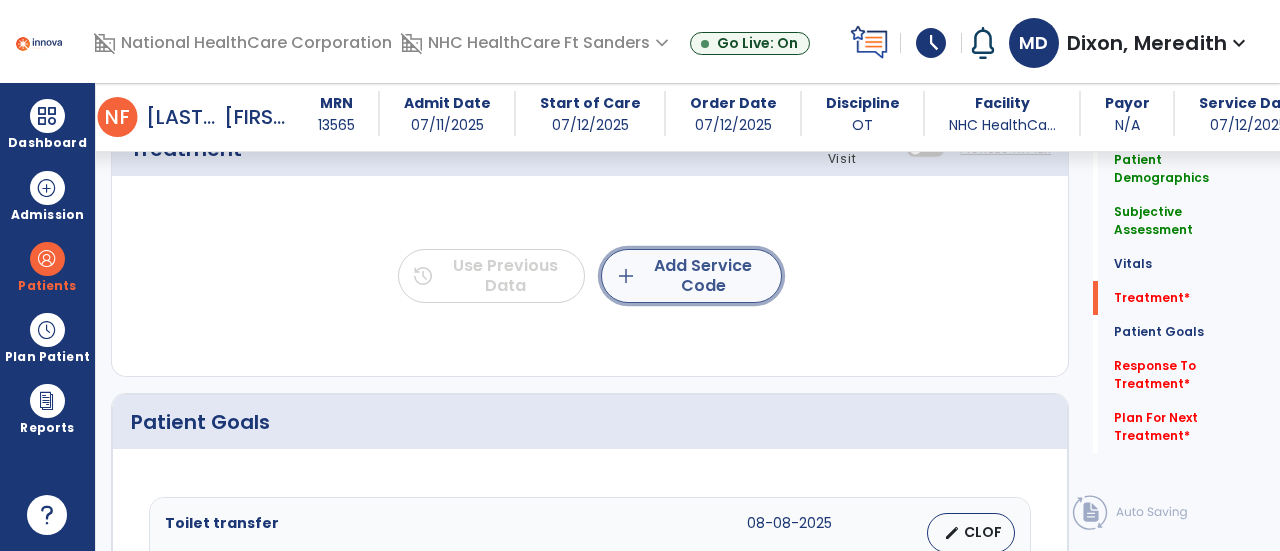 click on "add  Add Service Code" 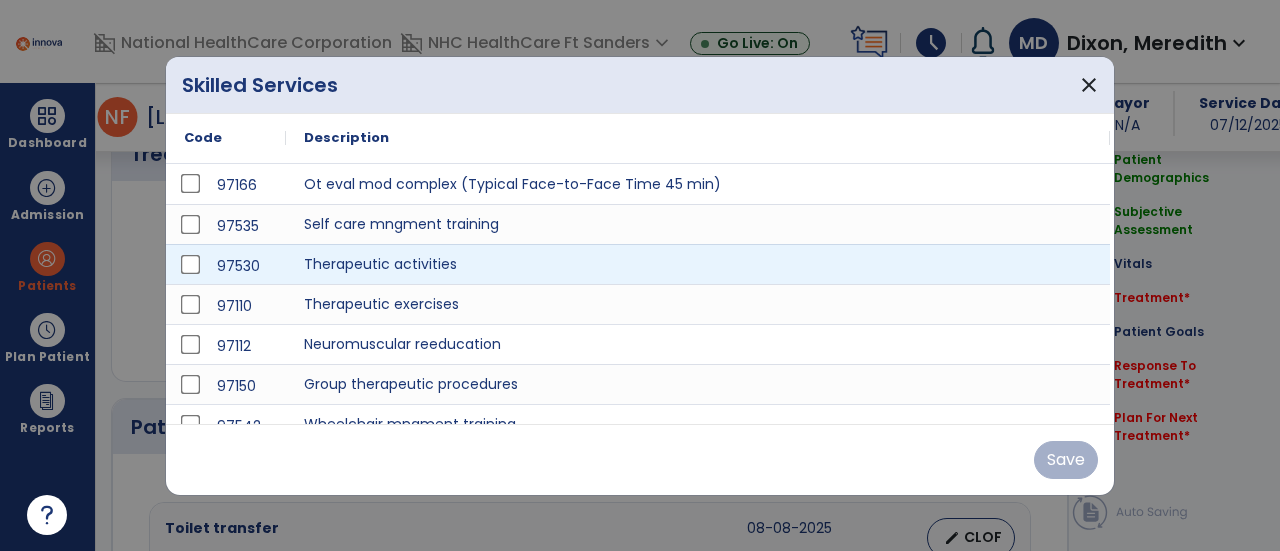 scroll, scrollTop: 1608, scrollLeft: 0, axis: vertical 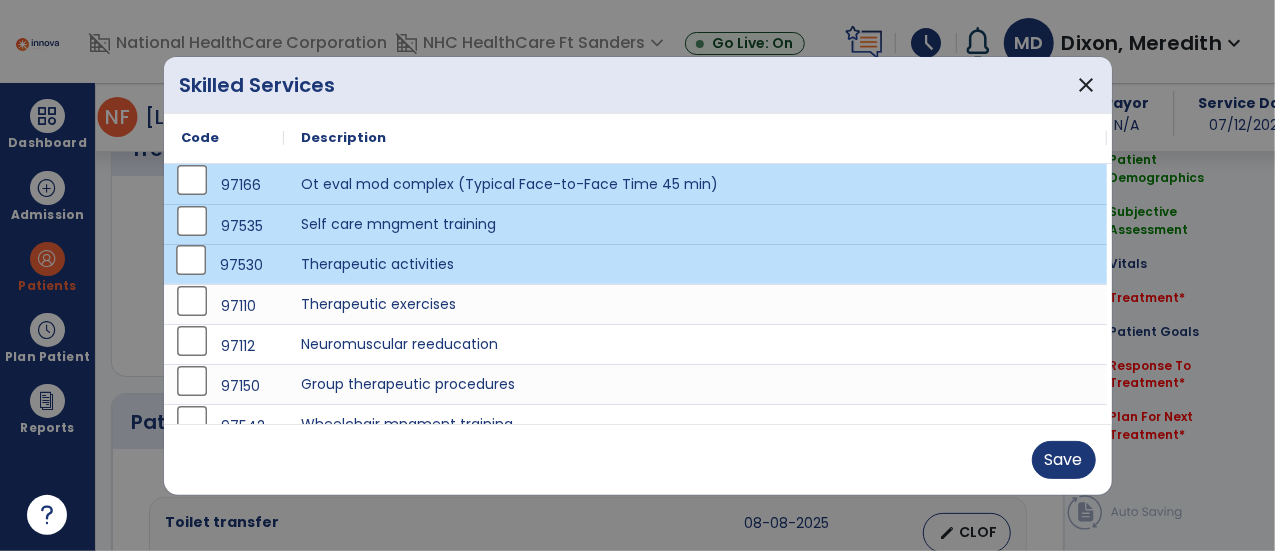 click on "97166 Ot eval mod complex (Typical Face-to-Face Time 45 min) 97535 Self care mngment training 97530 Therapeutic activities 97110 Therapeutic exercises 97112 Neuromuscular reeducation 97150 Group therapeutic procedures 97542 Wheelchair mngment training 97550 Caregiver training, without the patient present, first 30 minutes. 97551 Additional 15 minutes of face-to-face caregiver training, without the patient present, after 97550 is billed." at bounding box center (636, 344) 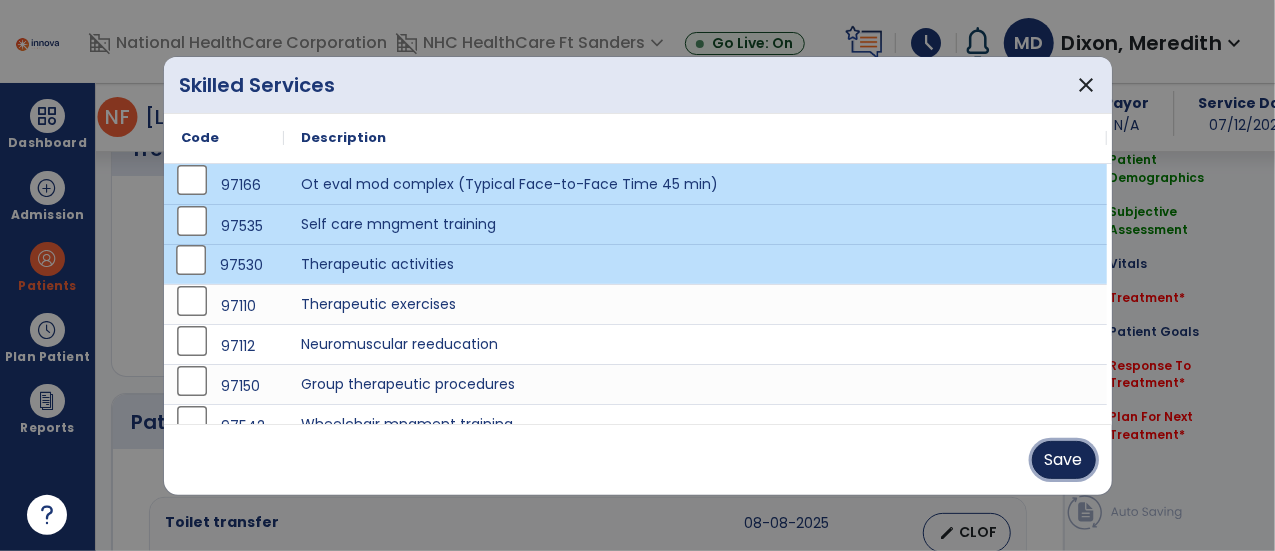 click on "Save" at bounding box center (1064, 460) 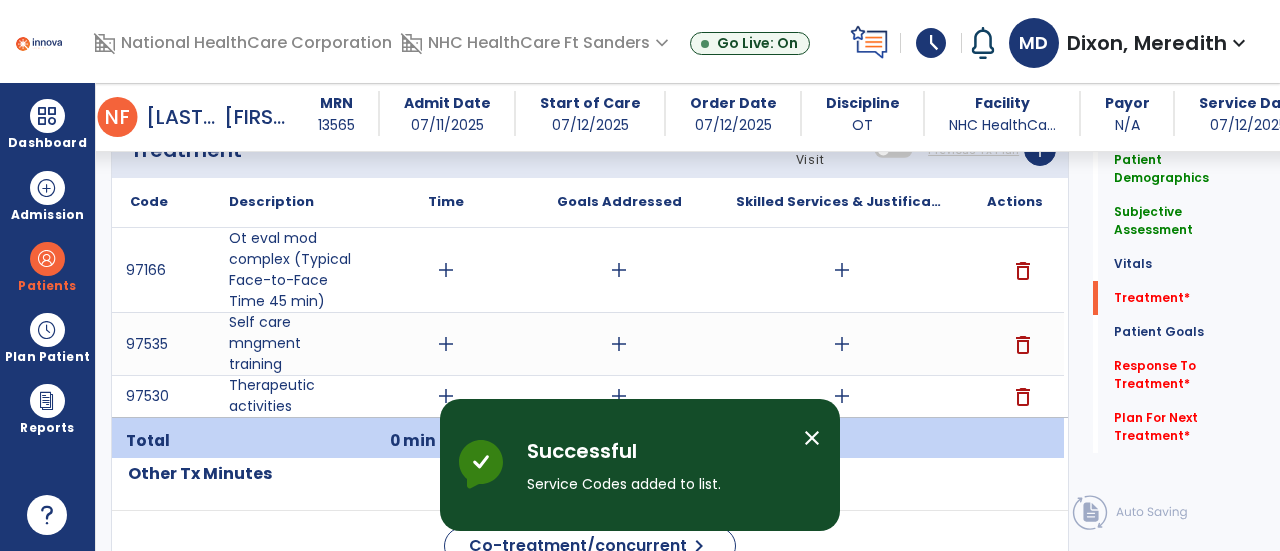 click on "close" at bounding box center [812, 438] 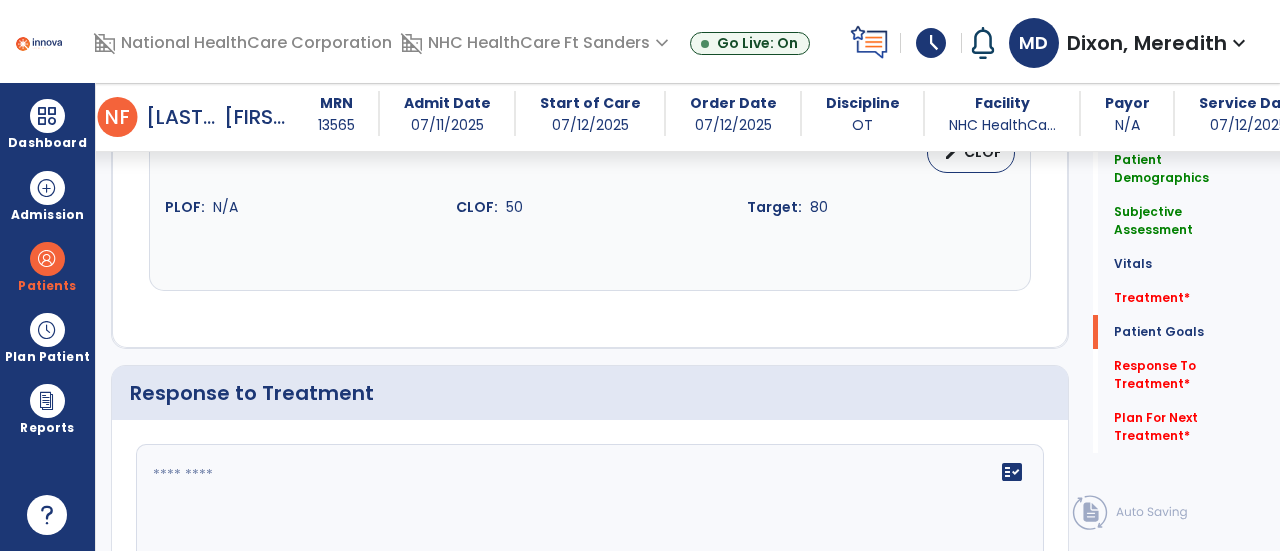scroll, scrollTop: 3392, scrollLeft: 0, axis: vertical 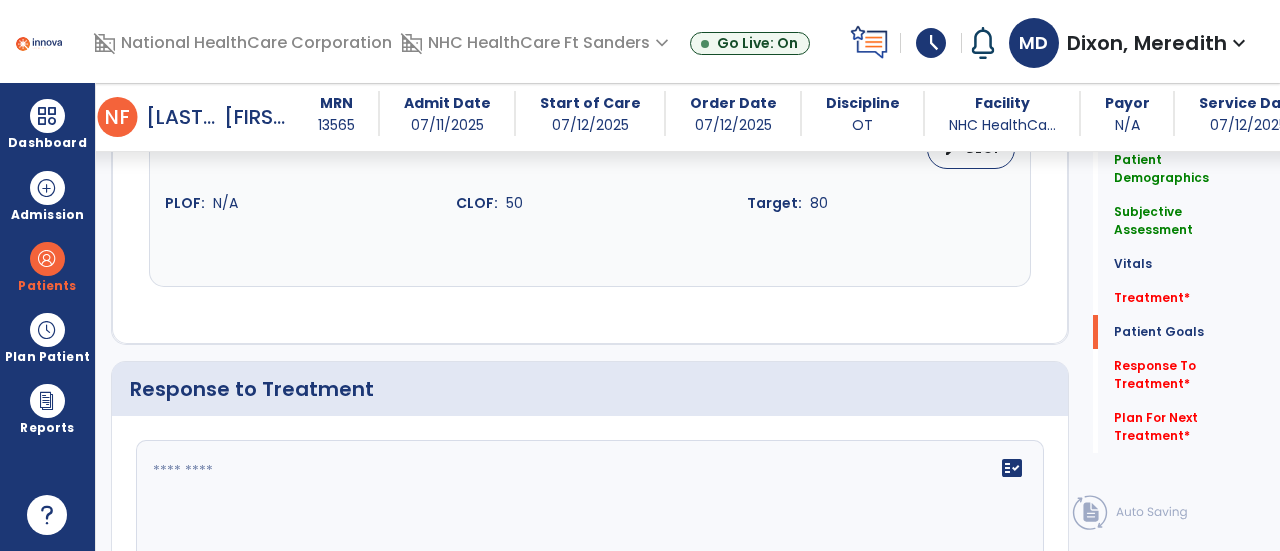 click on "fact_check" 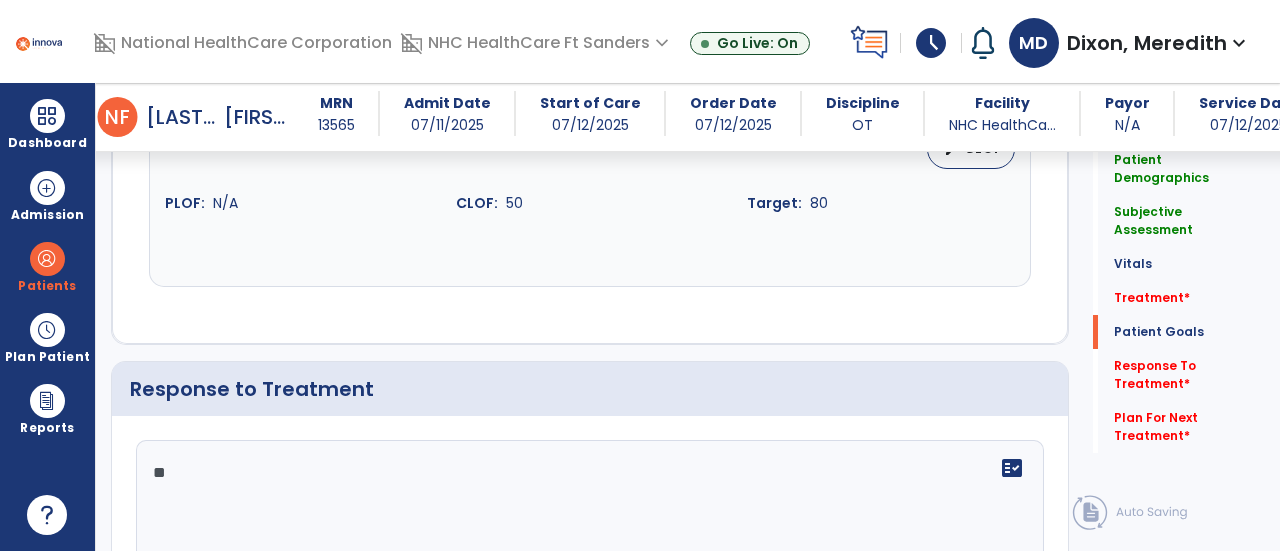 type on "*" 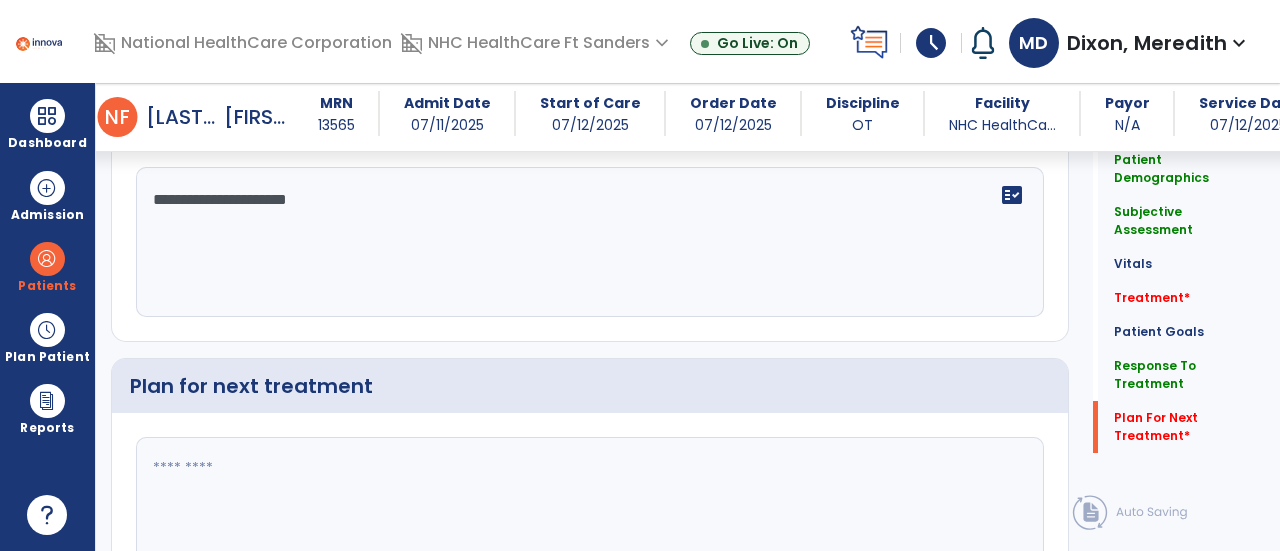 scroll, scrollTop: 3734, scrollLeft: 0, axis: vertical 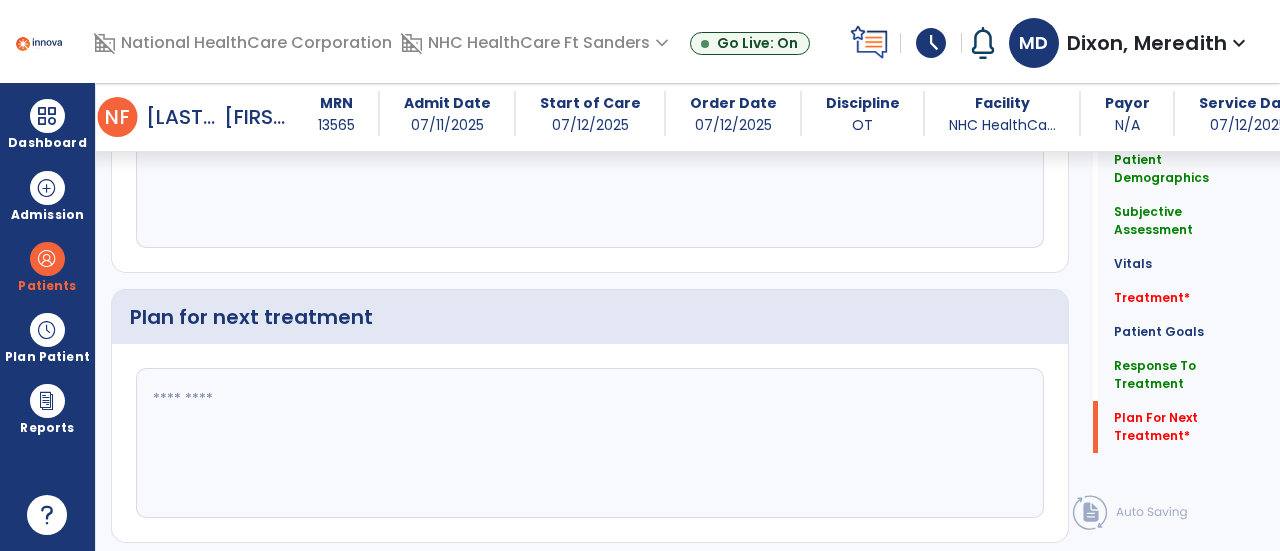 type on "**********" 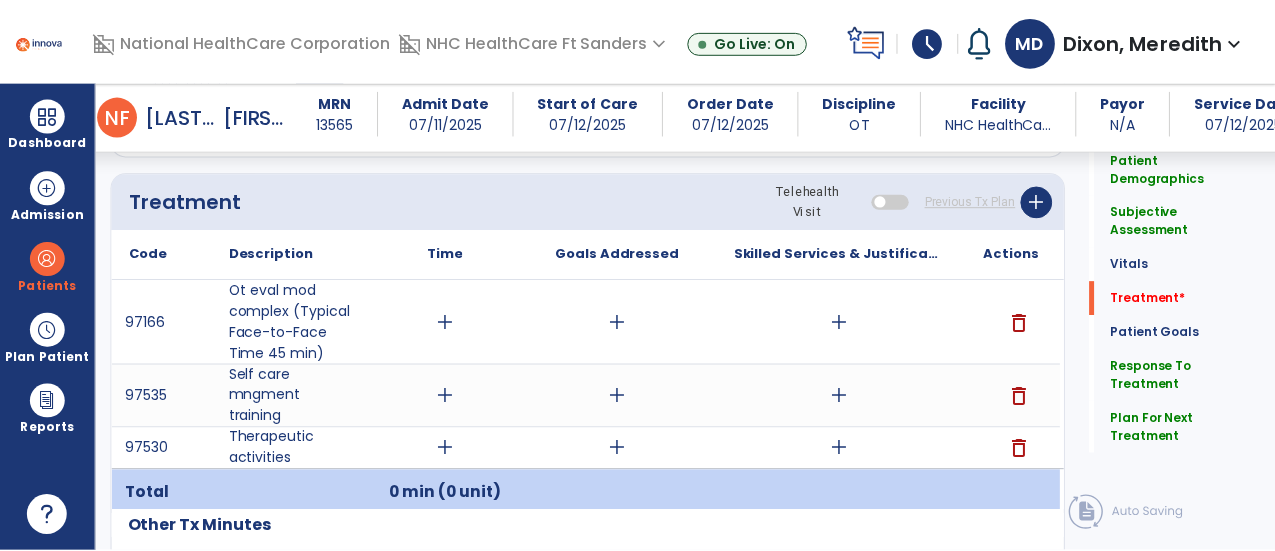 scroll, scrollTop: 1554, scrollLeft: 0, axis: vertical 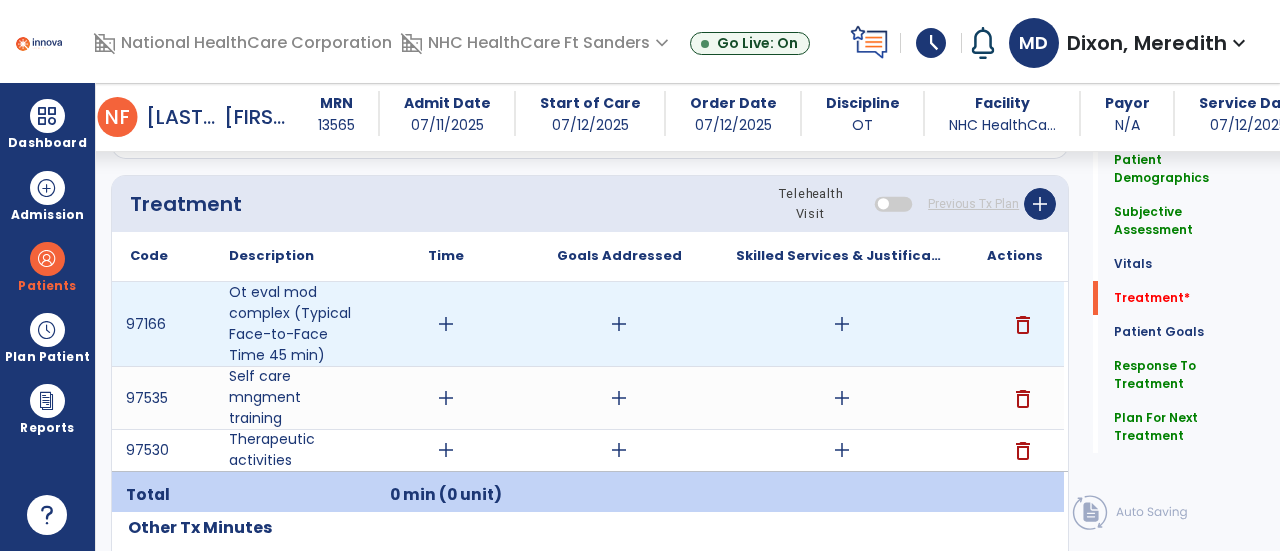 type on "**********" 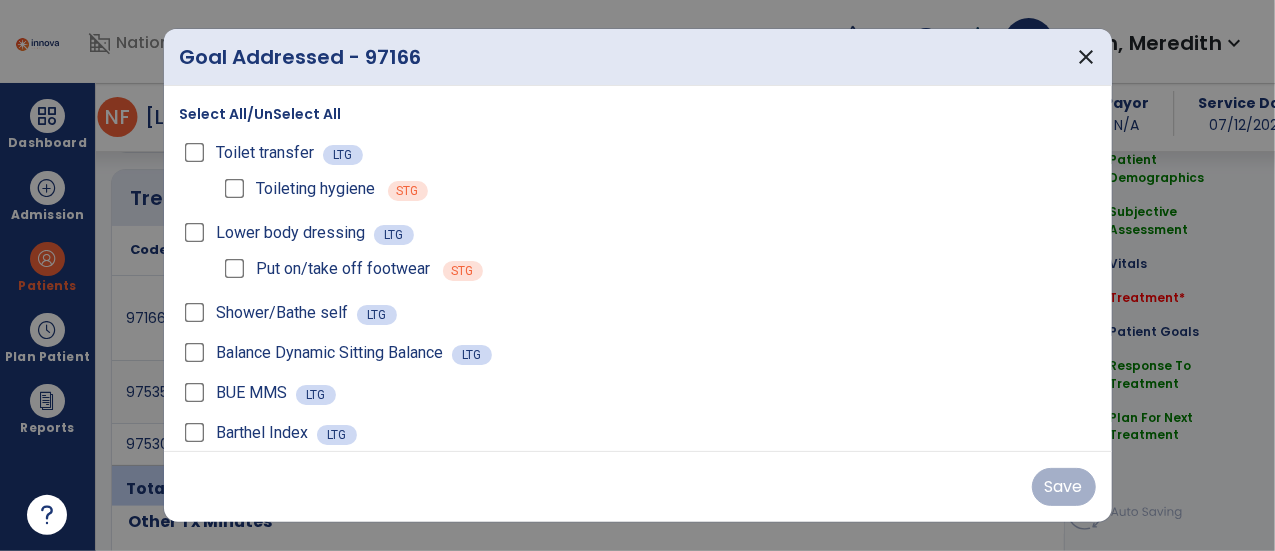 scroll, scrollTop: 1554, scrollLeft: 0, axis: vertical 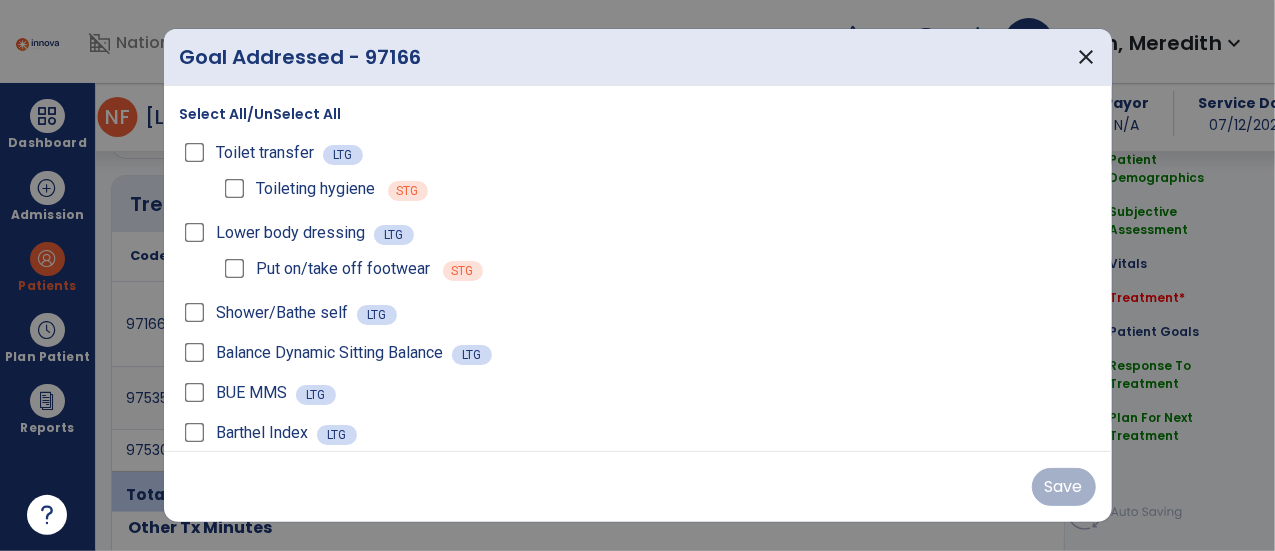 click on "Select All/UnSelect All" at bounding box center (261, 114) 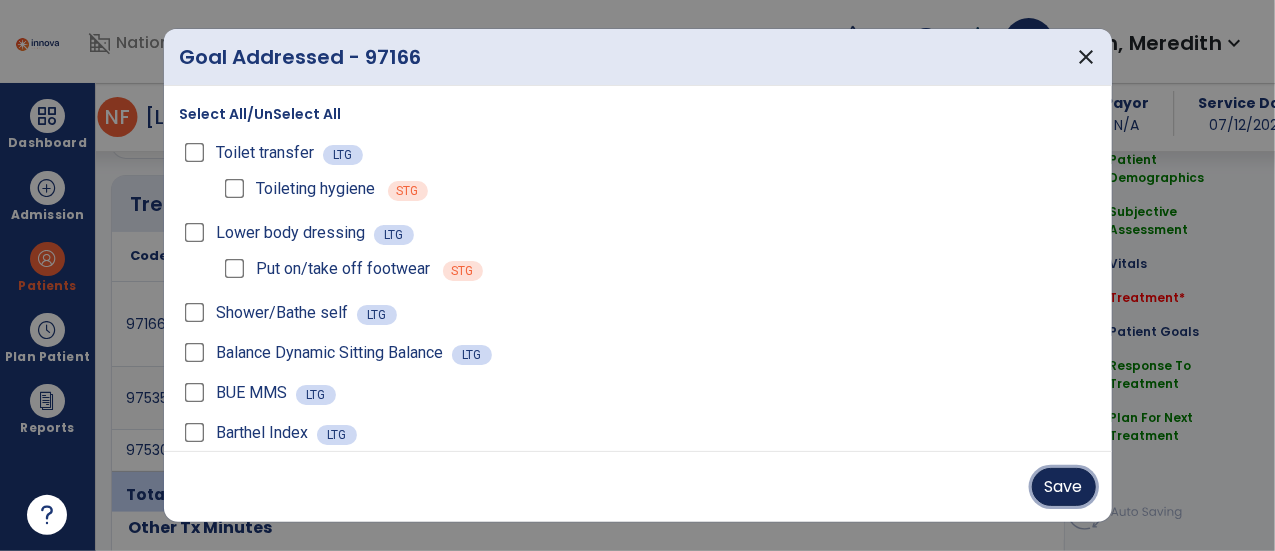 click on "Save" at bounding box center [1064, 487] 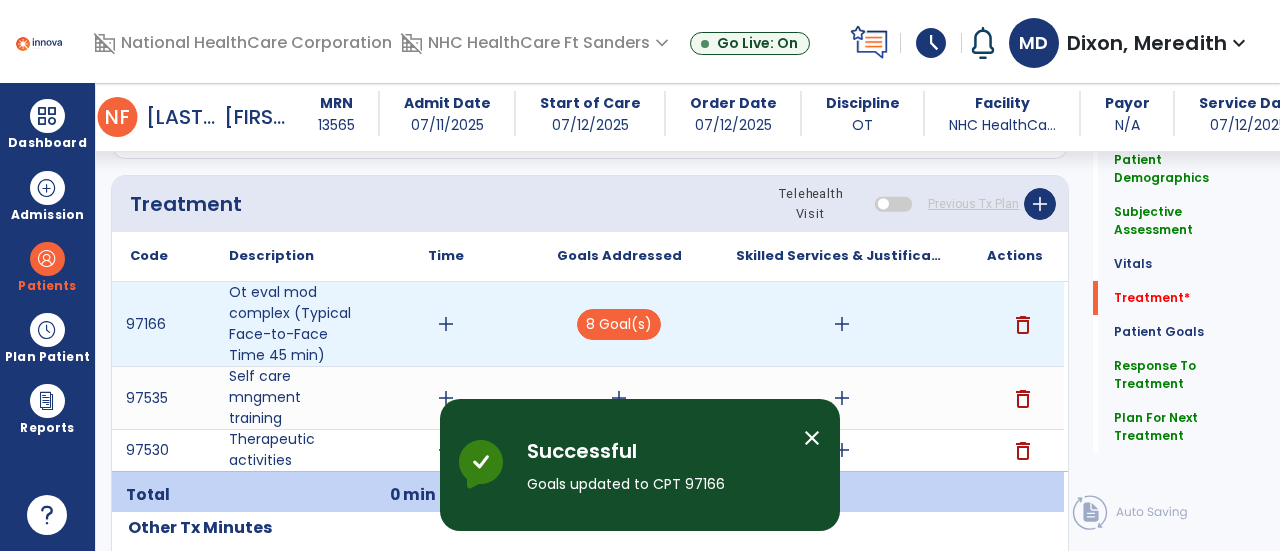 click on "add" at bounding box center [842, 324] 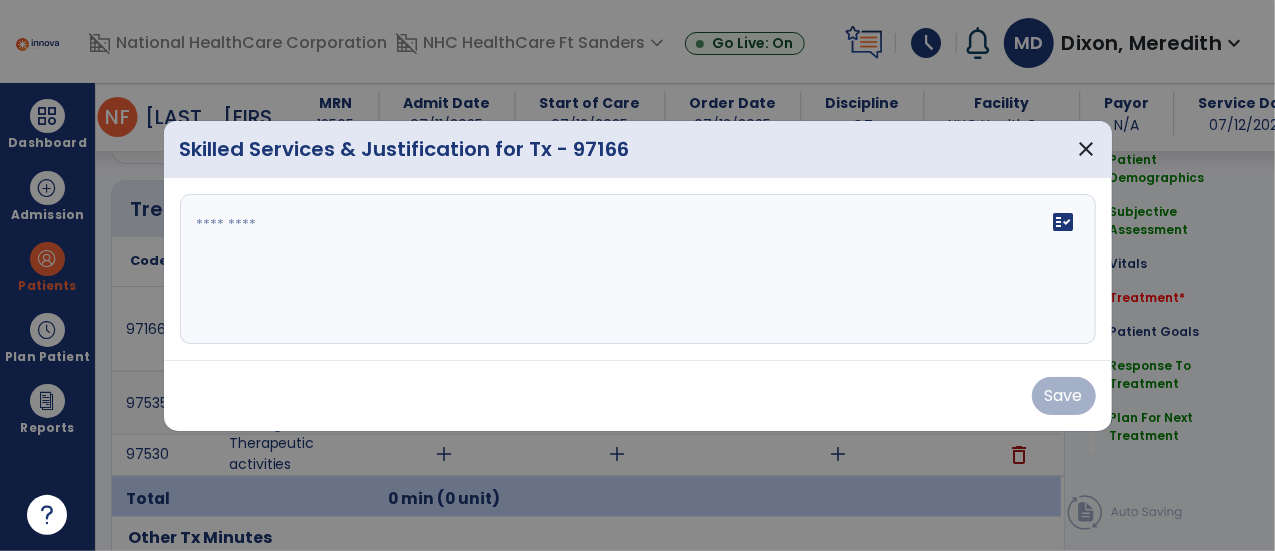 scroll, scrollTop: 1554, scrollLeft: 0, axis: vertical 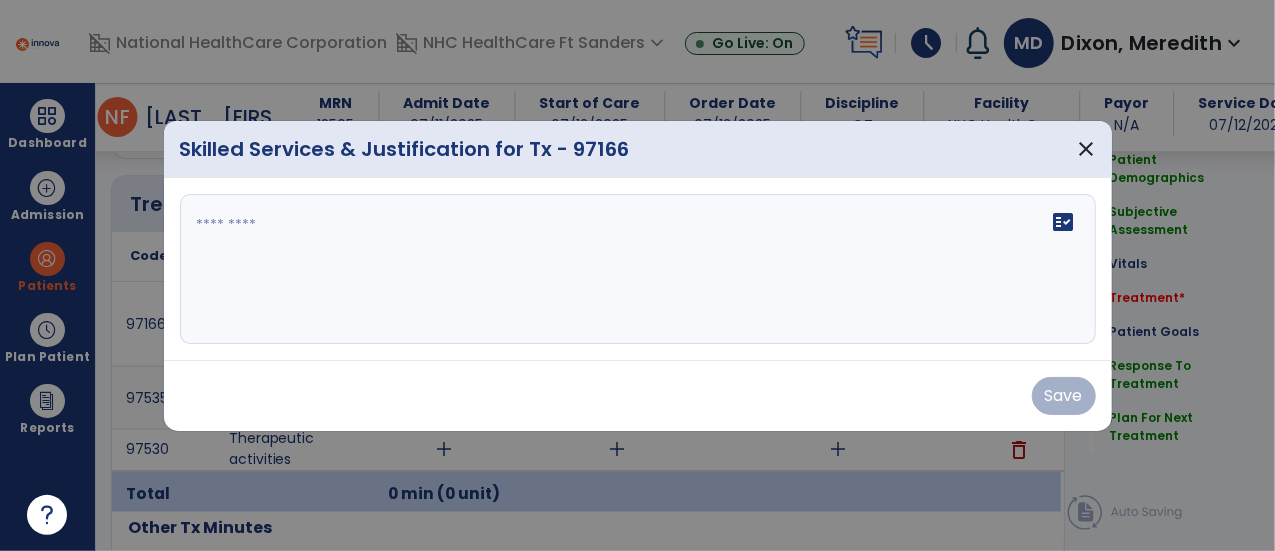 click on "fact_check" at bounding box center [638, 269] 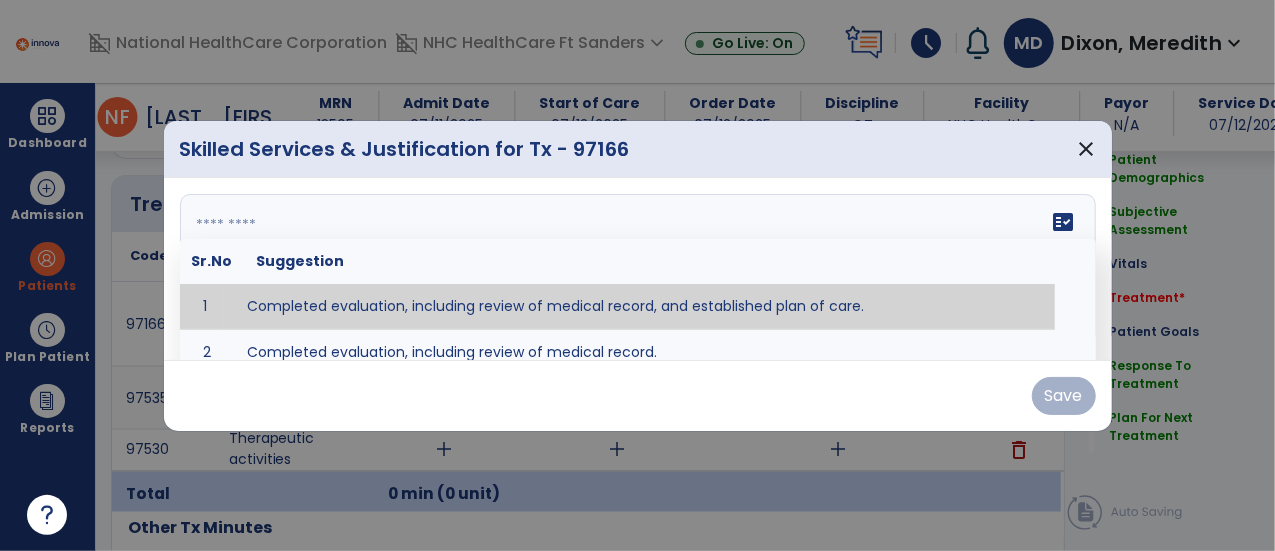 type on "**********" 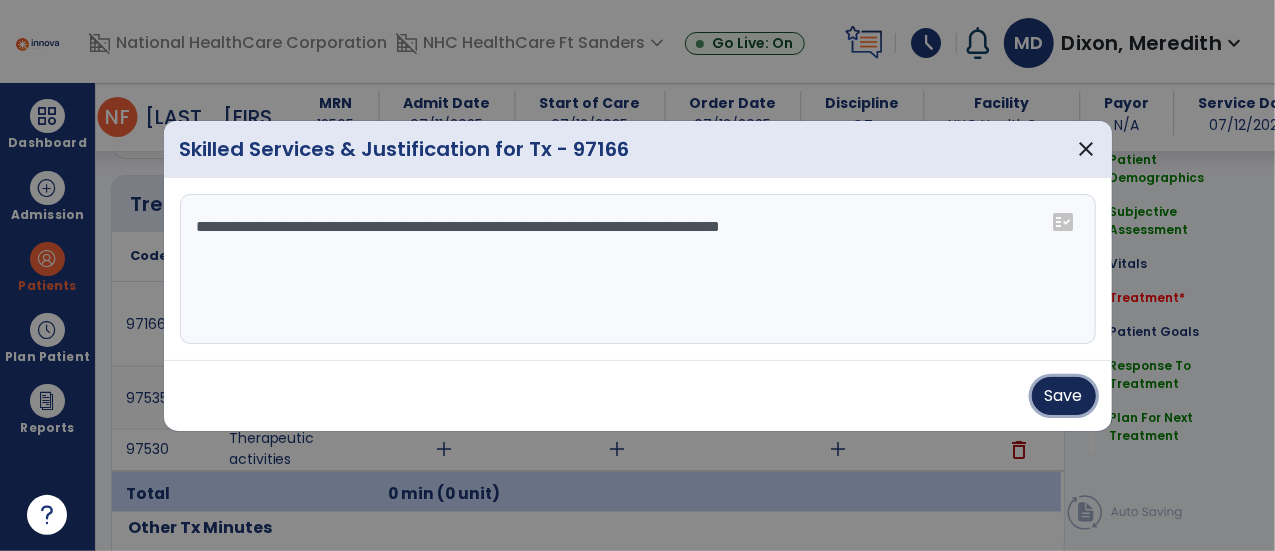 click on "Save" at bounding box center [1064, 396] 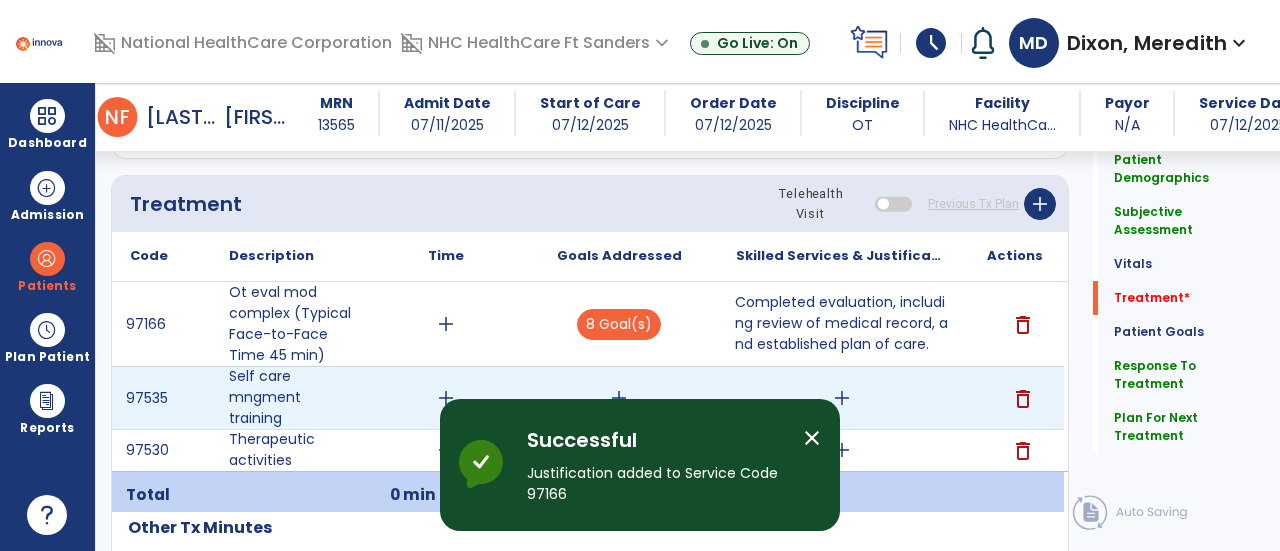 click on "add" at bounding box center (619, 398) 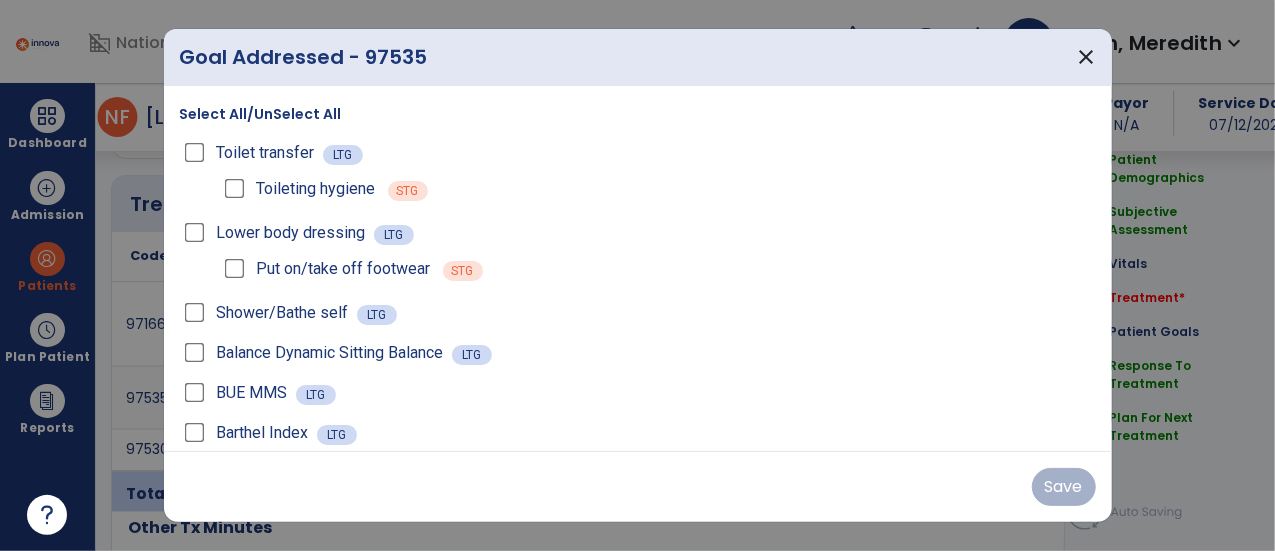 scroll, scrollTop: 1554, scrollLeft: 0, axis: vertical 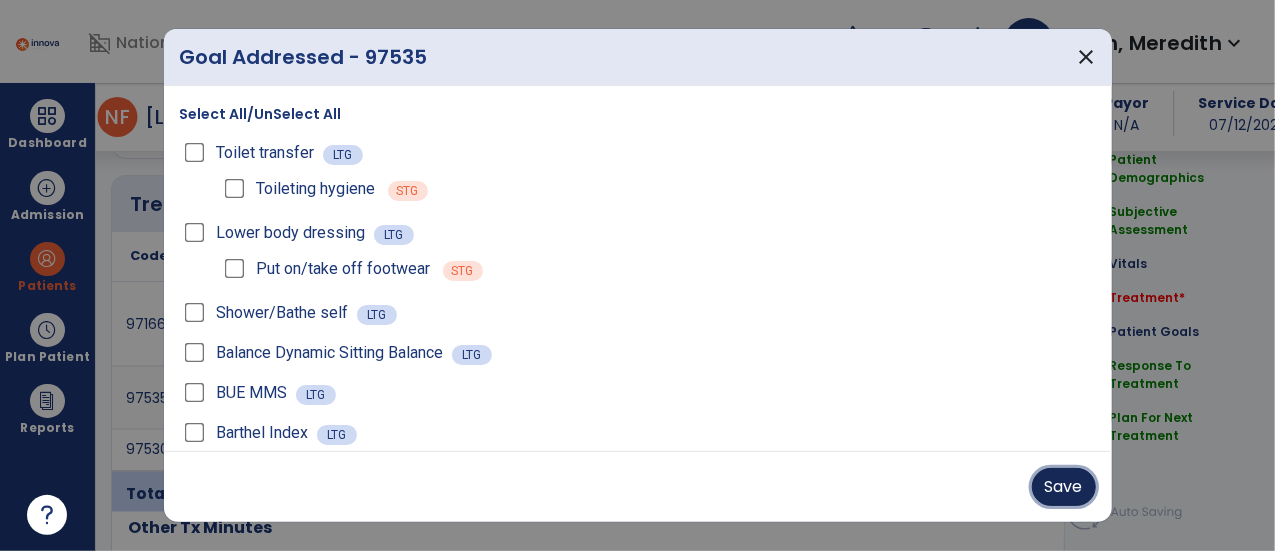 click on "Save" at bounding box center [1064, 487] 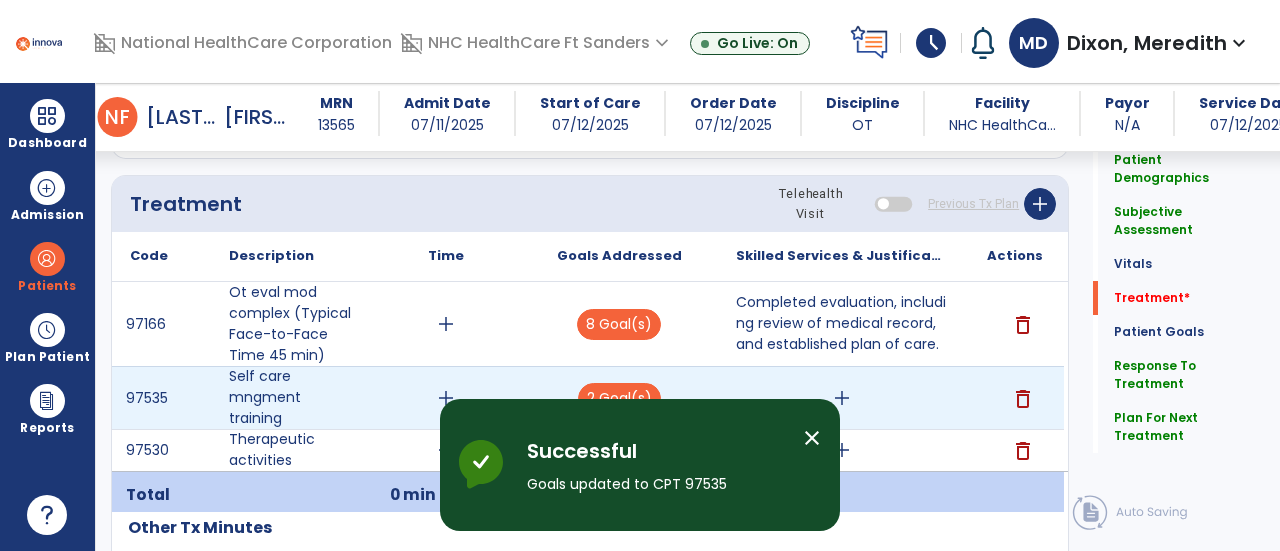 click on "add" at bounding box center (842, 398) 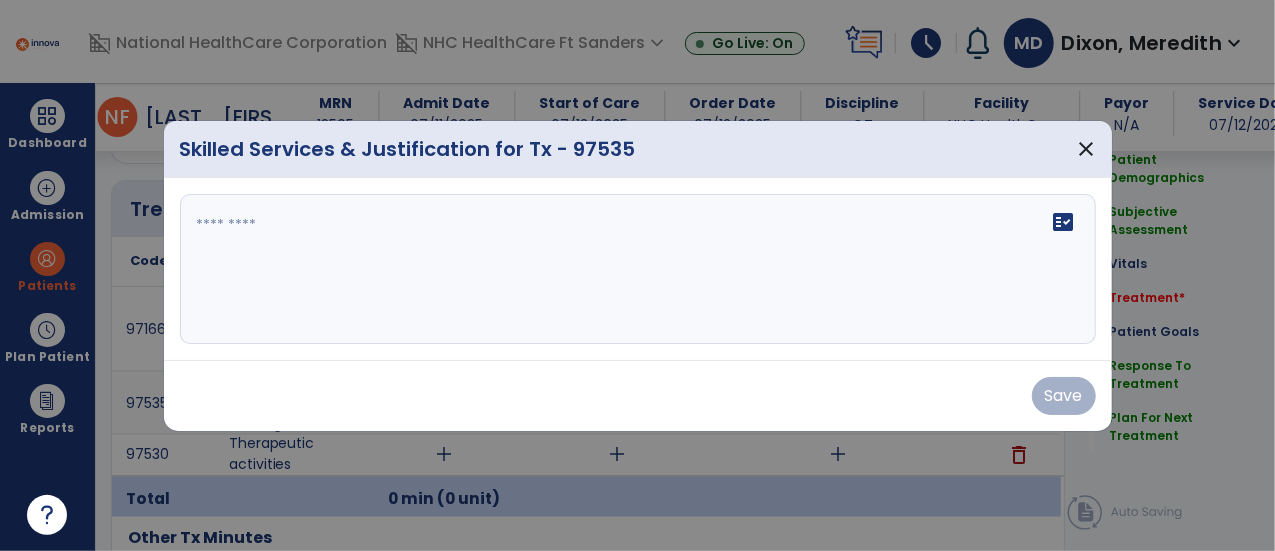 scroll, scrollTop: 1554, scrollLeft: 0, axis: vertical 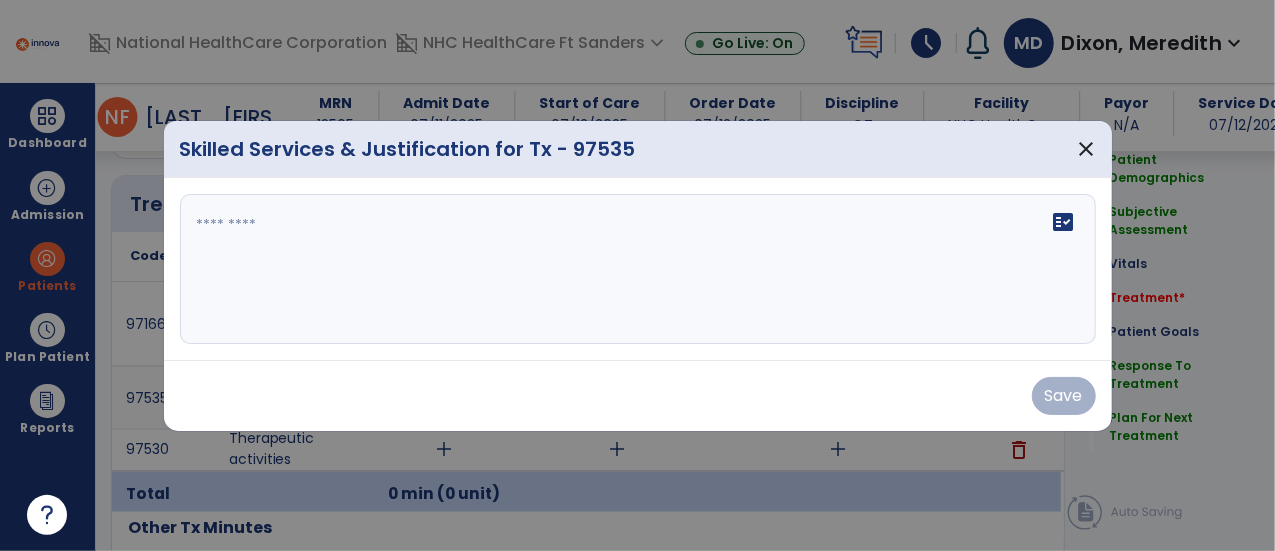 click on "fact_check" at bounding box center [638, 269] 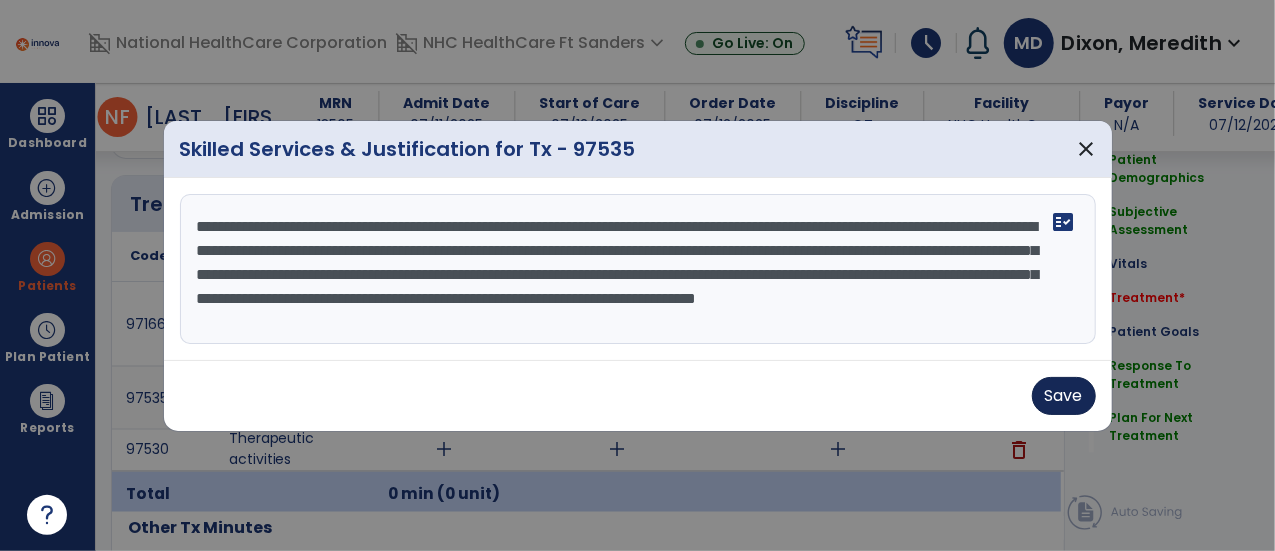 type on "**********" 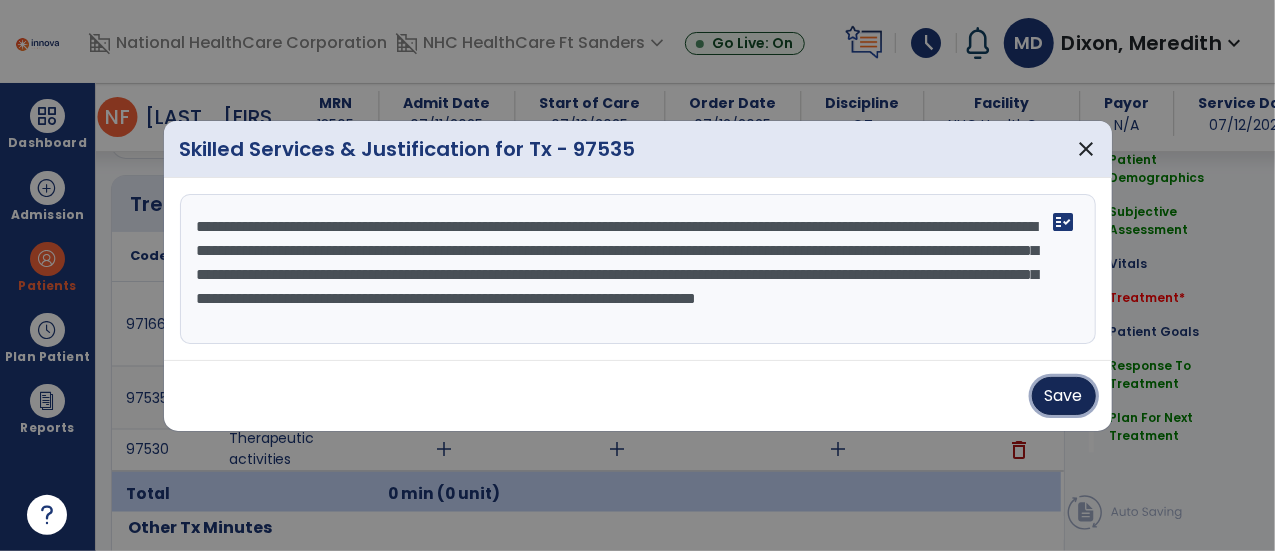 click on "Save" at bounding box center [1064, 396] 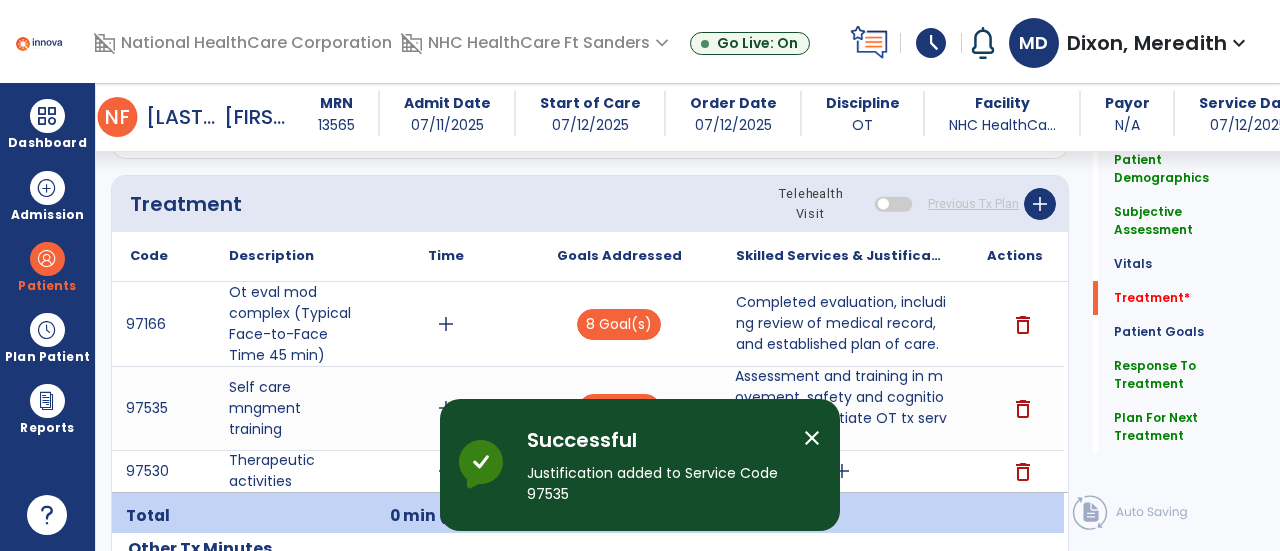 click on "close" at bounding box center [812, 438] 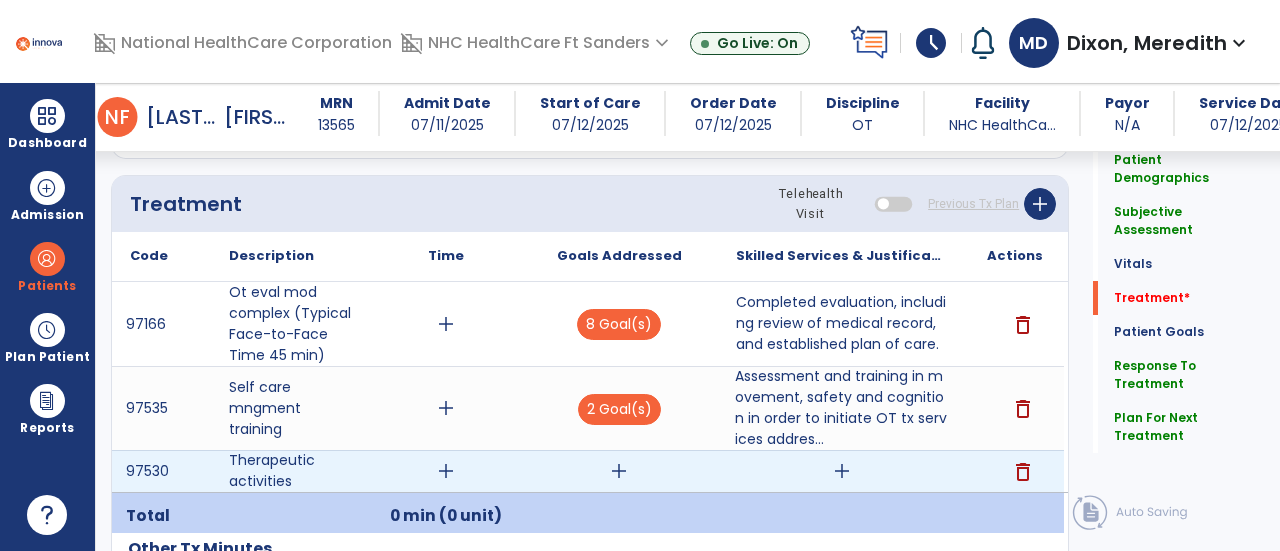 click on "add" at bounding box center [619, 471] 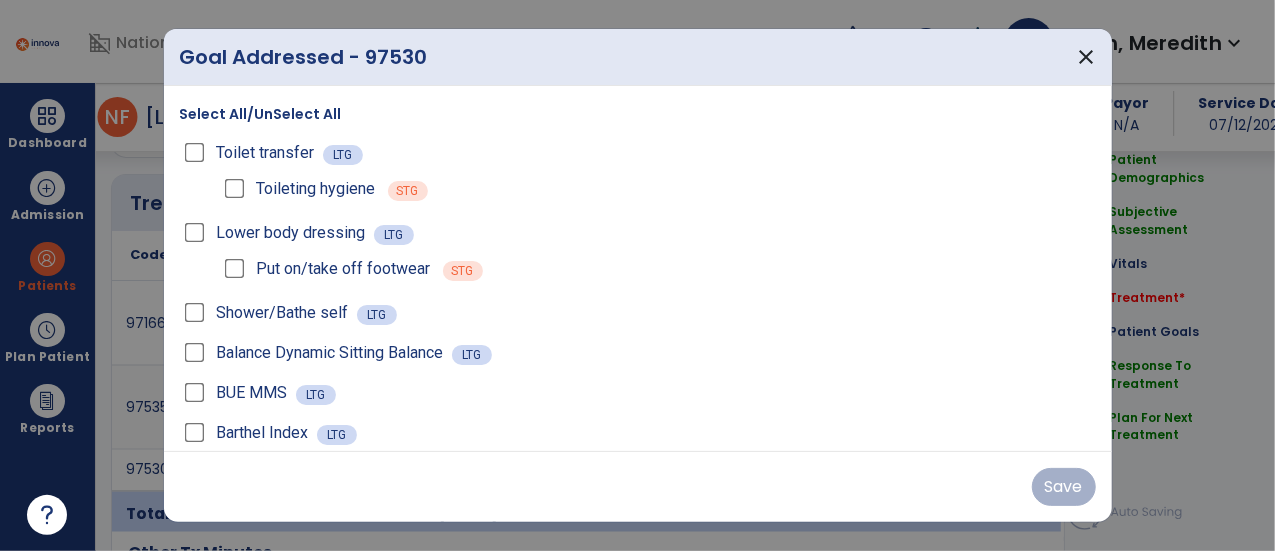 scroll, scrollTop: 1554, scrollLeft: 0, axis: vertical 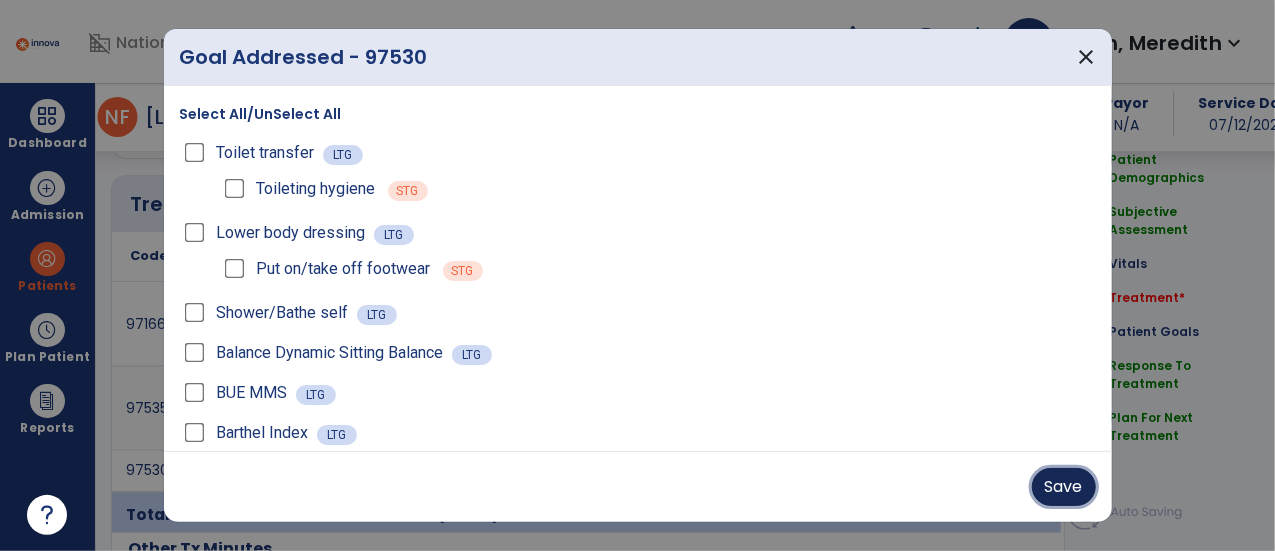 click on "Save" at bounding box center [1064, 487] 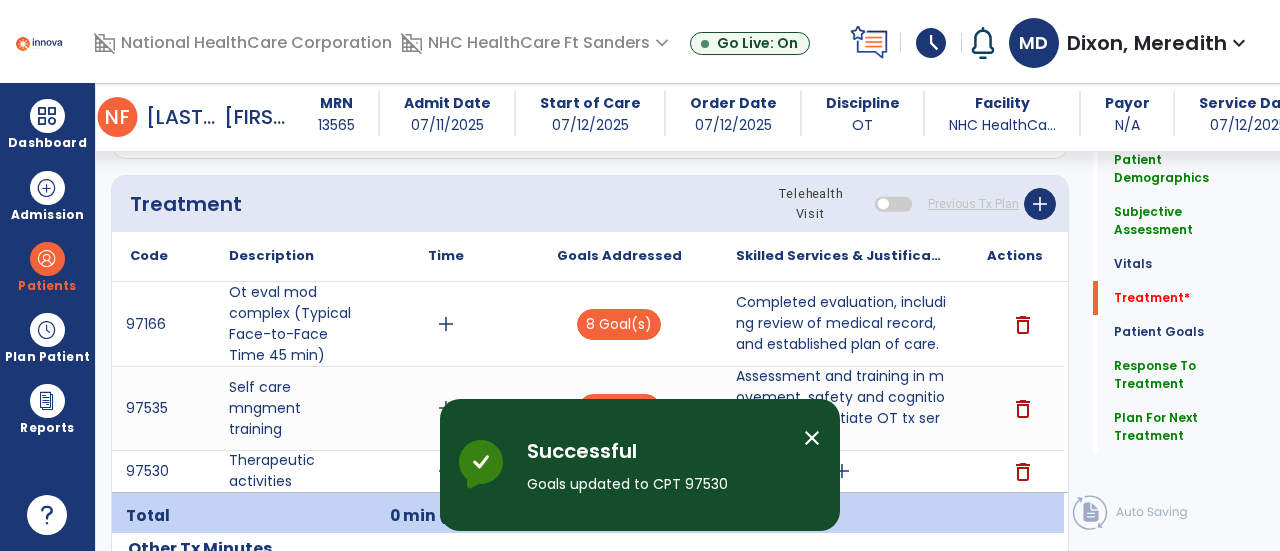 click on "close" at bounding box center (812, 438) 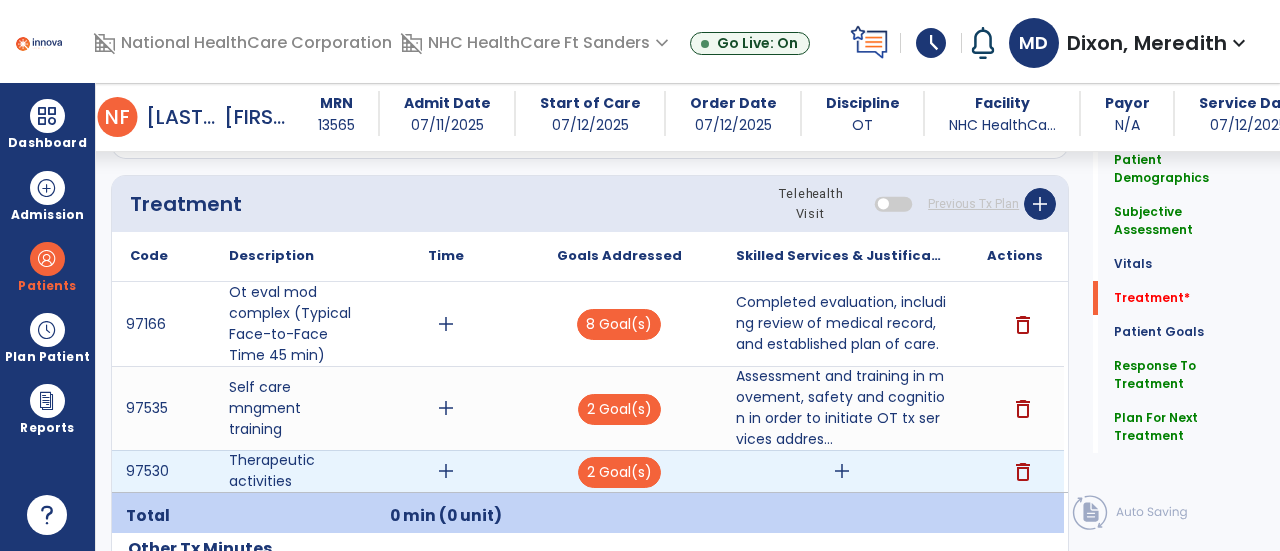 click on "add" at bounding box center (842, 471) 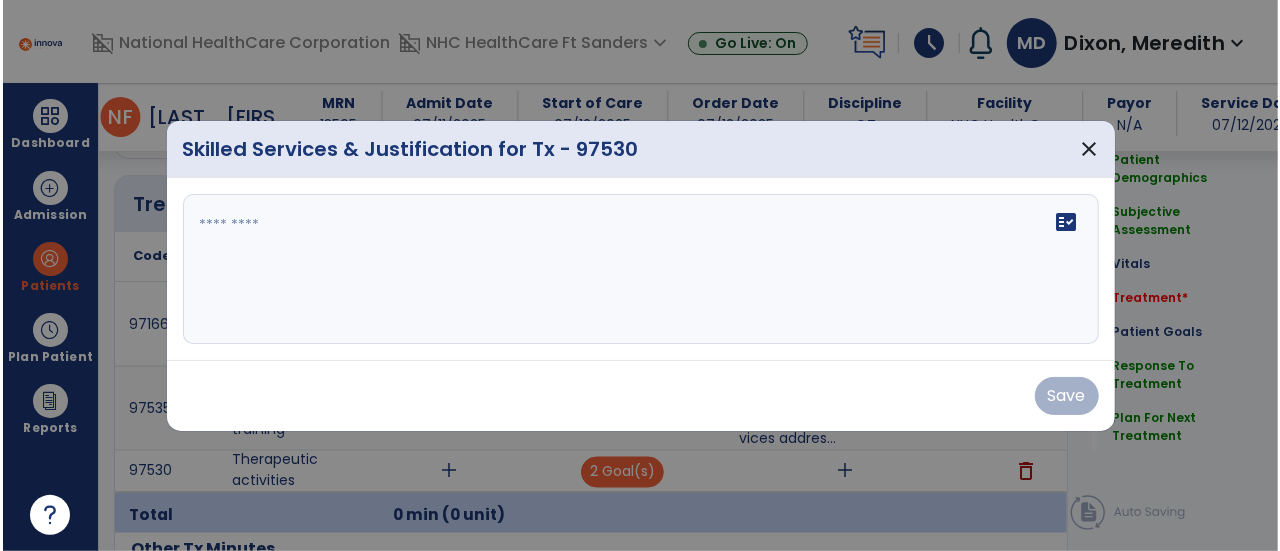 scroll, scrollTop: 1554, scrollLeft: 0, axis: vertical 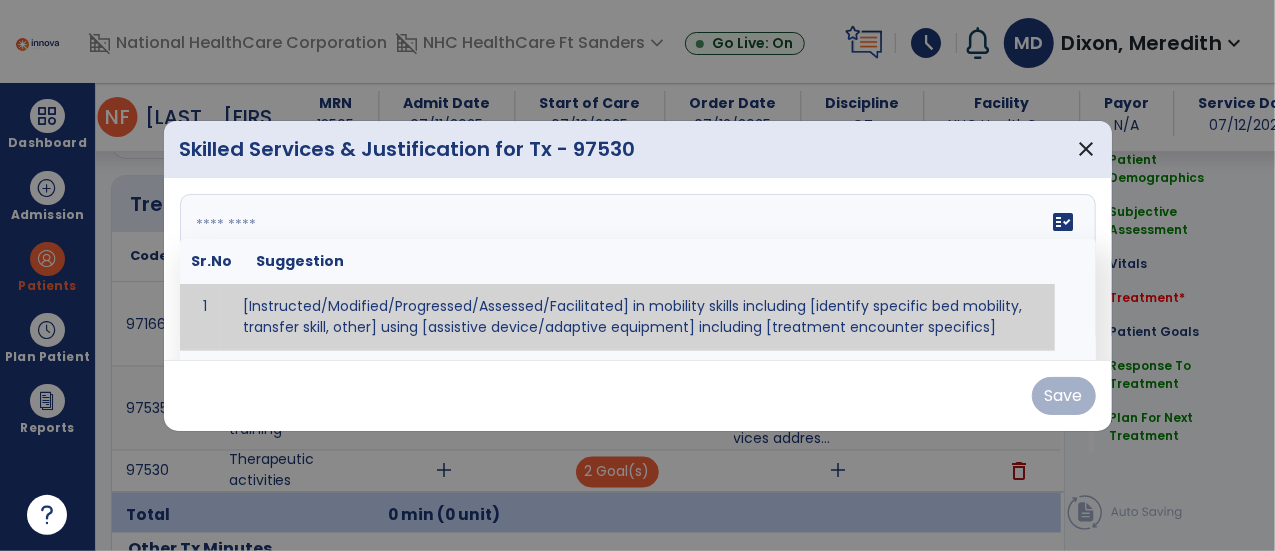 click on "fact_check  Sr.No Suggestion 1 [Instructed/Modified/Progressed/Assessed/Facilitated] in mobility skills including [identify specific bed mobility, transfer skill, other] using [assistive device/adaptive equipment] including [treatment encounter specifics]" at bounding box center [638, 269] 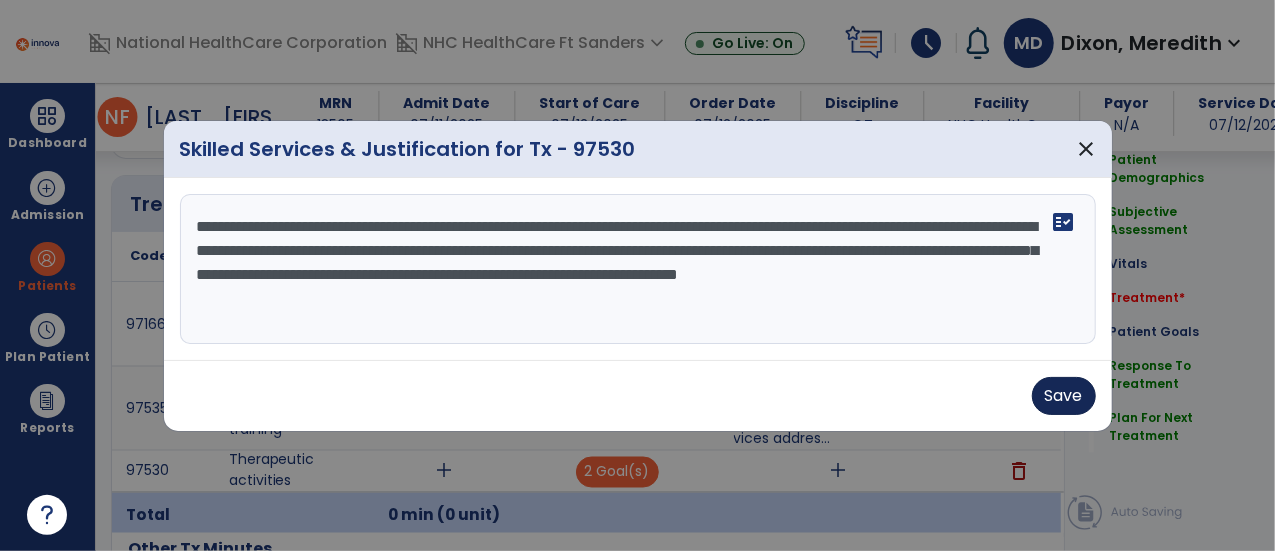 type on "**********" 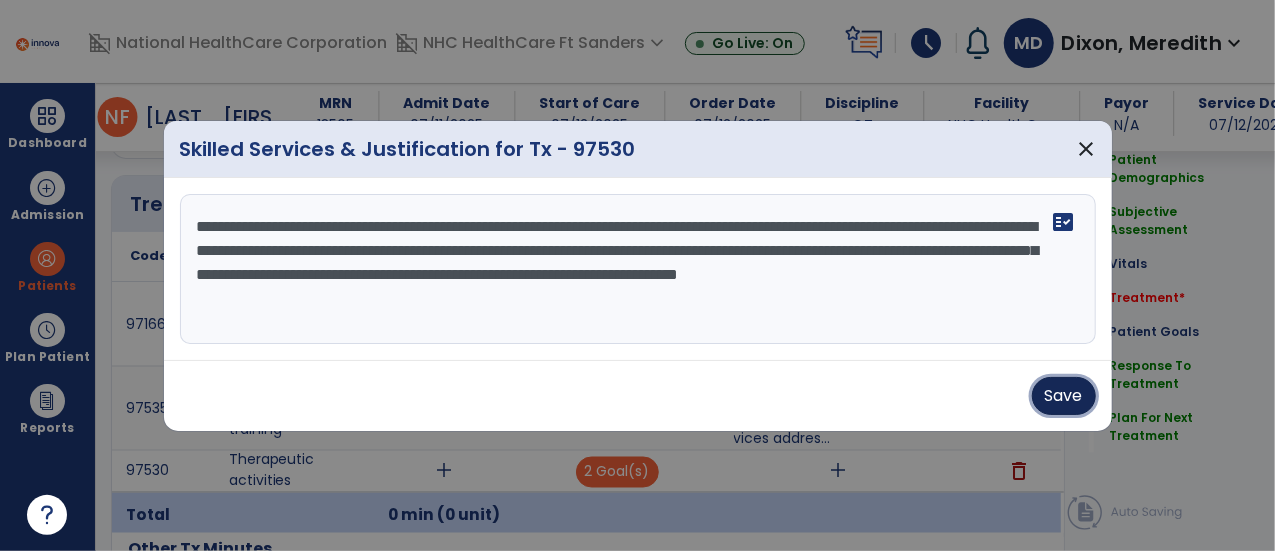 click on "Save" at bounding box center (1064, 396) 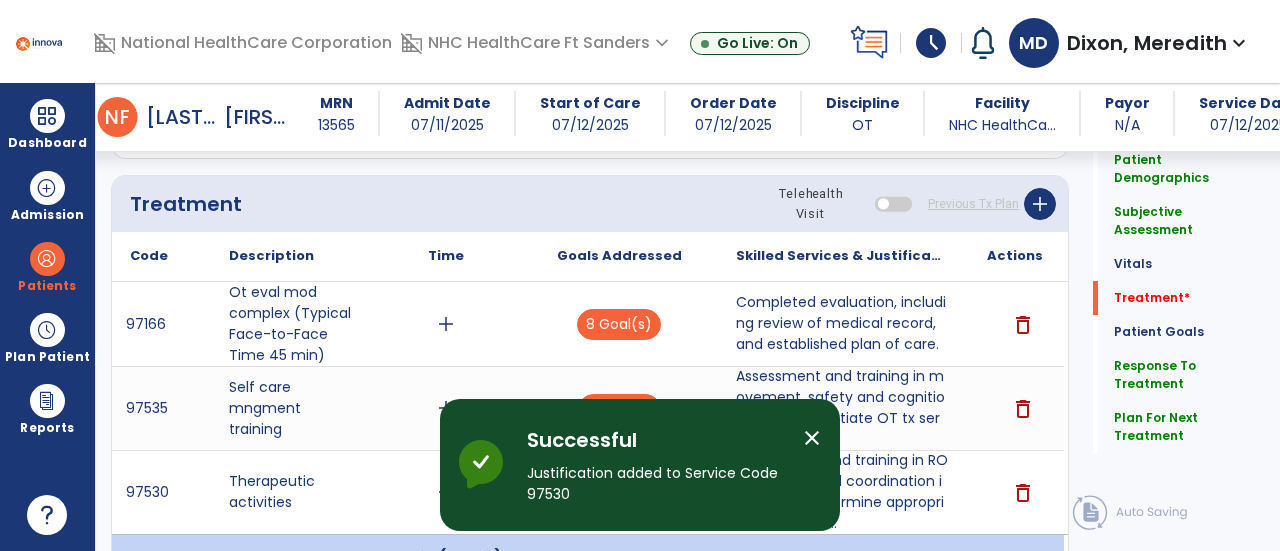 click on "close" at bounding box center [812, 438] 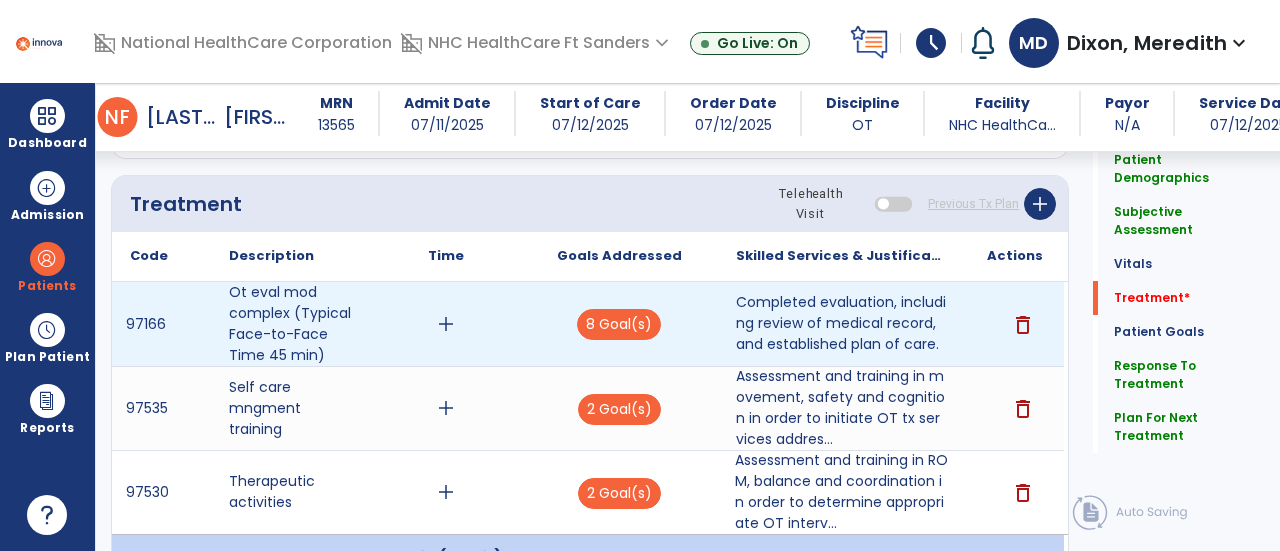click on "add" at bounding box center [446, 324] 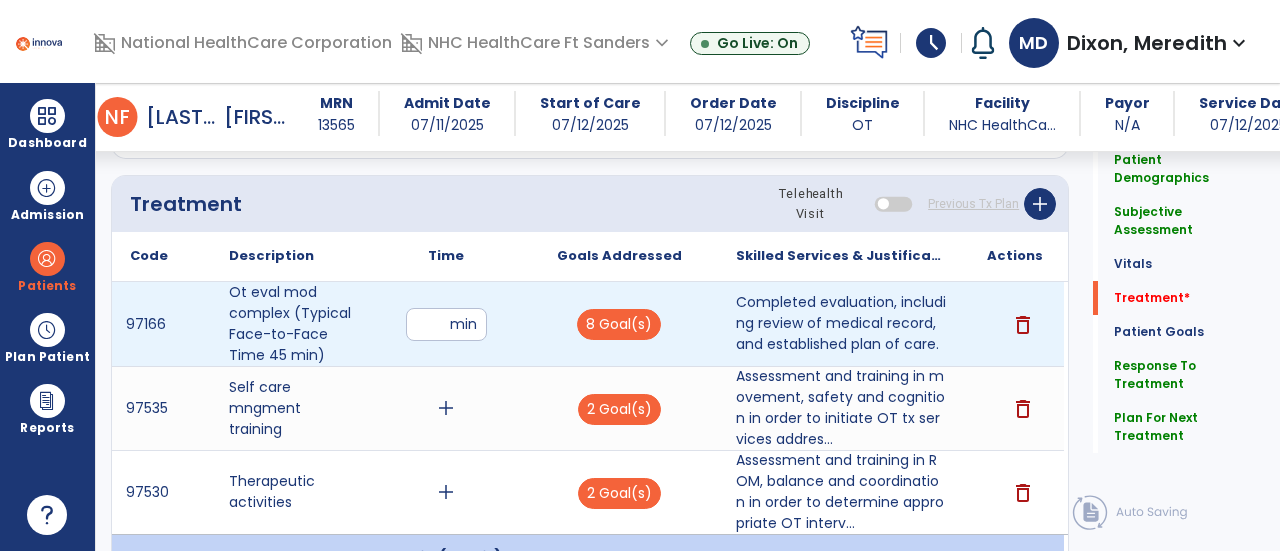 type on "**" 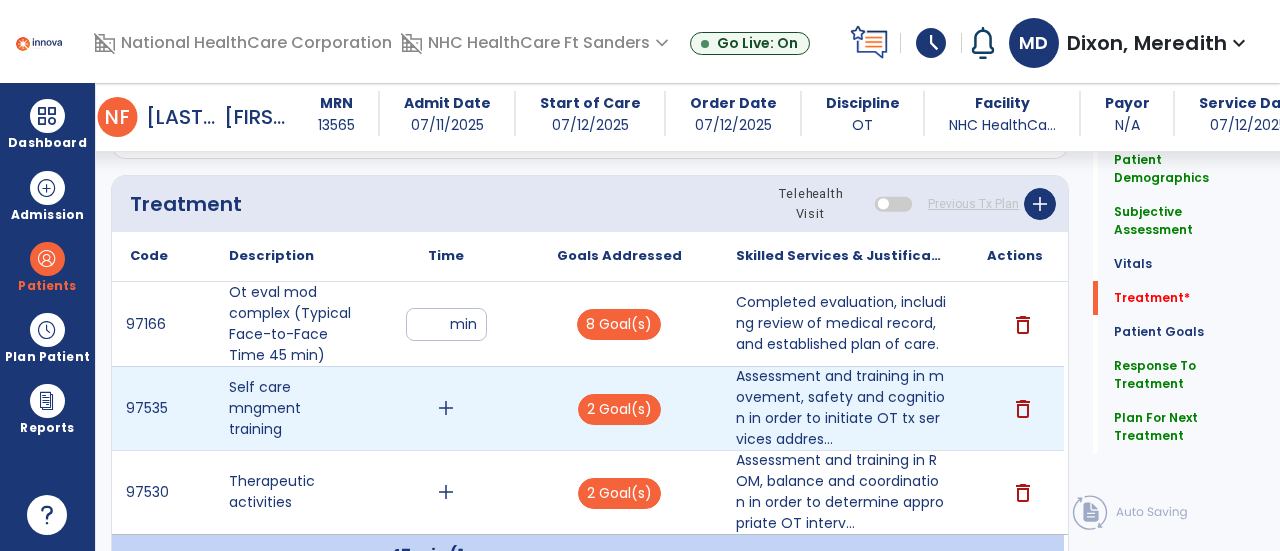 click on "add" at bounding box center [446, 408] 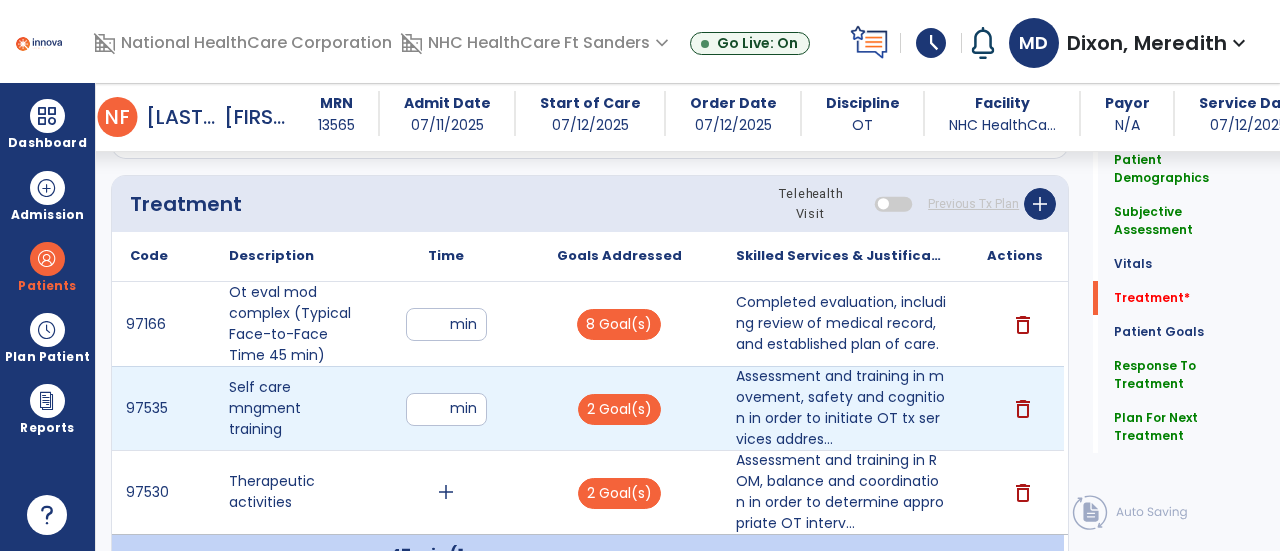 type on "**" 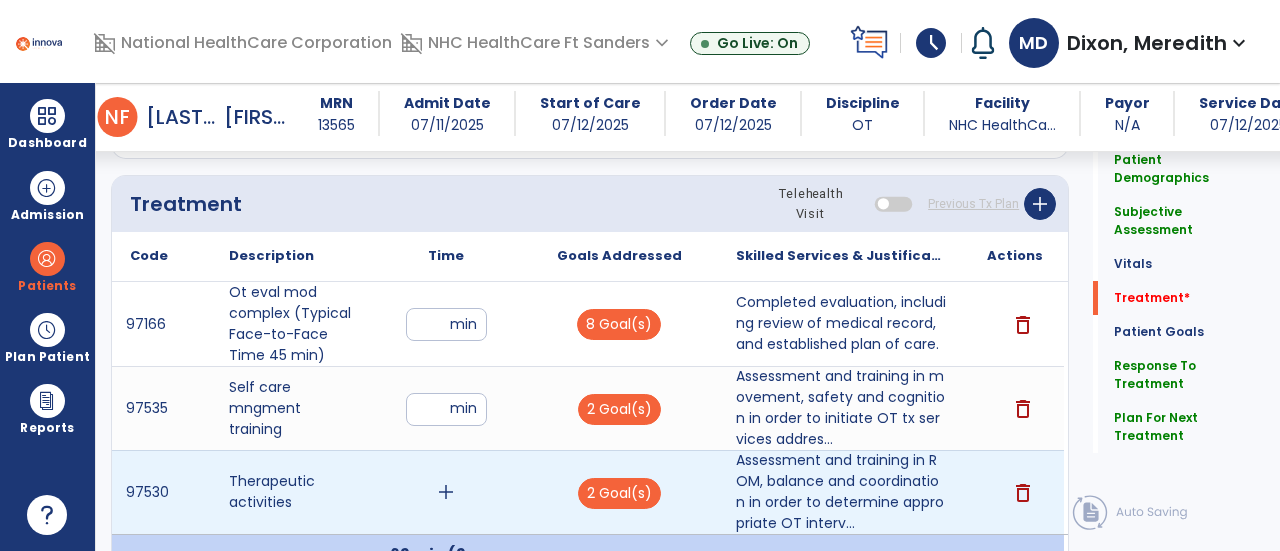 click on "add" at bounding box center (446, 492) 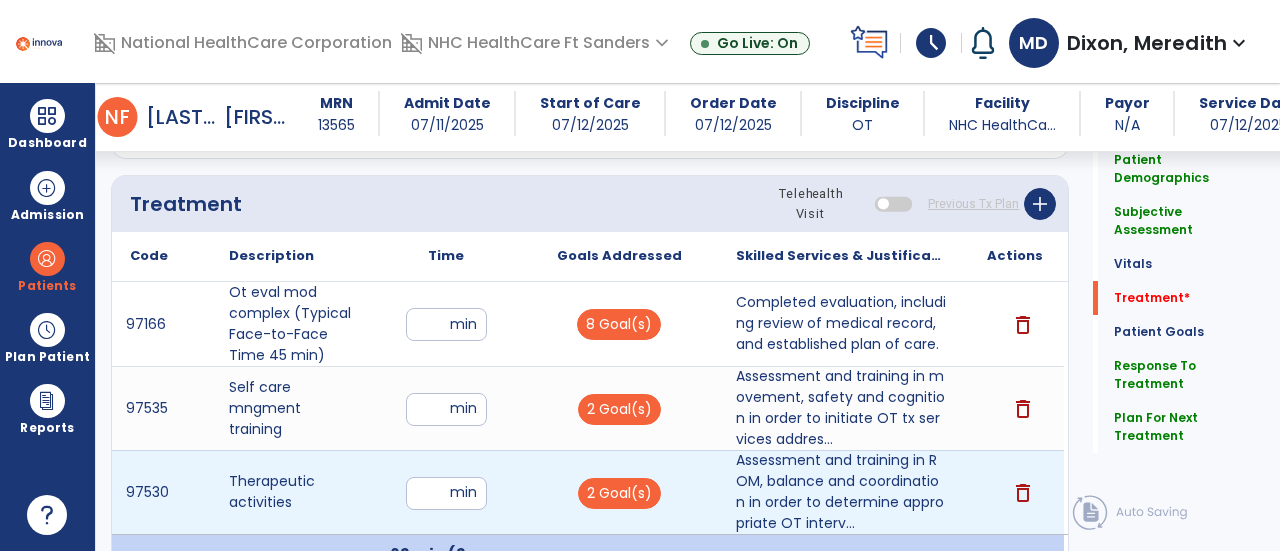 type on "**" 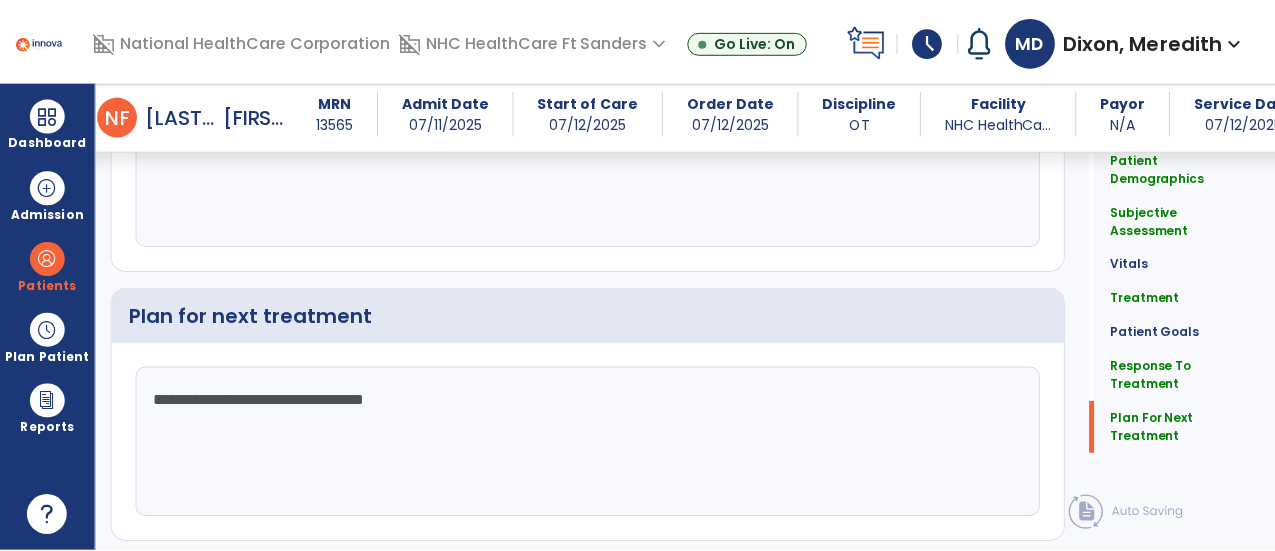 scroll, scrollTop: 3821, scrollLeft: 0, axis: vertical 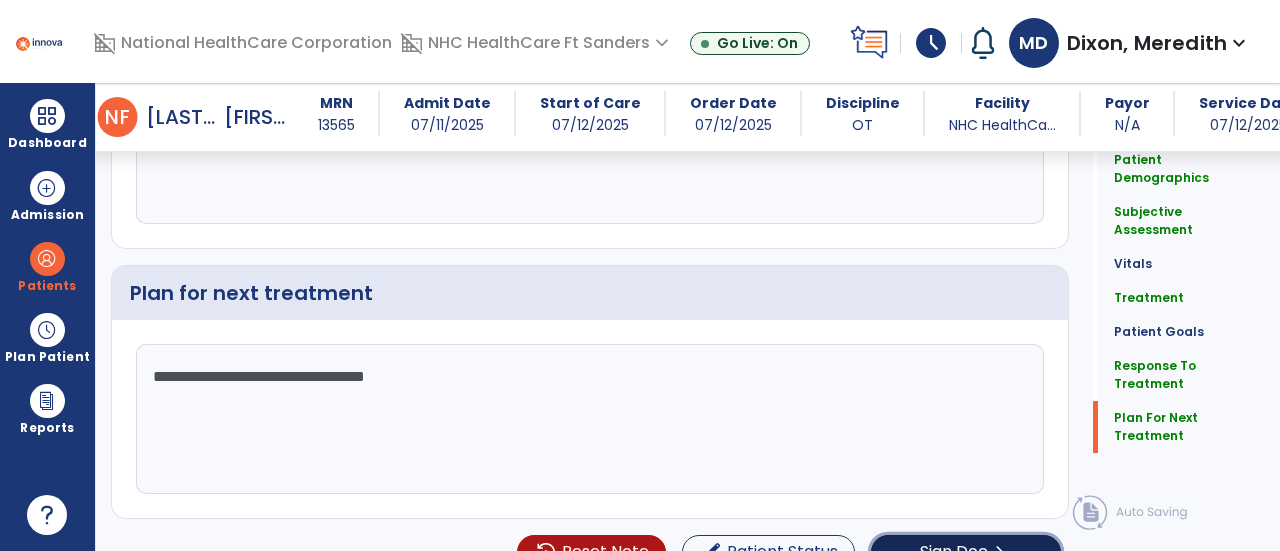 click on "Sign Doc" 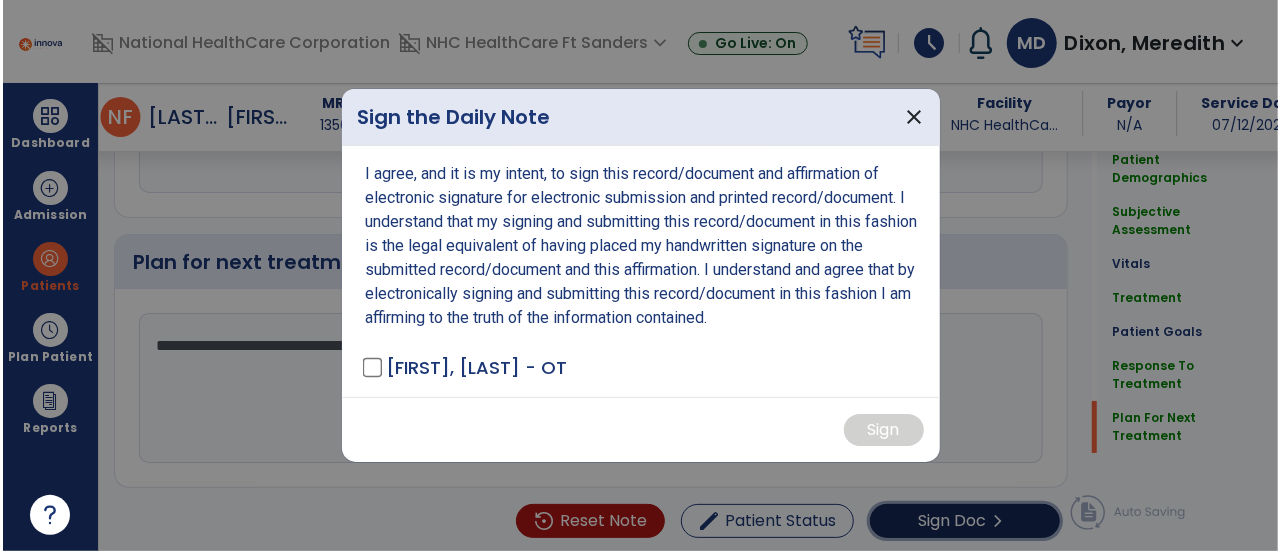 scroll, scrollTop: 3842, scrollLeft: 0, axis: vertical 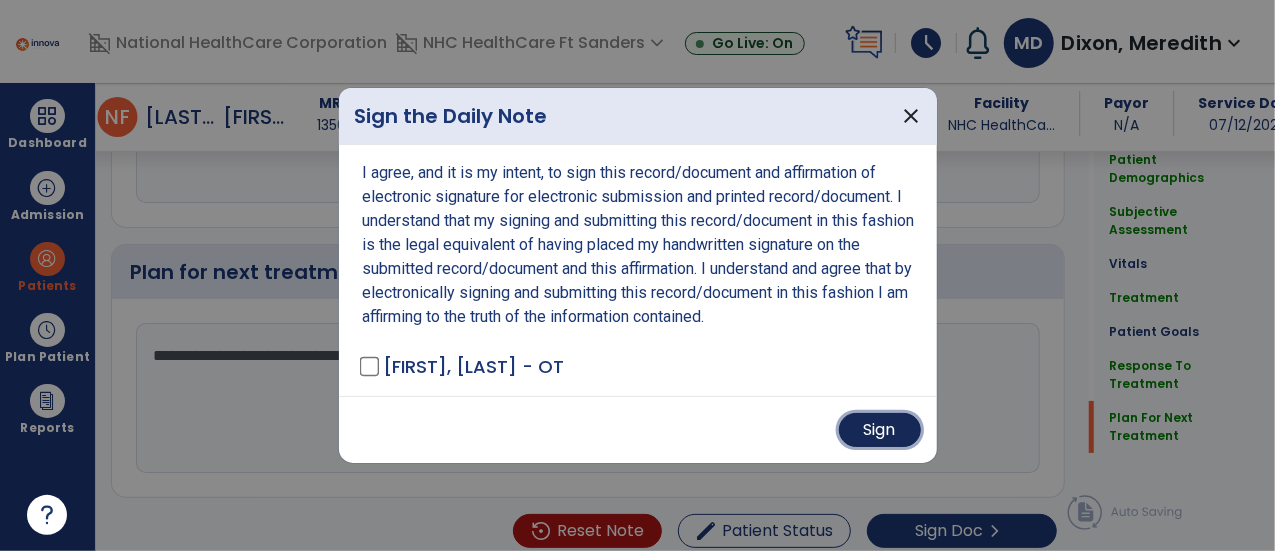 click on "Sign" at bounding box center (880, 430) 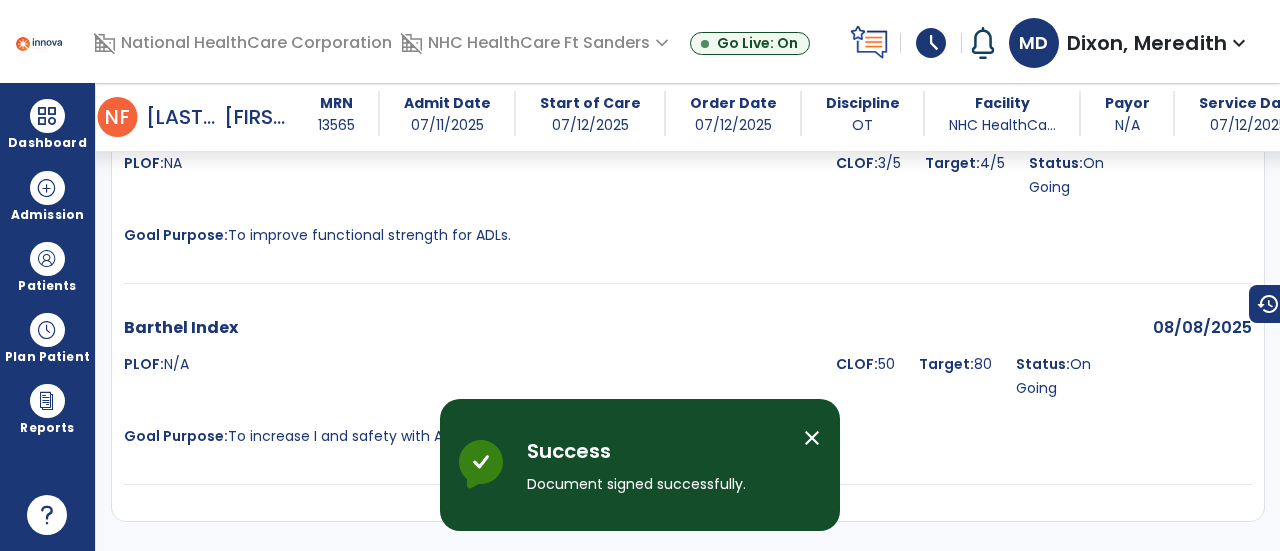 scroll, scrollTop: 5591, scrollLeft: 0, axis: vertical 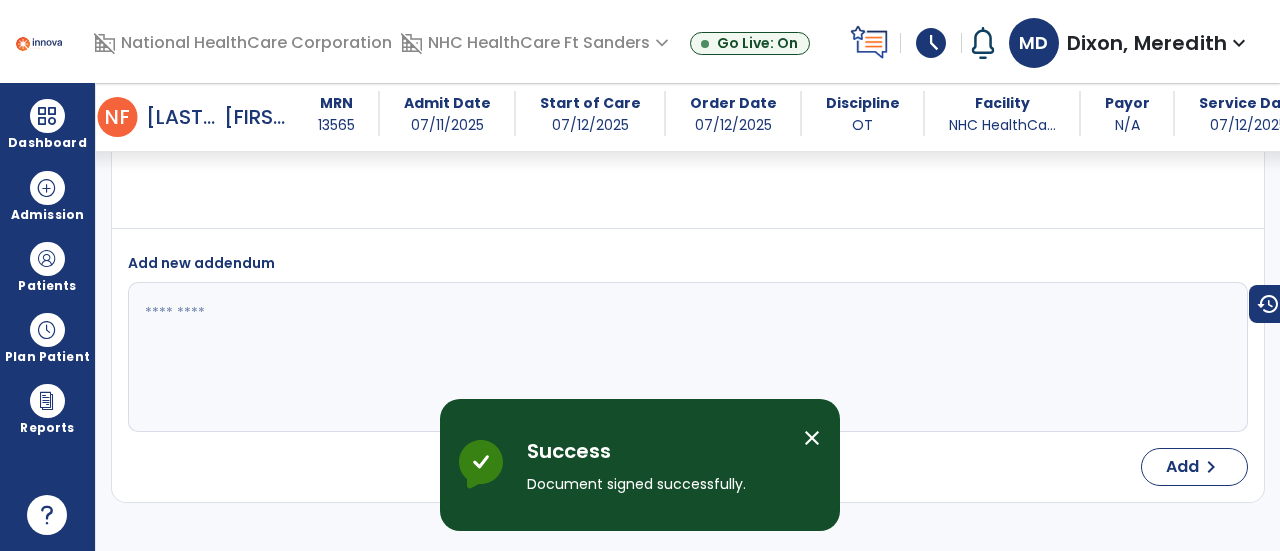 click on "close" at bounding box center (812, 438) 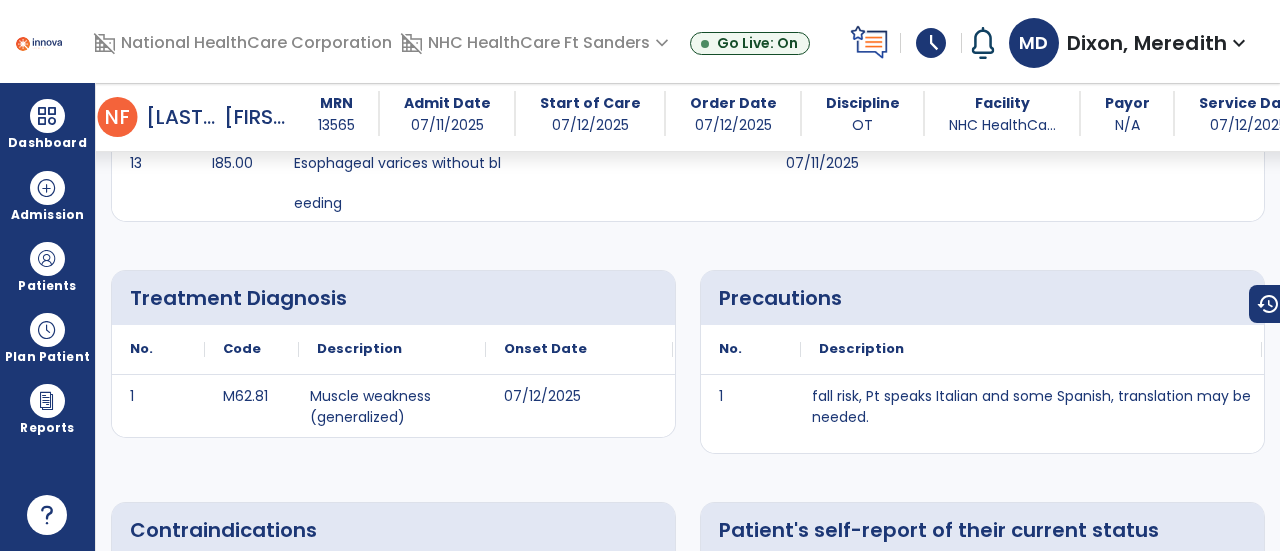 scroll, scrollTop: 692, scrollLeft: 0, axis: vertical 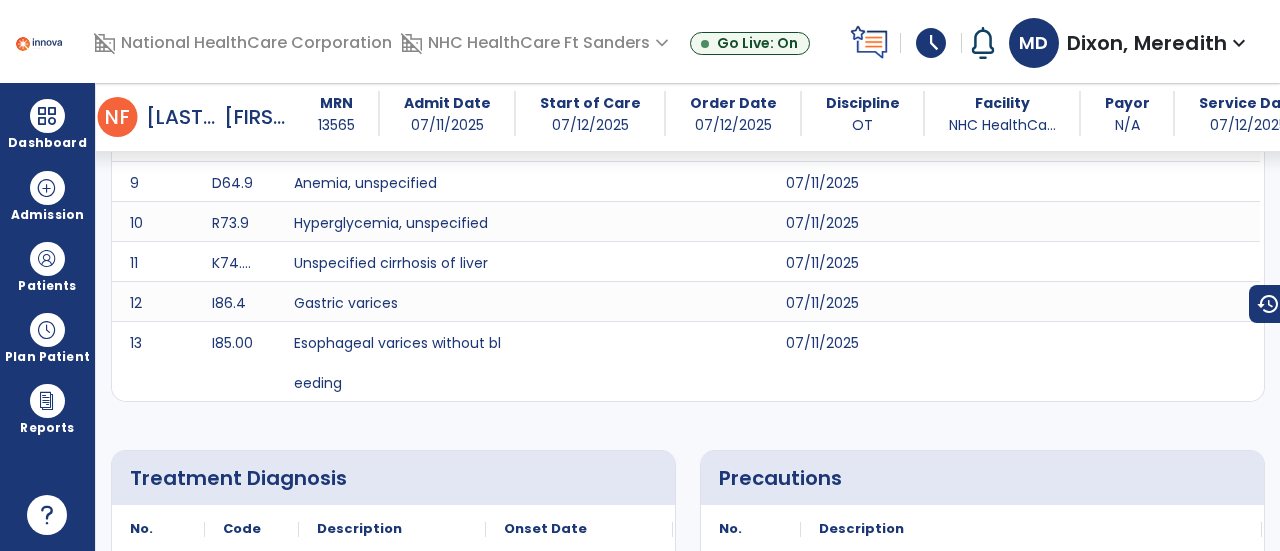 click on "Dixon, Meredith" at bounding box center (1147, 43) 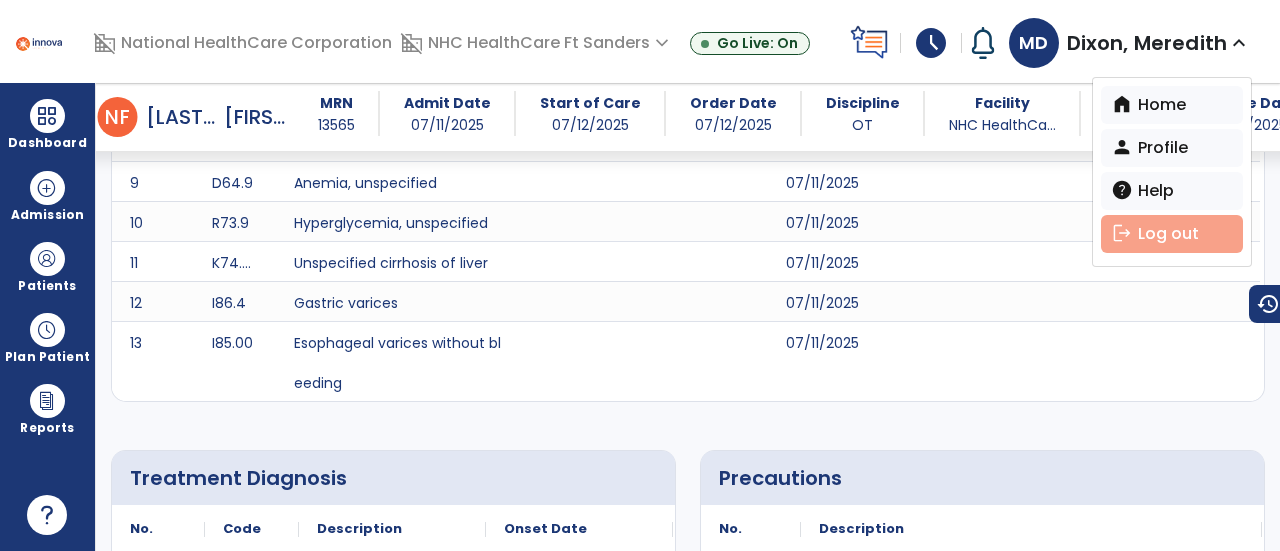 click on "logout   Log out" at bounding box center (1172, 234) 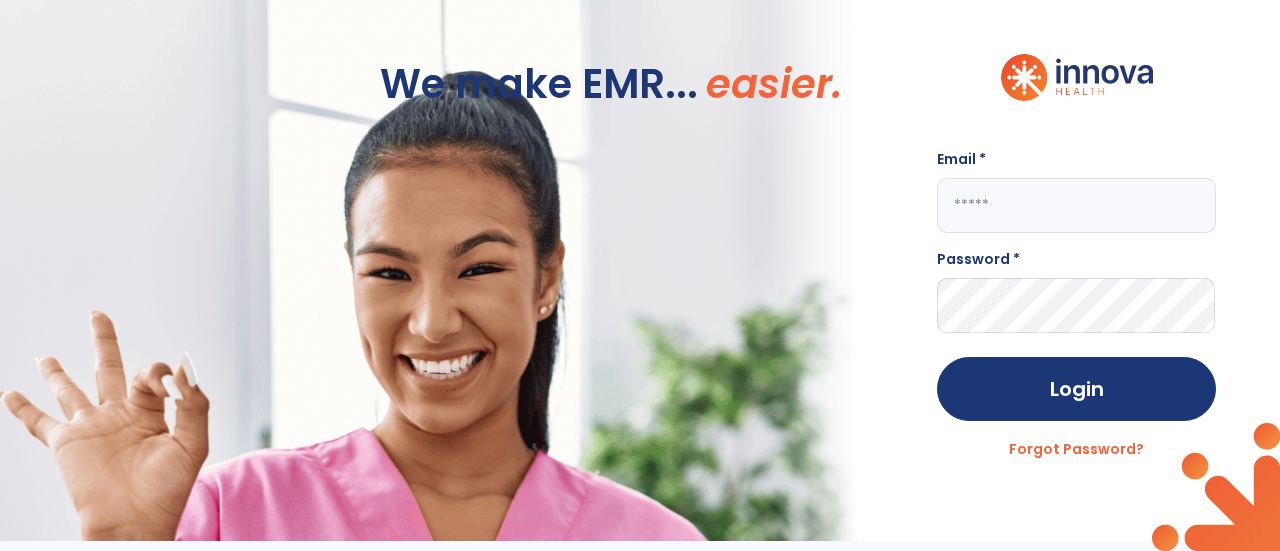 scroll, scrollTop: 0, scrollLeft: 0, axis: both 